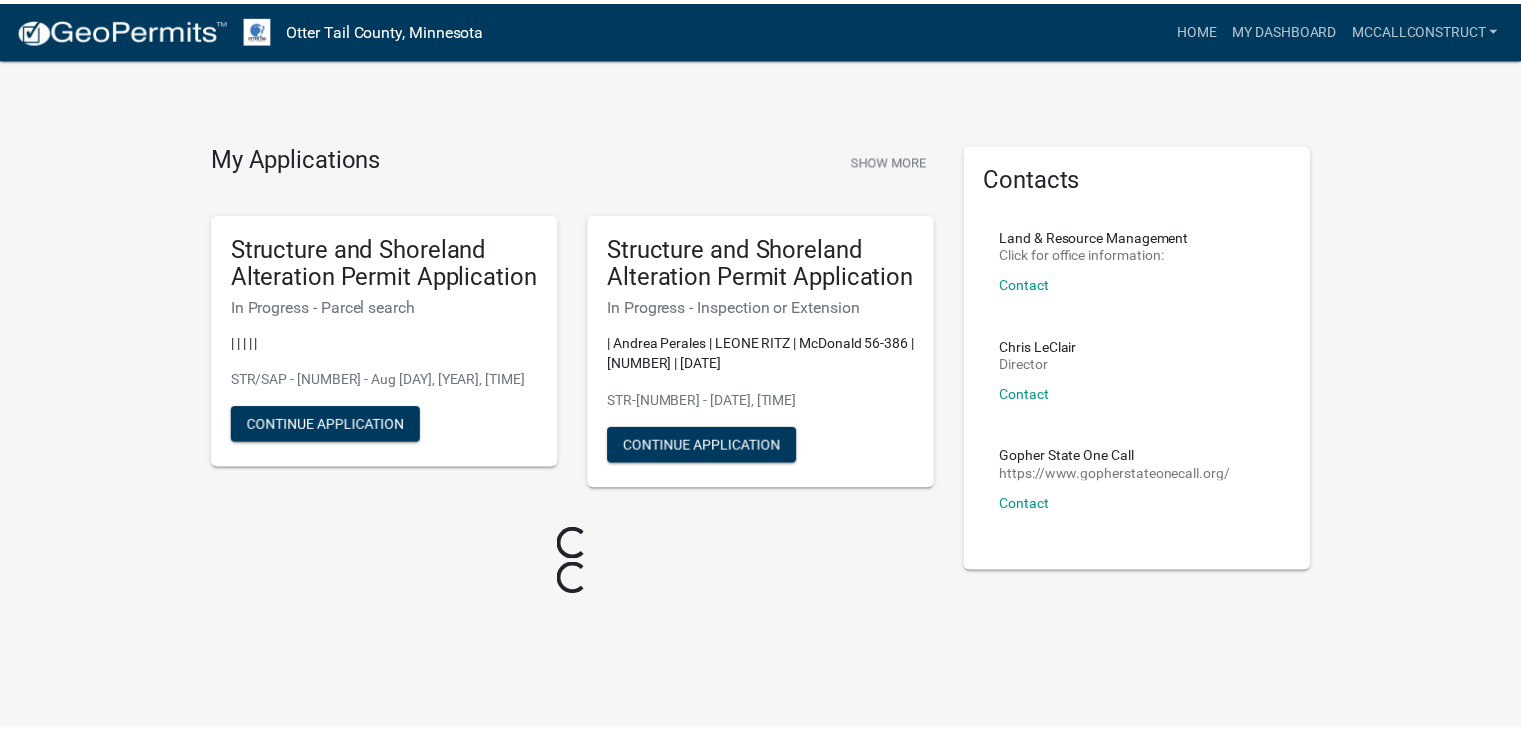 scroll, scrollTop: 0, scrollLeft: 0, axis: both 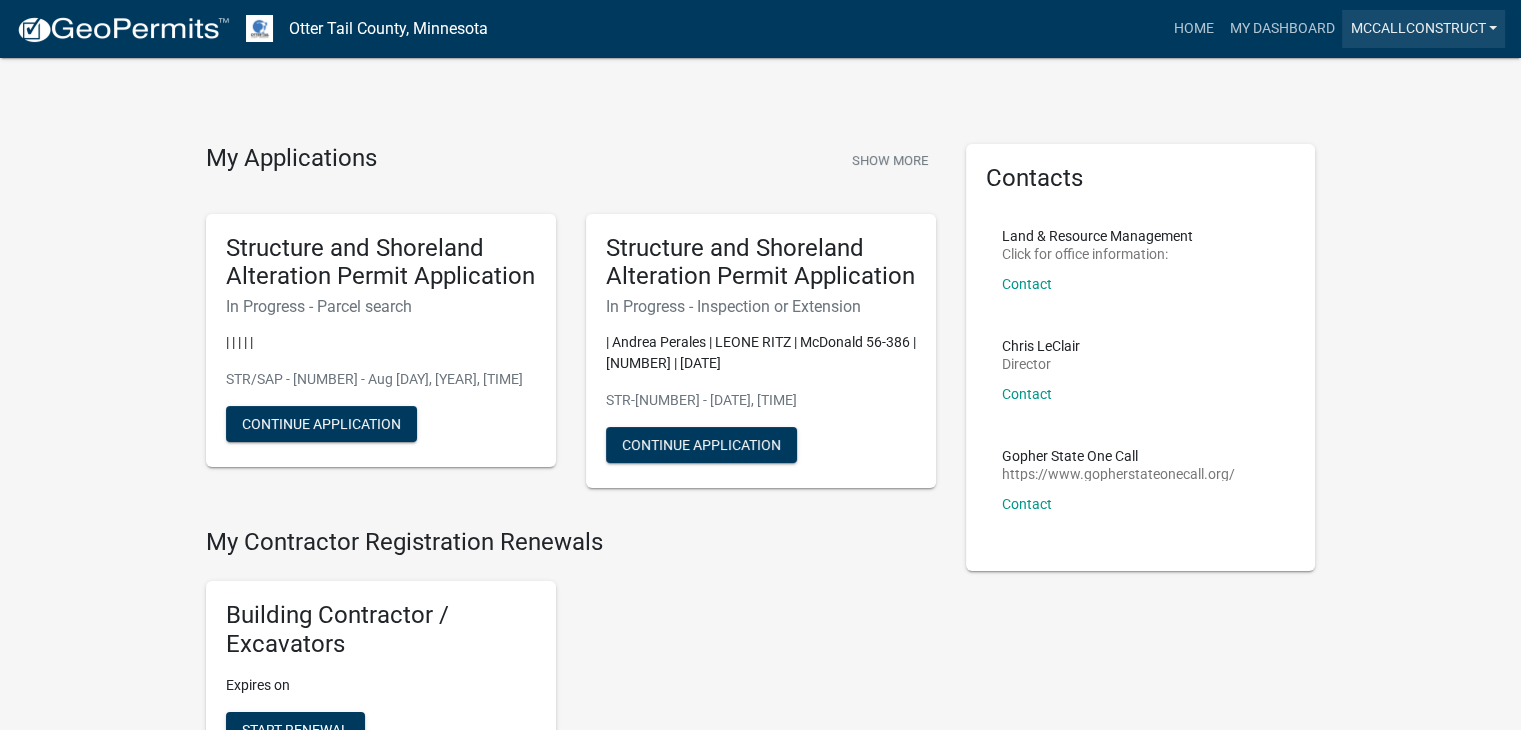 click on "McCallConstruct" at bounding box center (1423, 29) 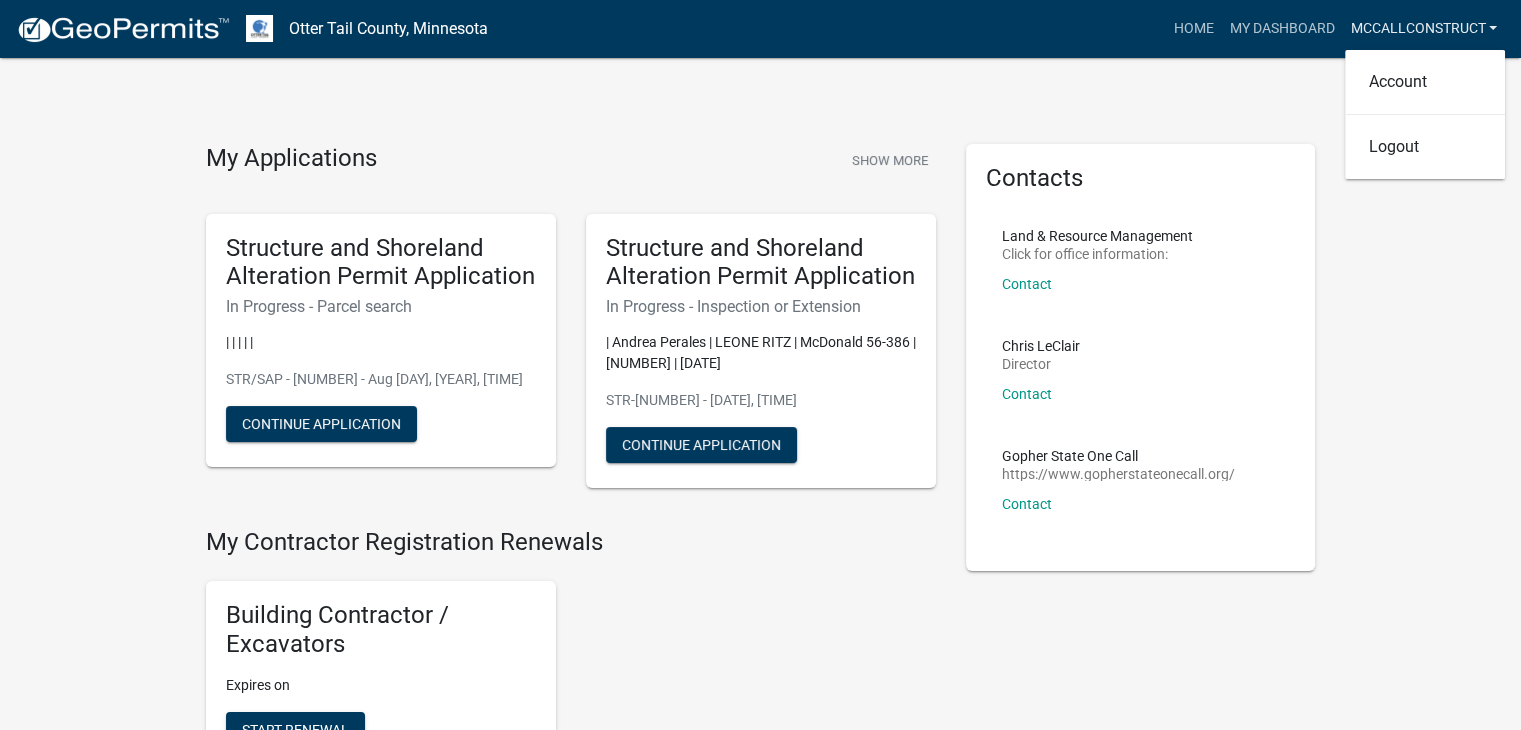 click on "McCallConstruct" at bounding box center (1423, 29) 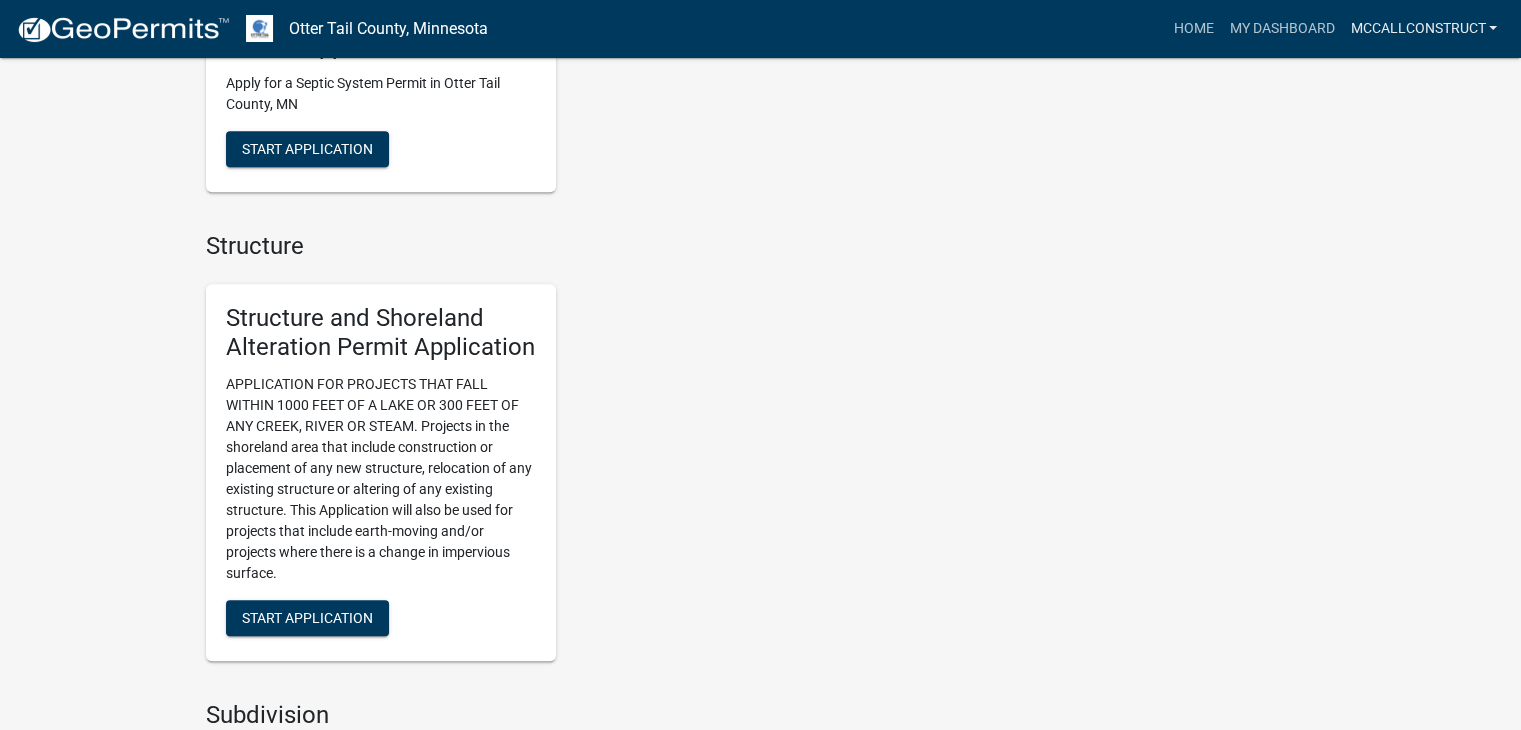 scroll, scrollTop: 1900, scrollLeft: 0, axis: vertical 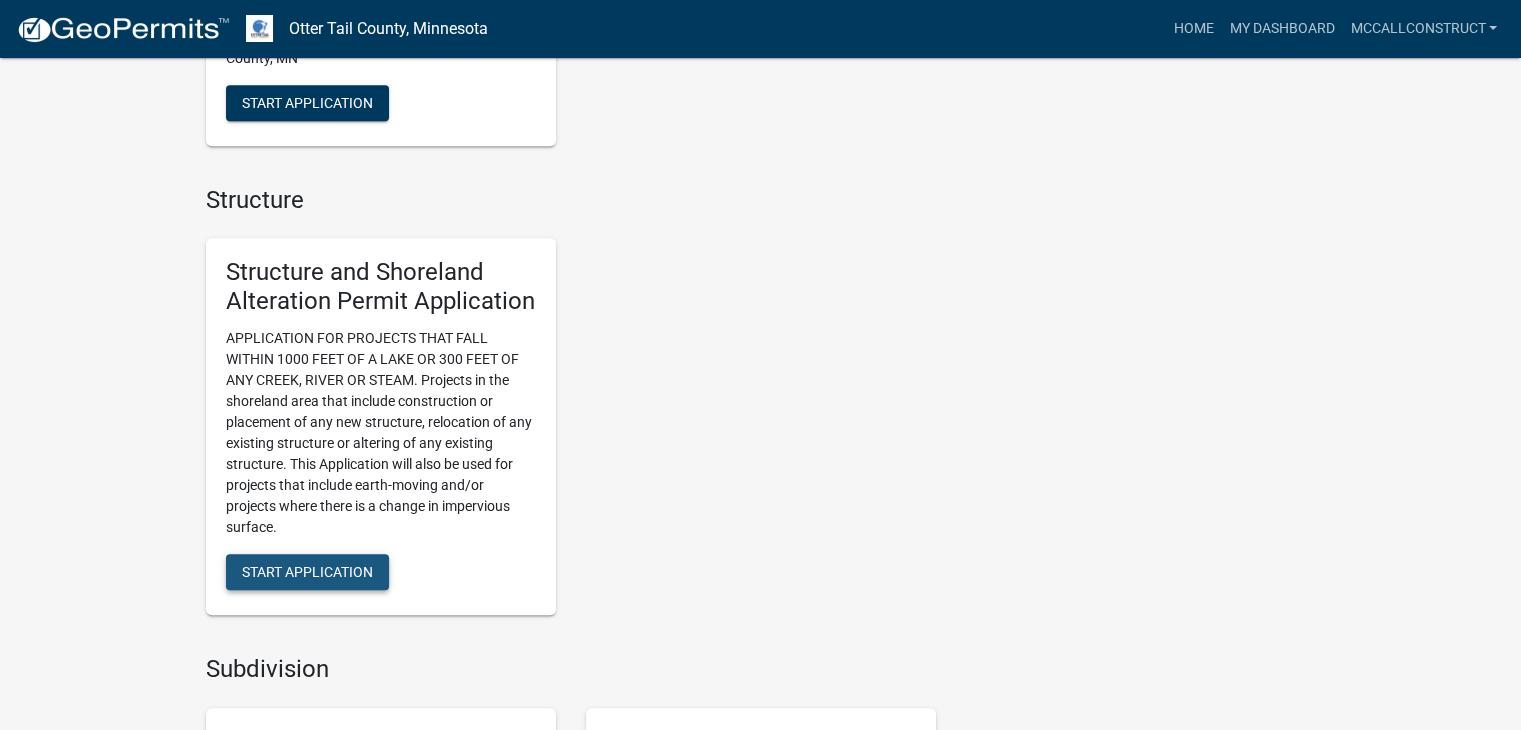 click on "Start Application" at bounding box center (307, 572) 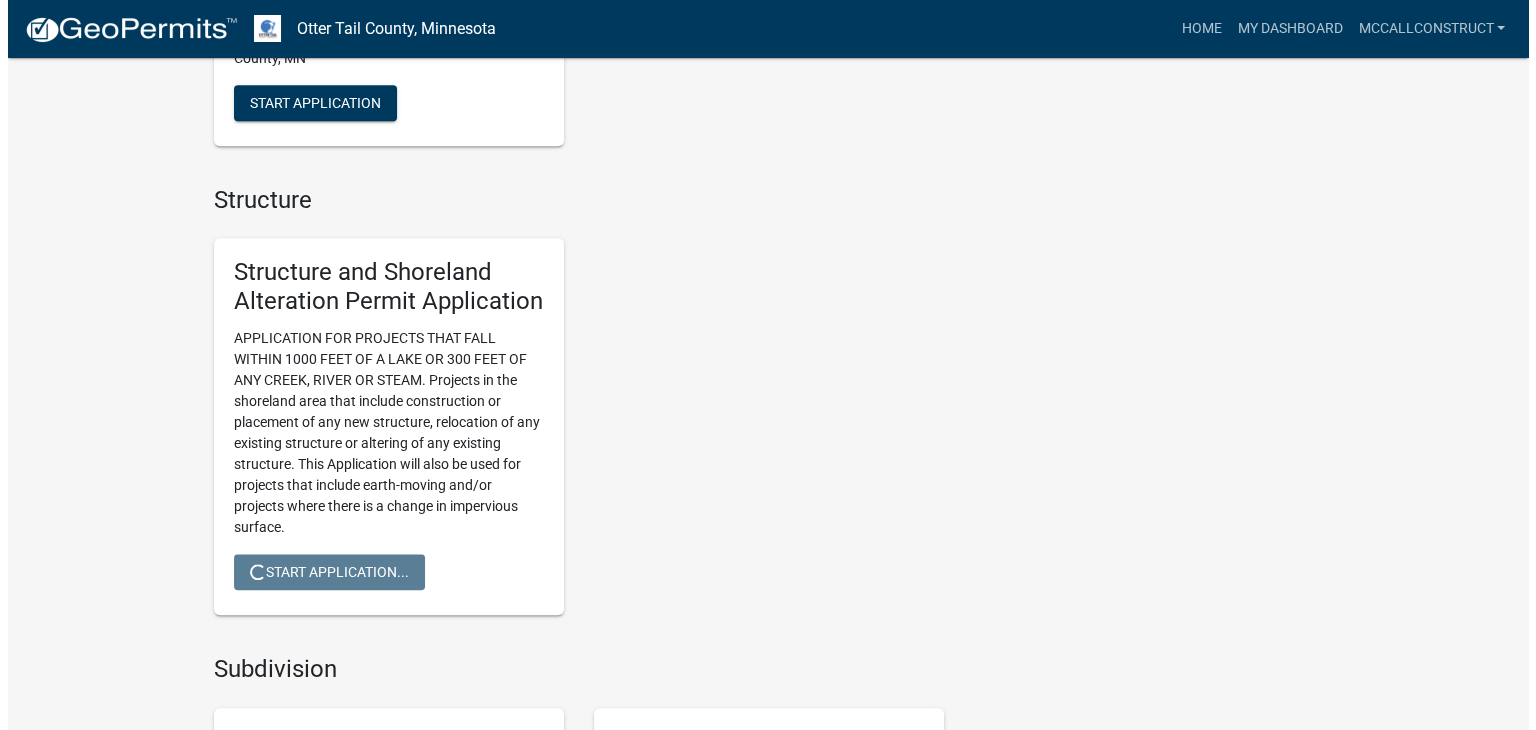 scroll, scrollTop: 0, scrollLeft: 0, axis: both 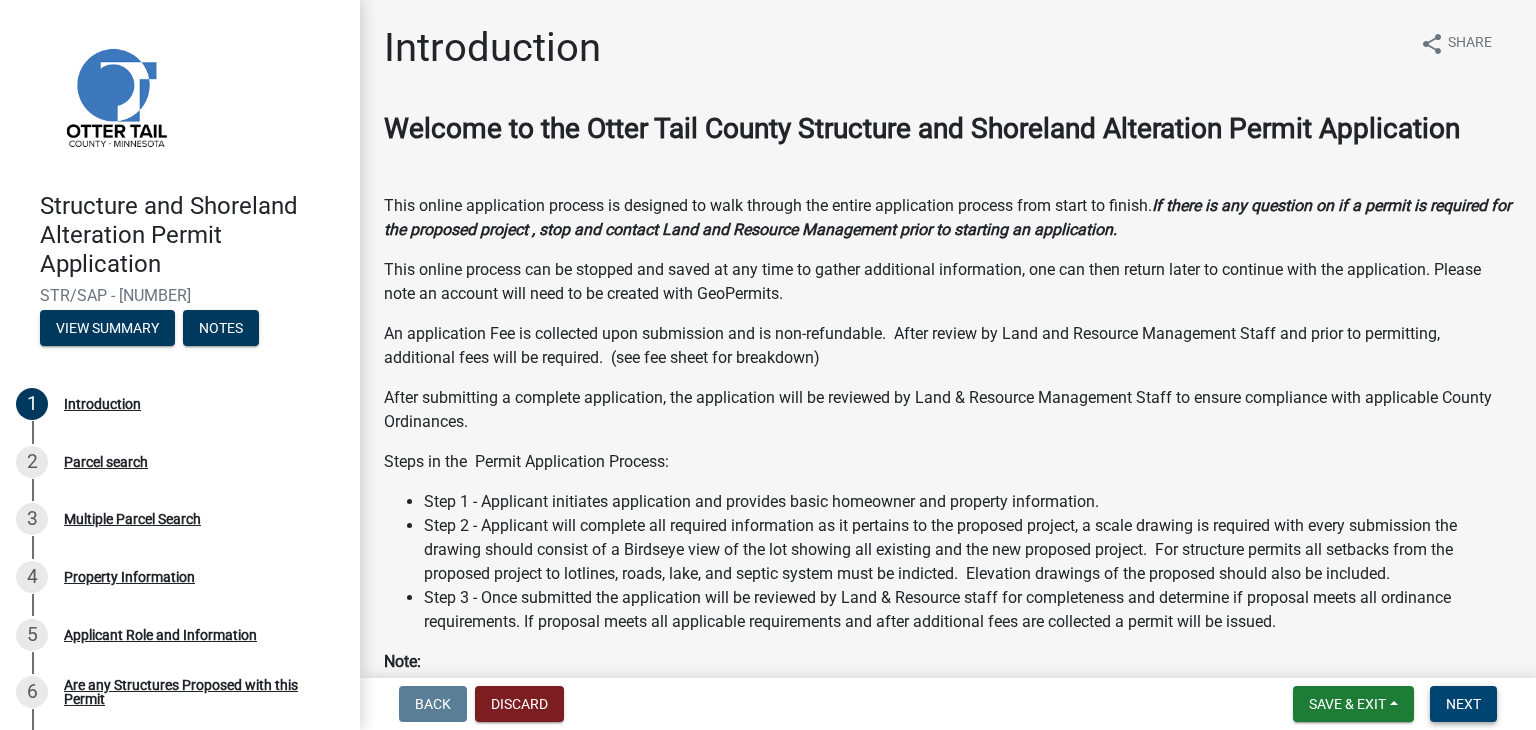 click on "Next" at bounding box center (1463, 704) 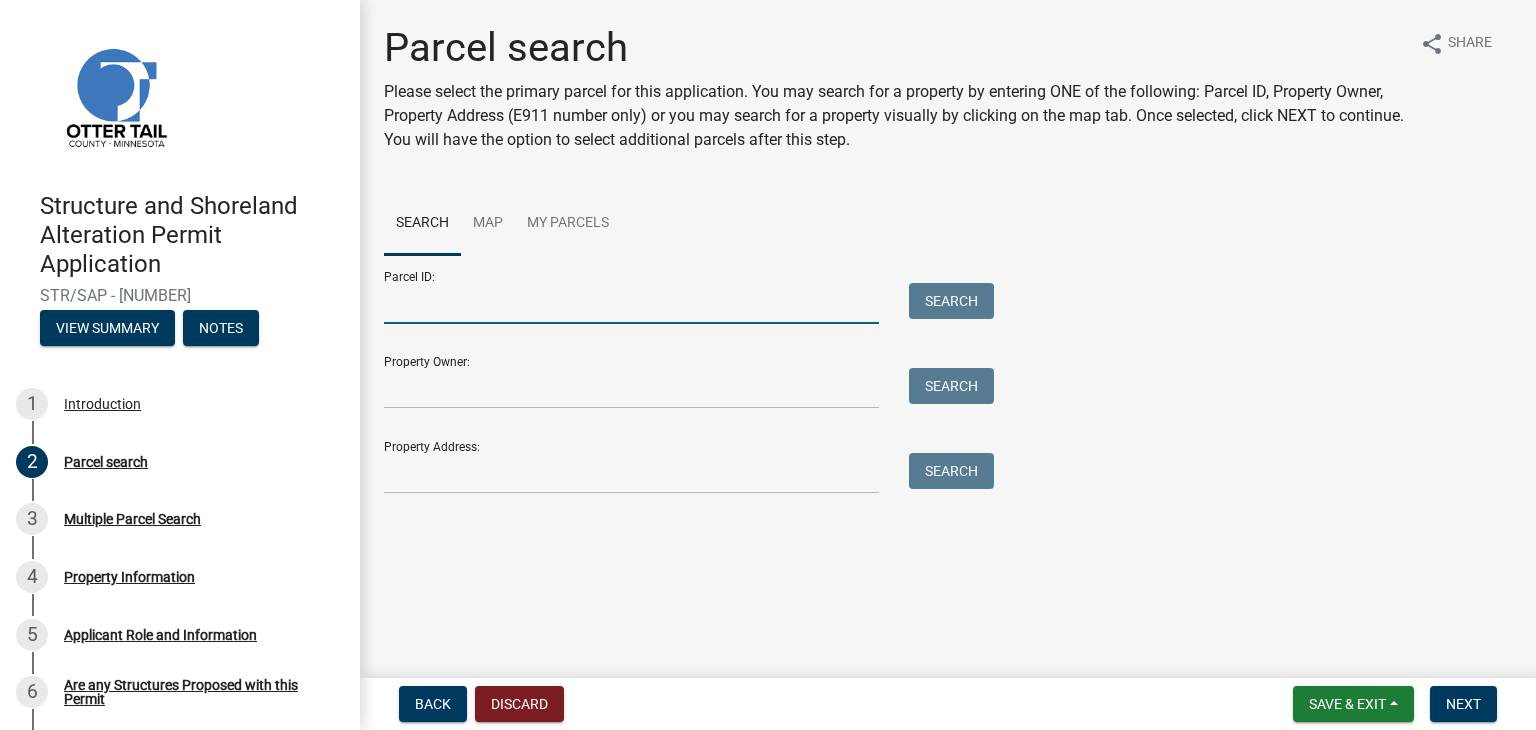 click on "Parcel ID:" at bounding box center [631, 303] 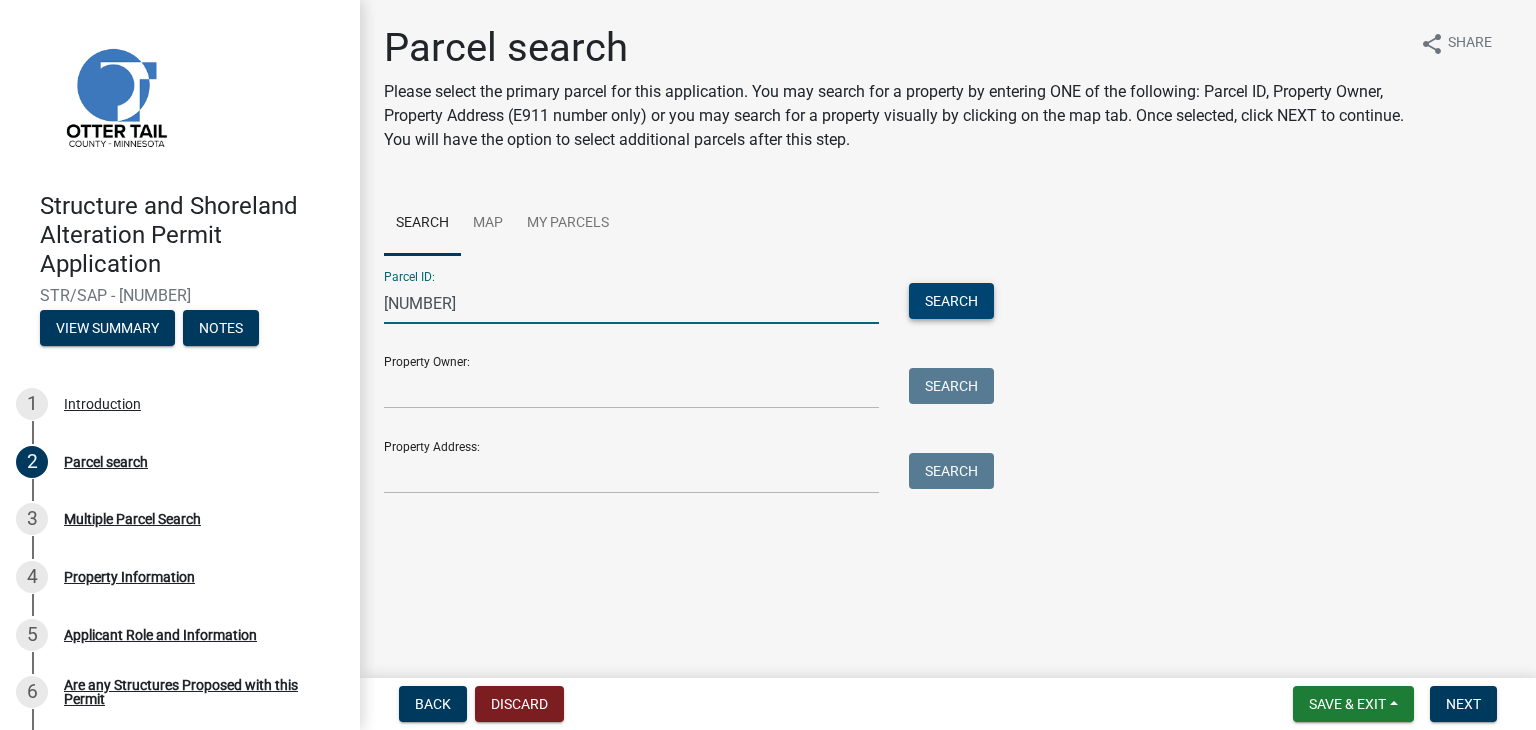type on "[NUMBER]" 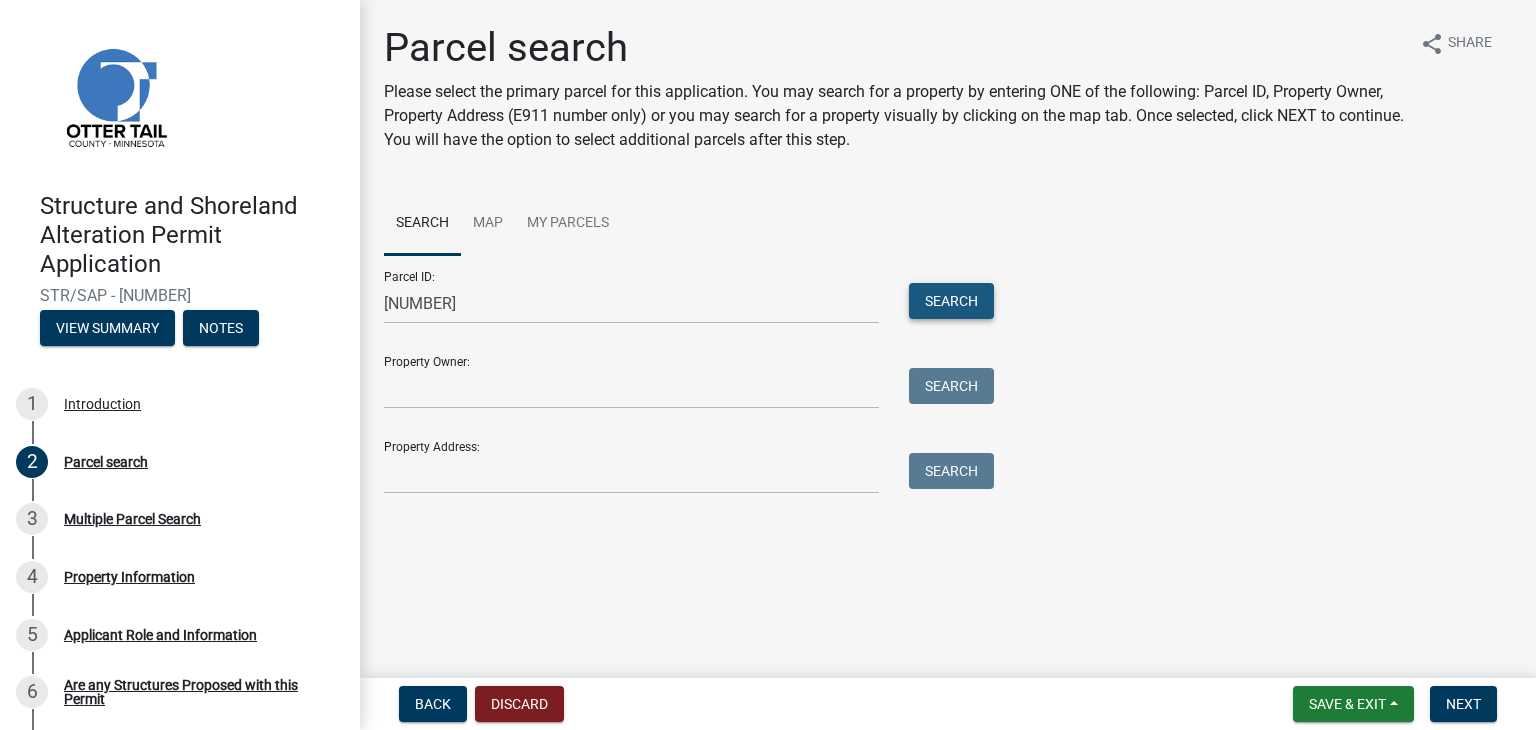 click on "Search" at bounding box center (951, 301) 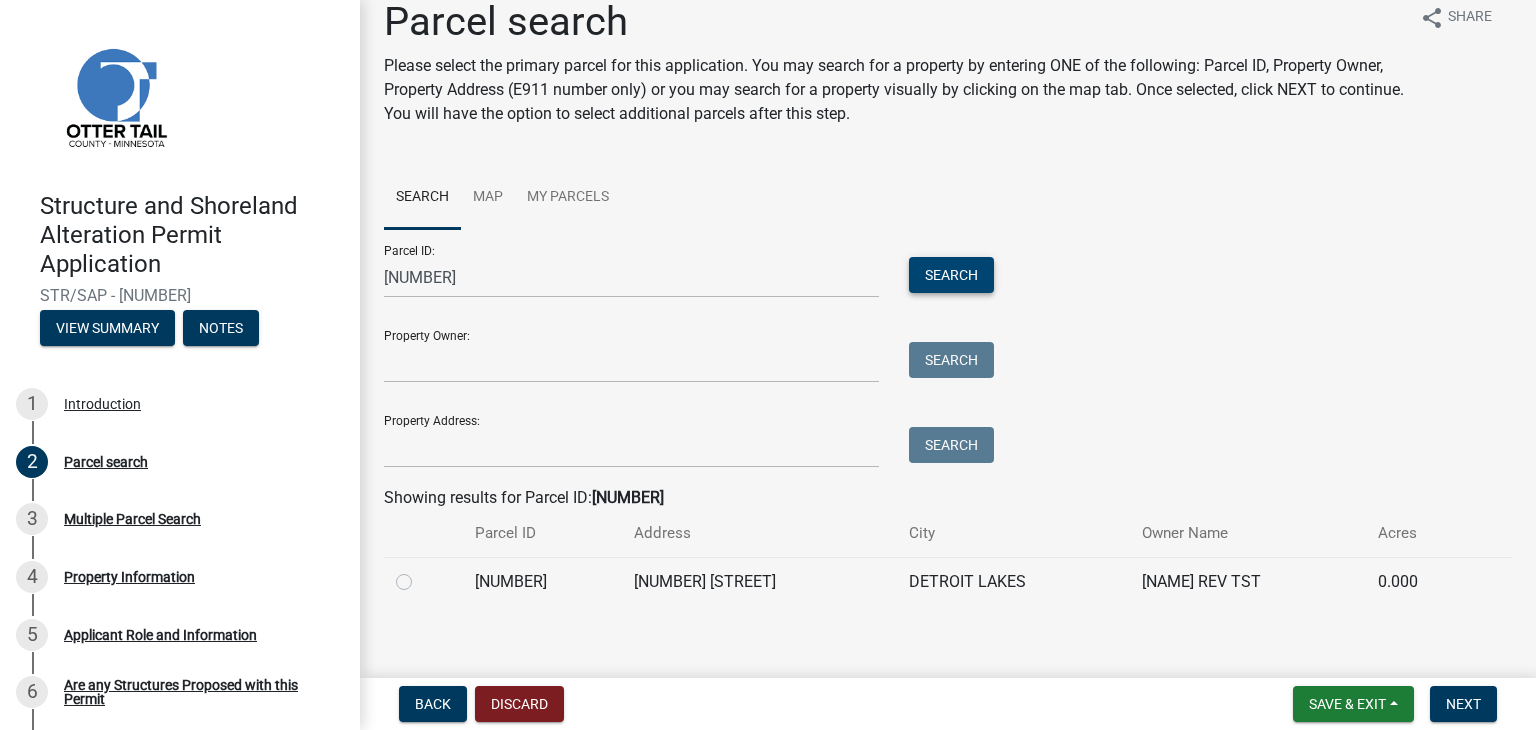 scroll, scrollTop: 40, scrollLeft: 0, axis: vertical 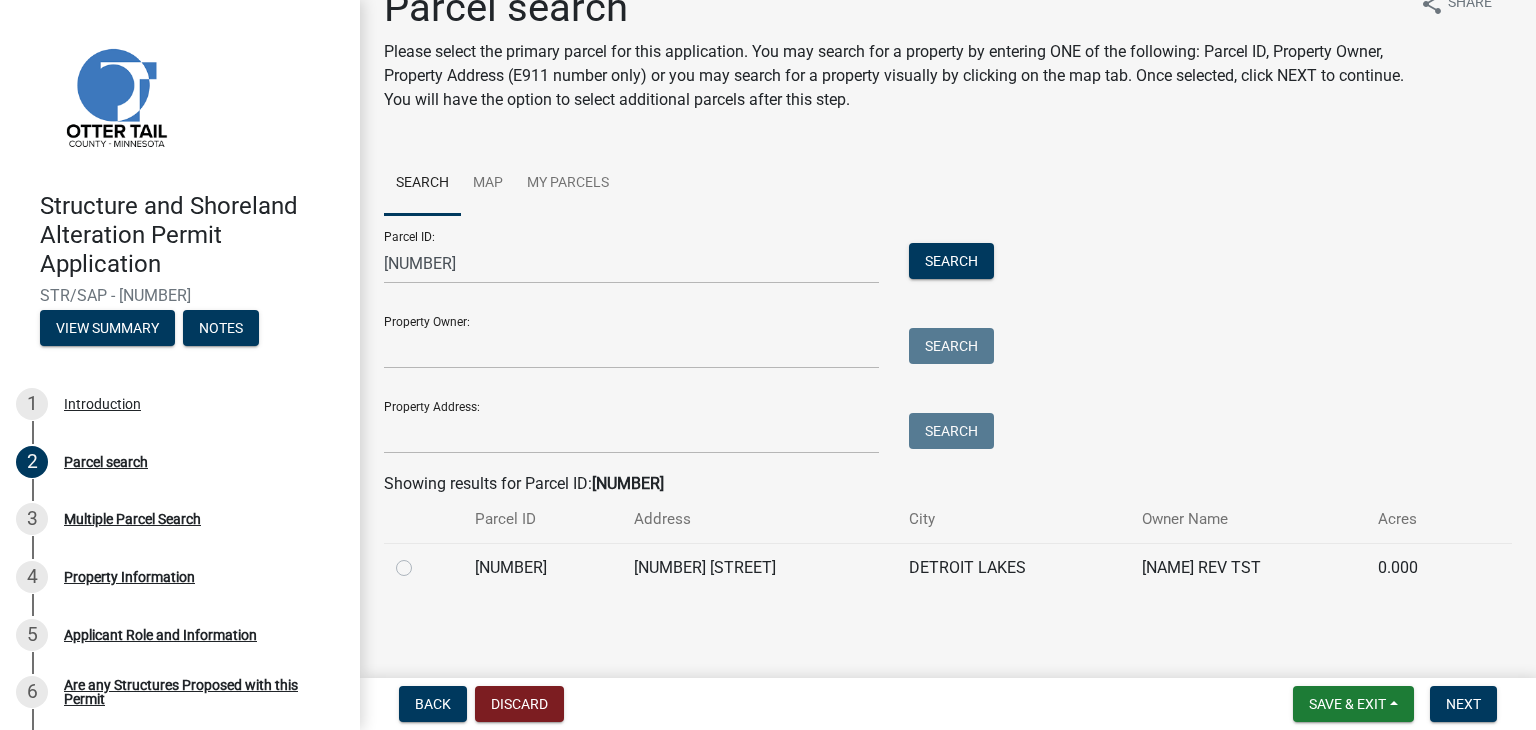 click 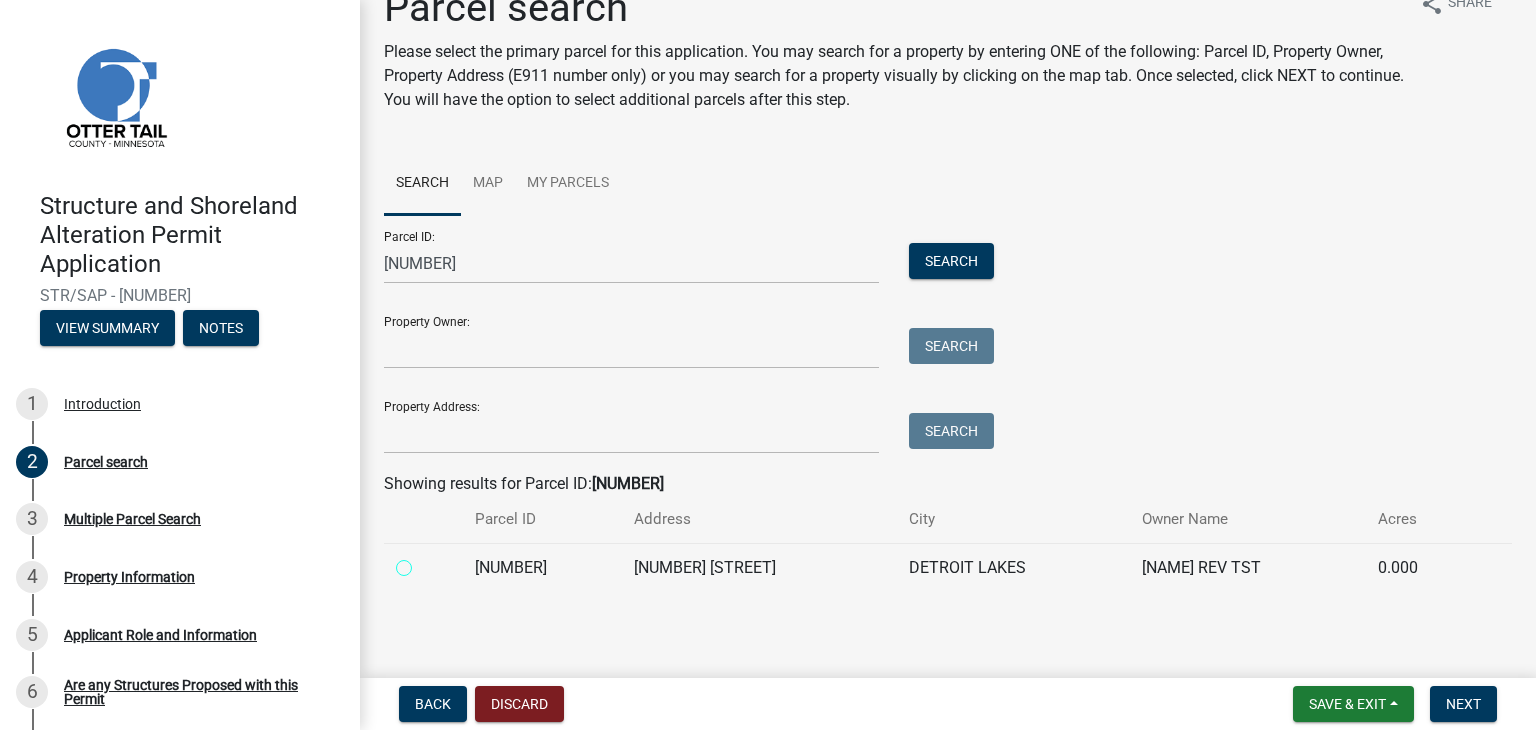 click at bounding box center (426, 562) 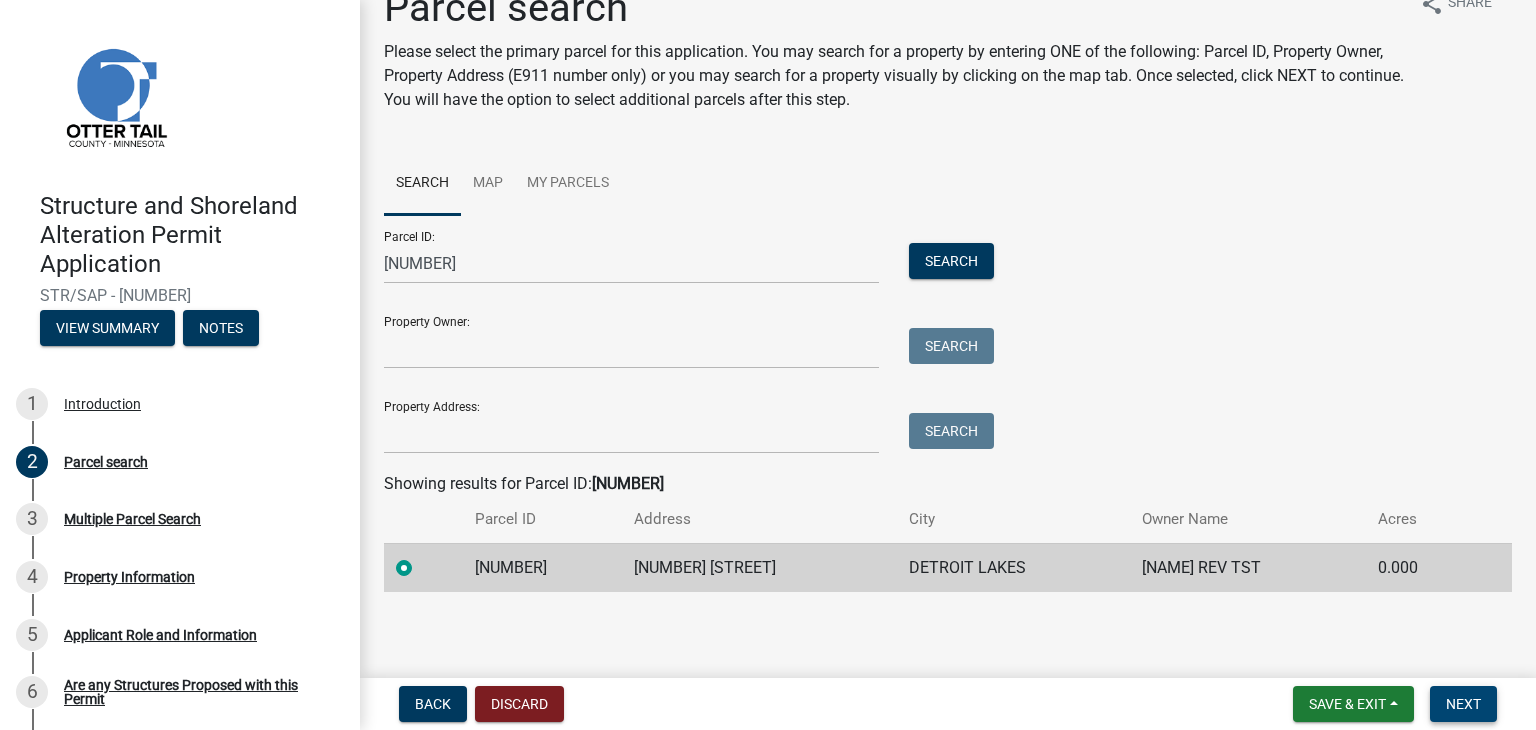 click on "Next" at bounding box center (1463, 704) 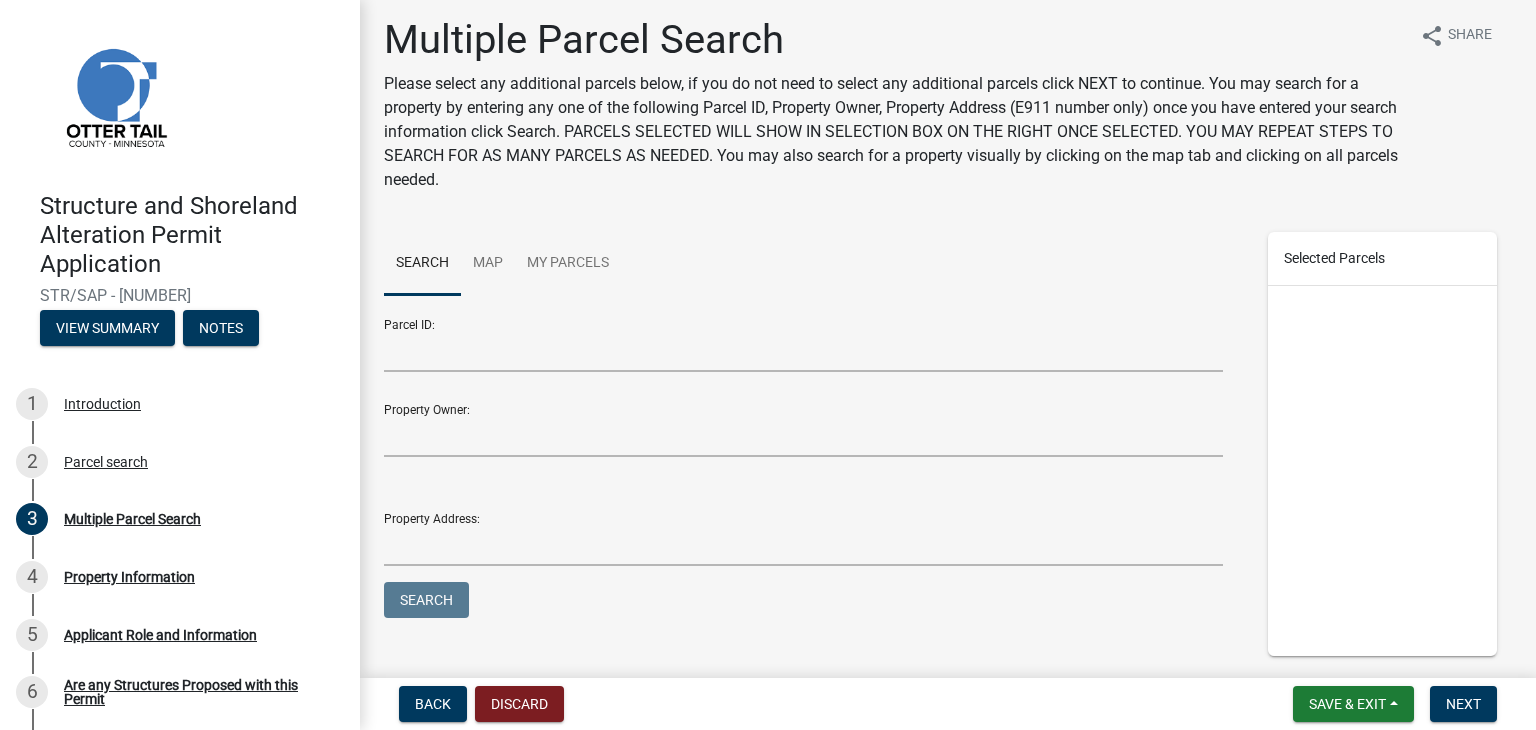 scroll, scrollTop: 0, scrollLeft: 0, axis: both 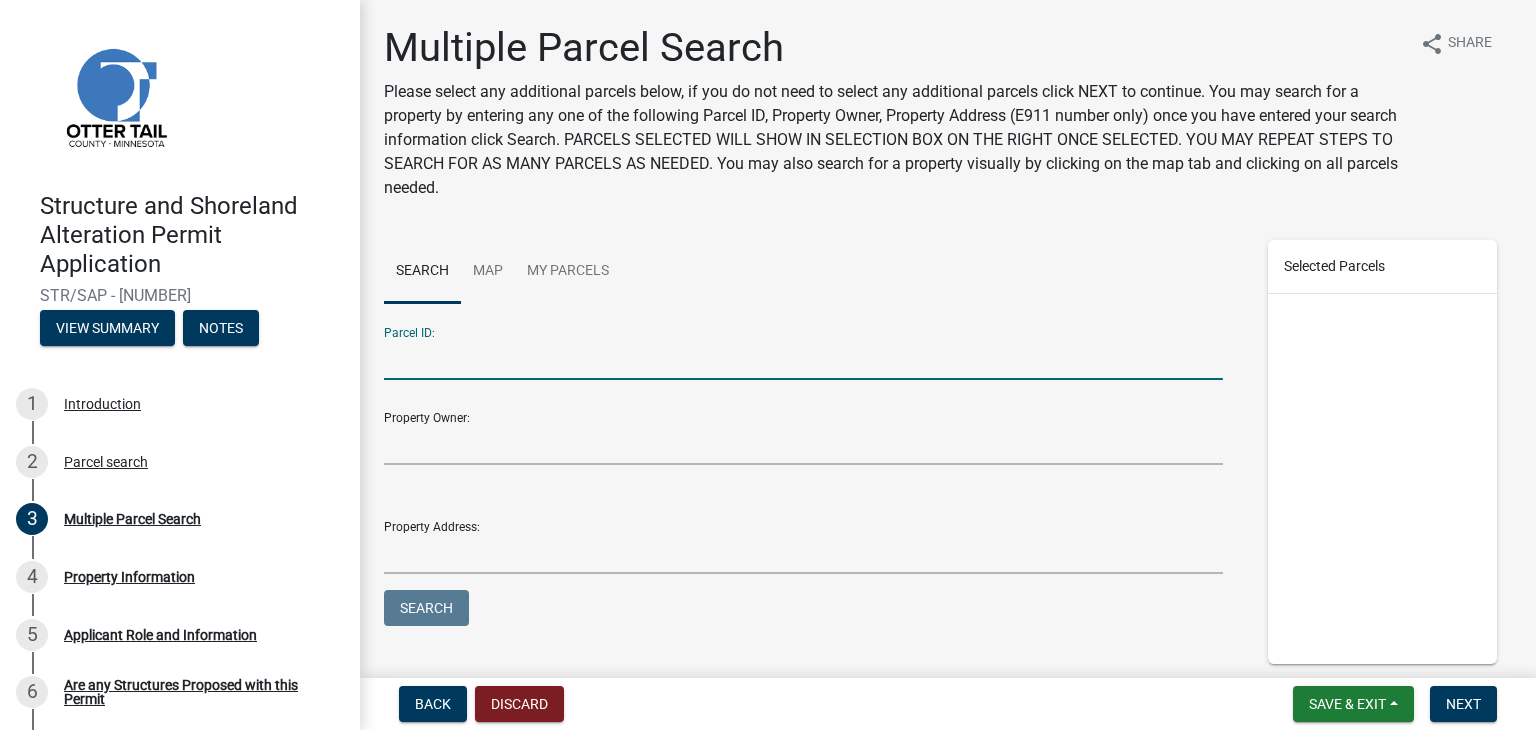 click on "Parcel ID:" at bounding box center (803, 359) 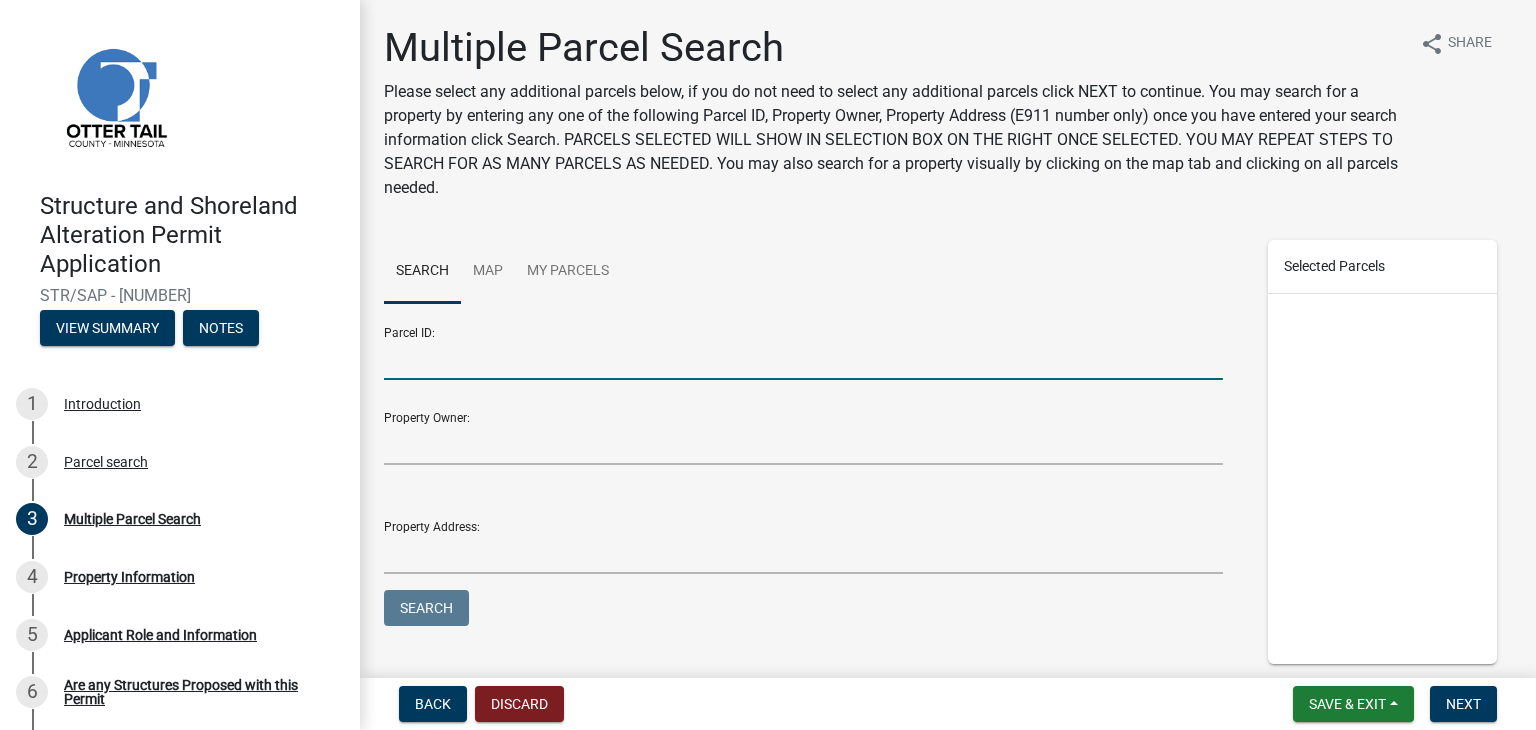 click on "Parcel ID:" at bounding box center (803, 359) 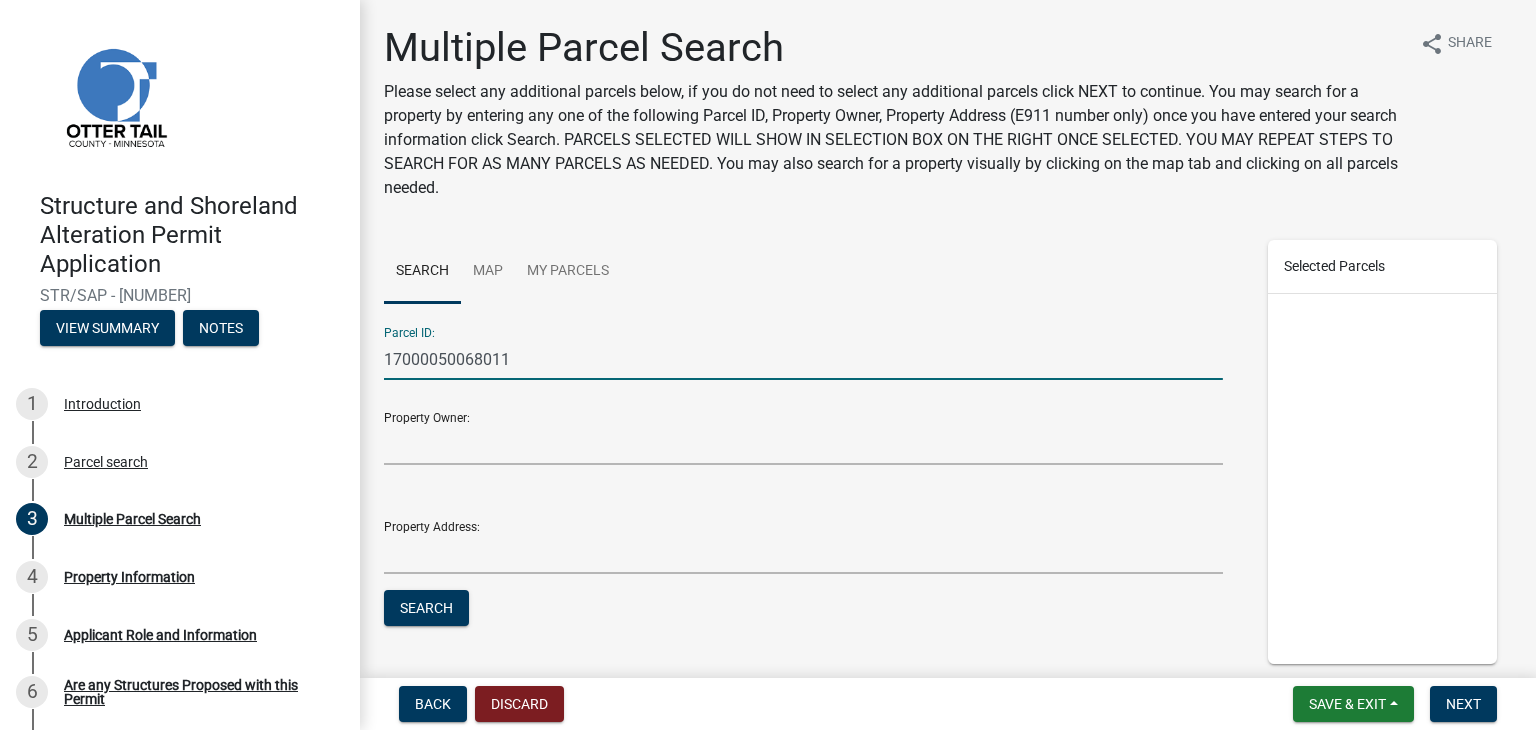 type on "17000050068011" 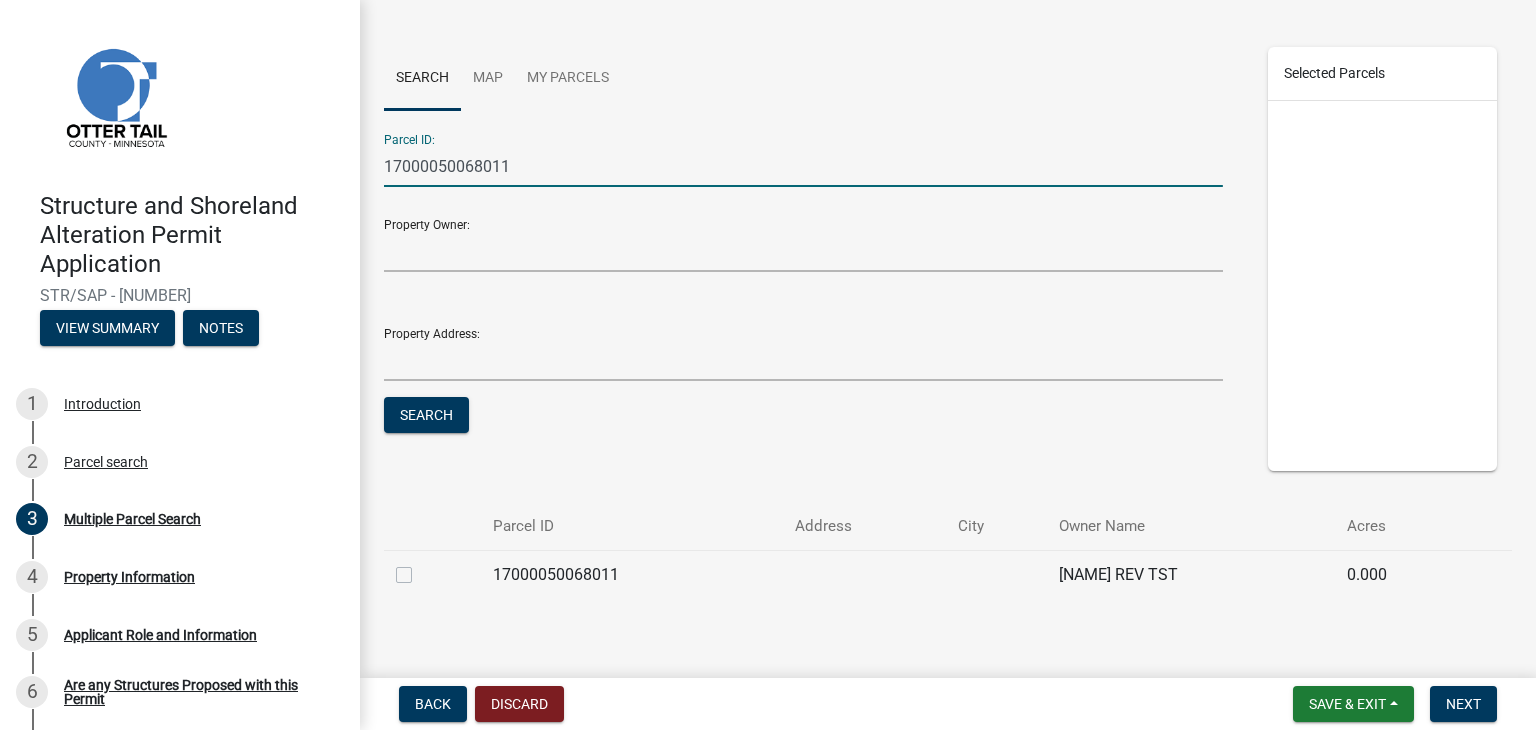 scroll, scrollTop: 216, scrollLeft: 0, axis: vertical 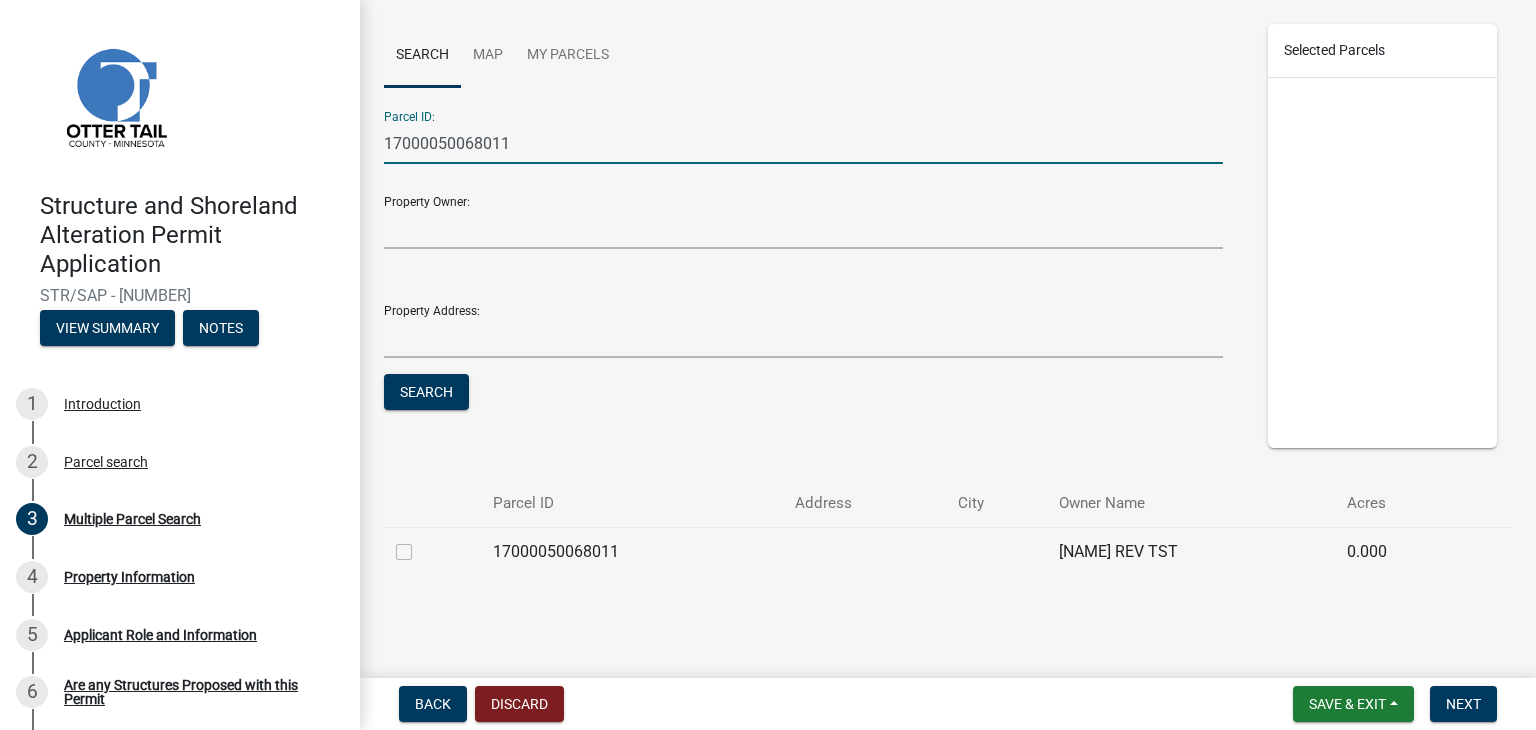 click 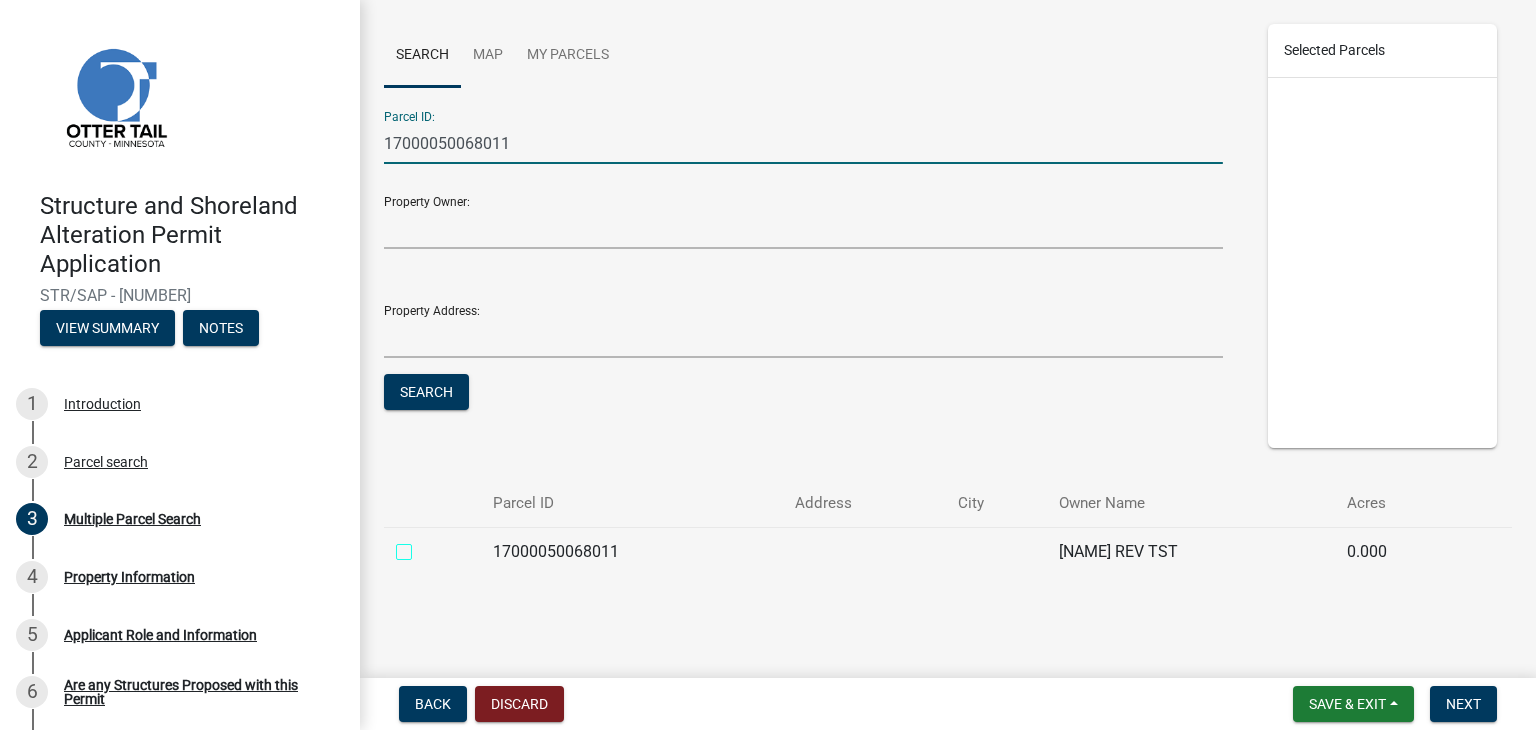 click at bounding box center (426, 546) 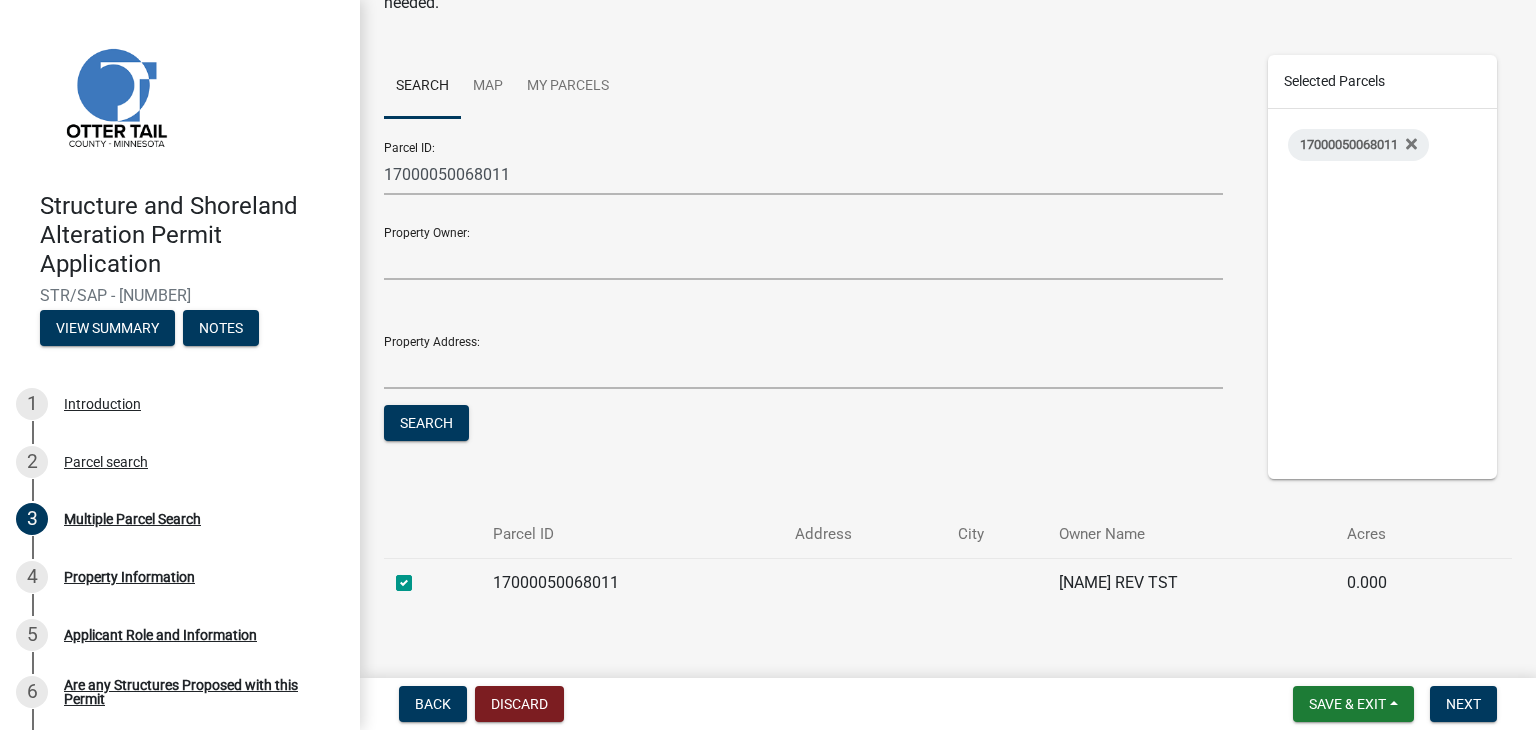 scroll, scrollTop: 216, scrollLeft: 0, axis: vertical 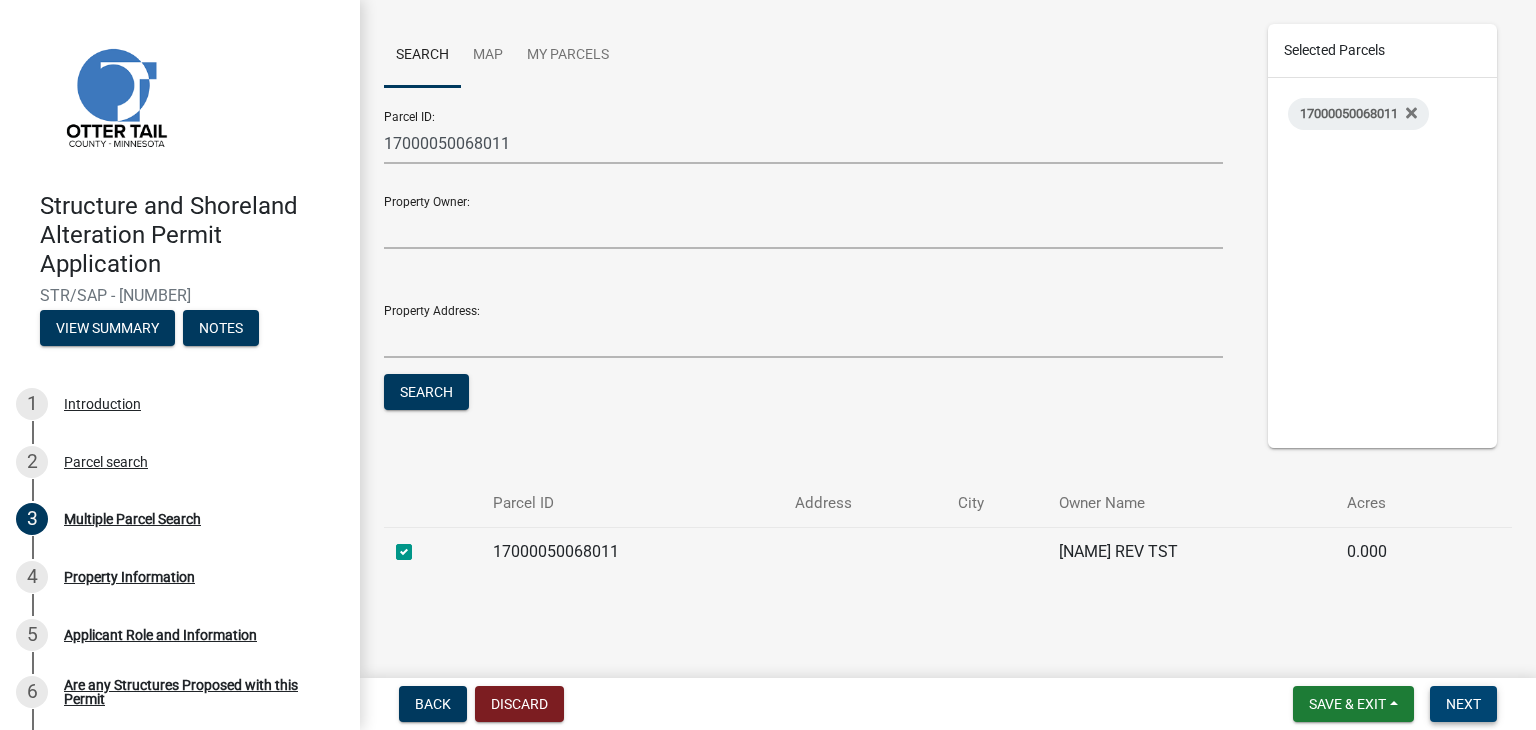 click on "Next" at bounding box center [1463, 704] 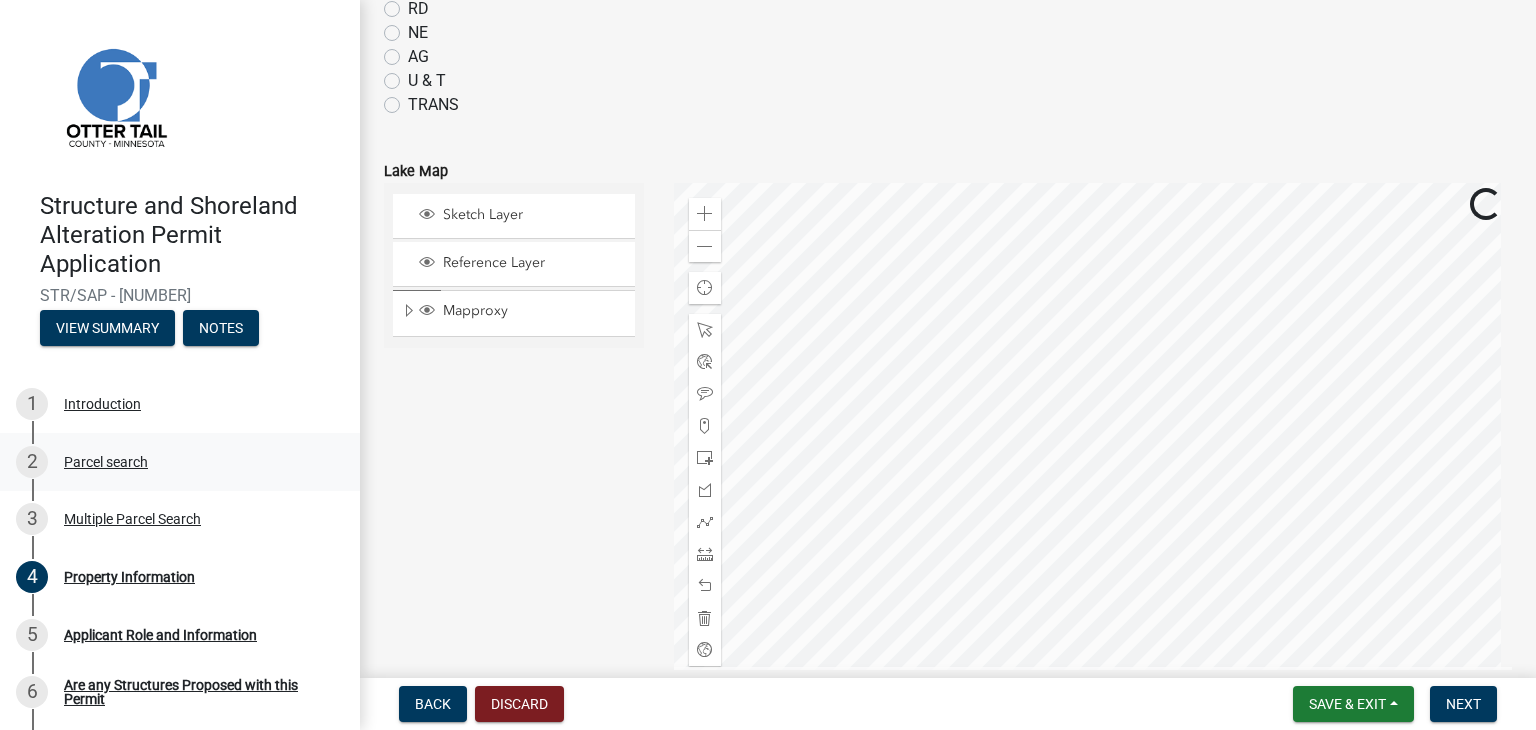 scroll, scrollTop: 900, scrollLeft: 0, axis: vertical 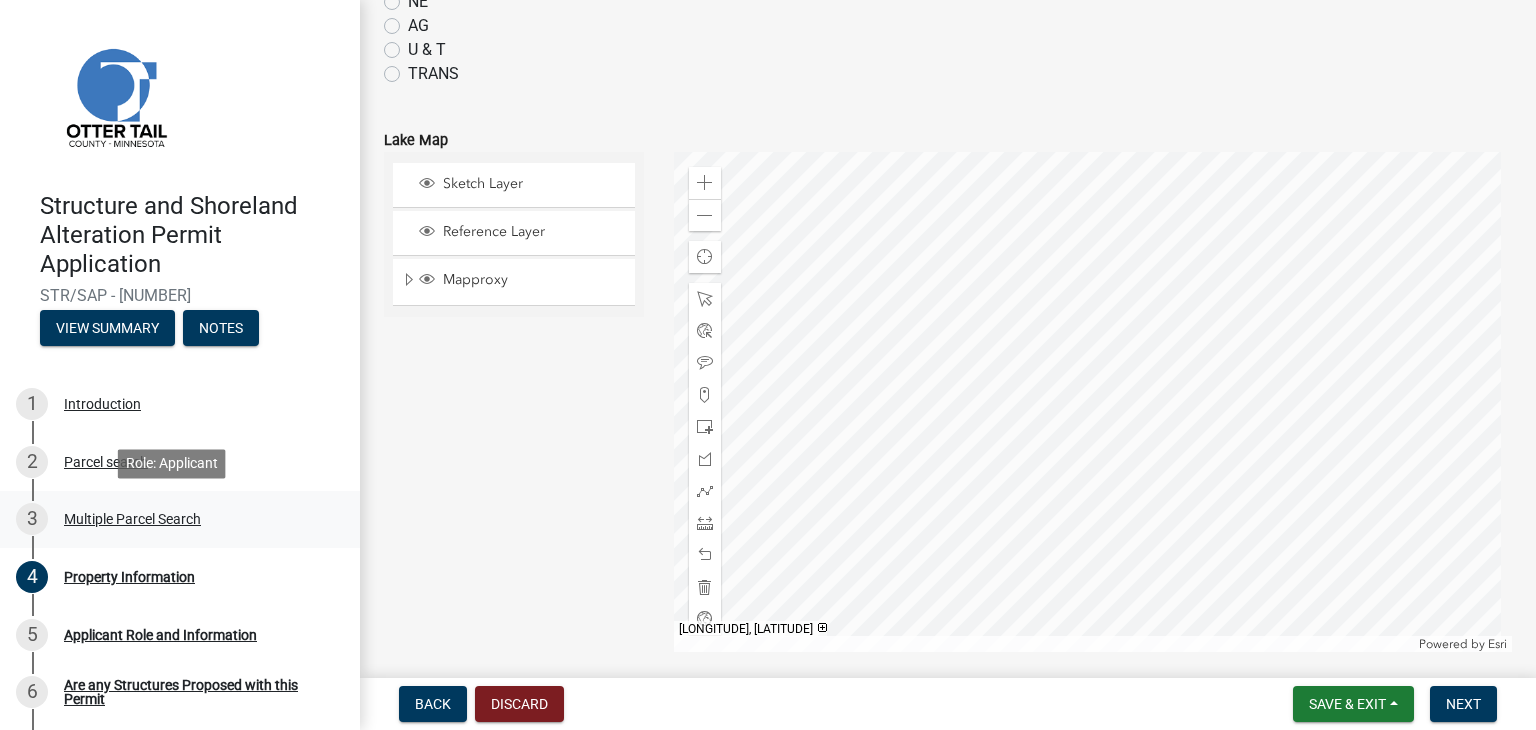 click on "Multiple Parcel Search" at bounding box center (132, 519) 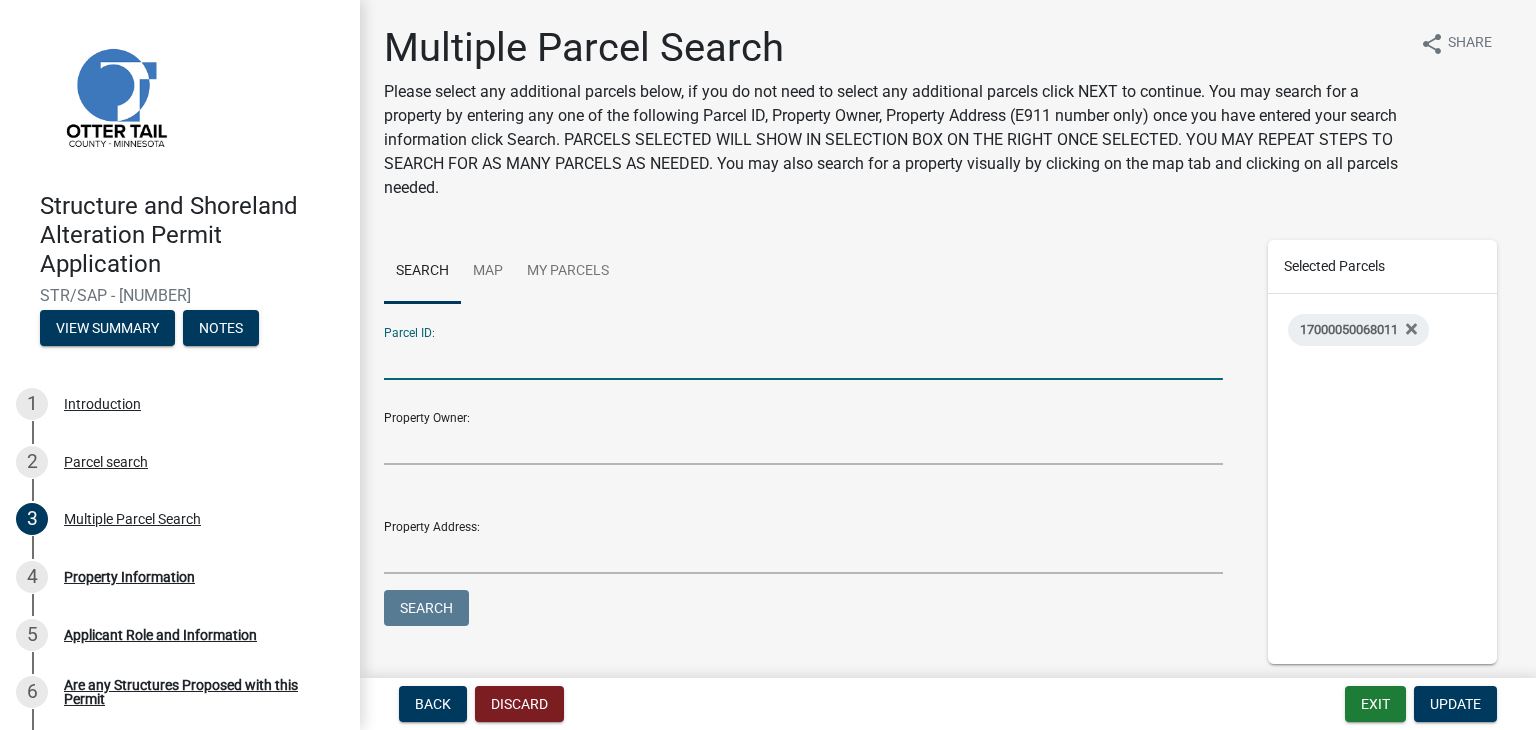 click on "Parcel ID:" at bounding box center (803, 359) 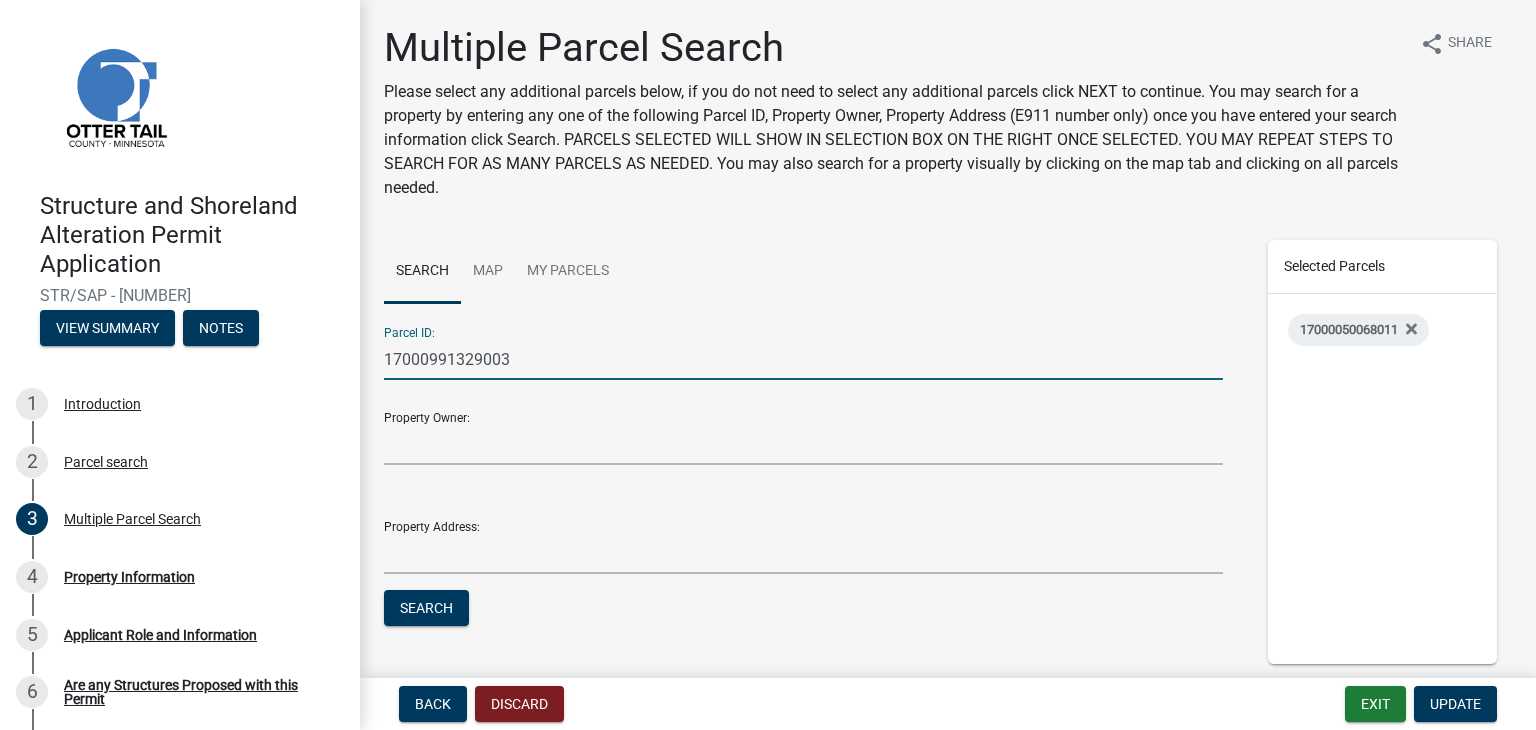 type on "17000991329003" 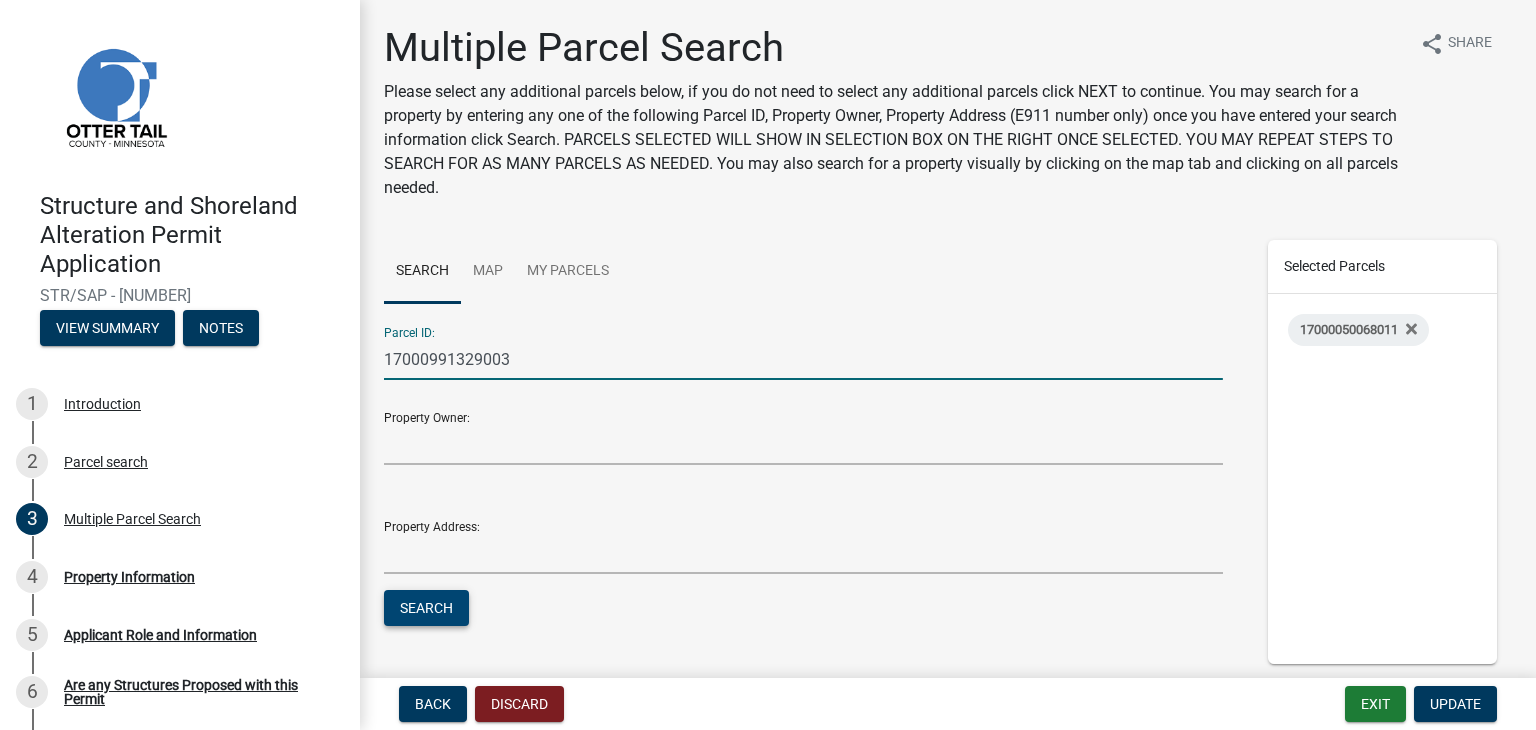 click on "Search" at bounding box center (426, 608) 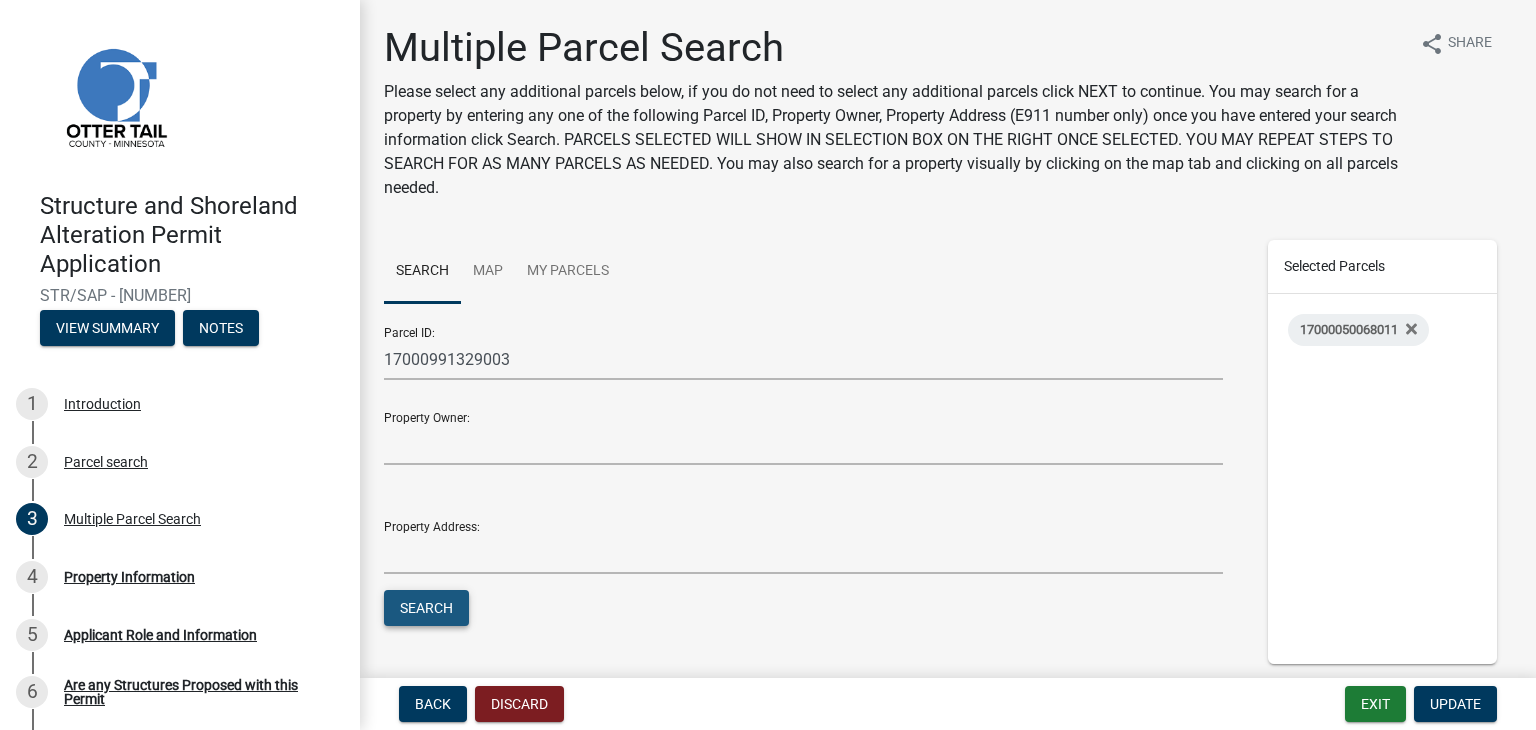 scroll, scrollTop: 264, scrollLeft: 0, axis: vertical 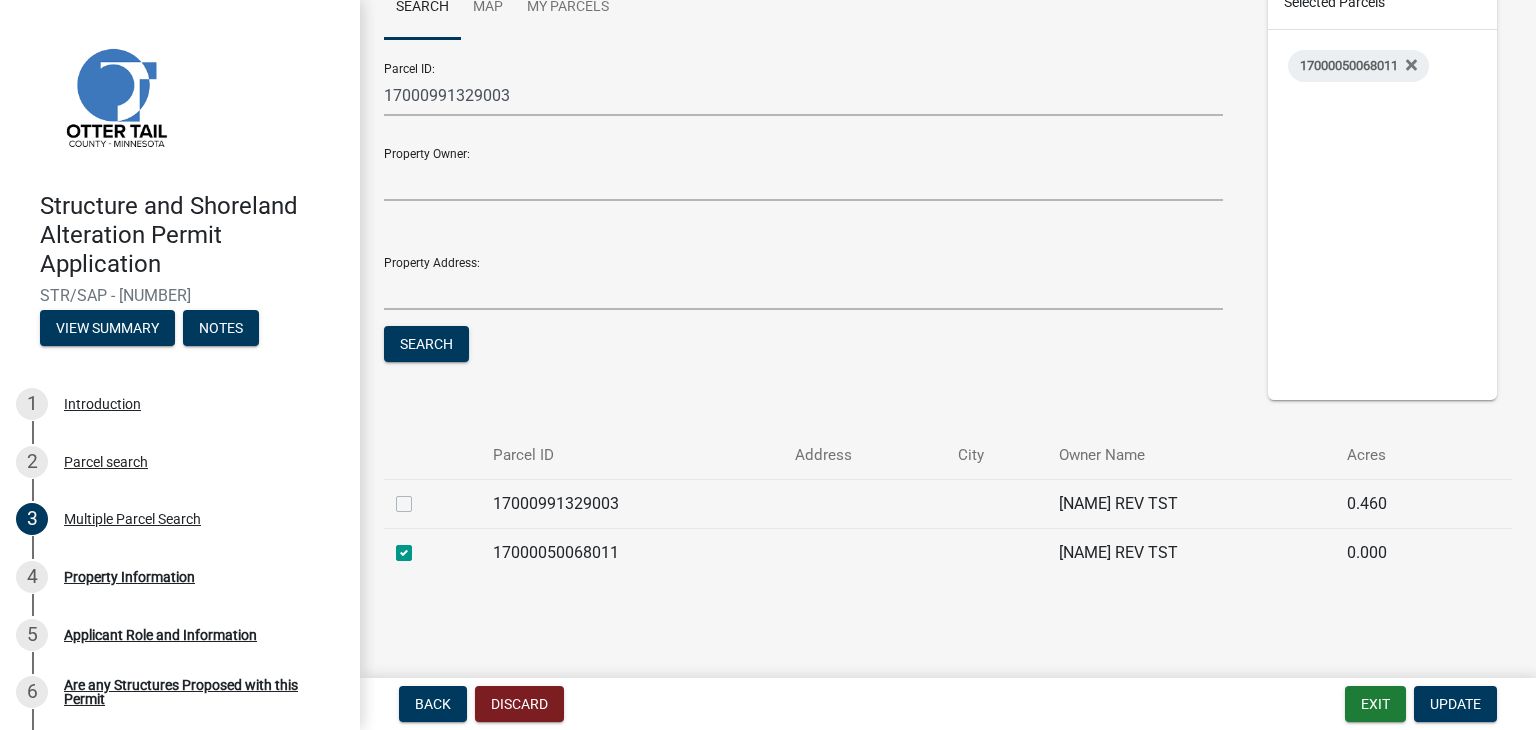 click 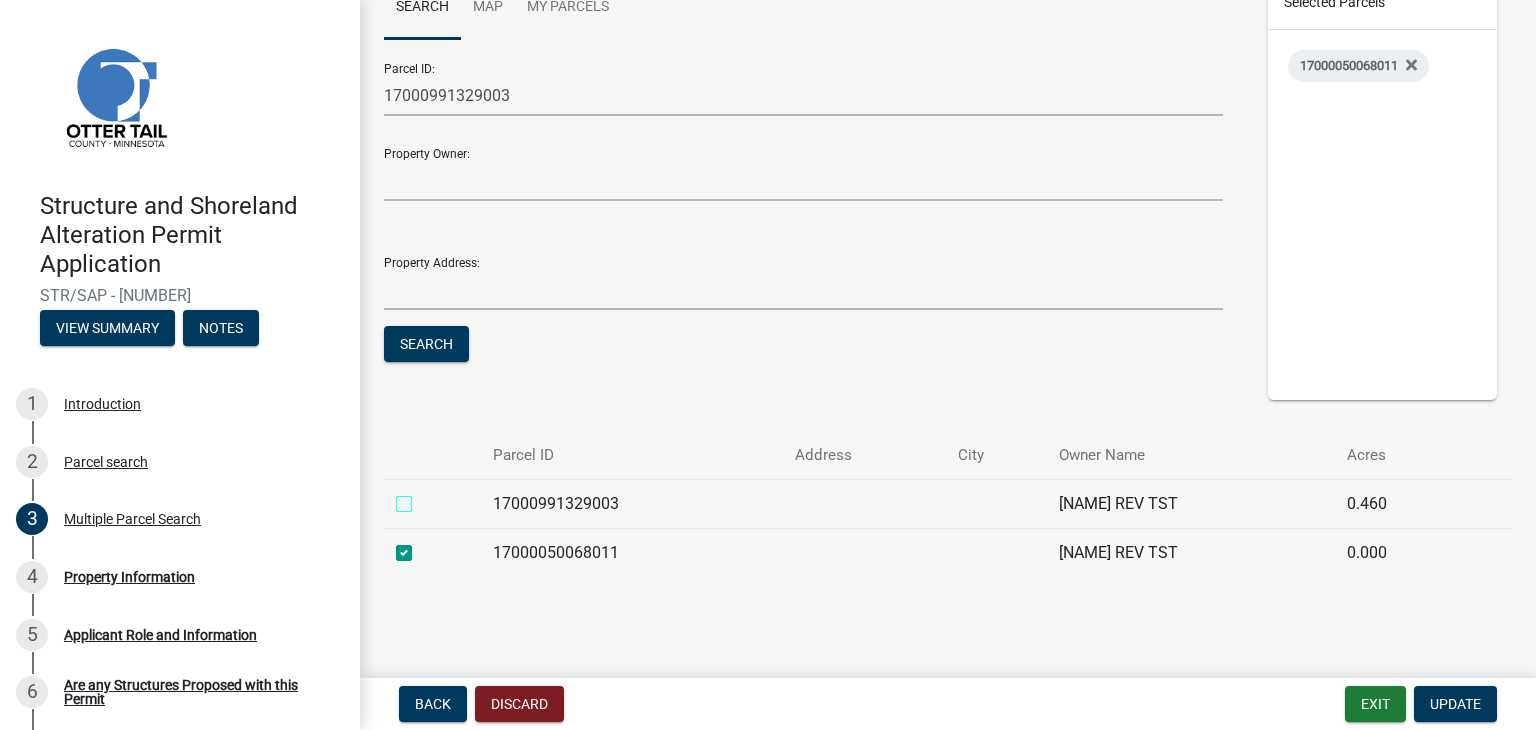 click at bounding box center (426, 498) 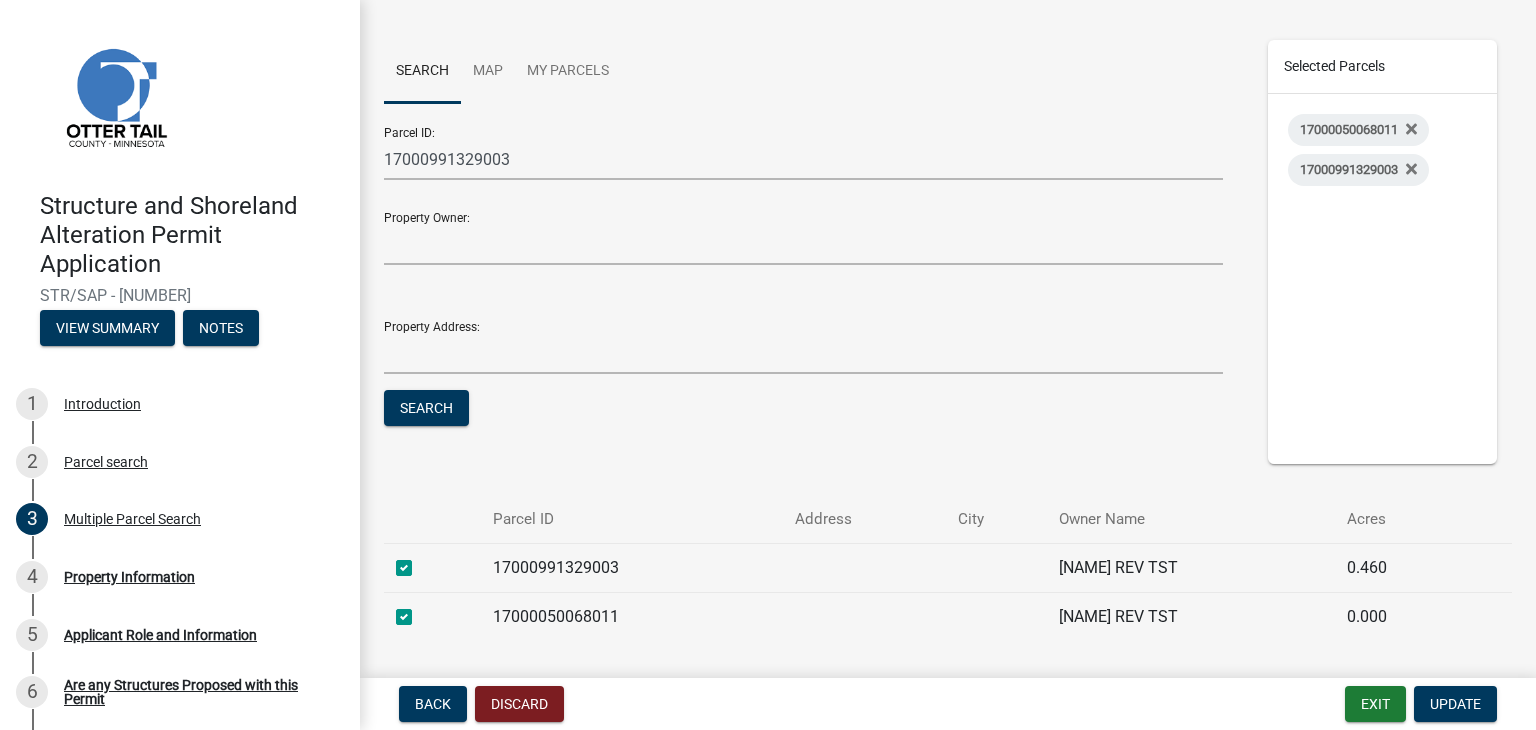 scroll, scrollTop: 264, scrollLeft: 0, axis: vertical 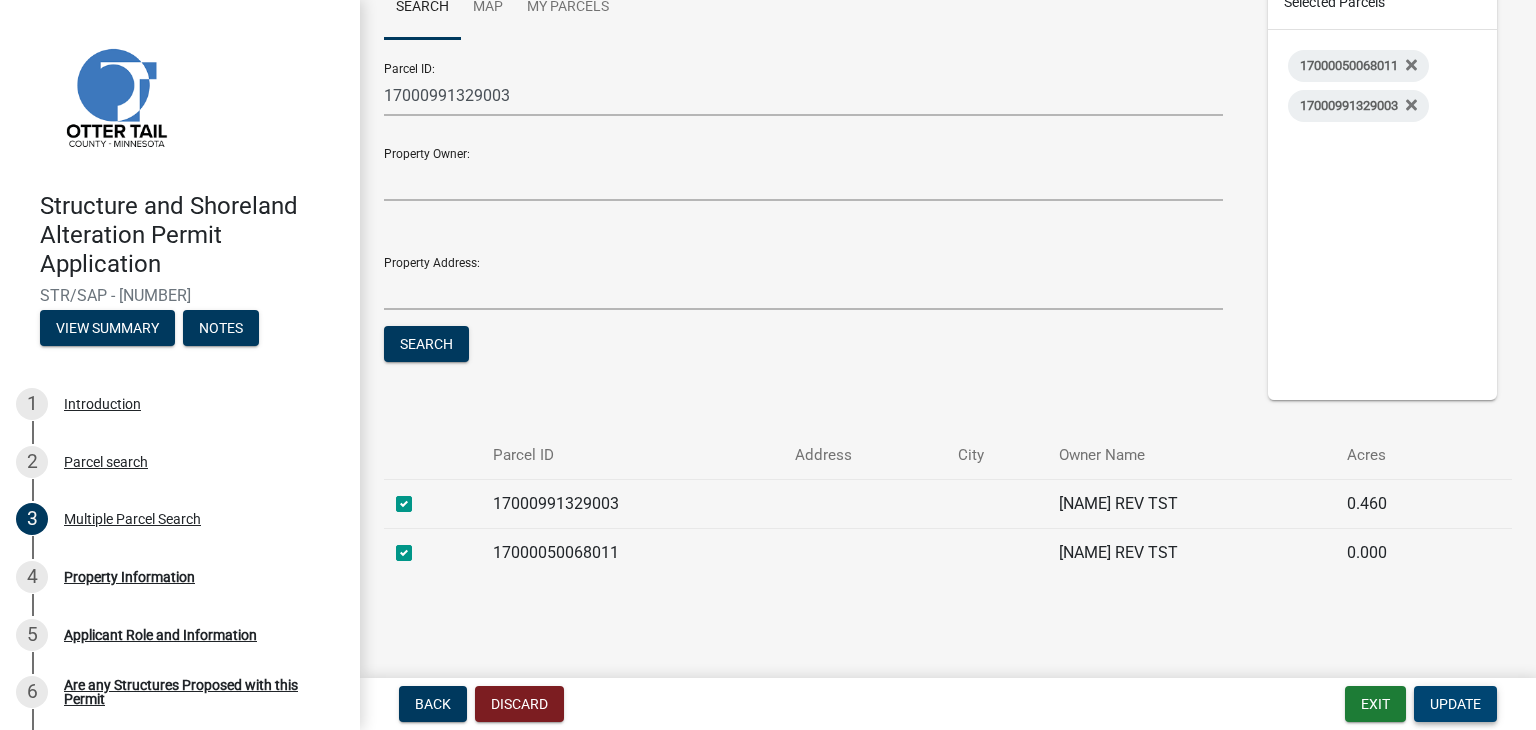 click on "Update" at bounding box center [1455, 704] 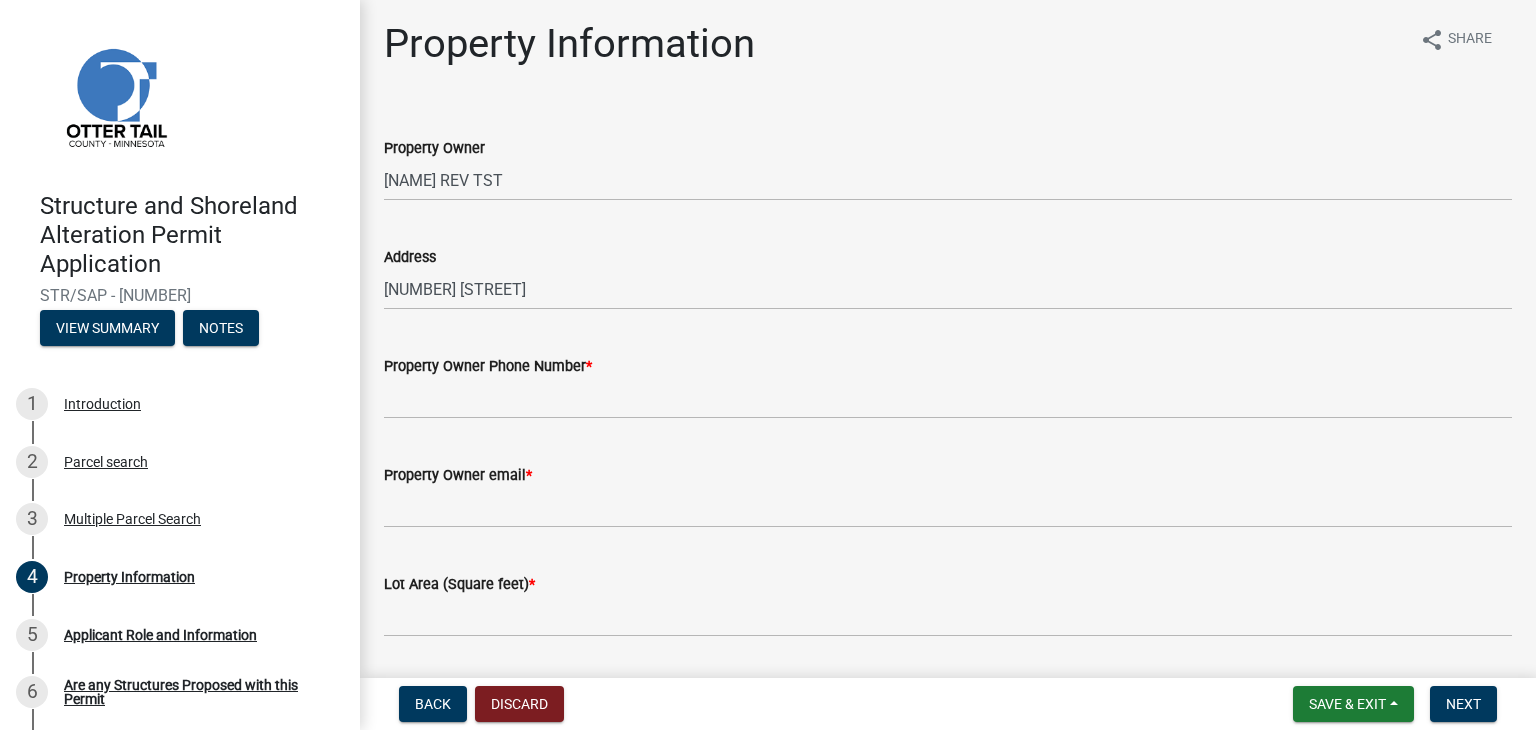 scroll, scrollTop: 0, scrollLeft: 0, axis: both 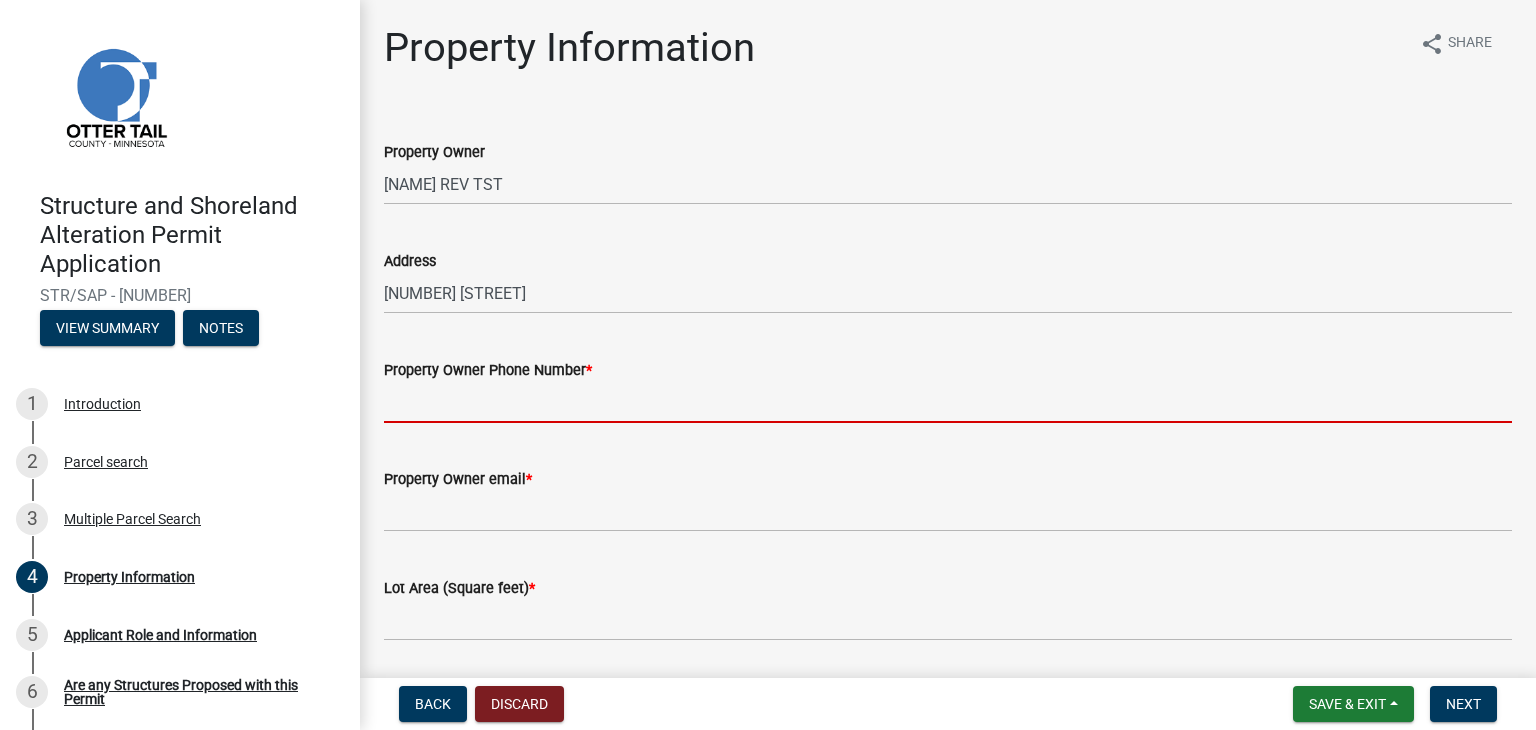 click on "Property Owner Phone Number  *" at bounding box center (948, 402) 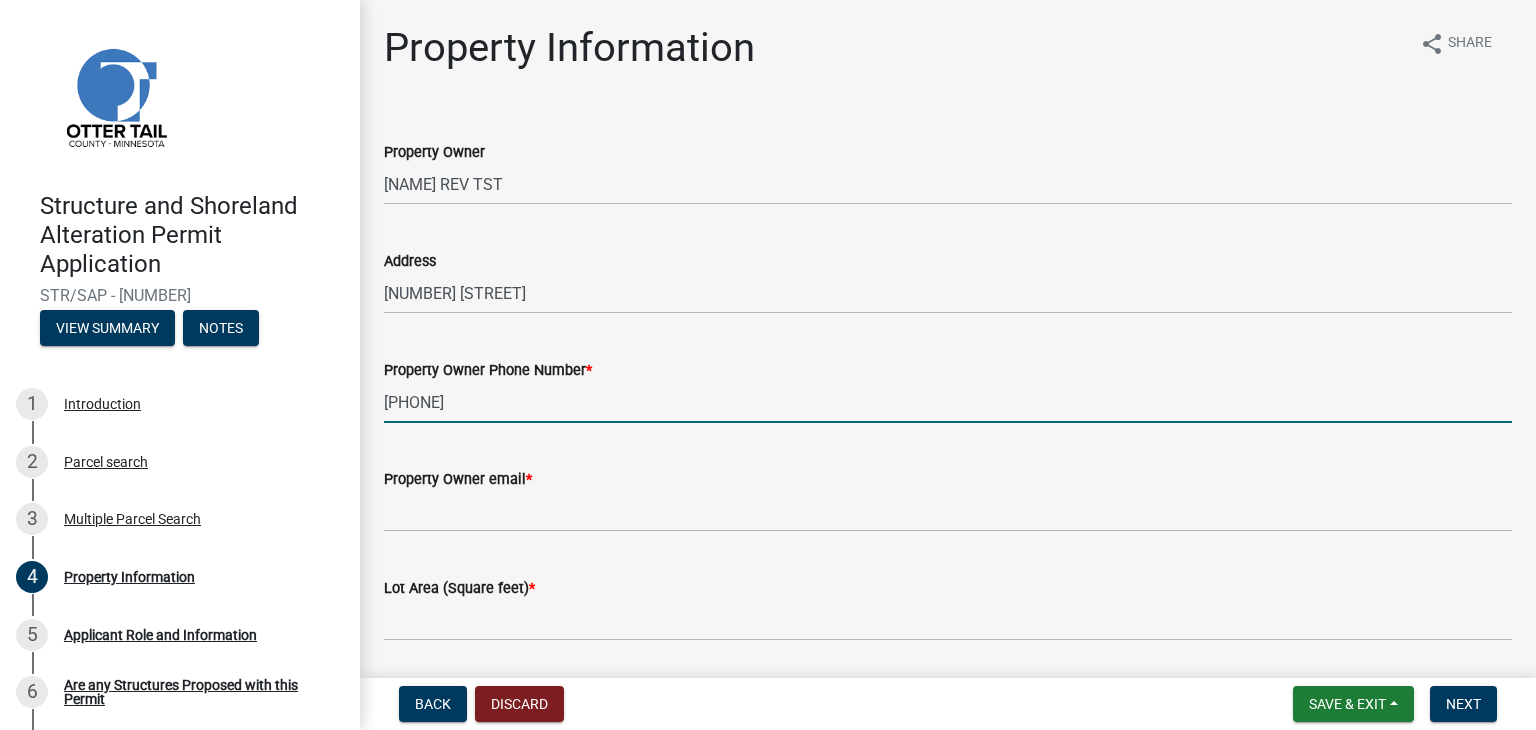 type on "[PHONE]" 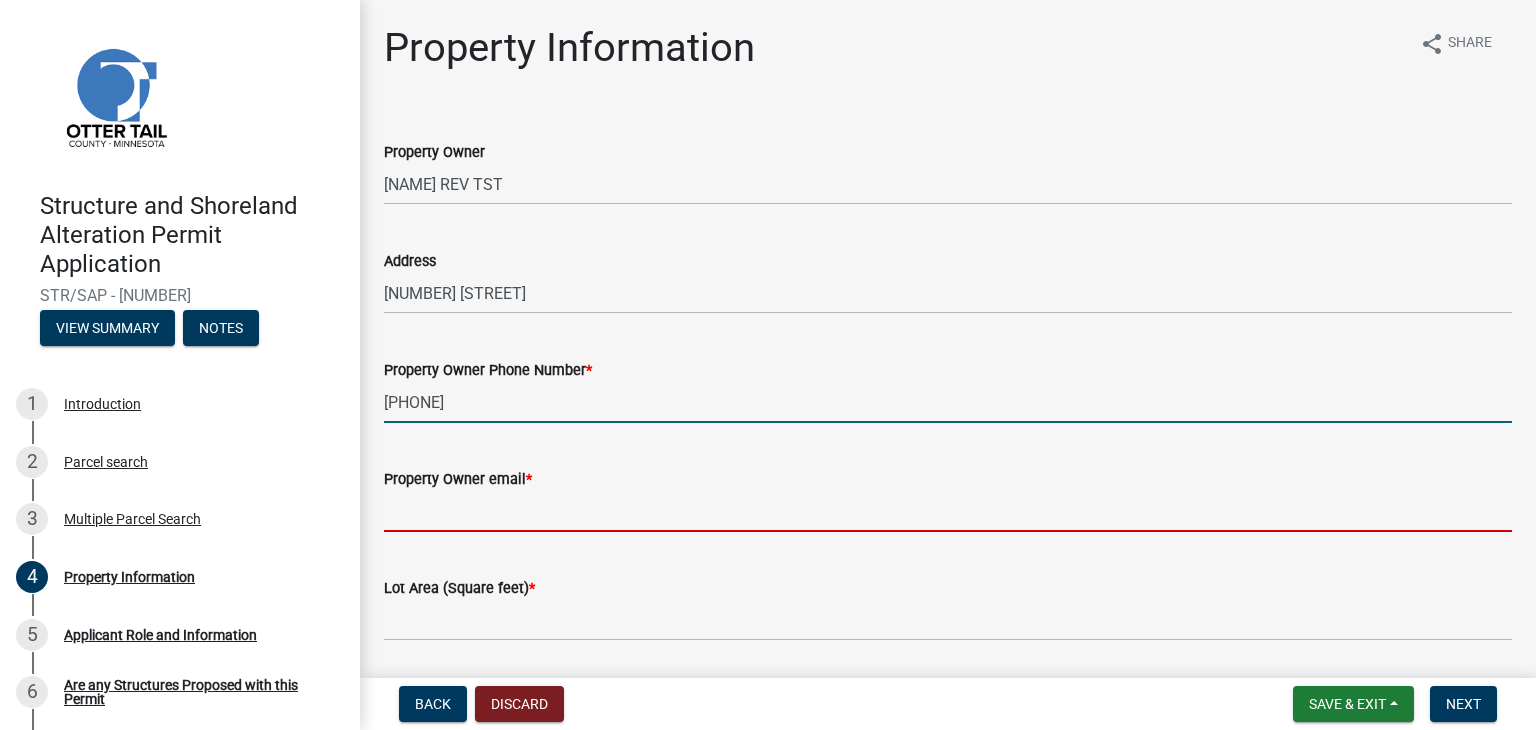 click on "Property Owner email  *" at bounding box center (948, 511) 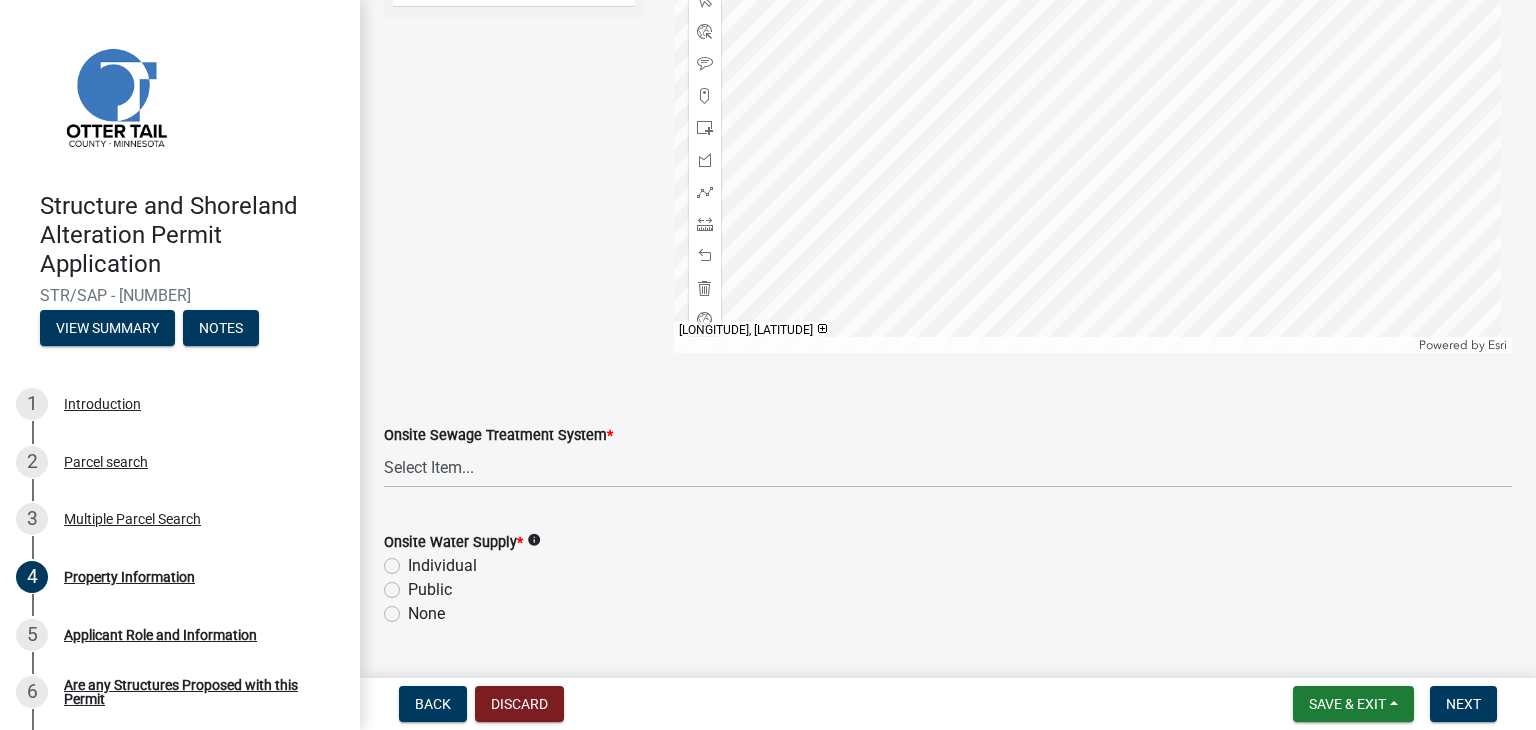 scroll, scrollTop: 1200, scrollLeft: 0, axis: vertical 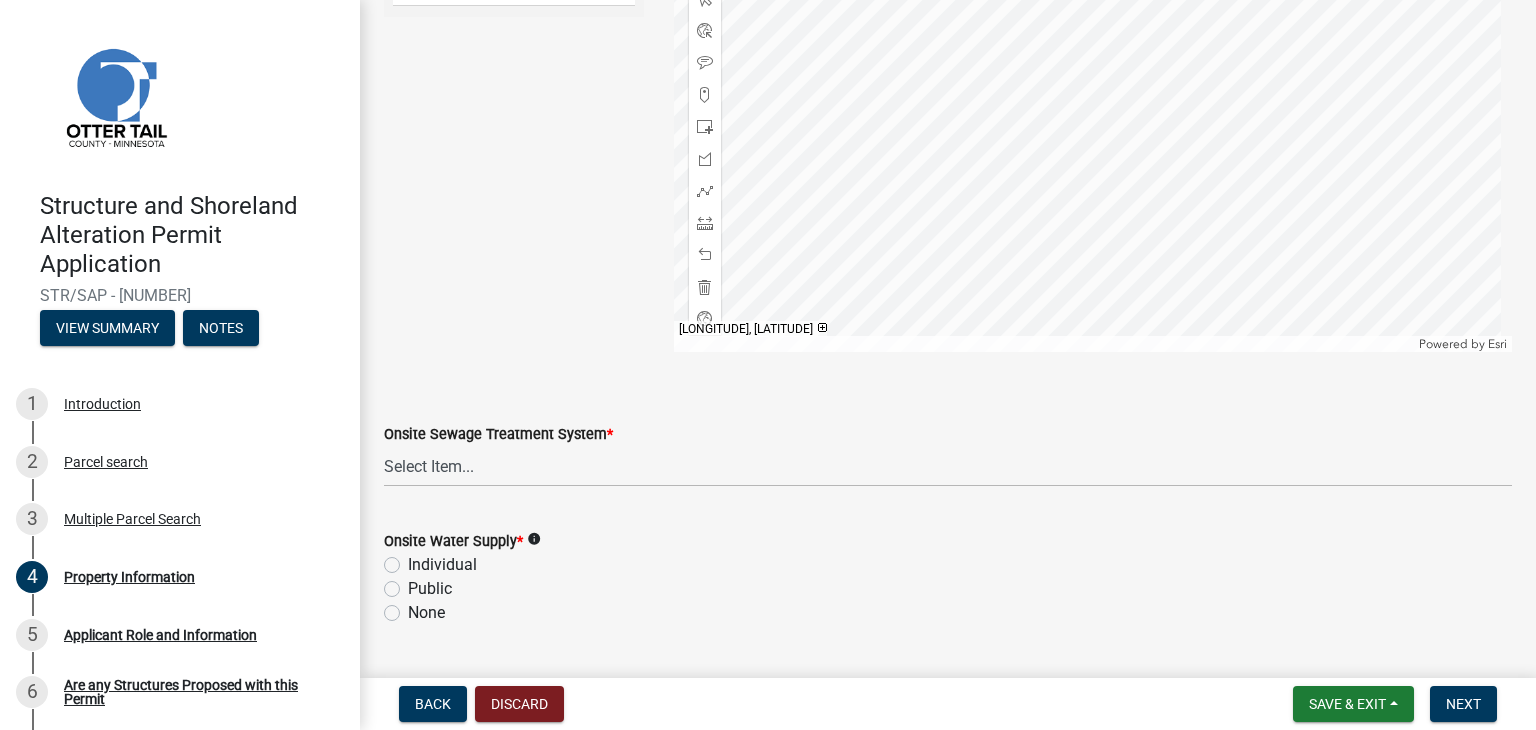 type on "[EMAIL]" 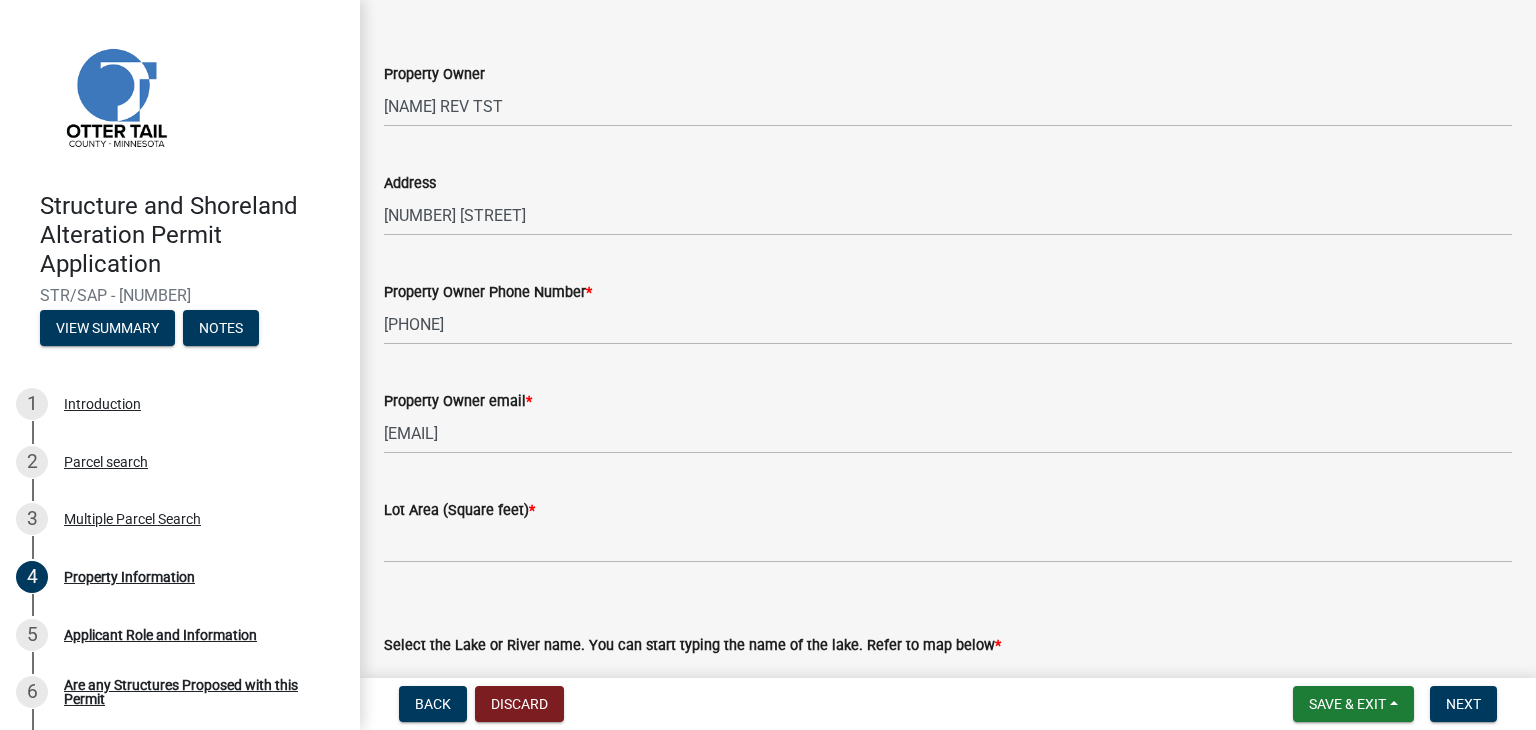 scroll, scrollTop: 200, scrollLeft: 0, axis: vertical 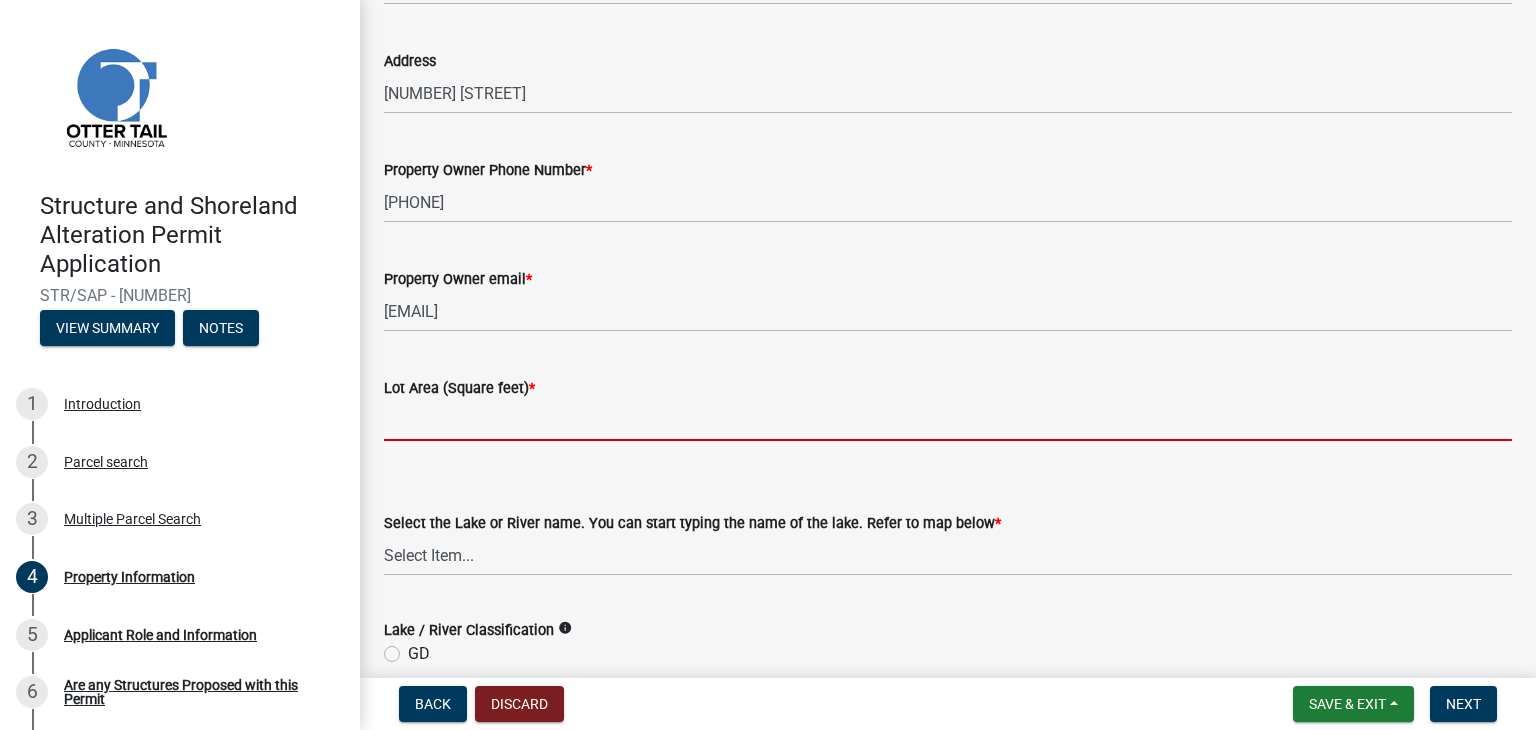 click 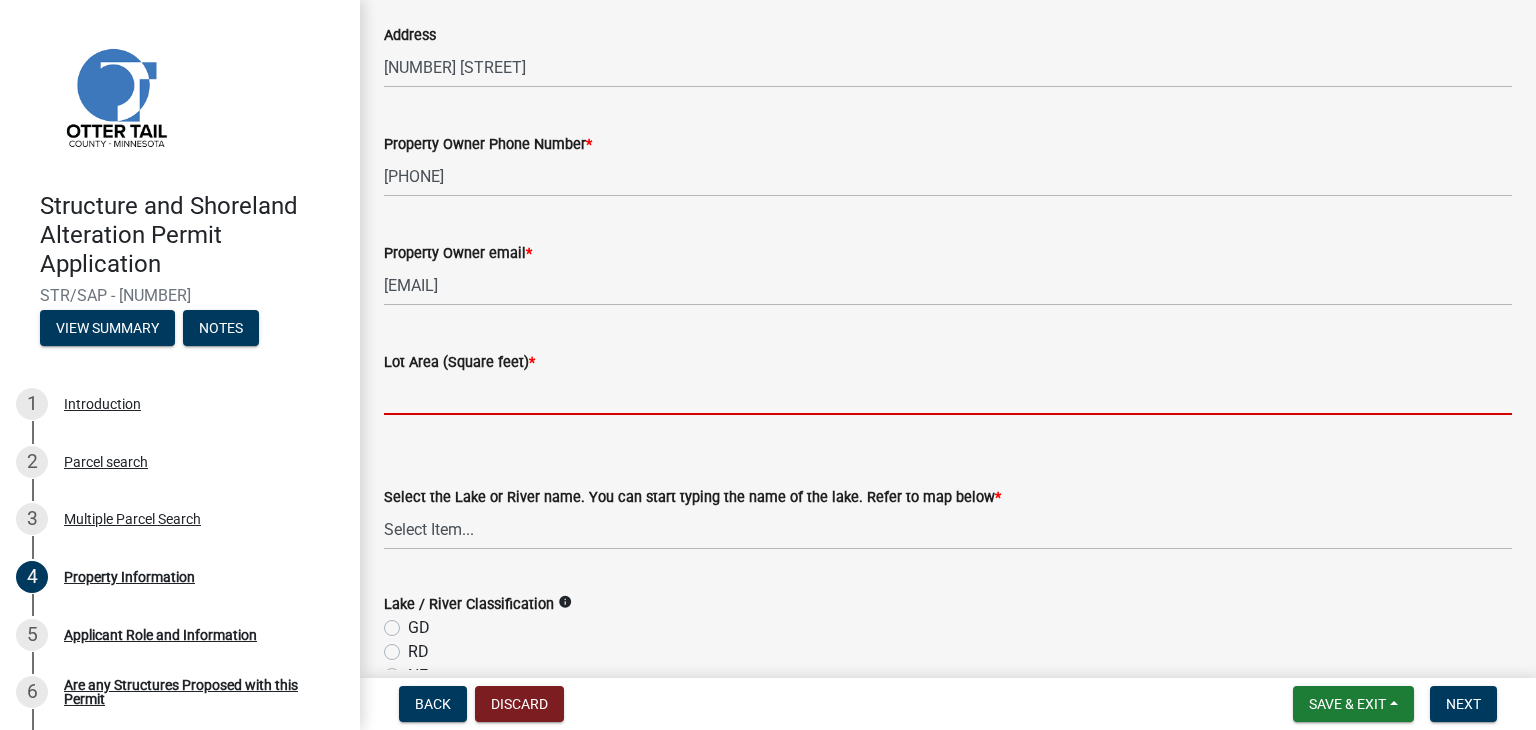 scroll, scrollTop: 260, scrollLeft: 0, axis: vertical 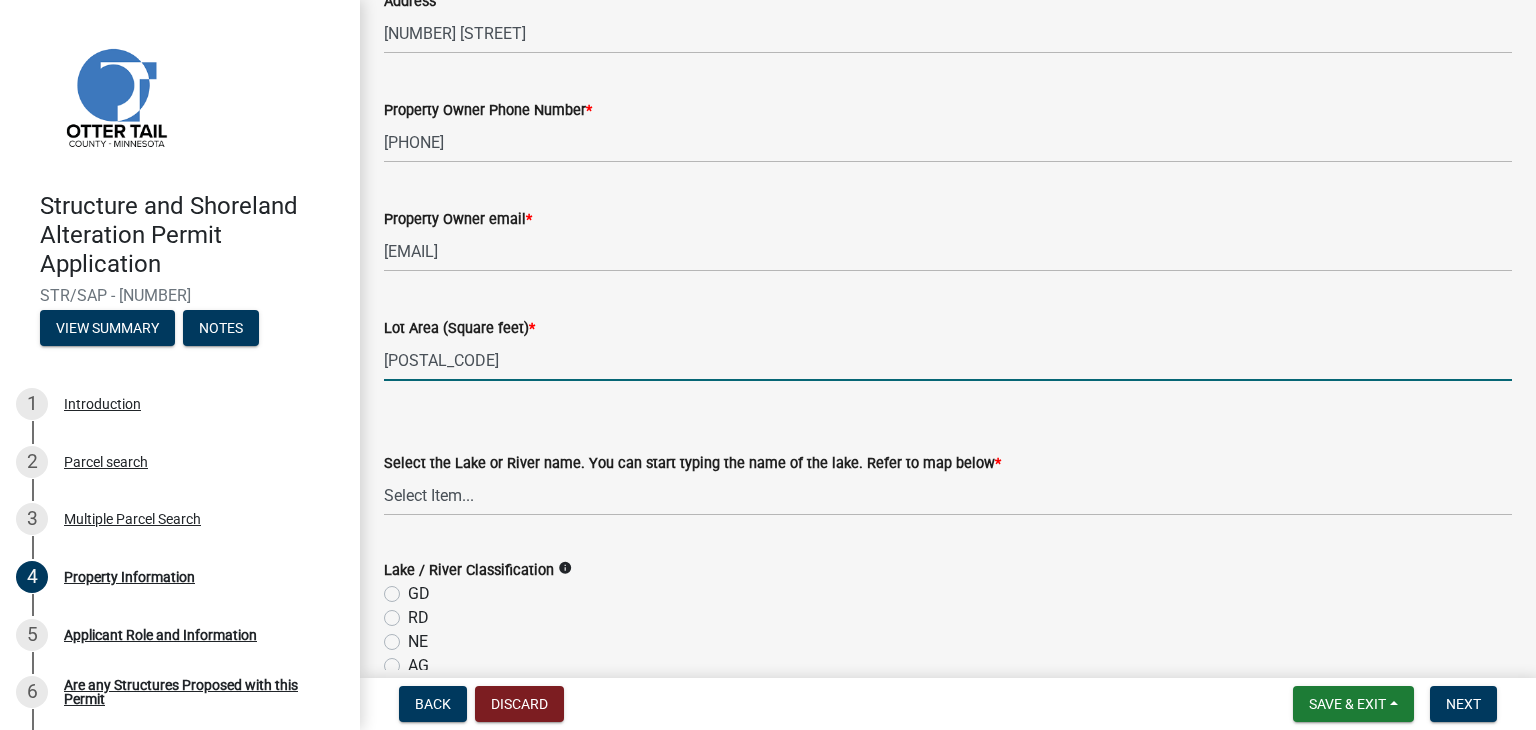 type on "[POSTAL_CODE]" 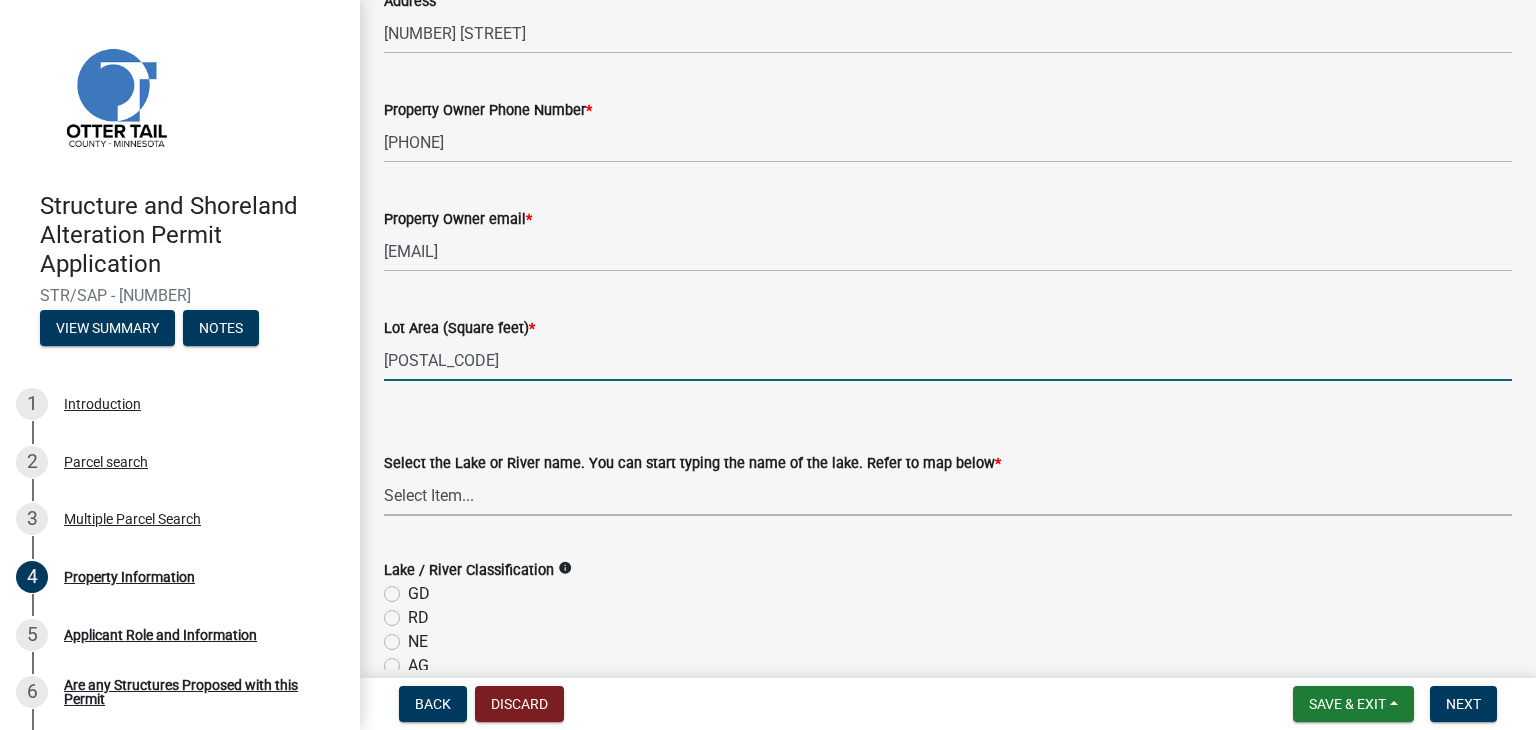 drag, startPoint x: 556, startPoint y: 508, endPoint x: 530, endPoint y: 511, distance: 26.172504 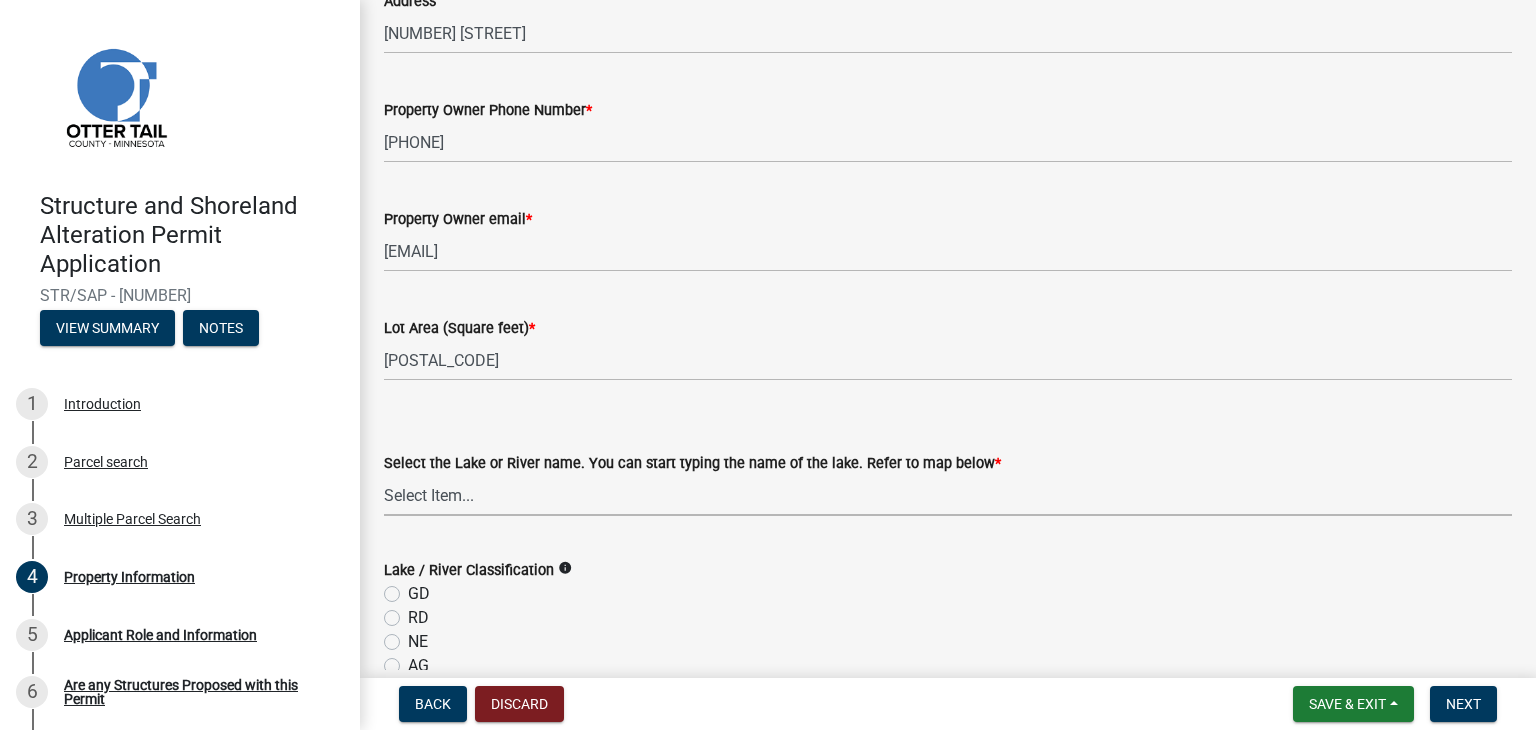 click on "Select Item...   None    Adley  56-031   Albert  56-118    Alfred  56-600    Alice  56-244   Alice   56-506    Alice  56-867   Alice  84-001   Alkali   56-611   Almora   56-049   Altner   56-875   Anderson   56-716   Anna   56-448    Annie  56-604   Annie Battle   56-241   Archie   56-629   Arken   56-086   Augusta   56-025   Back   56-441   Bahle   56-637   Bass   56-544   Bass   56-570   Bass   56-722   Bass   56-770   Bear   56-069   Beauty Shore   56-195   Beebe   56-416   Beers   56-724   Beiningen   56-754   Belmont   56-237   Berend   56-507   Berger   56-149   Besser  56-027   Big Crow   56-576   Big McDonald   56-386   Big Pine   56-130   Big Stone   56-701   Birch   56-674   Blacken   56-405    Blanche  56-240   Block   56-079   Boedigheimer   56-212   Bolton   56-318   Bon   56-734   Boos   56-341   Boot   03-248   Bracket   56-738   Bradbury   56-548   Bray   56-472   Bredeson   56-173   Brekke   56-664   Bromseth   56-655   Brown   56-315   Buchanan   56-209   Buck   03-473   Bullhead   56-171" at bounding box center [948, 495] 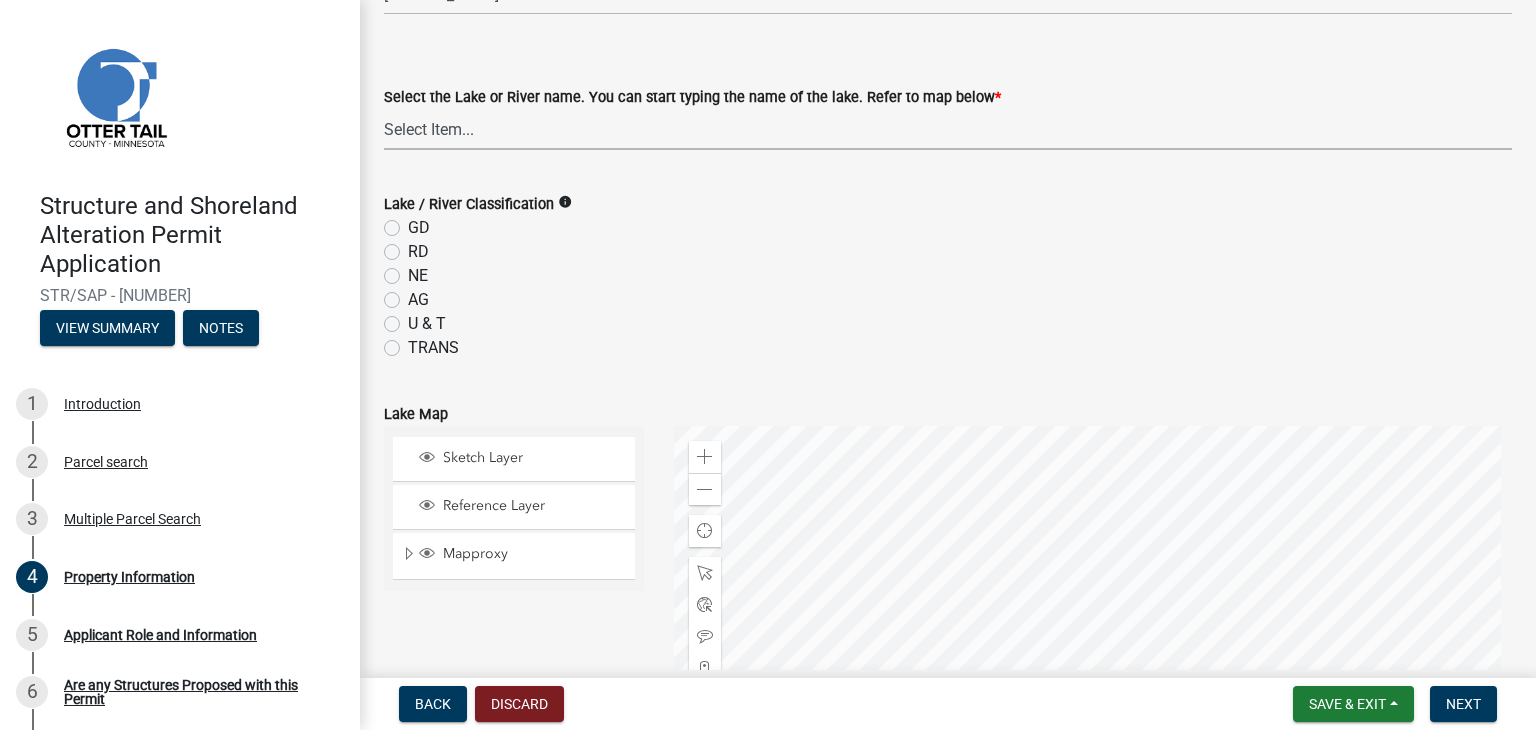 scroll, scrollTop: 660, scrollLeft: 0, axis: vertical 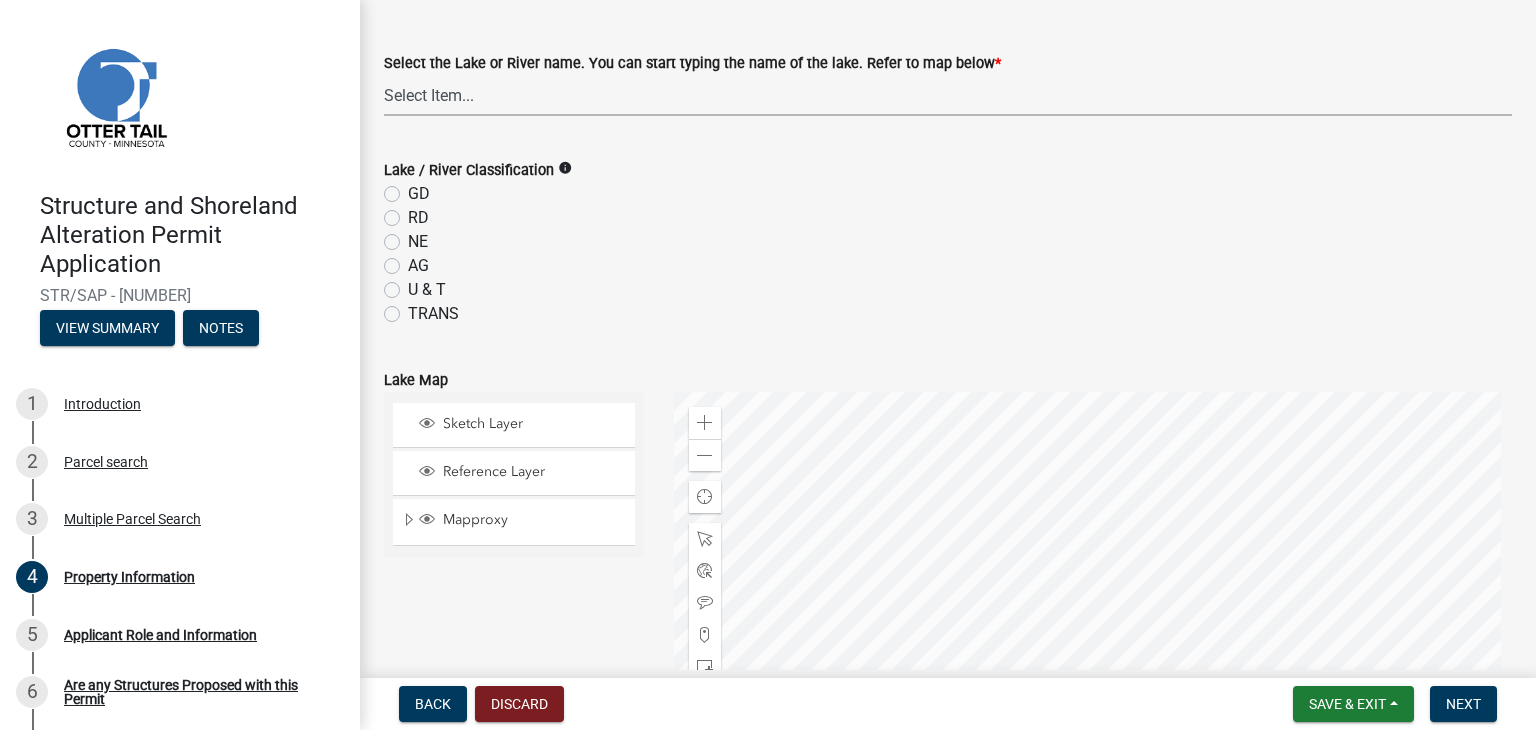 click on "info" 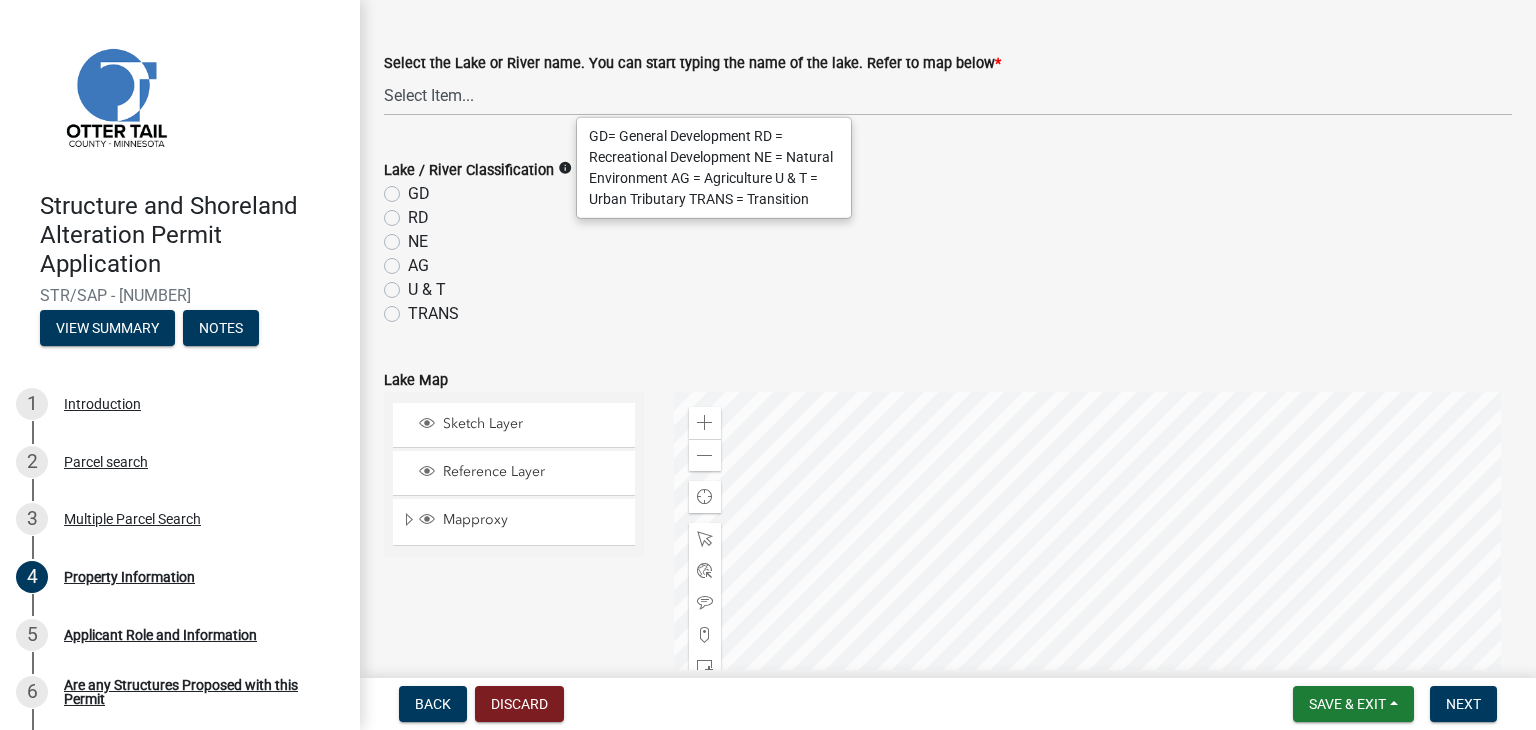 click on "GD" 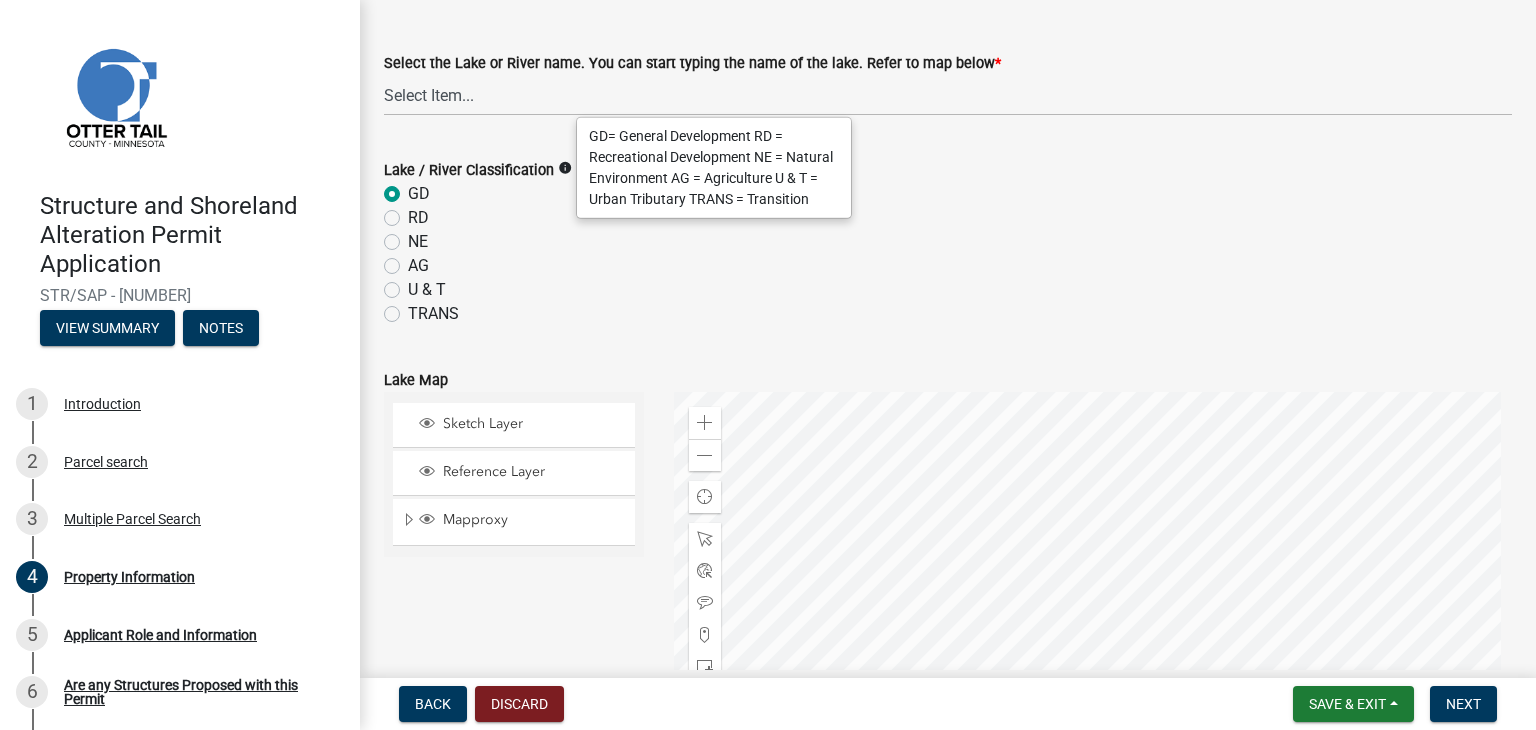 radio on "true" 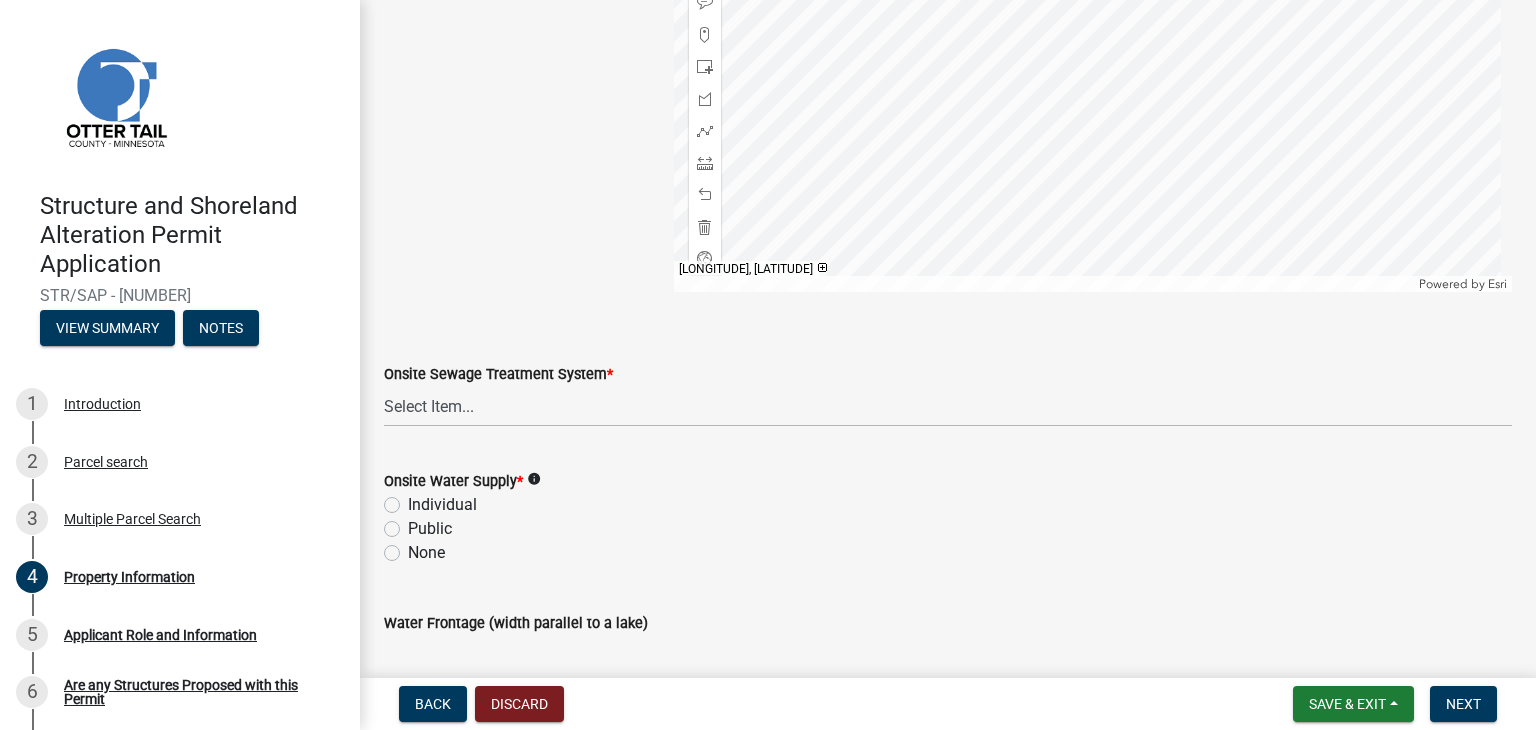 scroll, scrollTop: 1260, scrollLeft: 0, axis: vertical 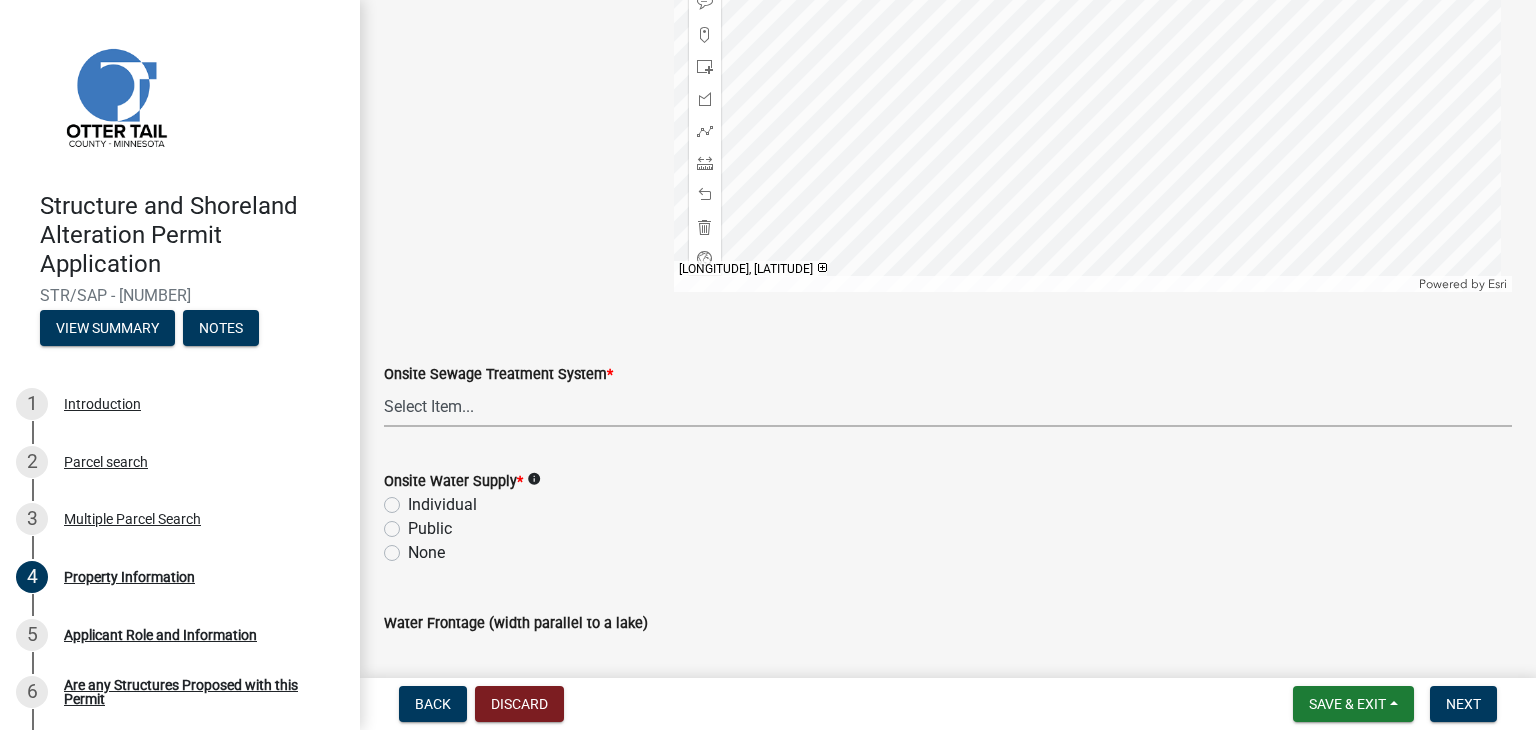 click on "Select Item...   L&R Certificate of Compliance within 5yrs   Compliance Inspection report within 3yrs   OTWMD *must have Sewage System approval from the OTWMD   New Proposed System   Non-Dwelling no plumbing   None" at bounding box center (948, 406) 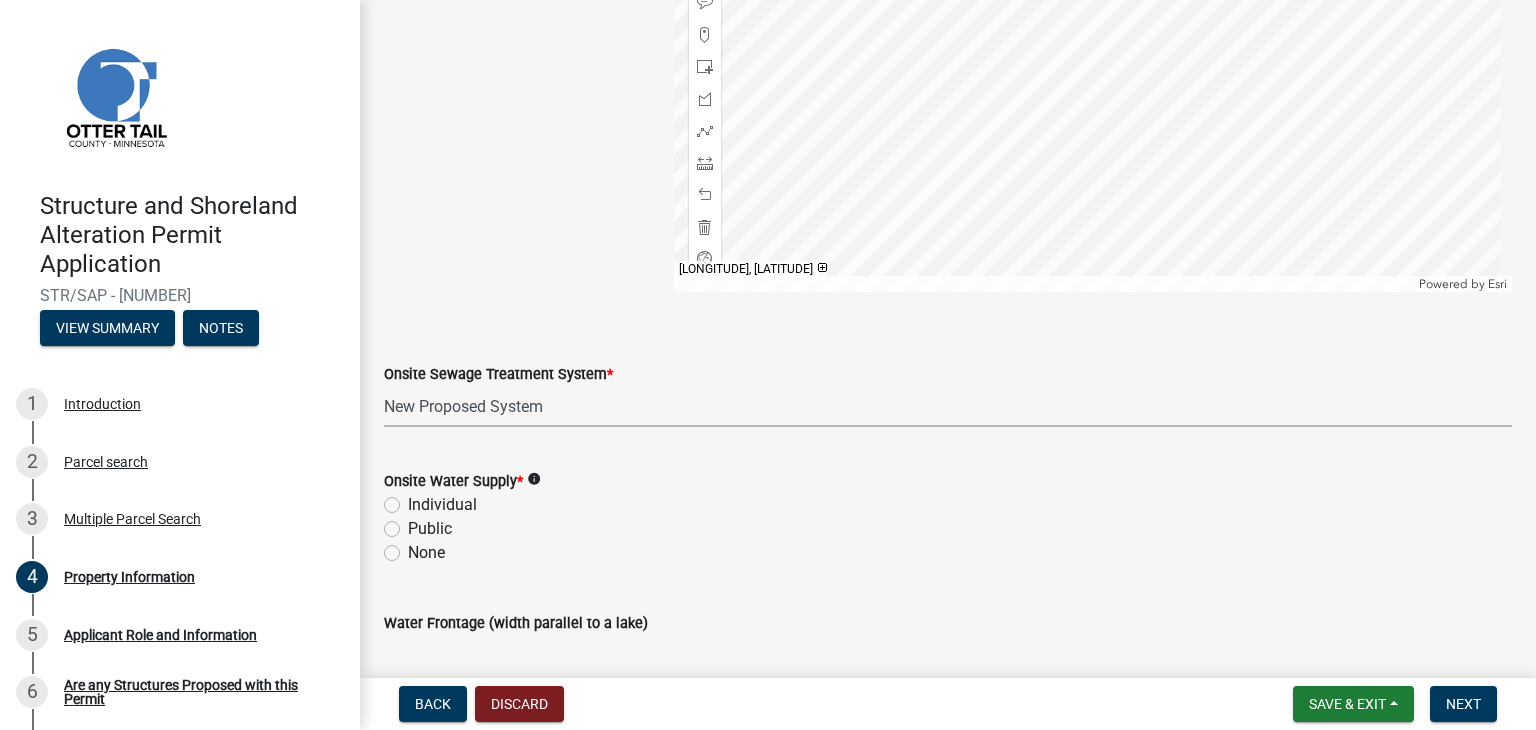click on "Select Item...   L&R Certificate of Compliance within 5yrs   Compliance Inspection report within 3yrs   OTWMD *must have Sewage System approval from the OTWMD   New Proposed System   Non-Dwelling no plumbing   None" at bounding box center [948, 406] 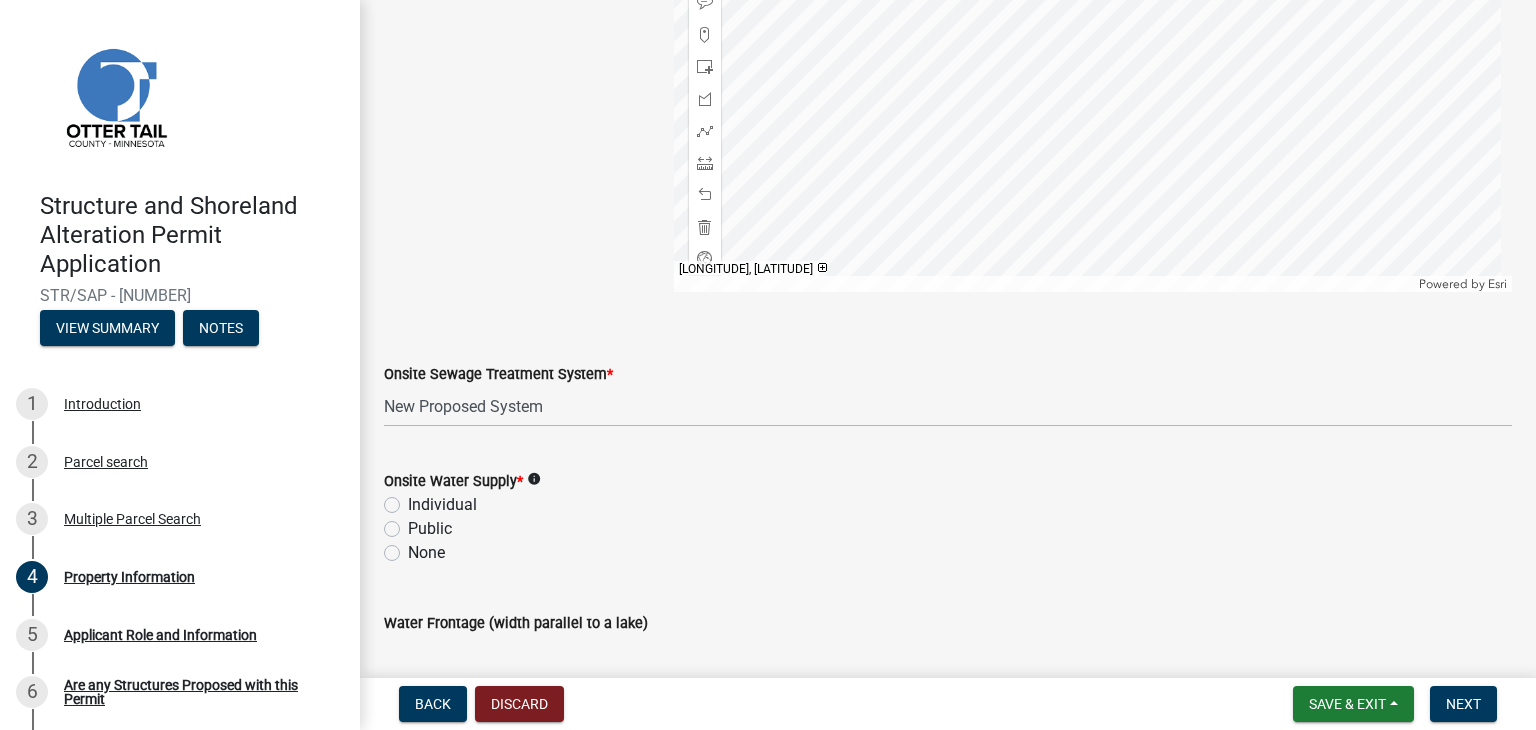 click on "Individual" 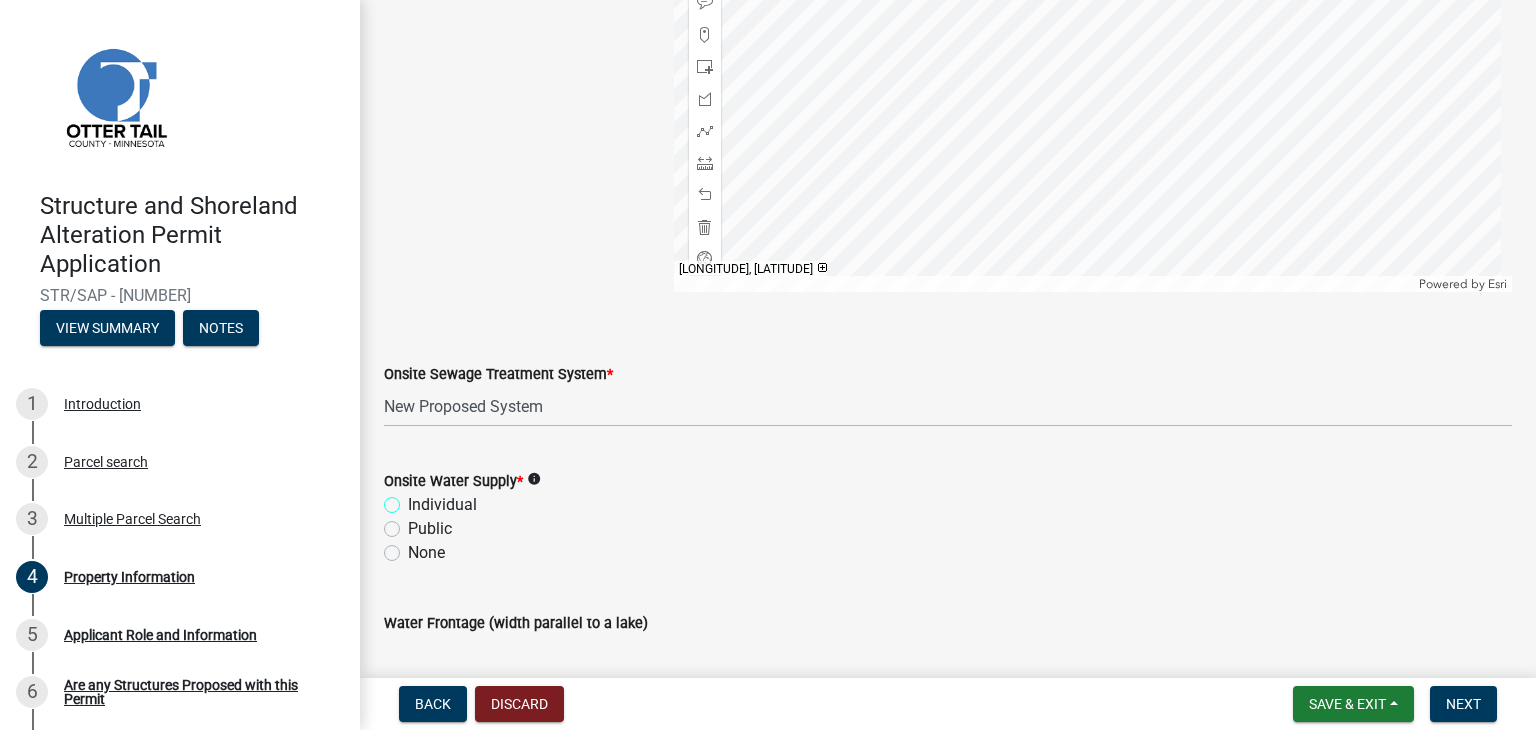 click on "Individual" at bounding box center (414, 499) 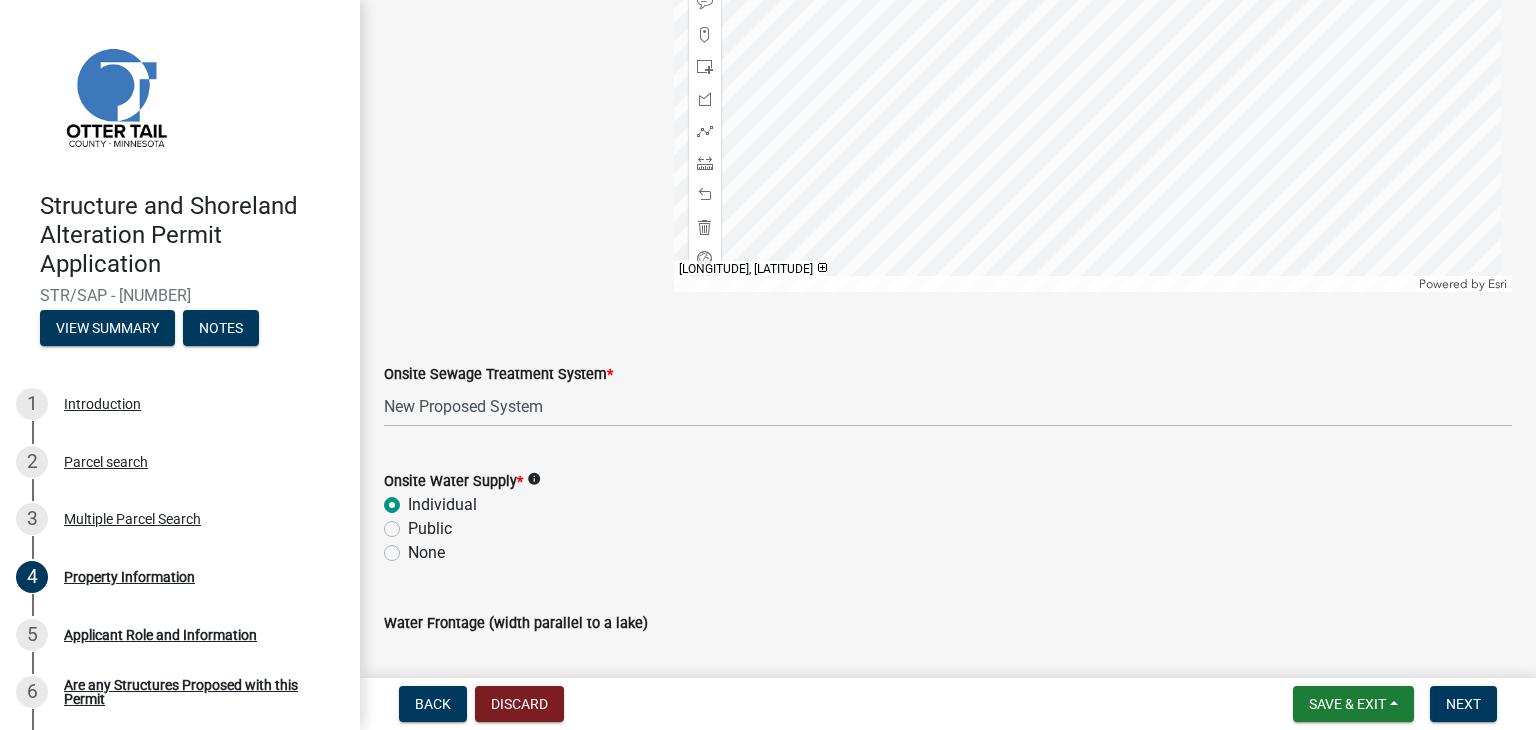 radio on "true" 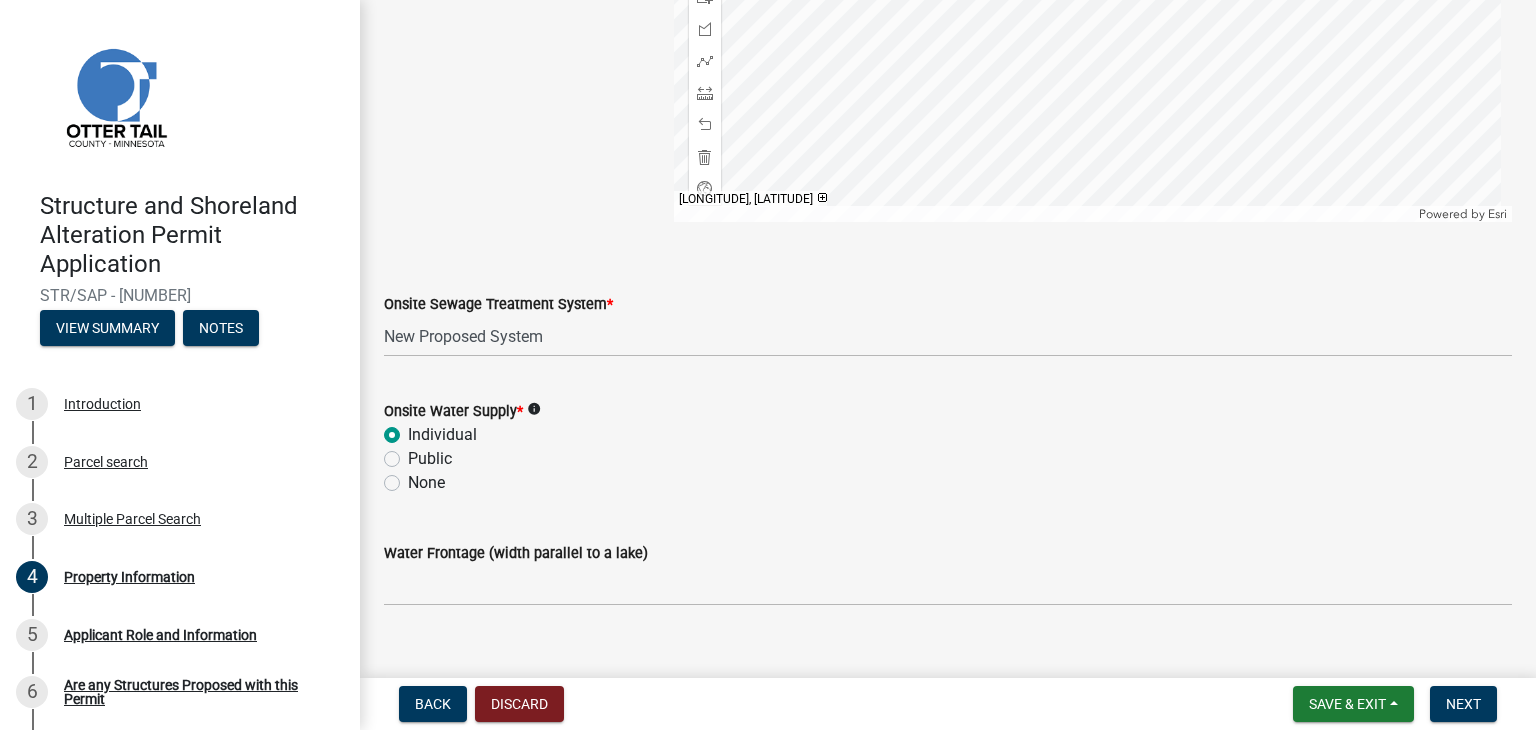 scroll, scrollTop: 1360, scrollLeft: 0, axis: vertical 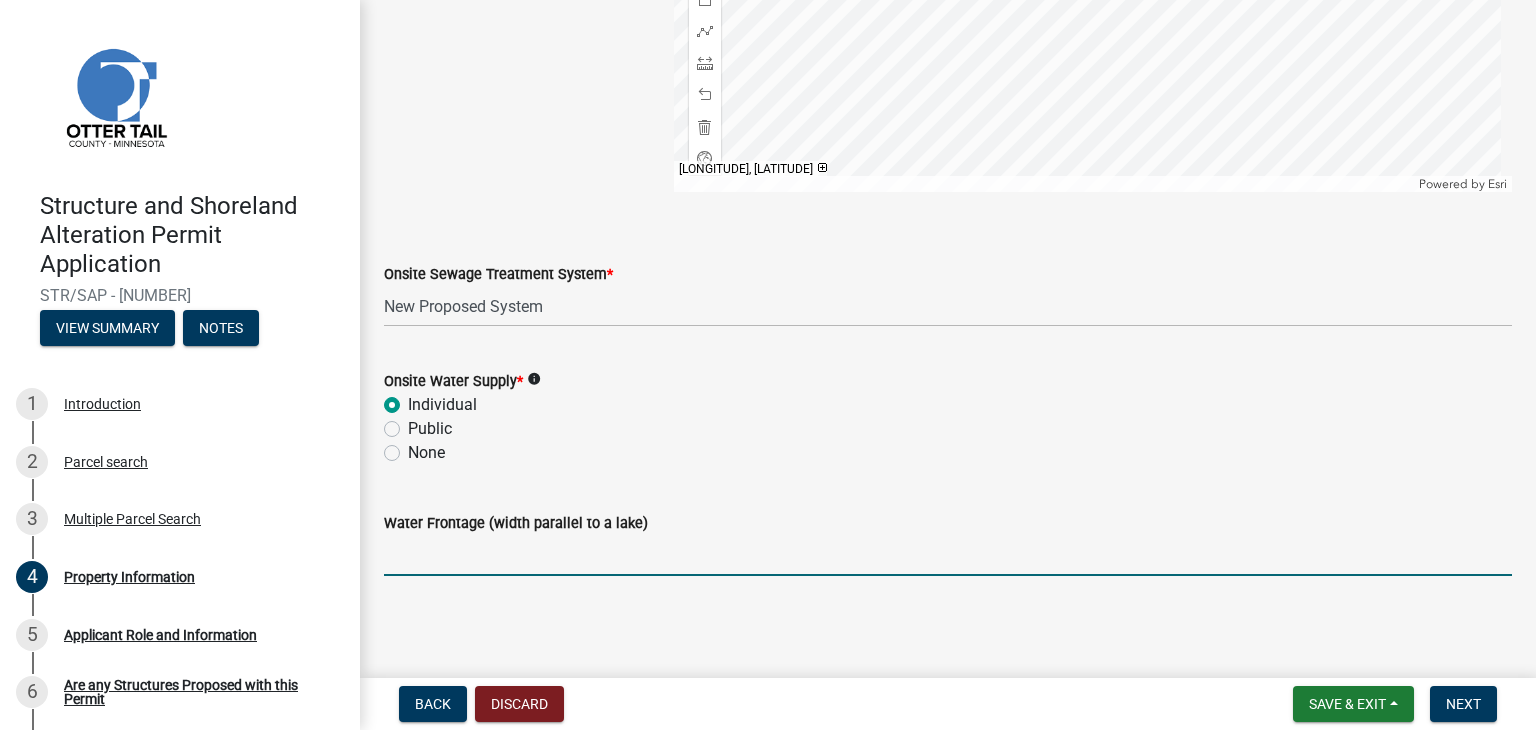 click on "Water Frontage (width parallel to a lake)" at bounding box center (948, 555) 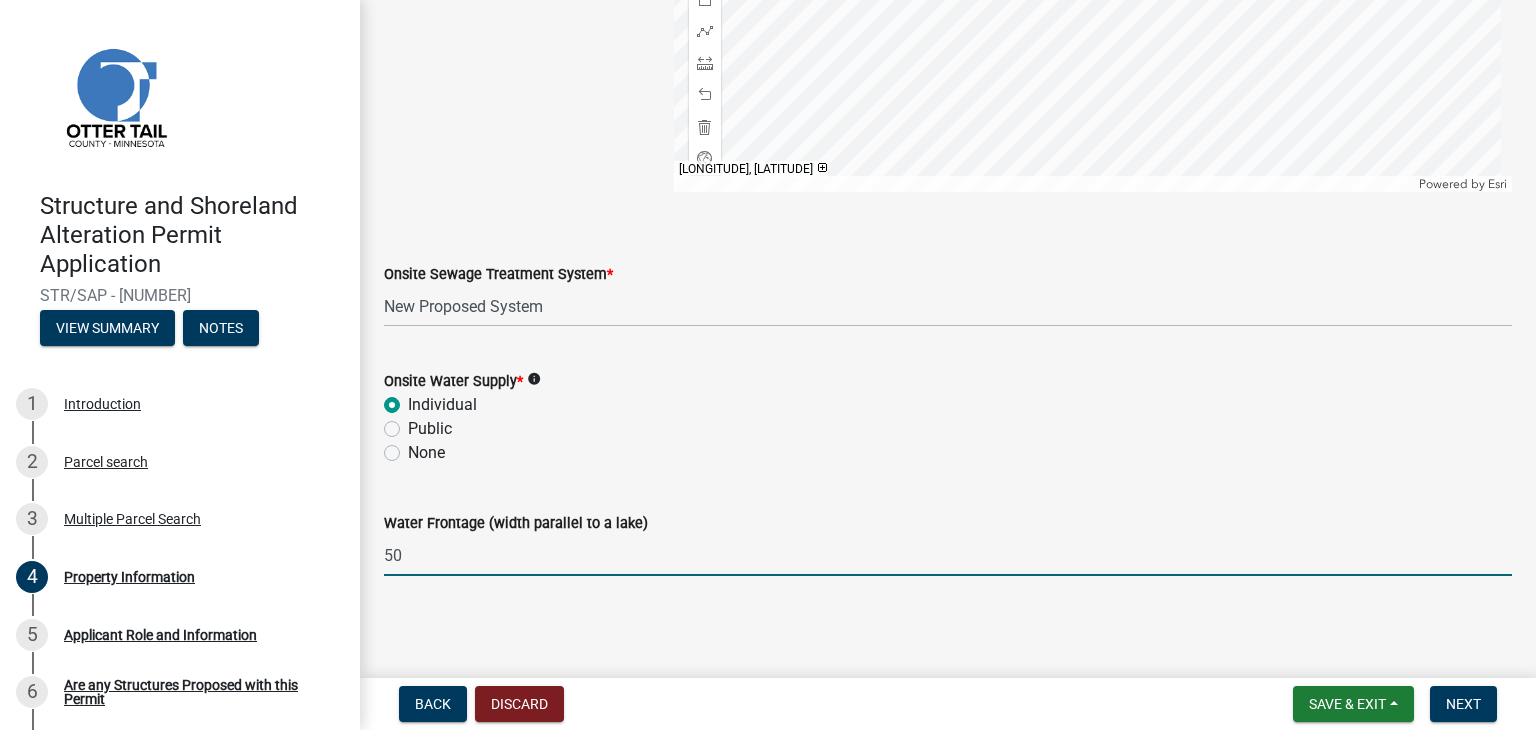 type on "50" 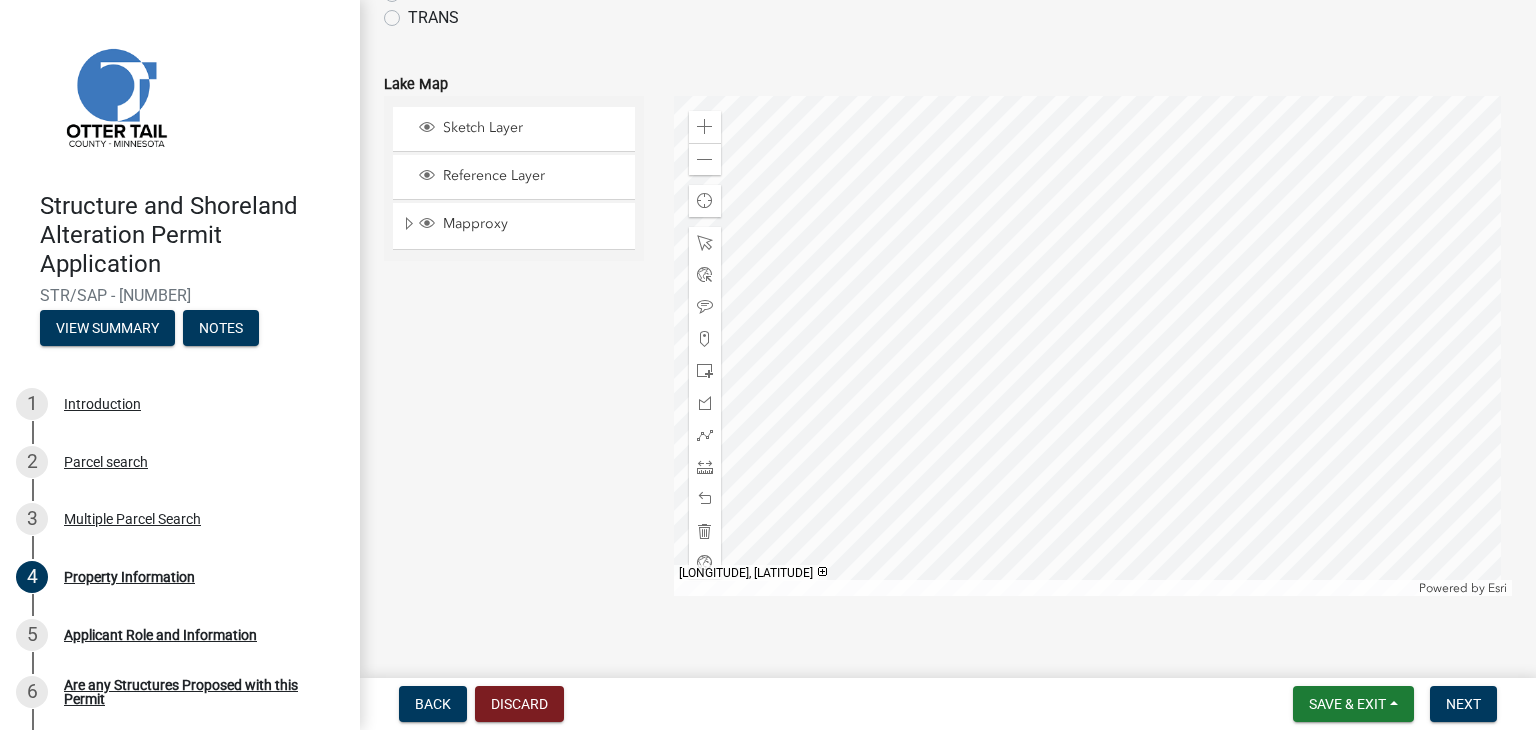 scroll, scrollTop: 1360, scrollLeft: 0, axis: vertical 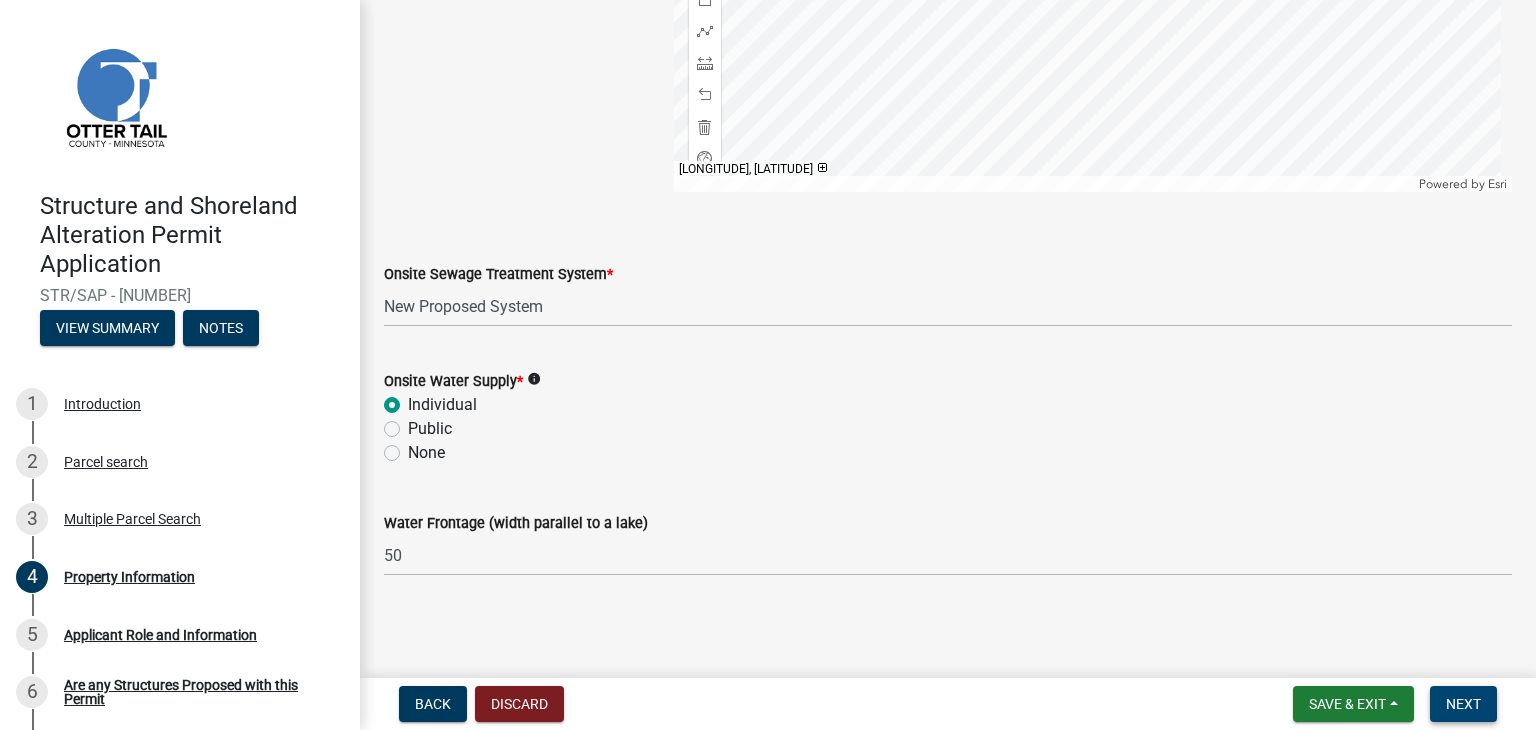 click on "Next" at bounding box center (1463, 704) 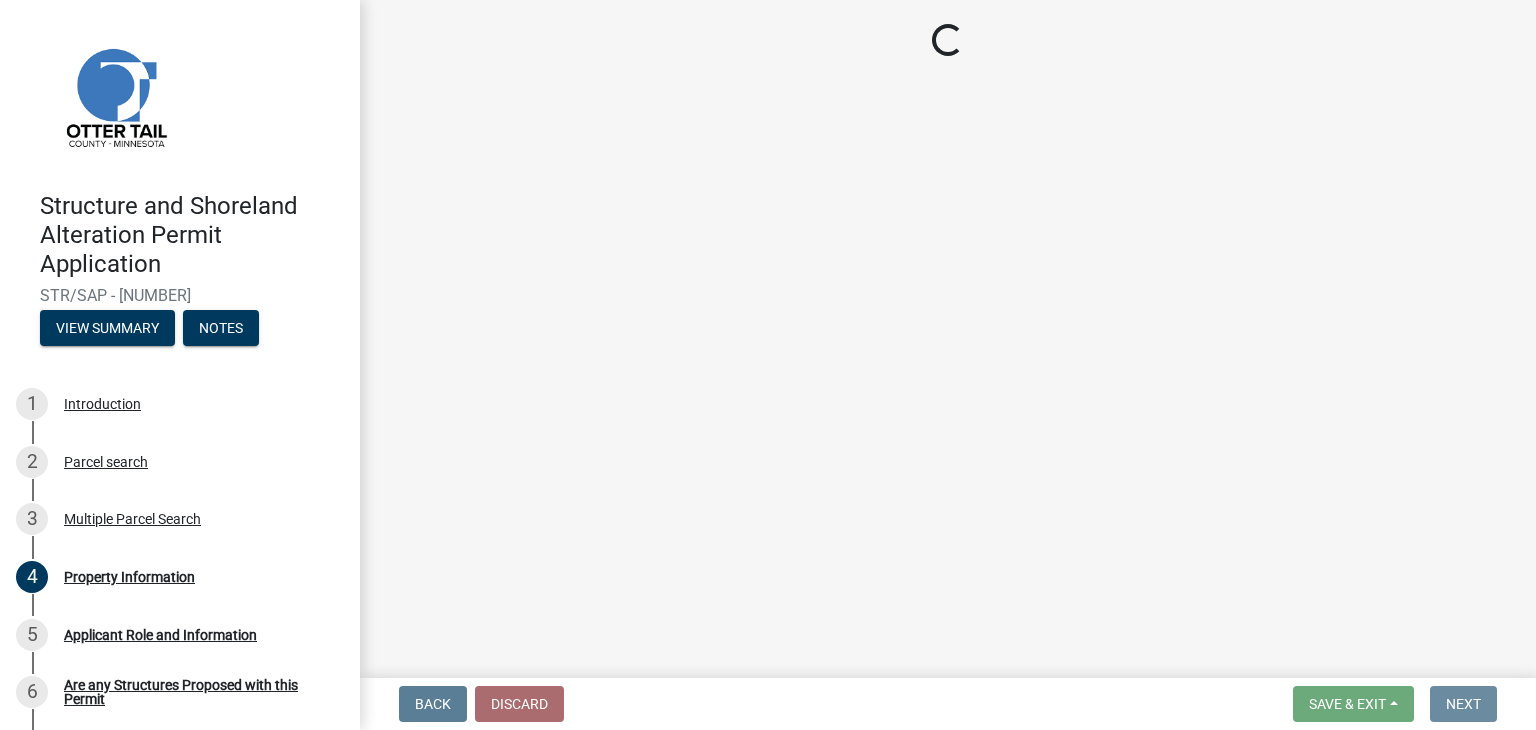 scroll, scrollTop: 0, scrollLeft: 0, axis: both 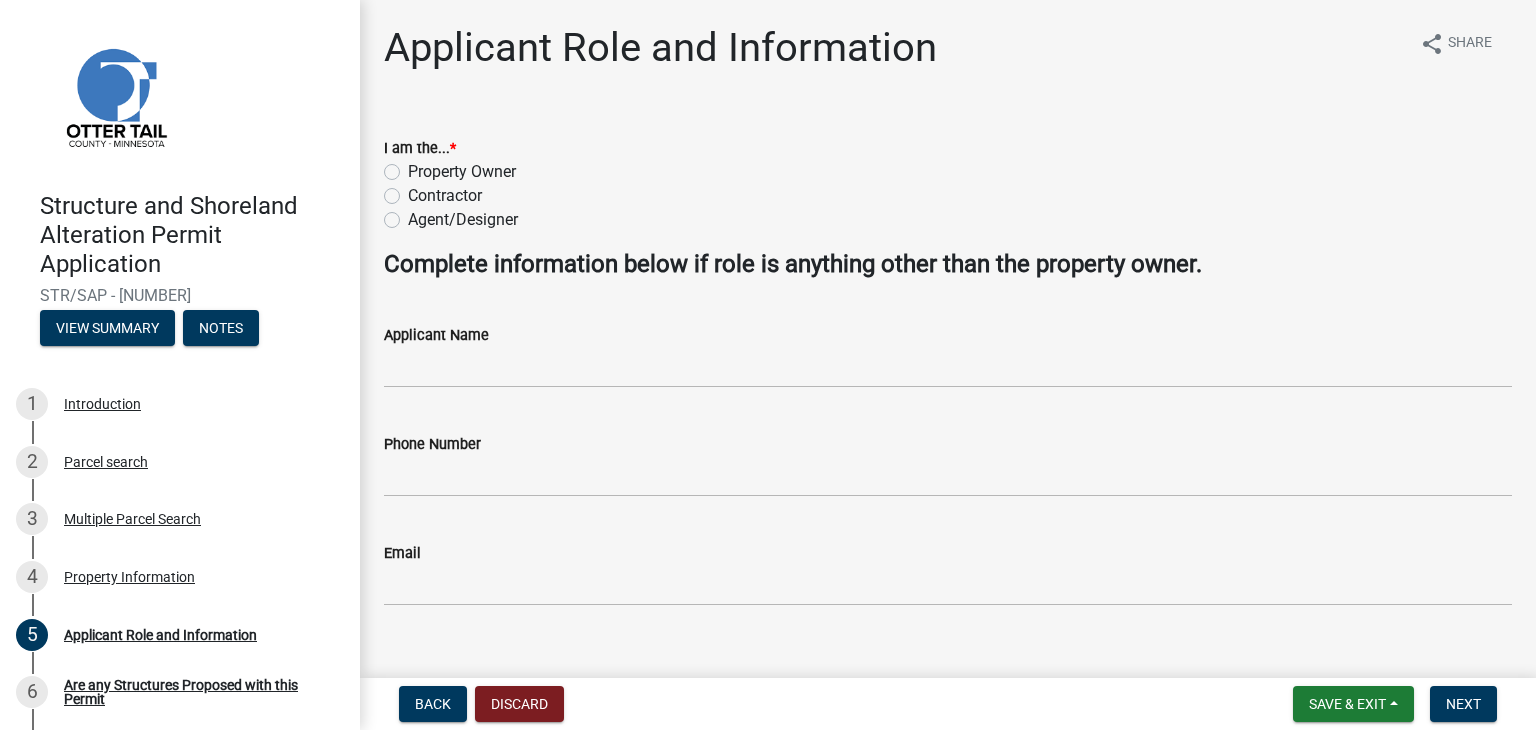 click on "Contractor" 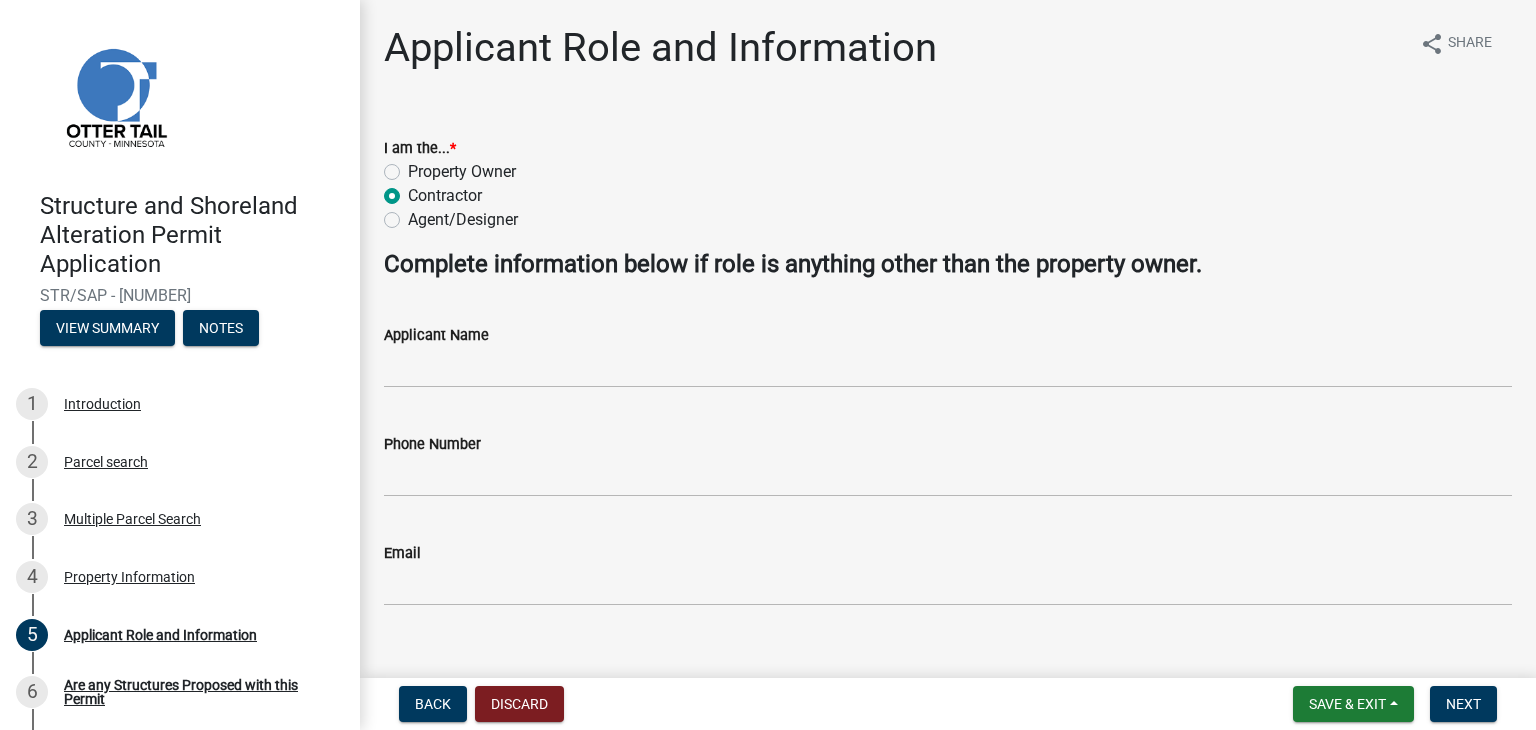 radio on "true" 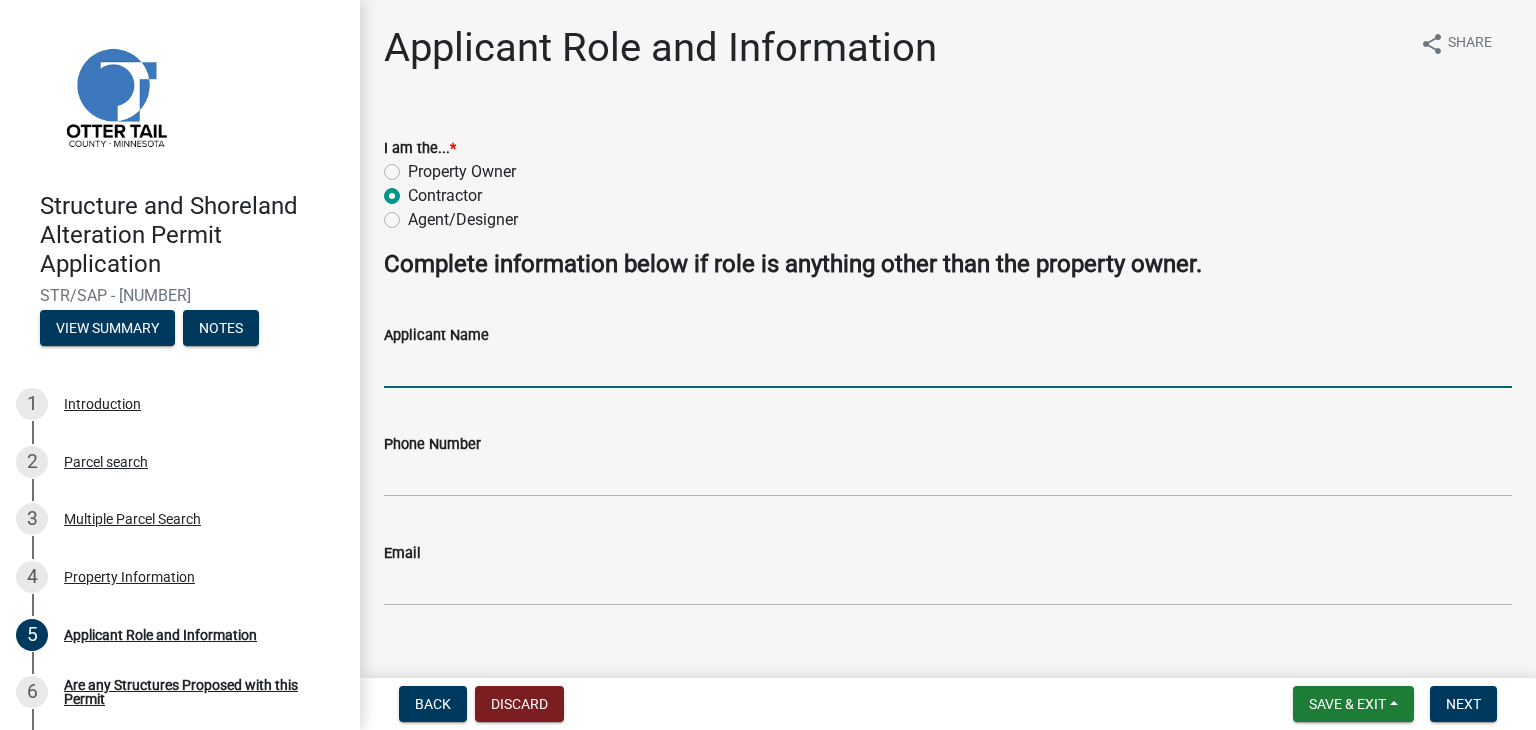 drag, startPoint x: 433, startPoint y: 371, endPoint x: 423, endPoint y: 369, distance: 10.198039 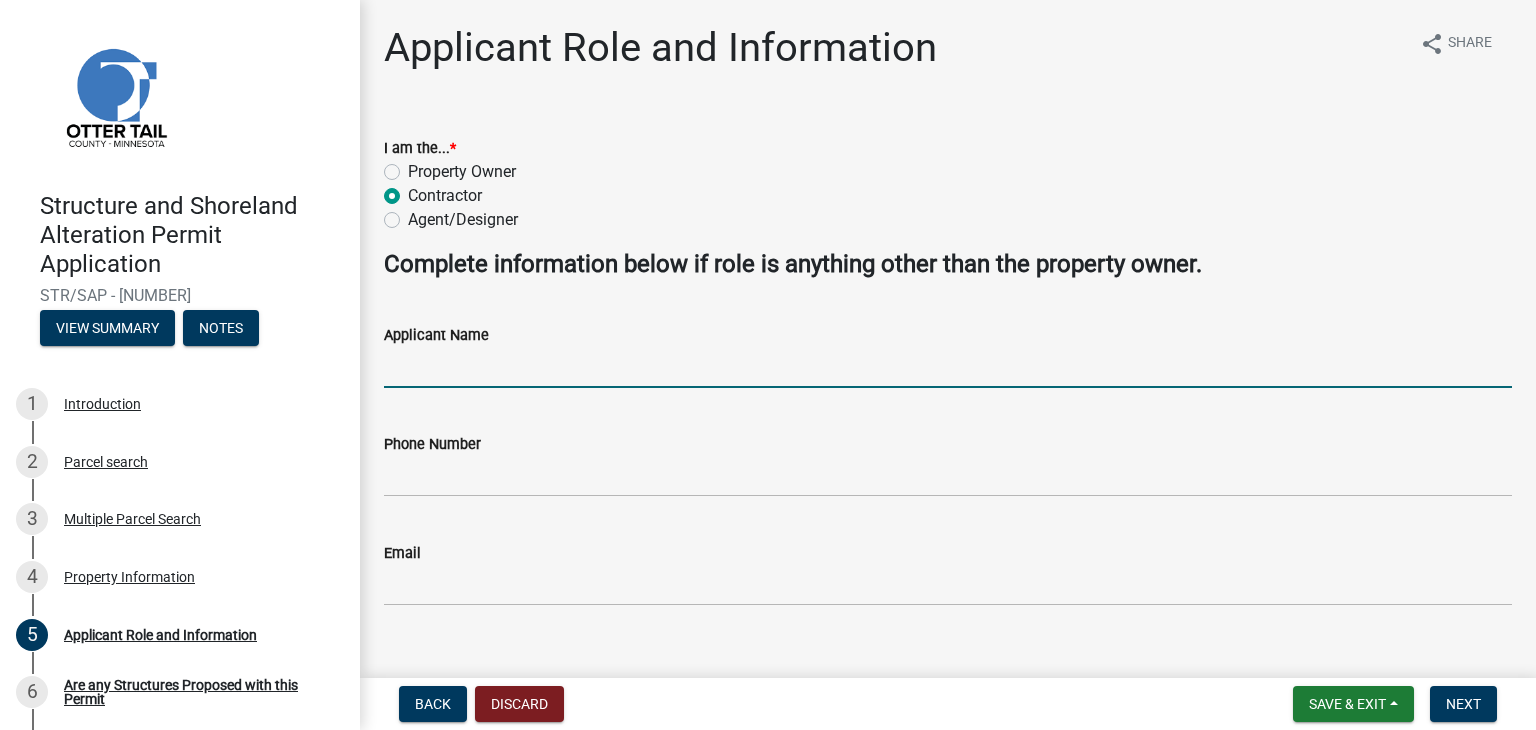 type on "[NAME]" 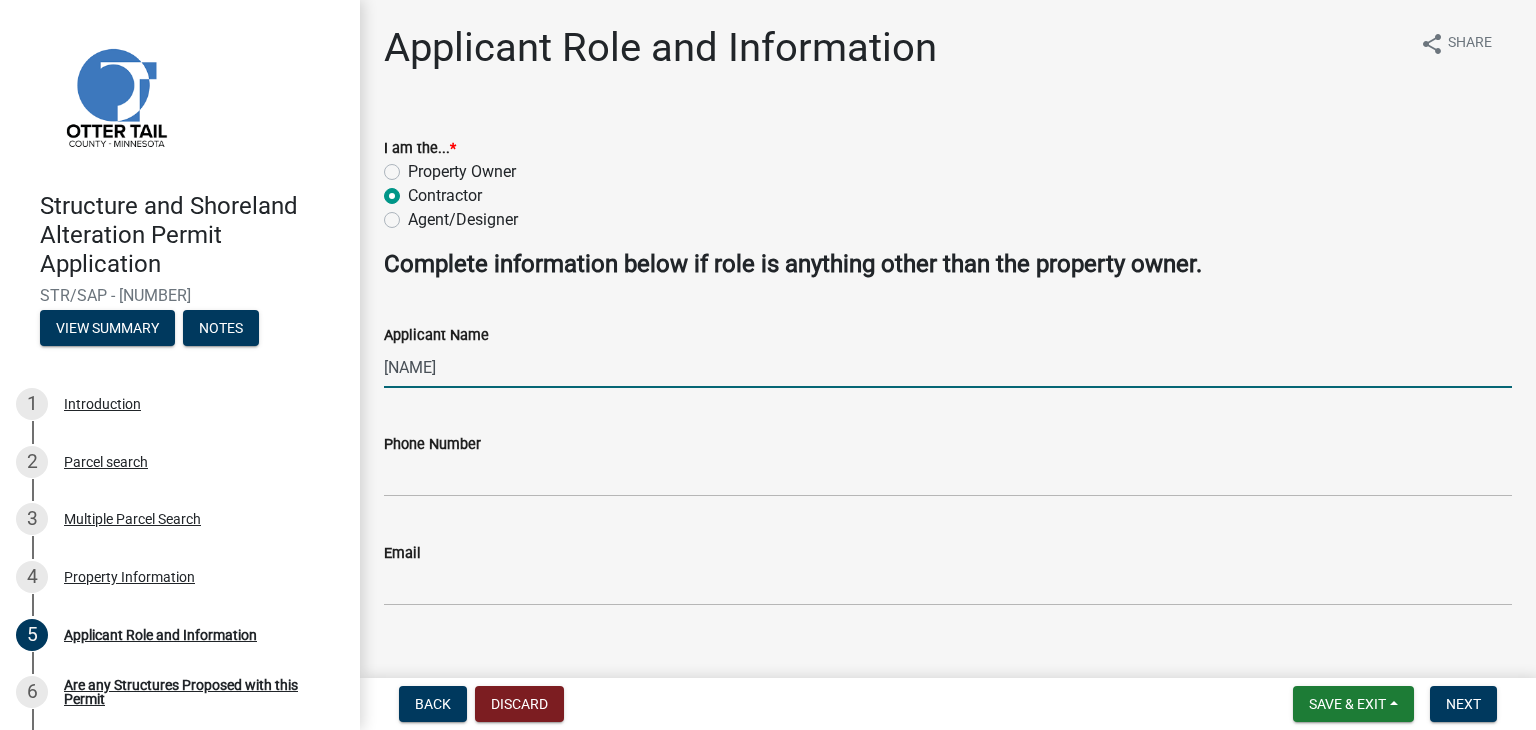 type on "[PHONE]" 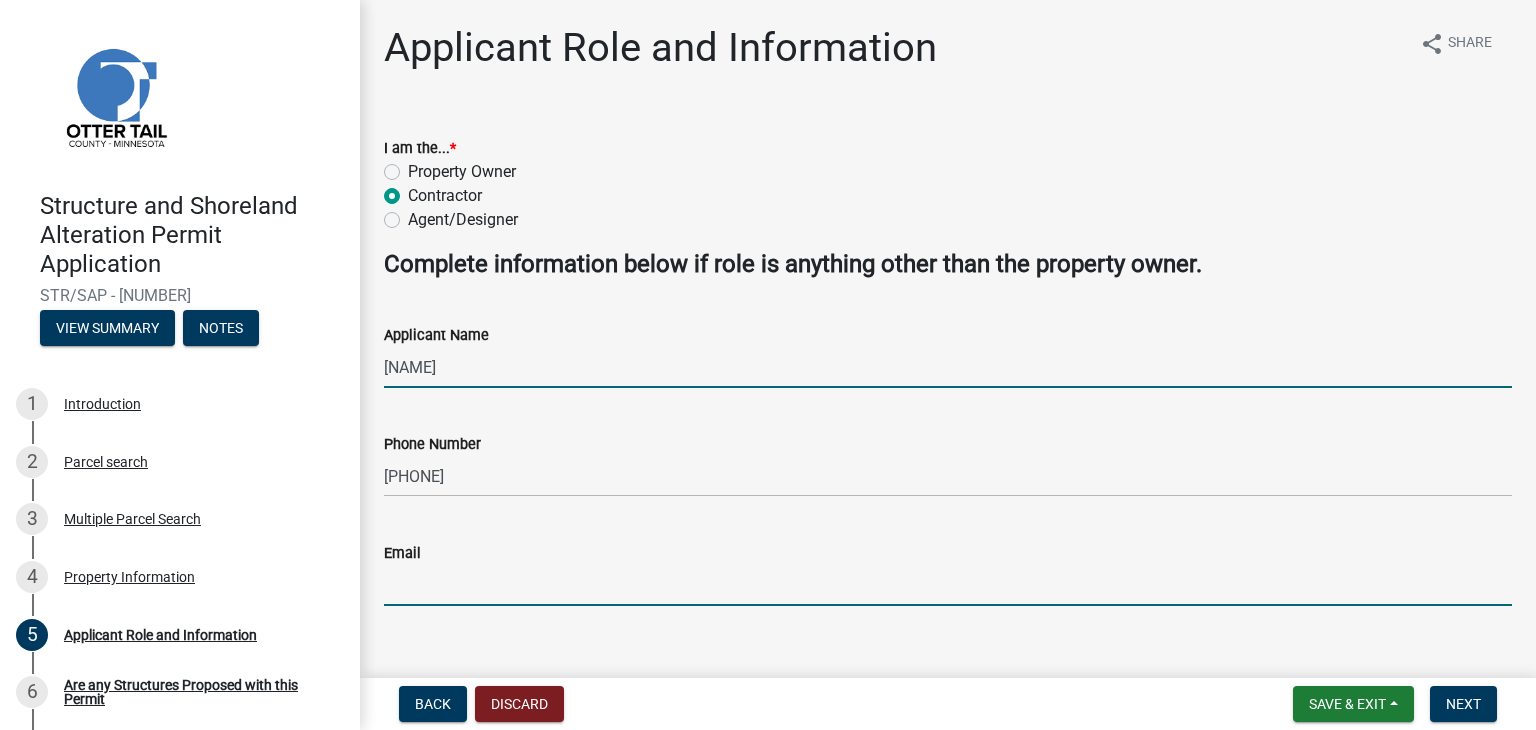 type on "[EMAIL]" 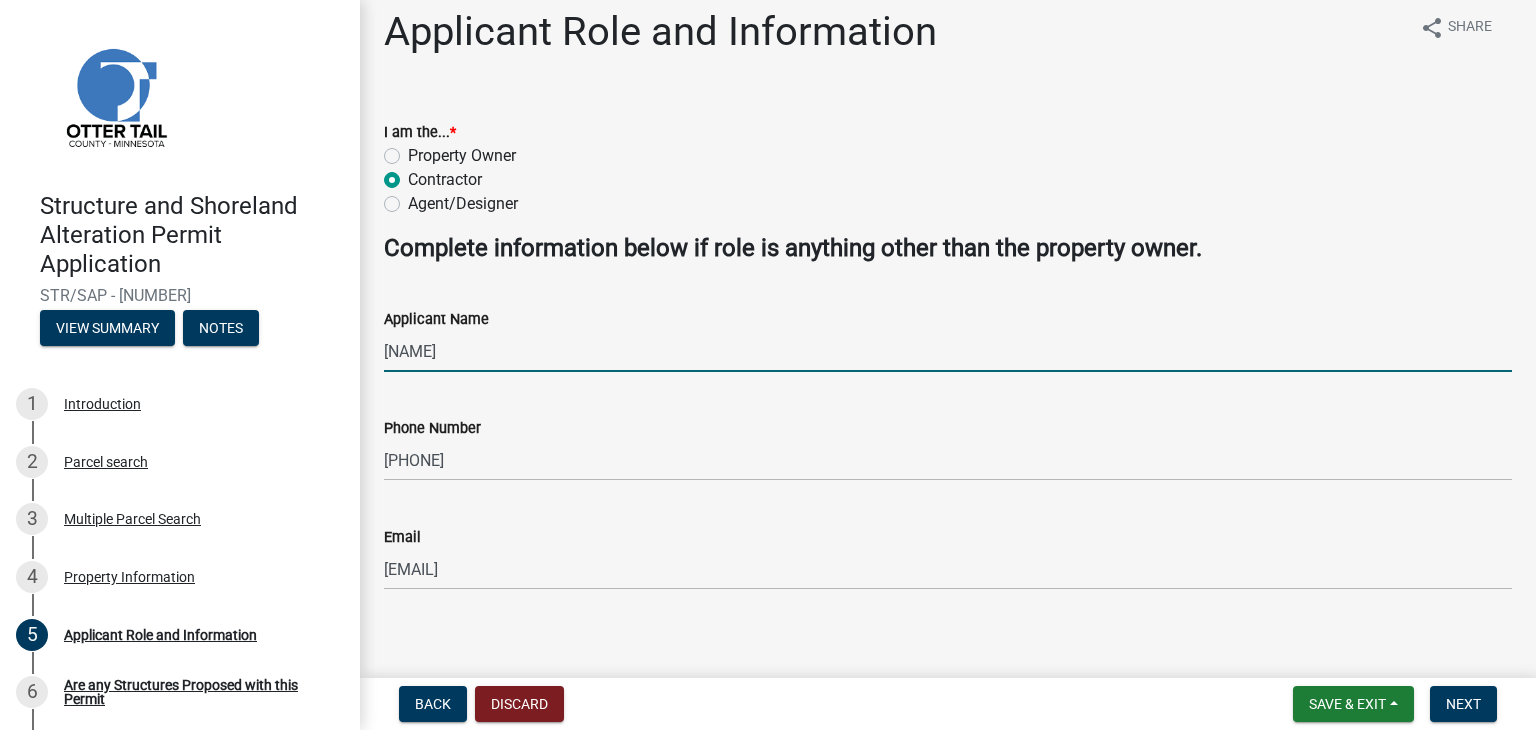 scroll, scrollTop: 30, scrollLeft: 0, axis: vertical 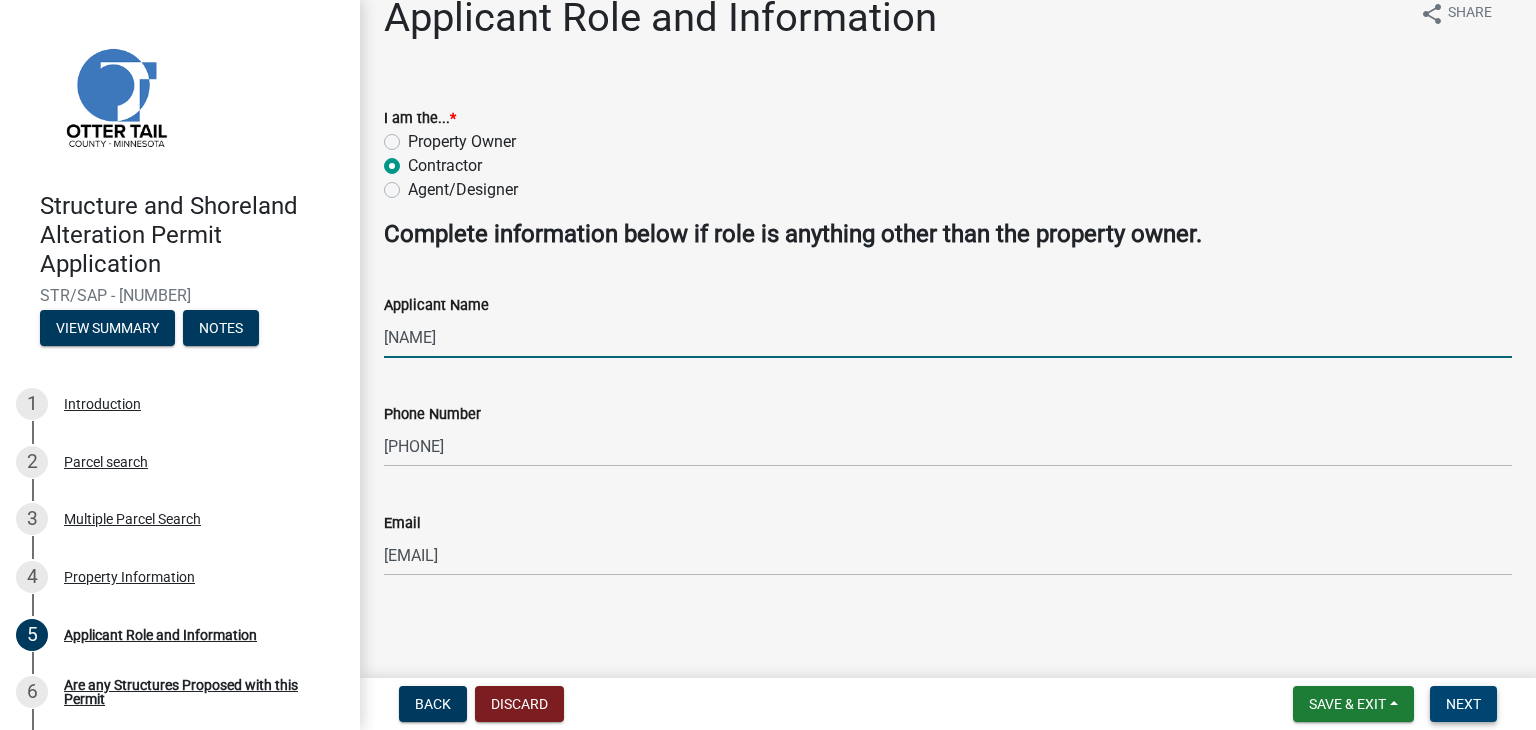 click on "Next" at bounding box center [1463, 704] 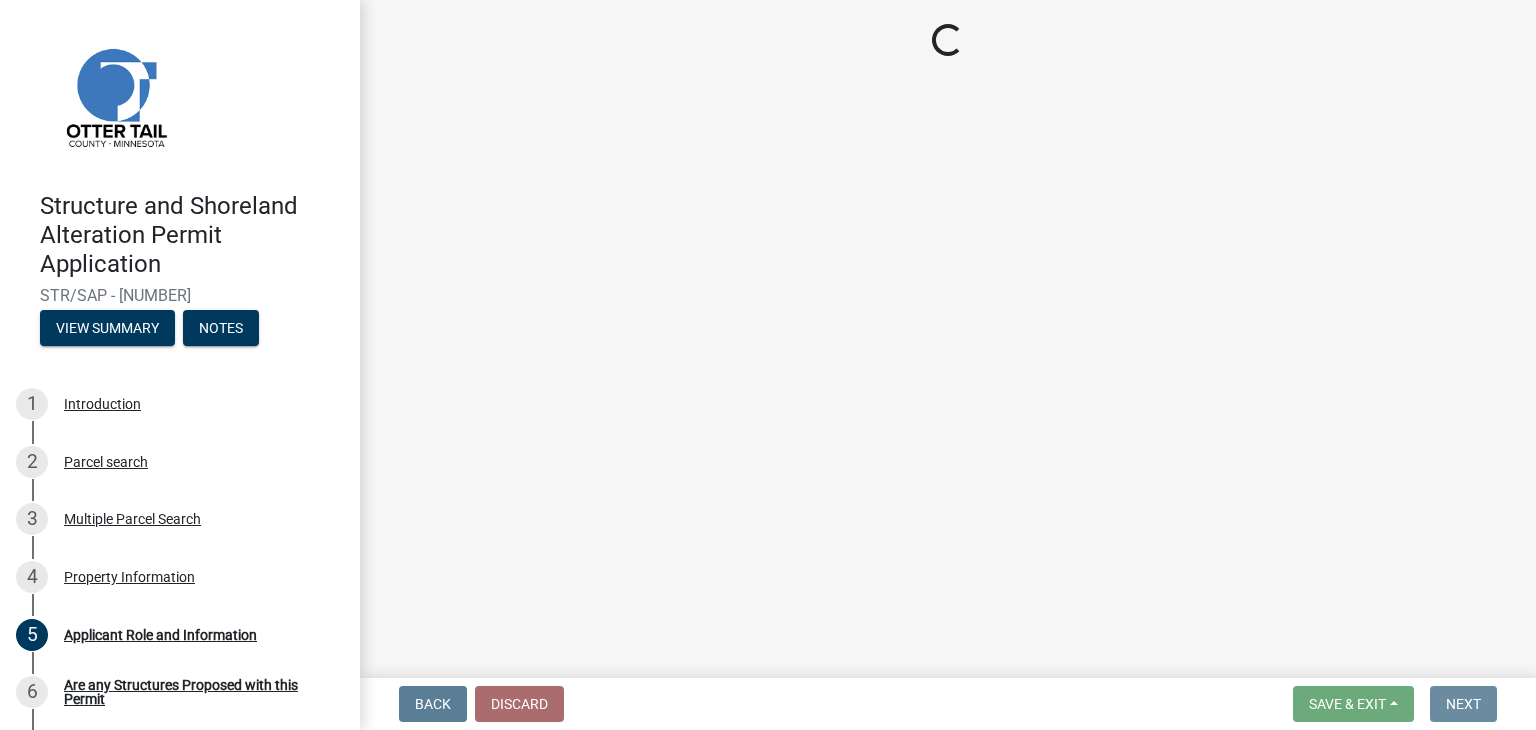 scroll, scrollTop: 0, scrollLeft: 0, axis: both 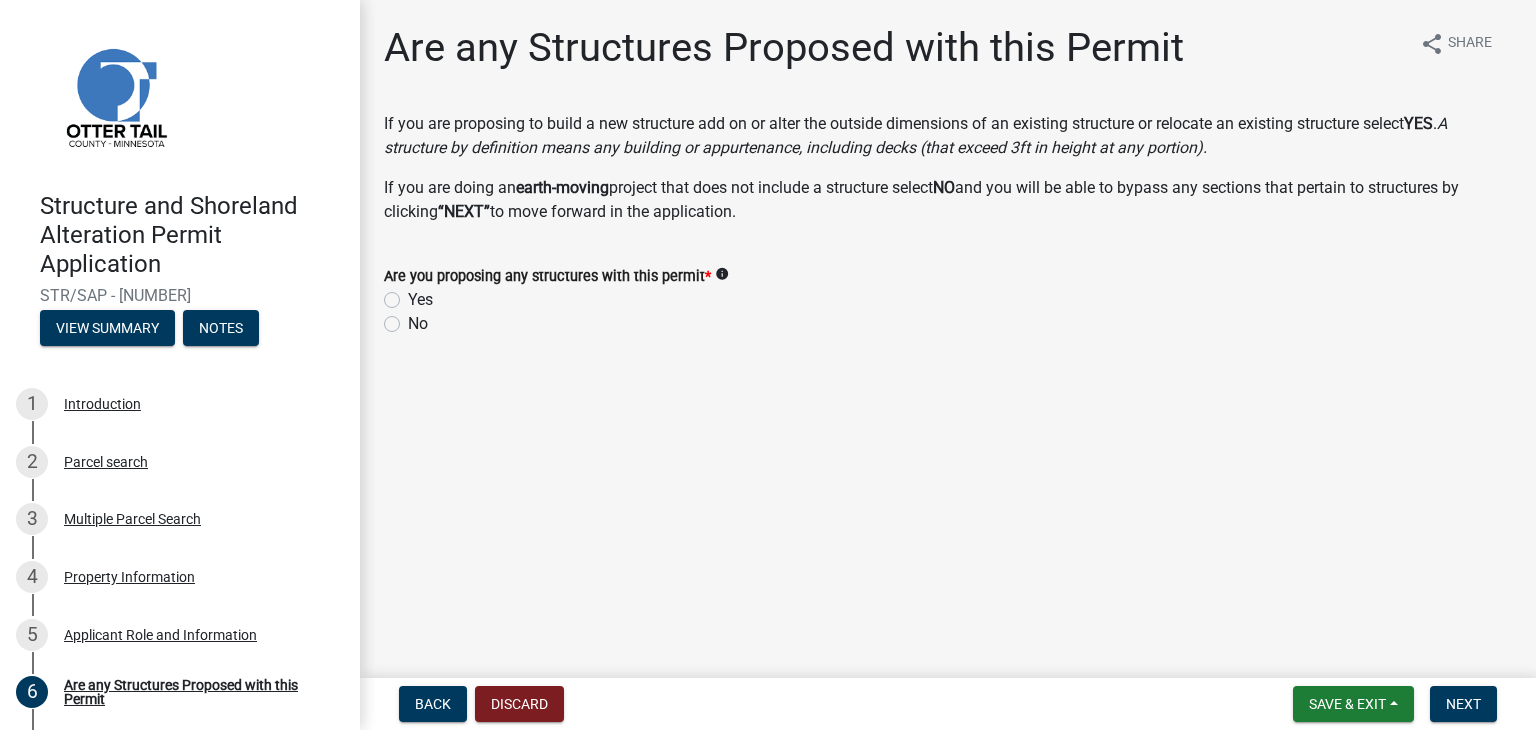 click on "Yes" 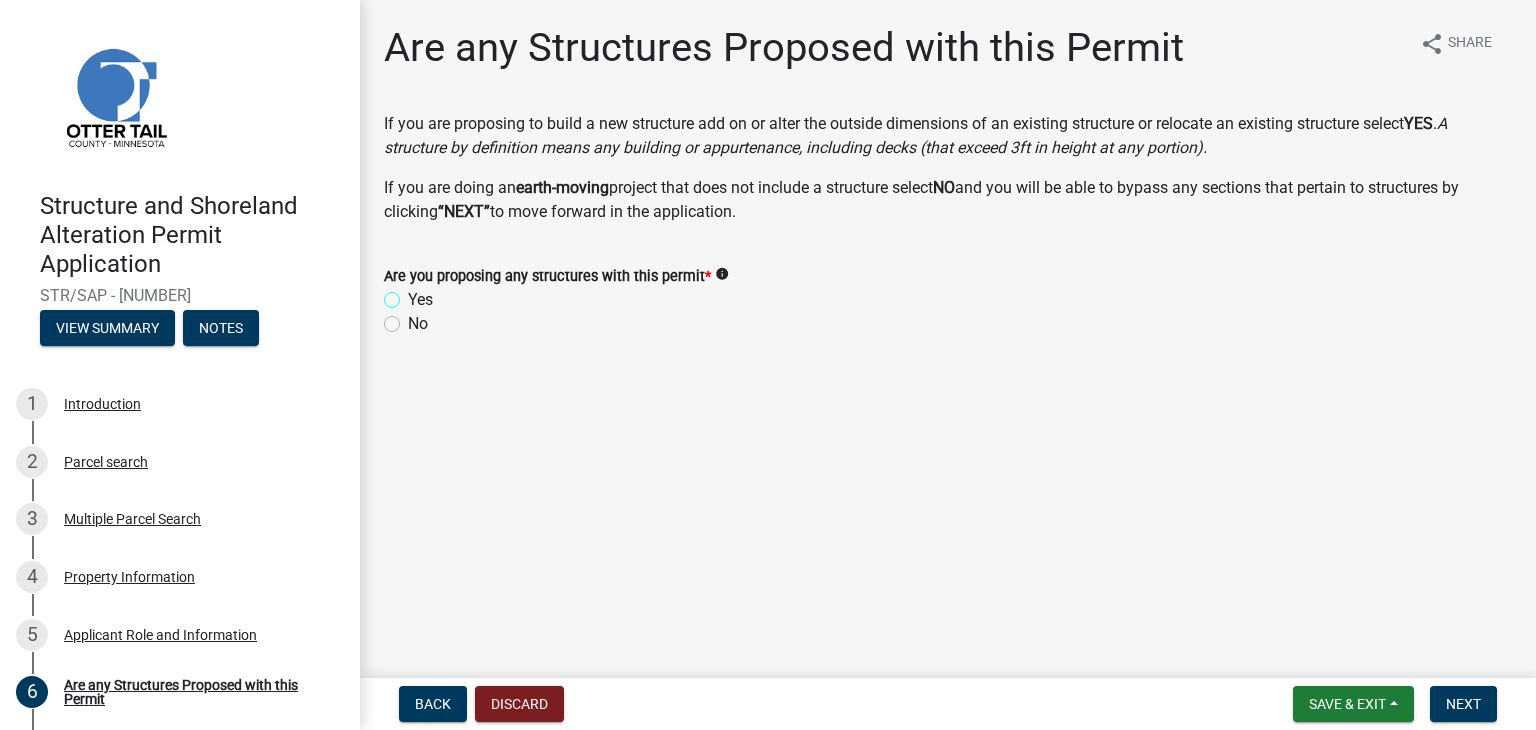 click on "Yes" at bounding box center (414, 294) 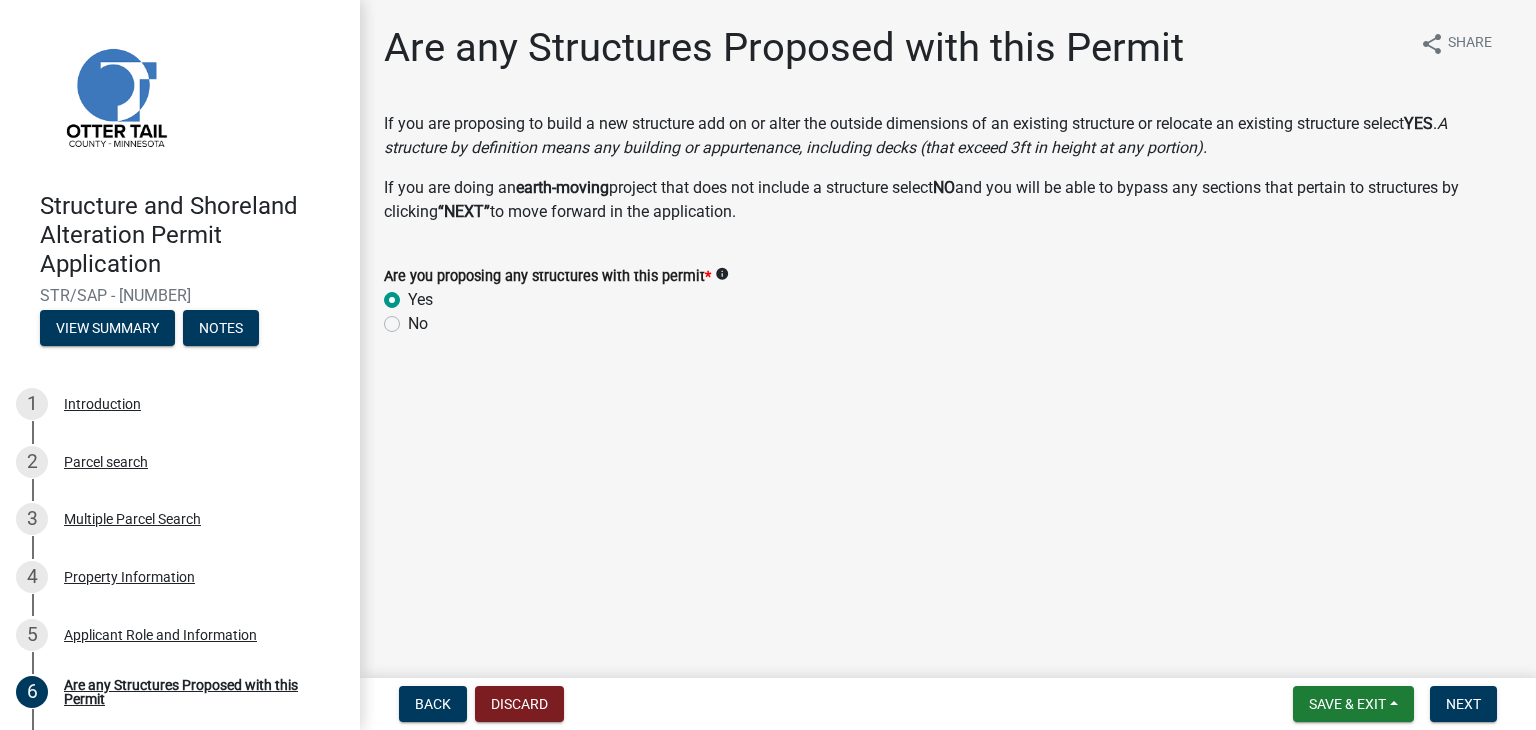 radio on "true" 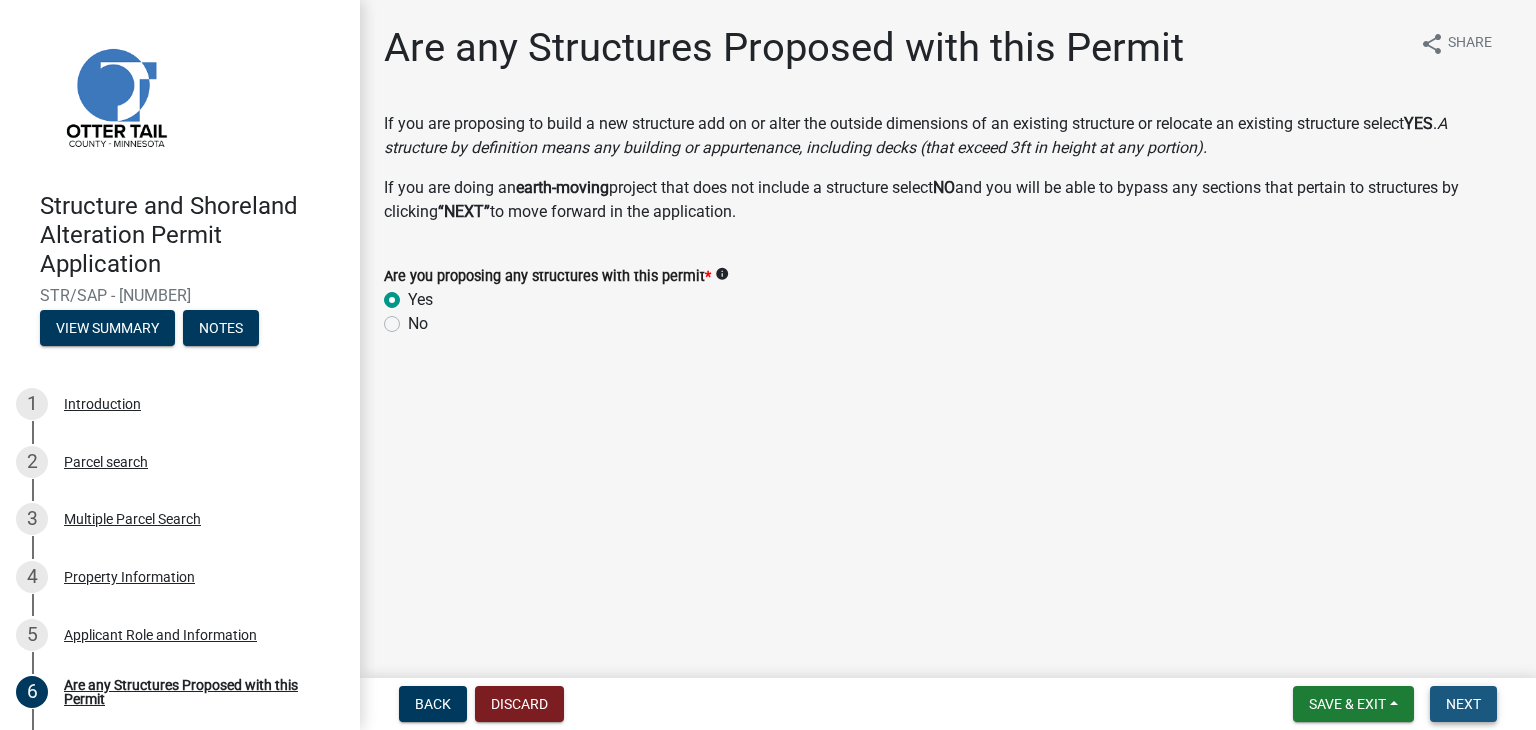 click on "Next" at bounding box center [1463, 704] 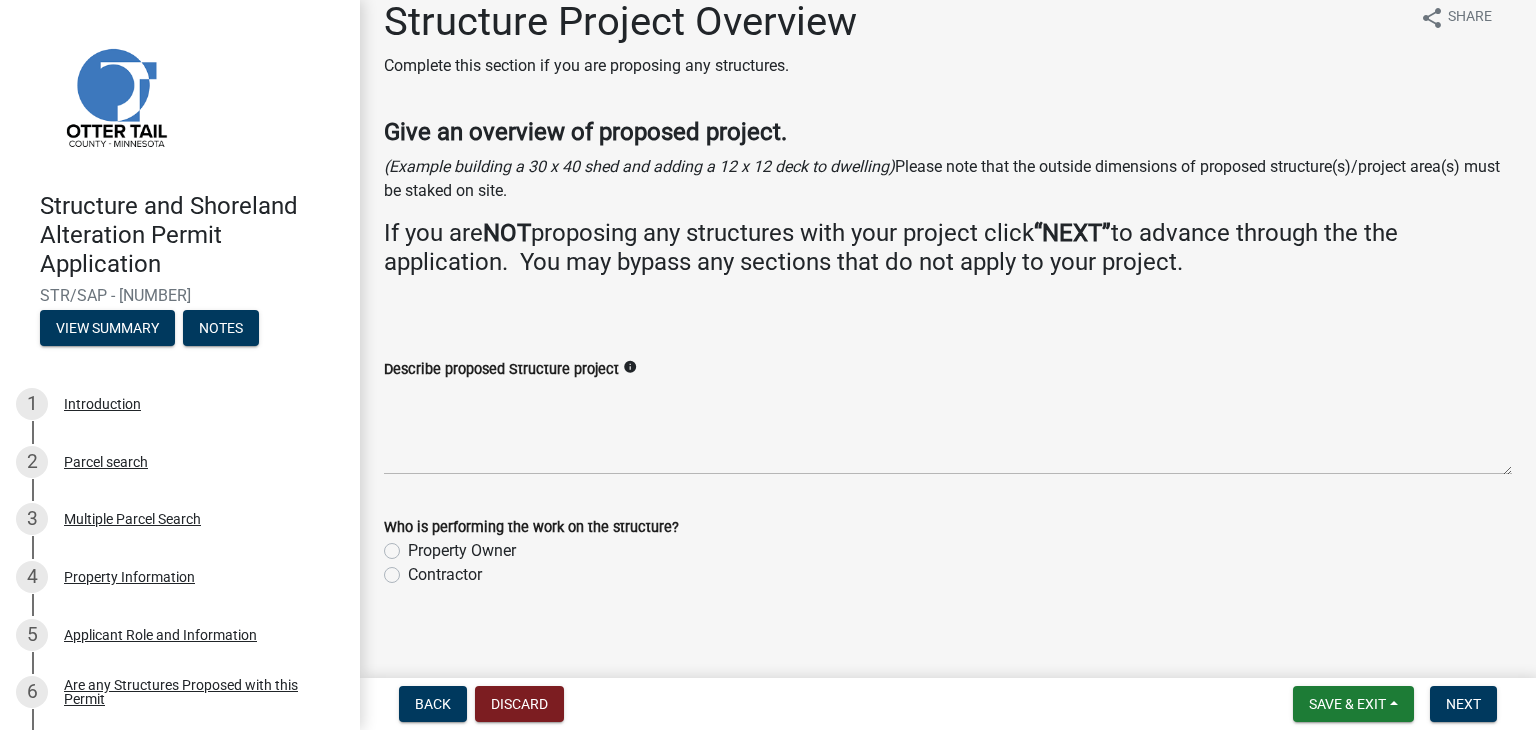scroll, scrollTop: 40, scrollLeft: 0, axis: vertical 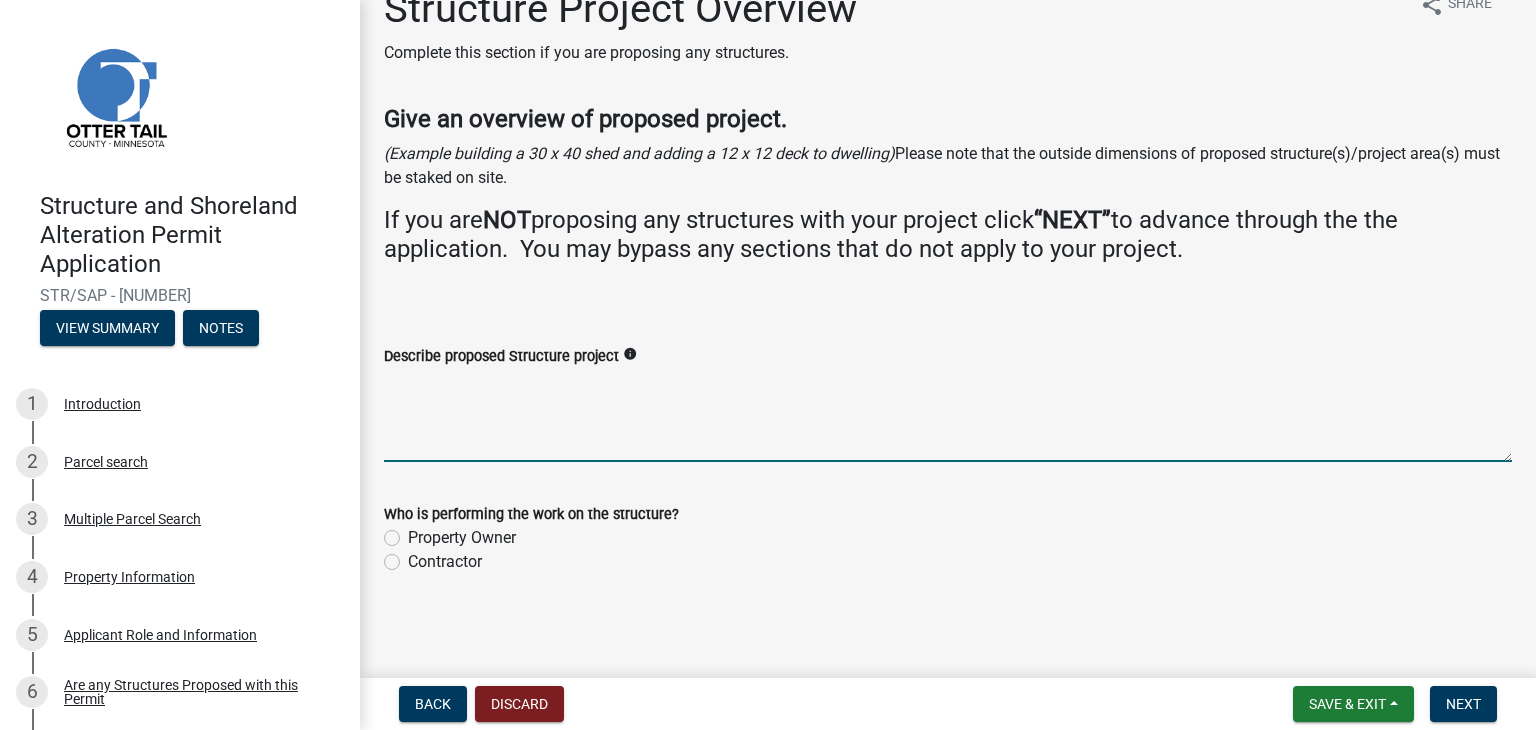 click on "Describe proposed Structure project" at bounding box center (948, 415) 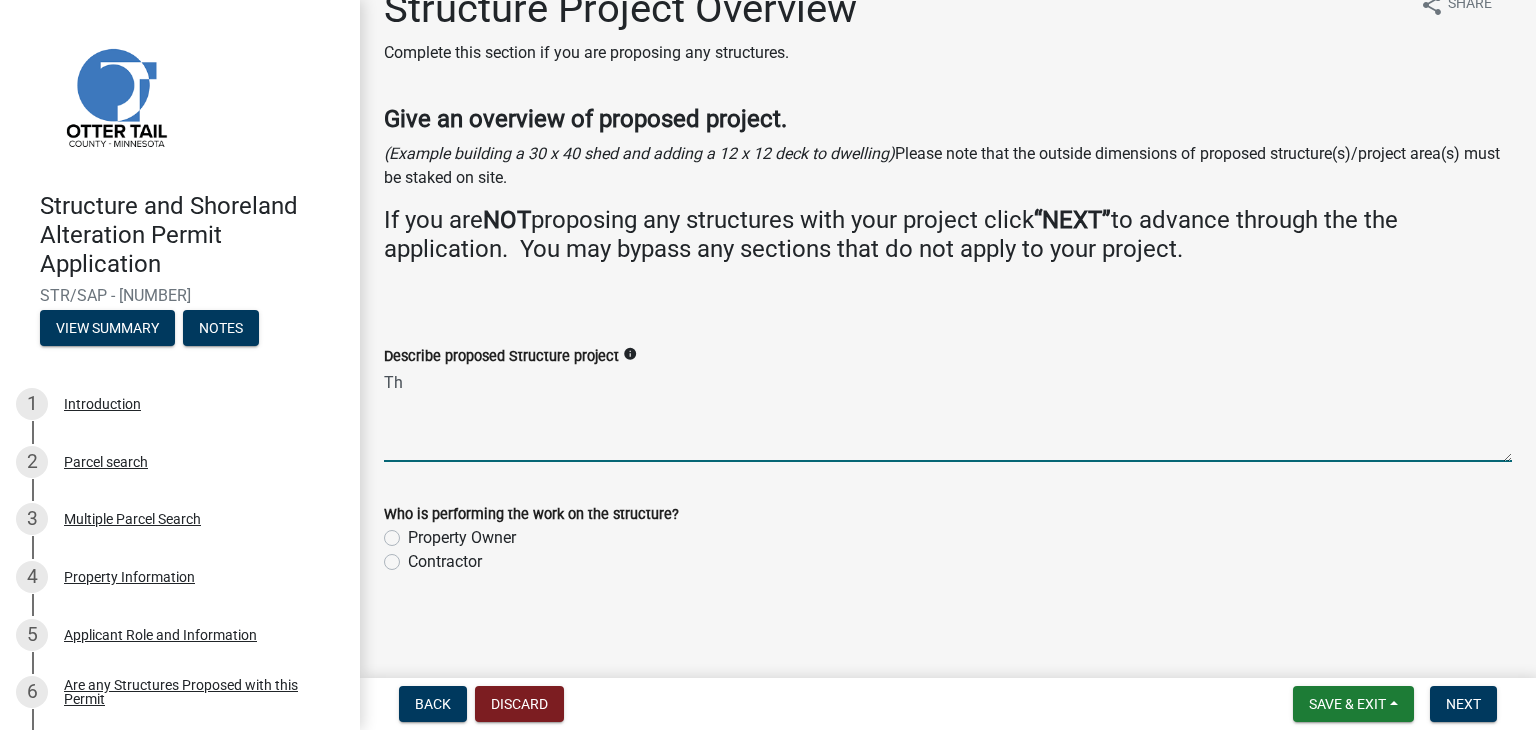 type on "T" 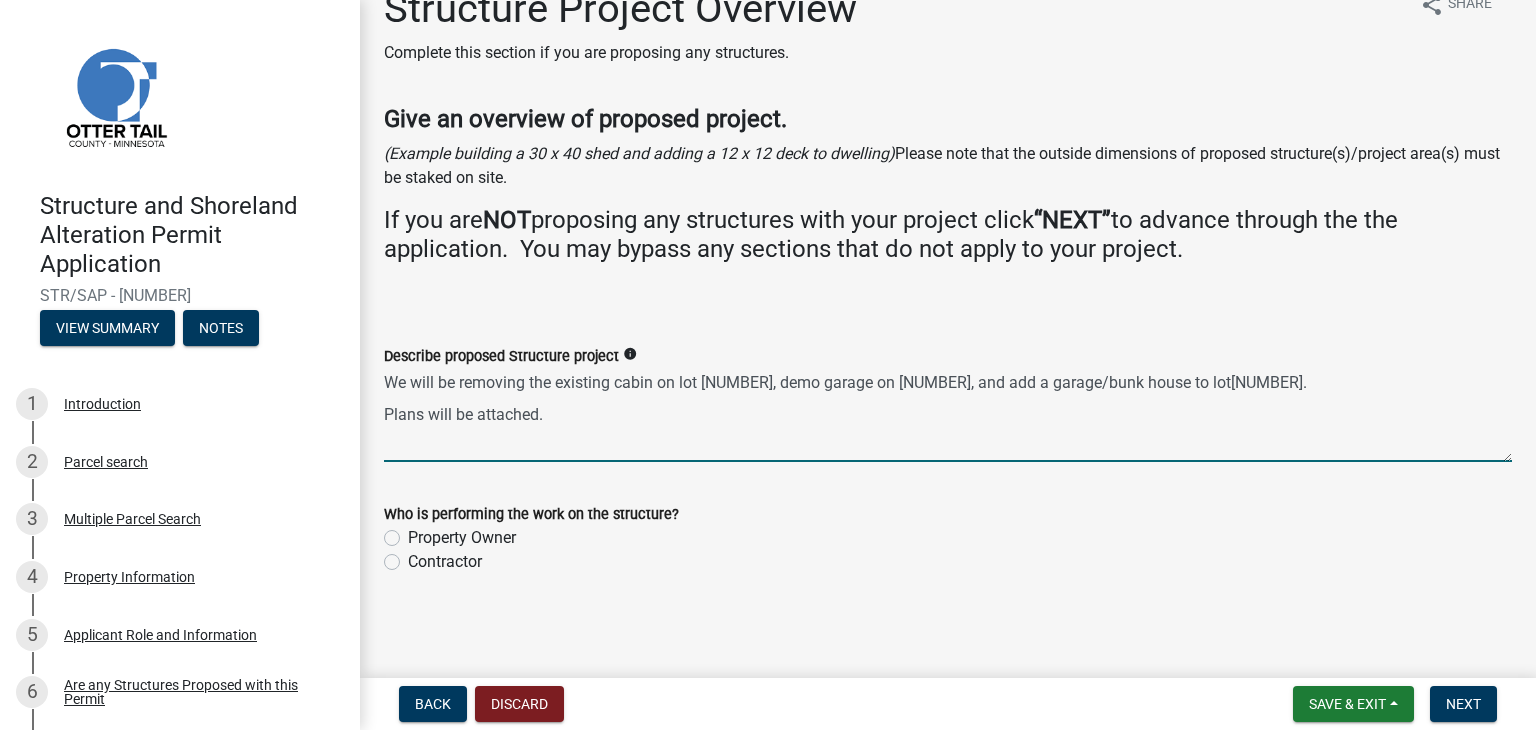 type on "We will be removing the existing cabin on lot [NUMBER], demo garage on [NUMBER], and add a garage/bunk house to lot[NUMBER].
Plans will be attached." 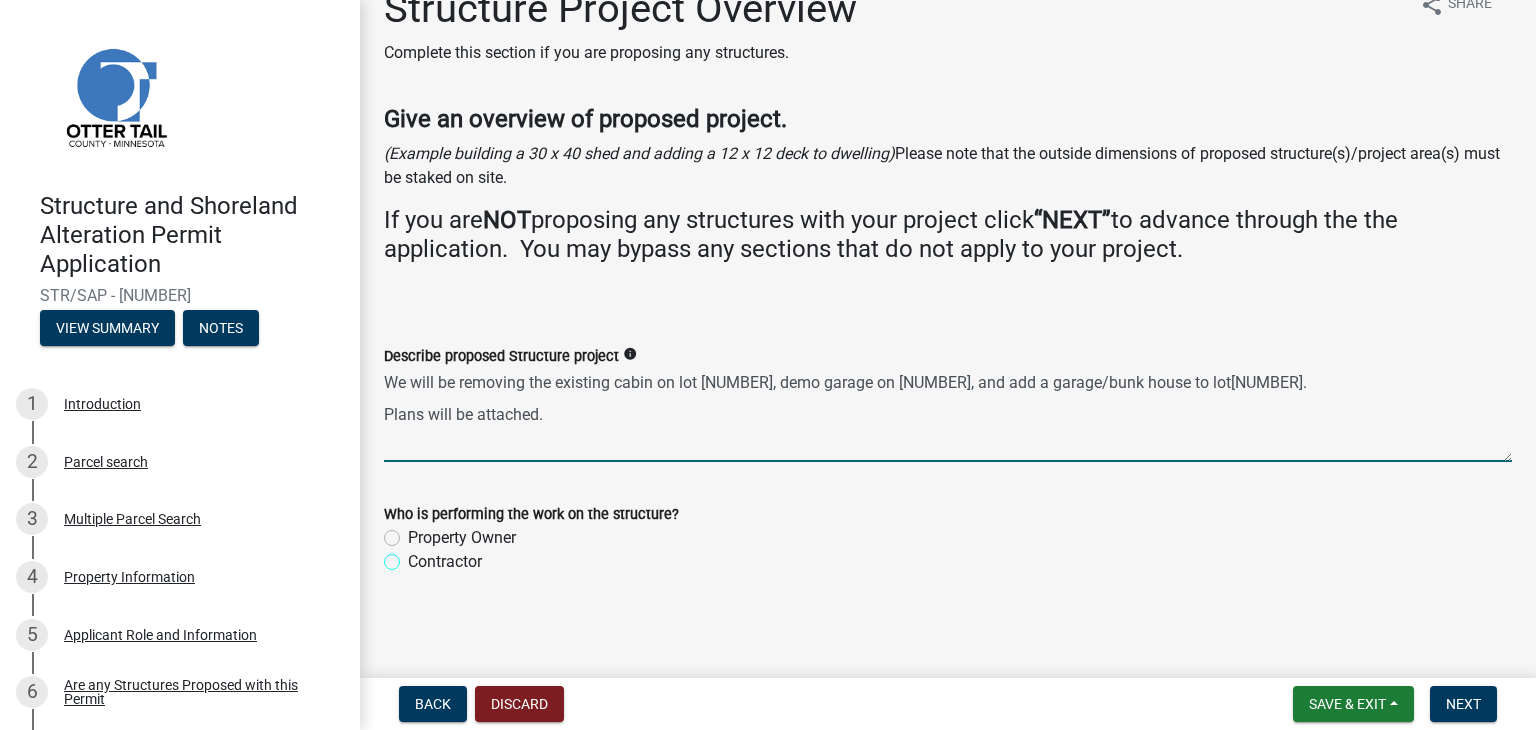 click on "Contractor" at bounding box center (414, 556) 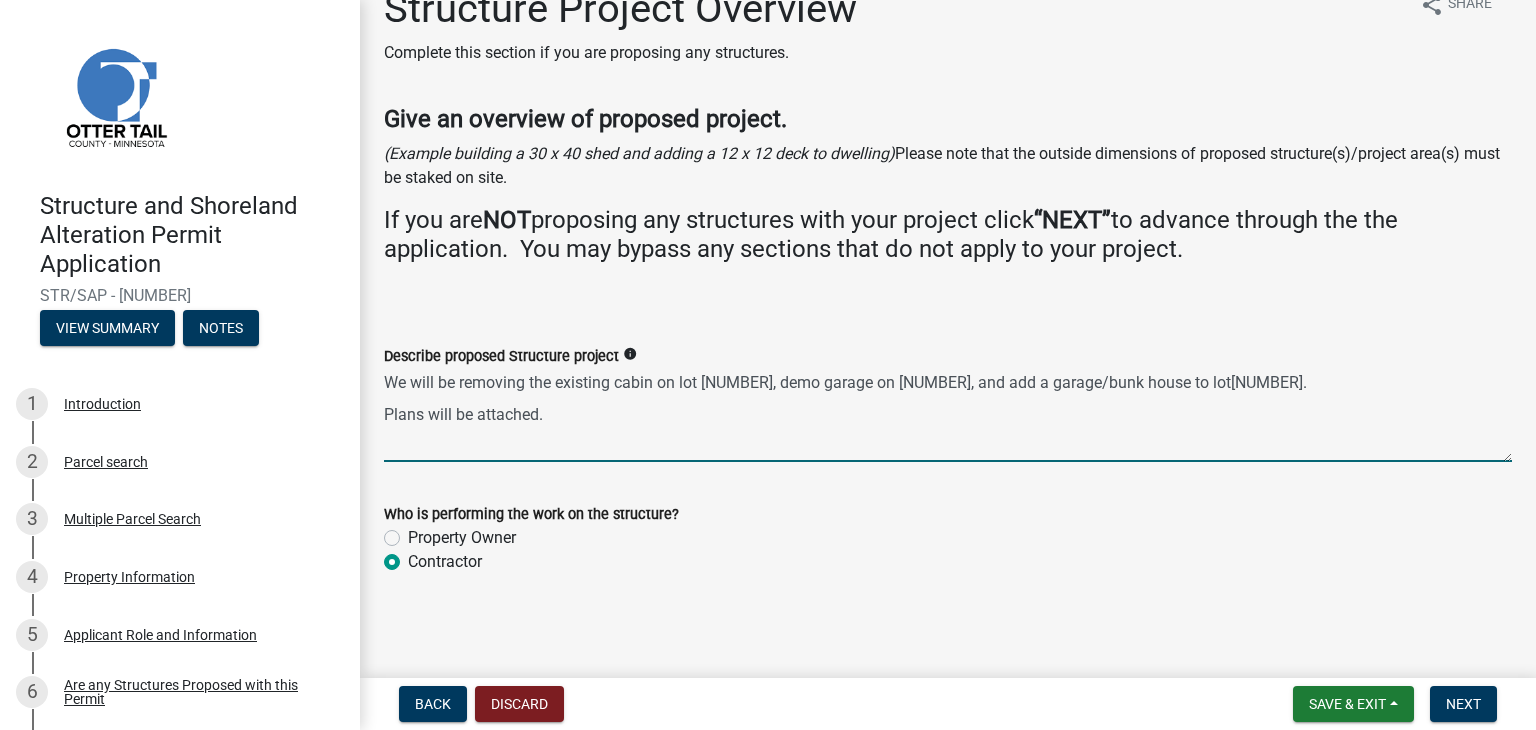 radio on "true" 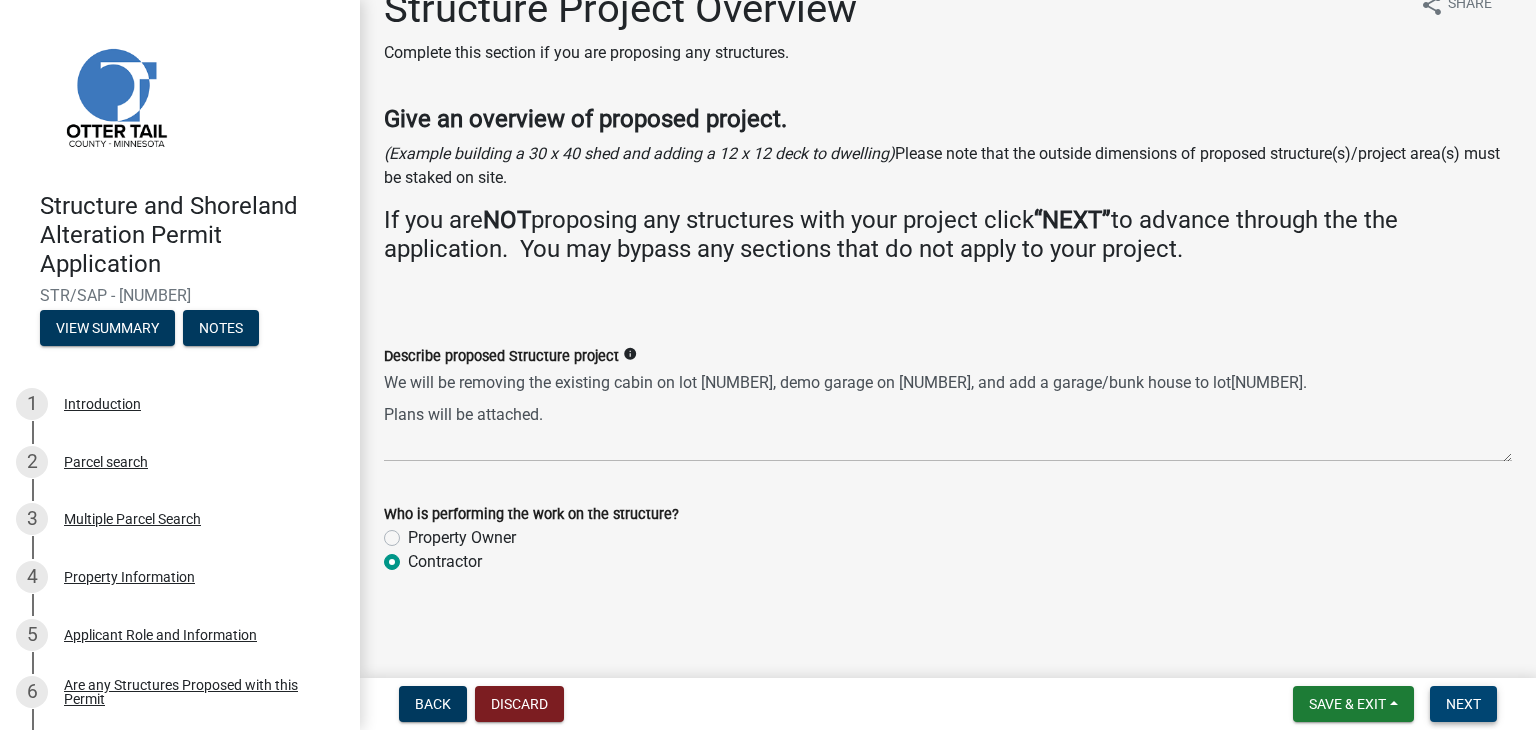 click on "Next" at bounding box center [1463, 704] 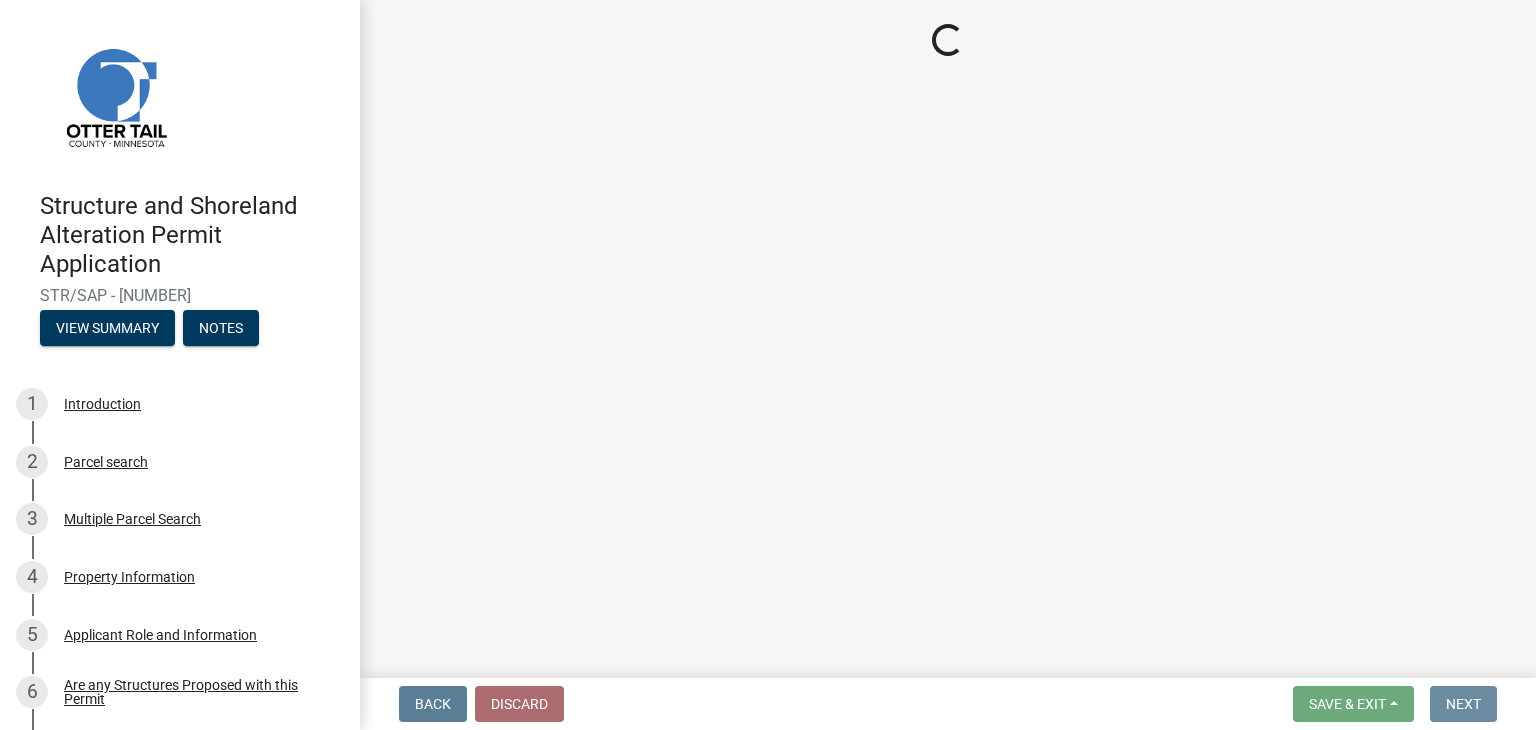 scroll, scrollTop: 0, scrollLeft: 0, axis: both 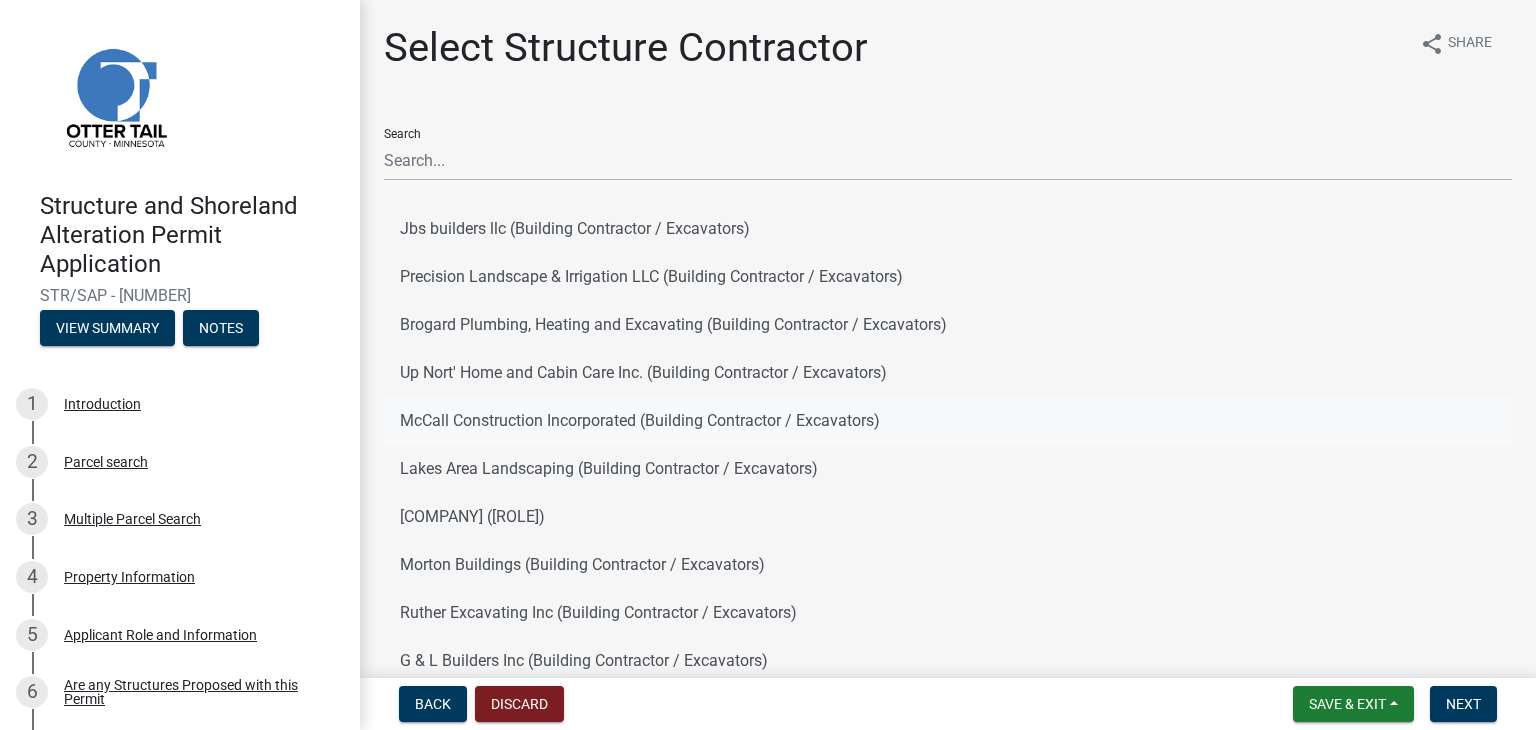click on "McCall Construction Incorporated (Building Contractor / Excavators)" 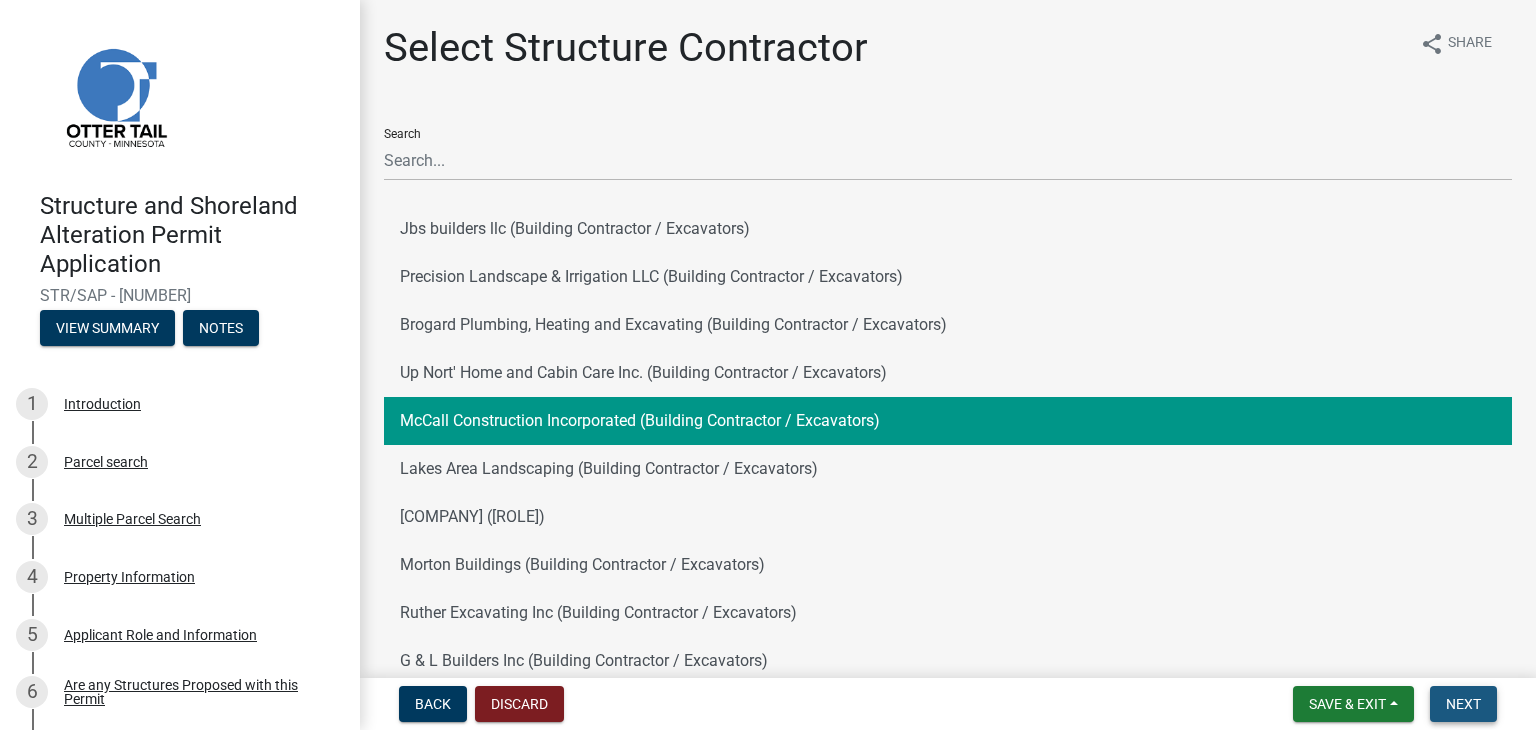 click on "Next" at bounding box center (1463, 704) 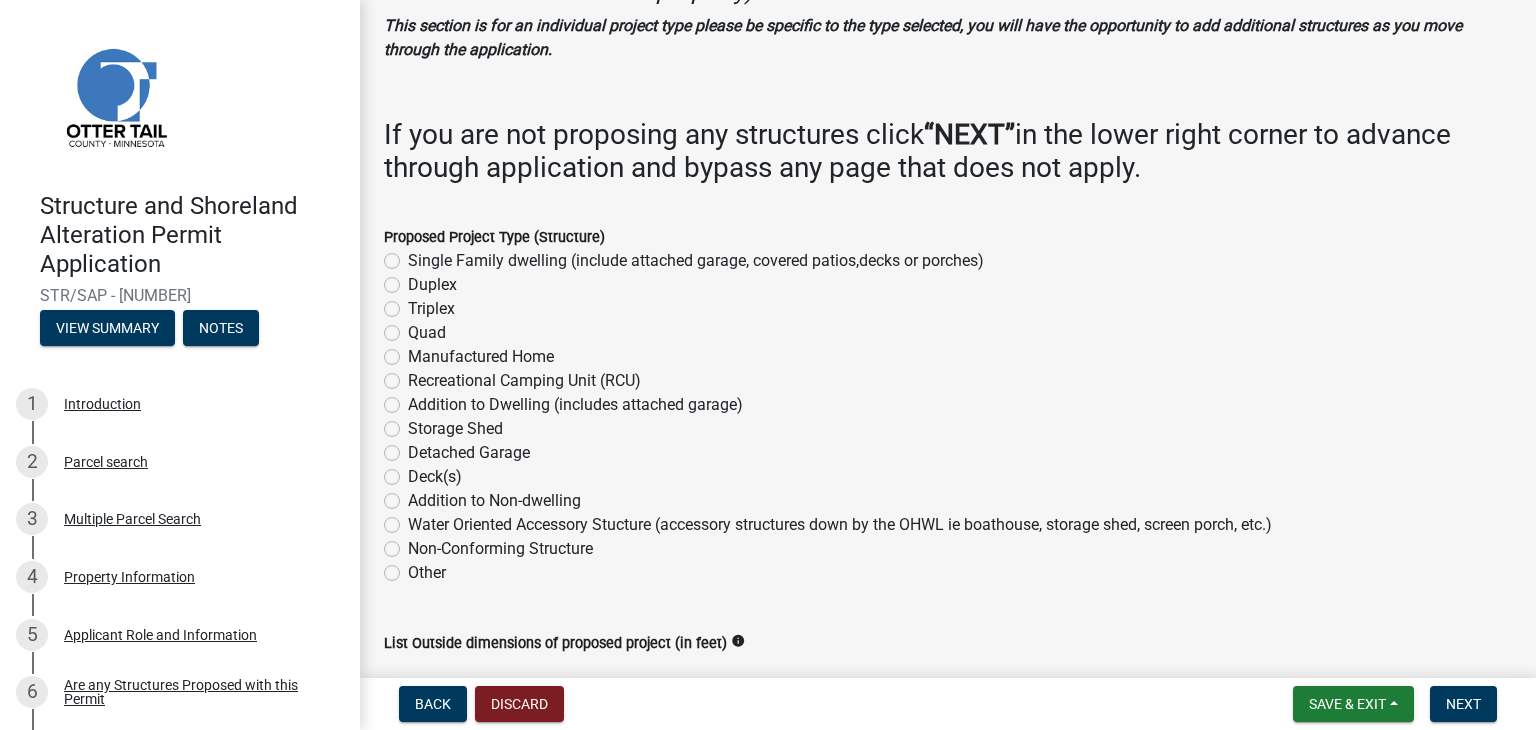 scroll, scrollTop: 200, scrollLeft: 0, axis: vertical 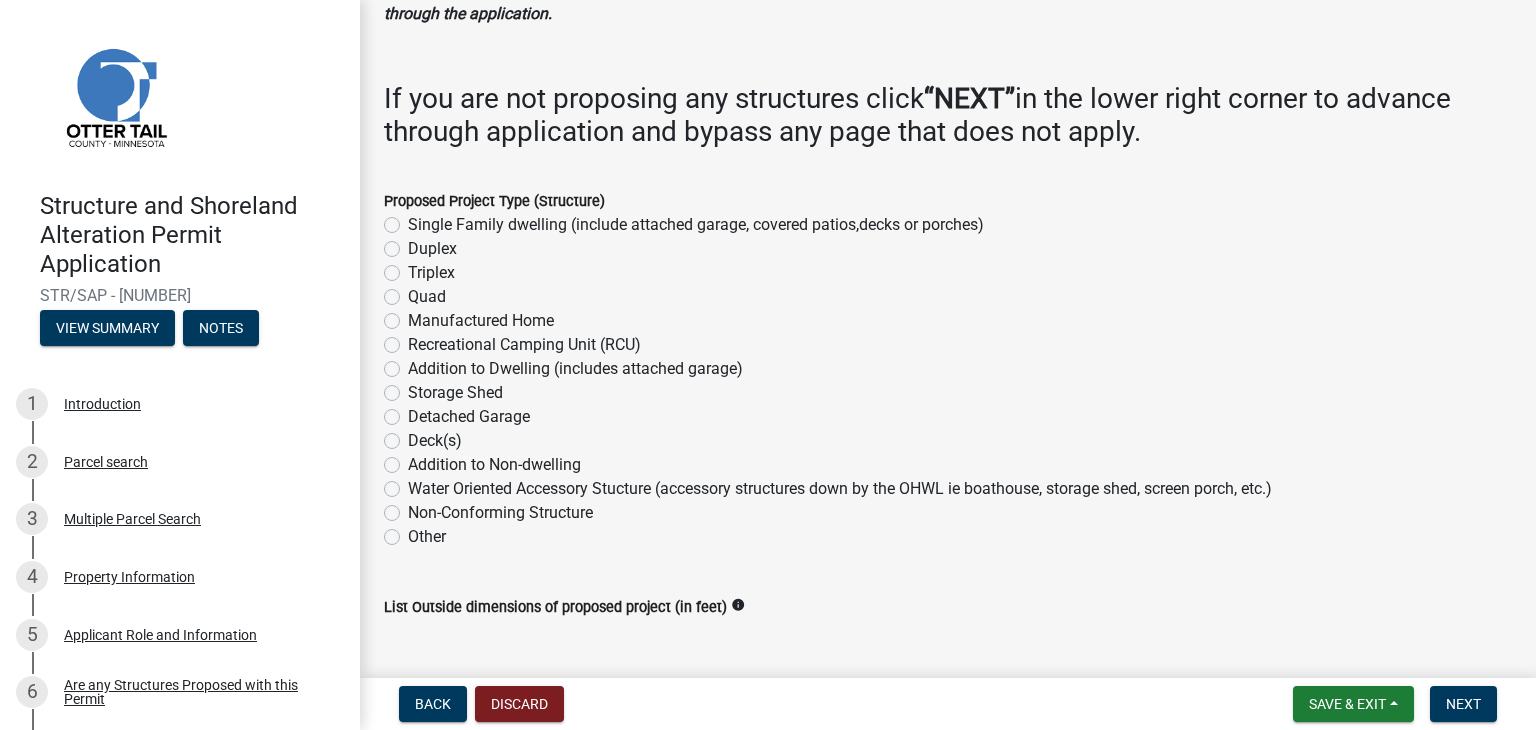 click on "Single Family dwelling (include attached garage, covered patios,decks or porches)" 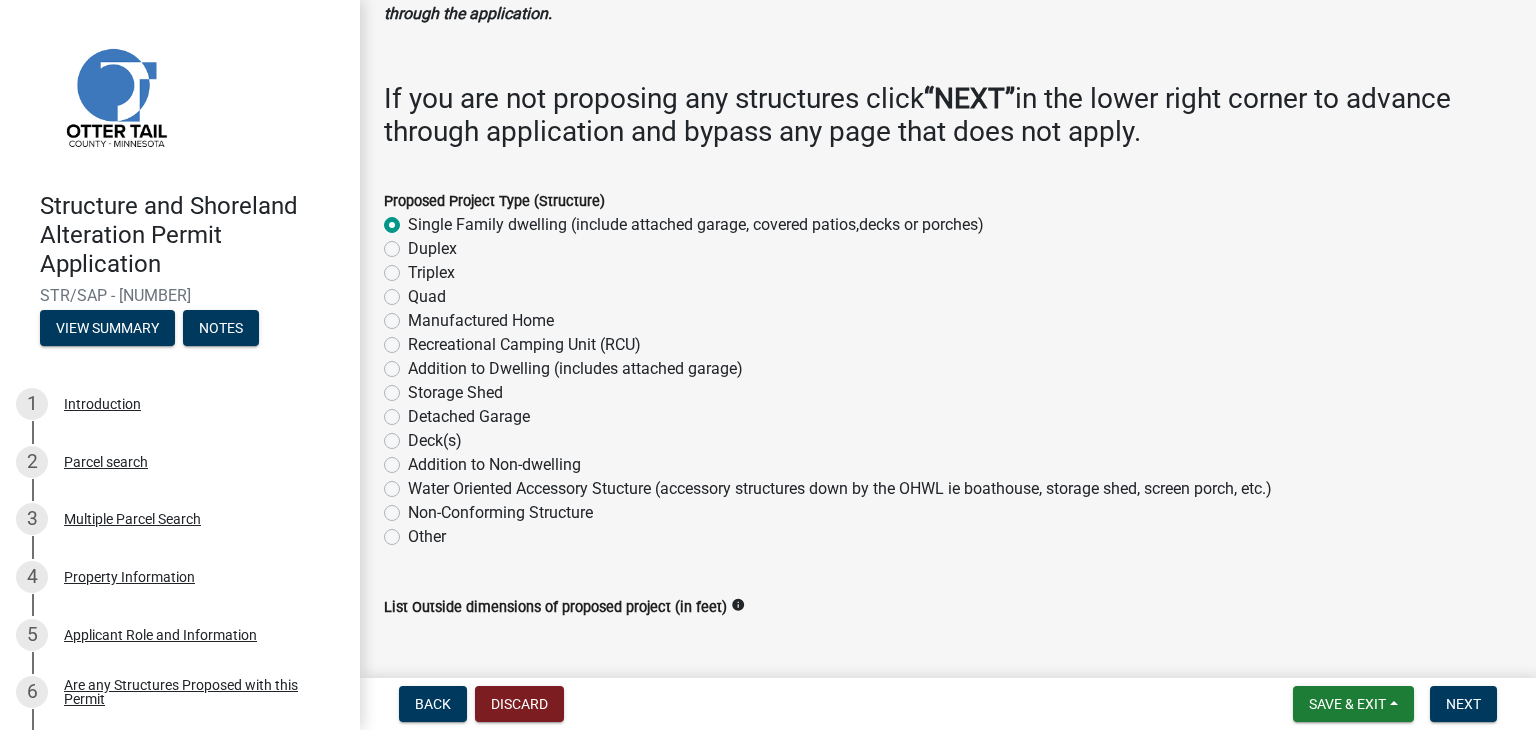 radio on "true" 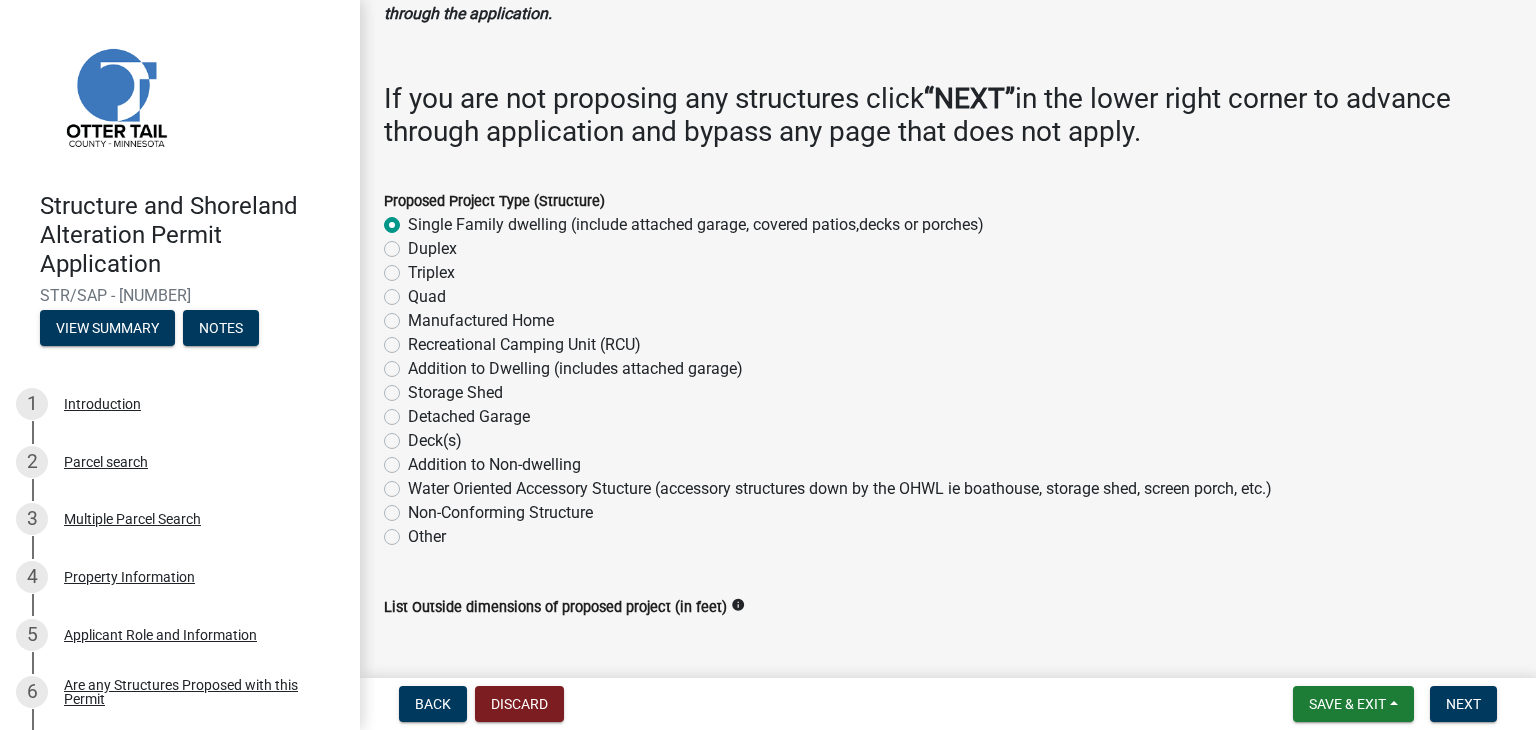 click on "Detached Garage" 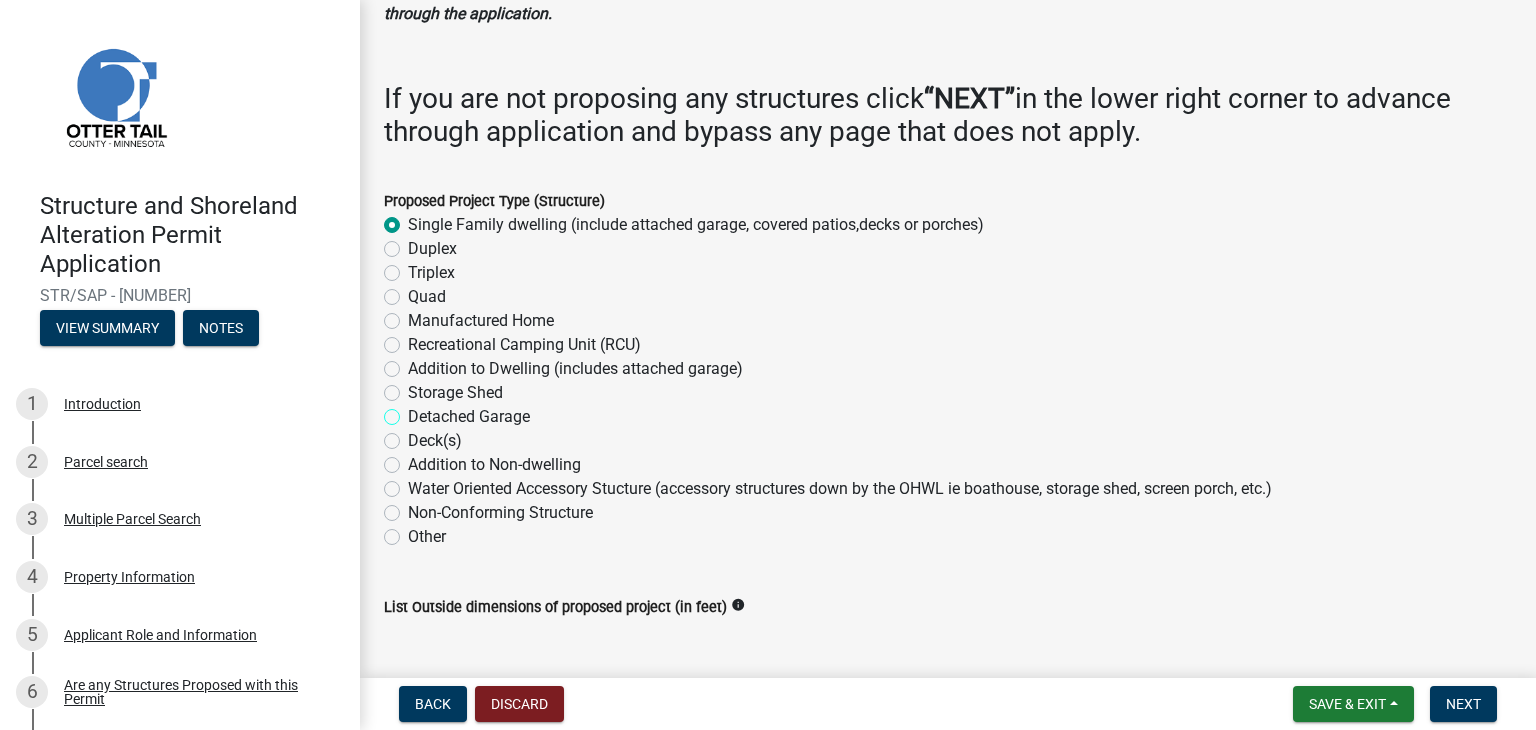 click on "Detached Garage" at bounding box center [414, 411] 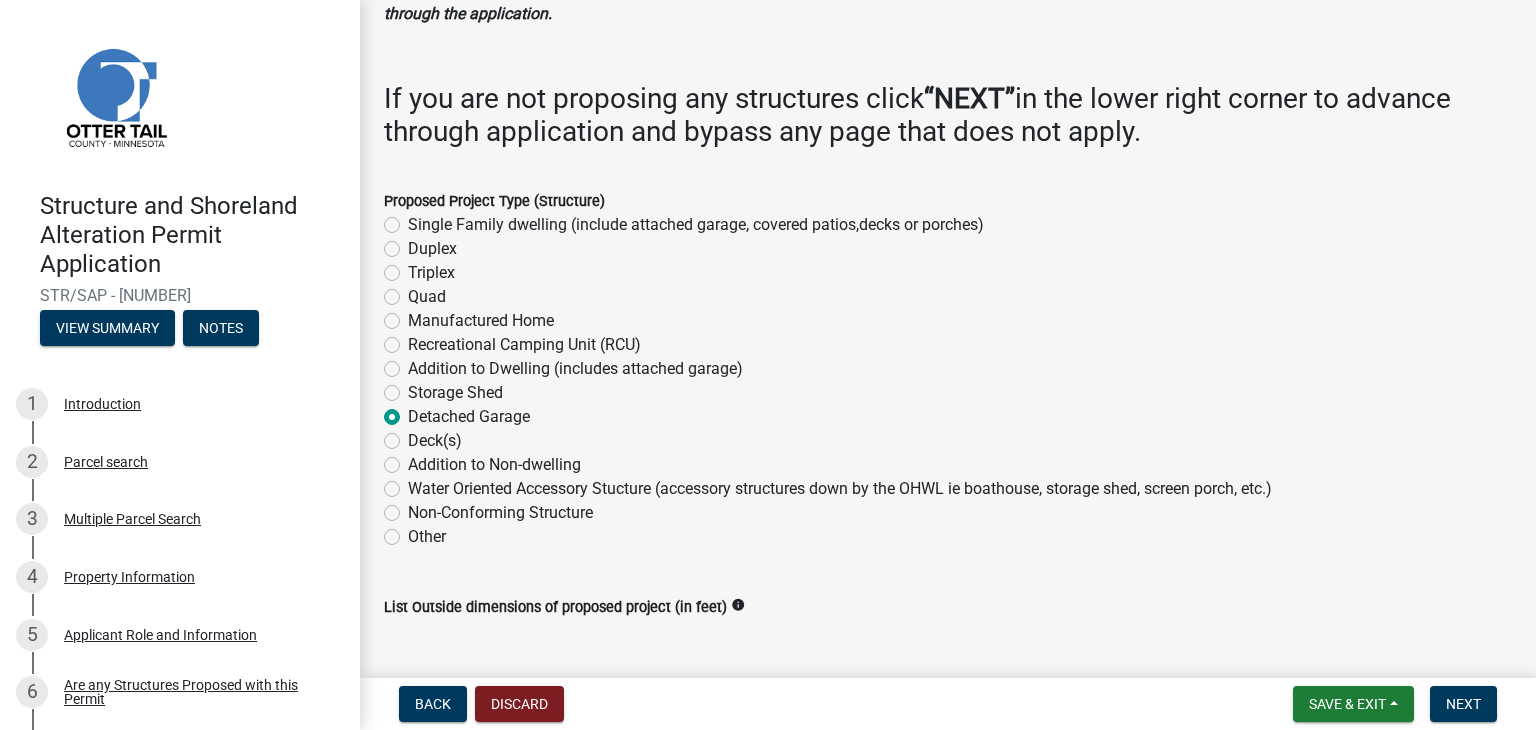 radio on "true" 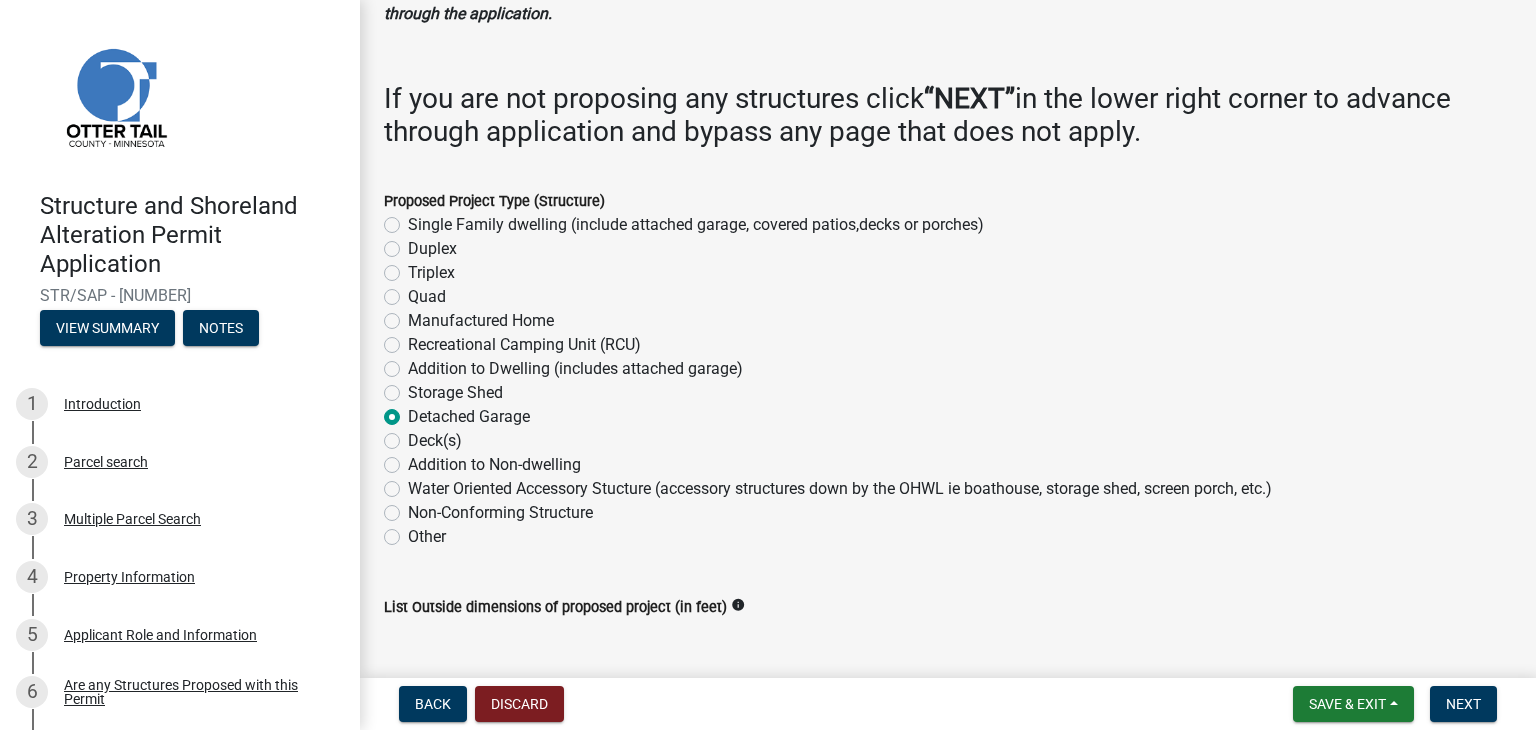 click on "Single Family dwelling (include attached garage, covered patios,decks or porches)" 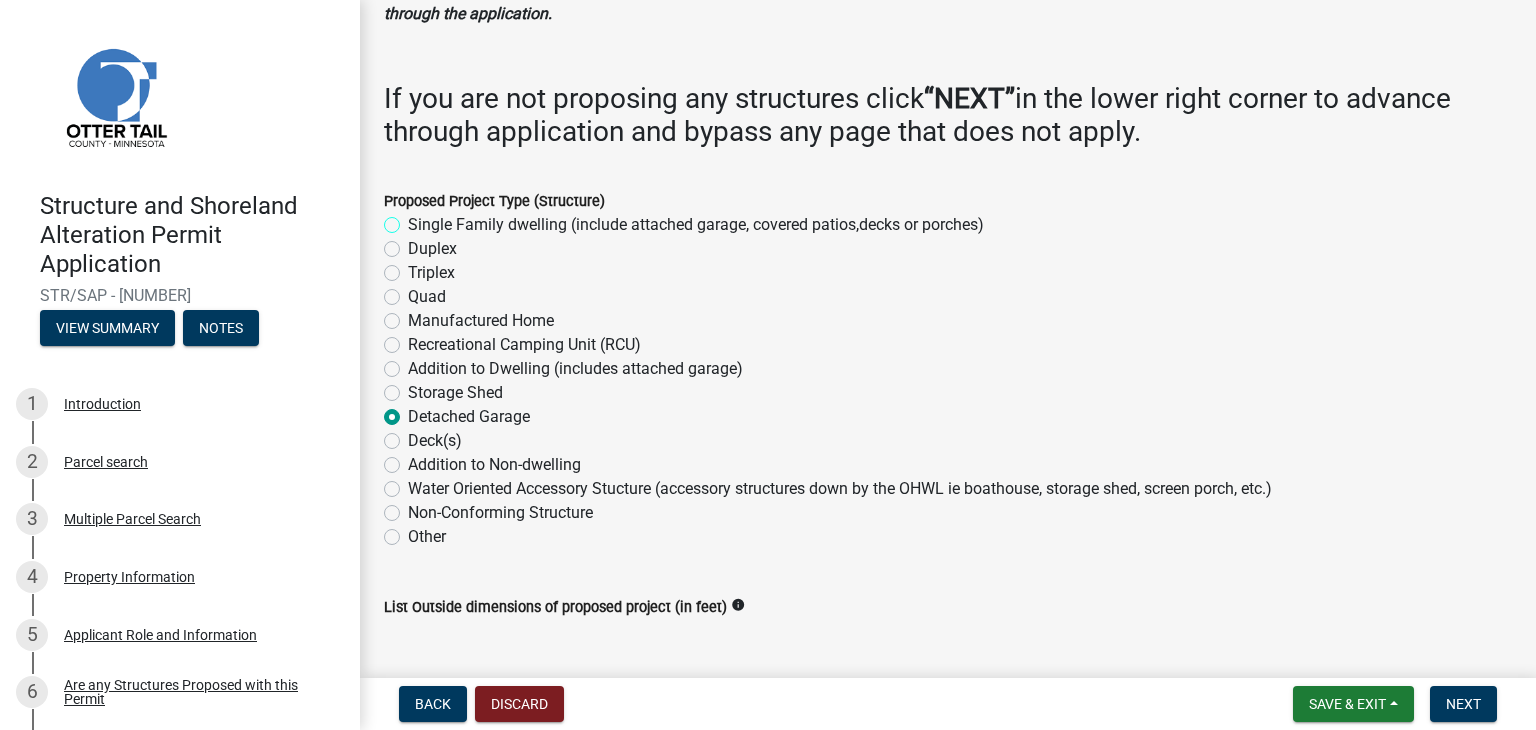 click on "Single Family dwelling (include attached garage, covered patios,decks or porches)" at bounding box center [414, 219] 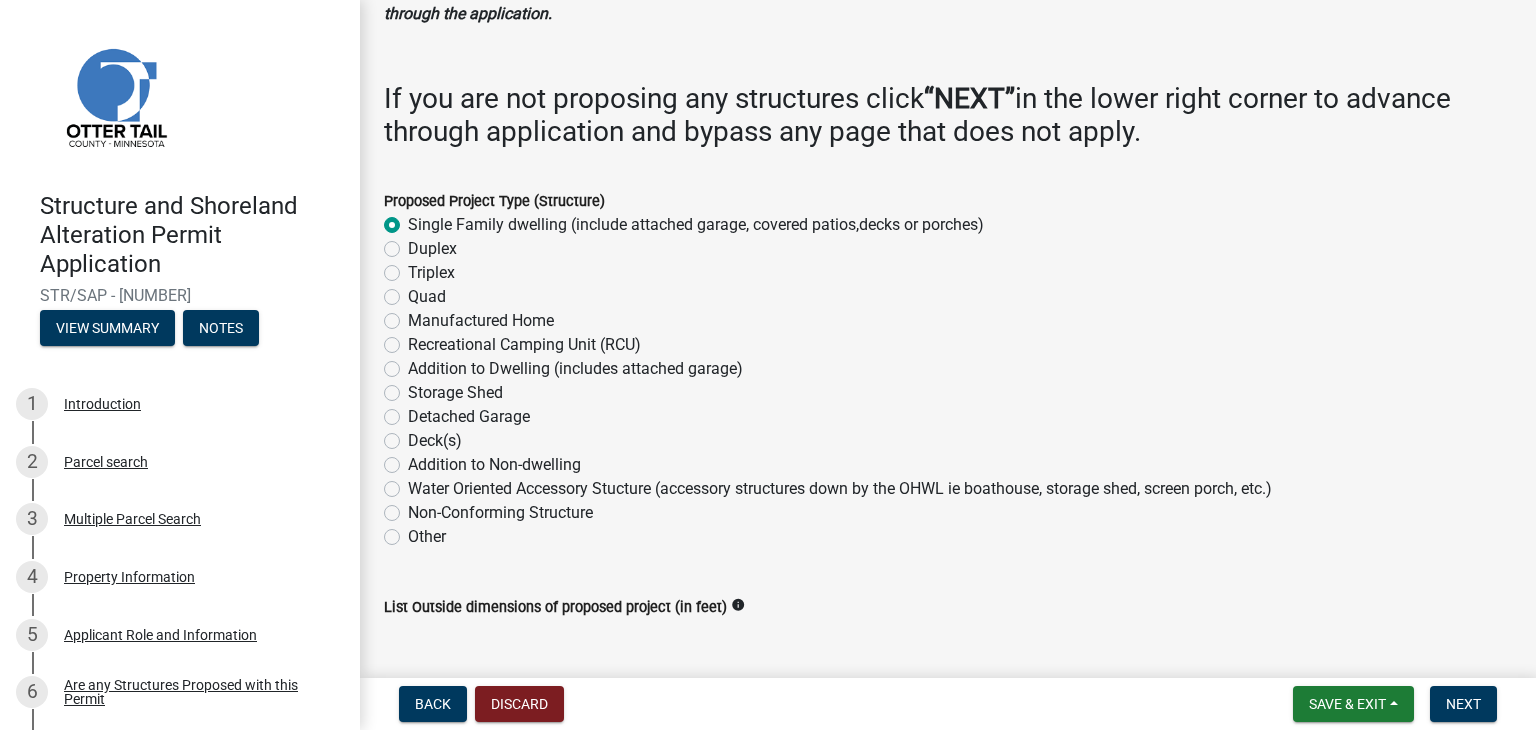radio on "true" 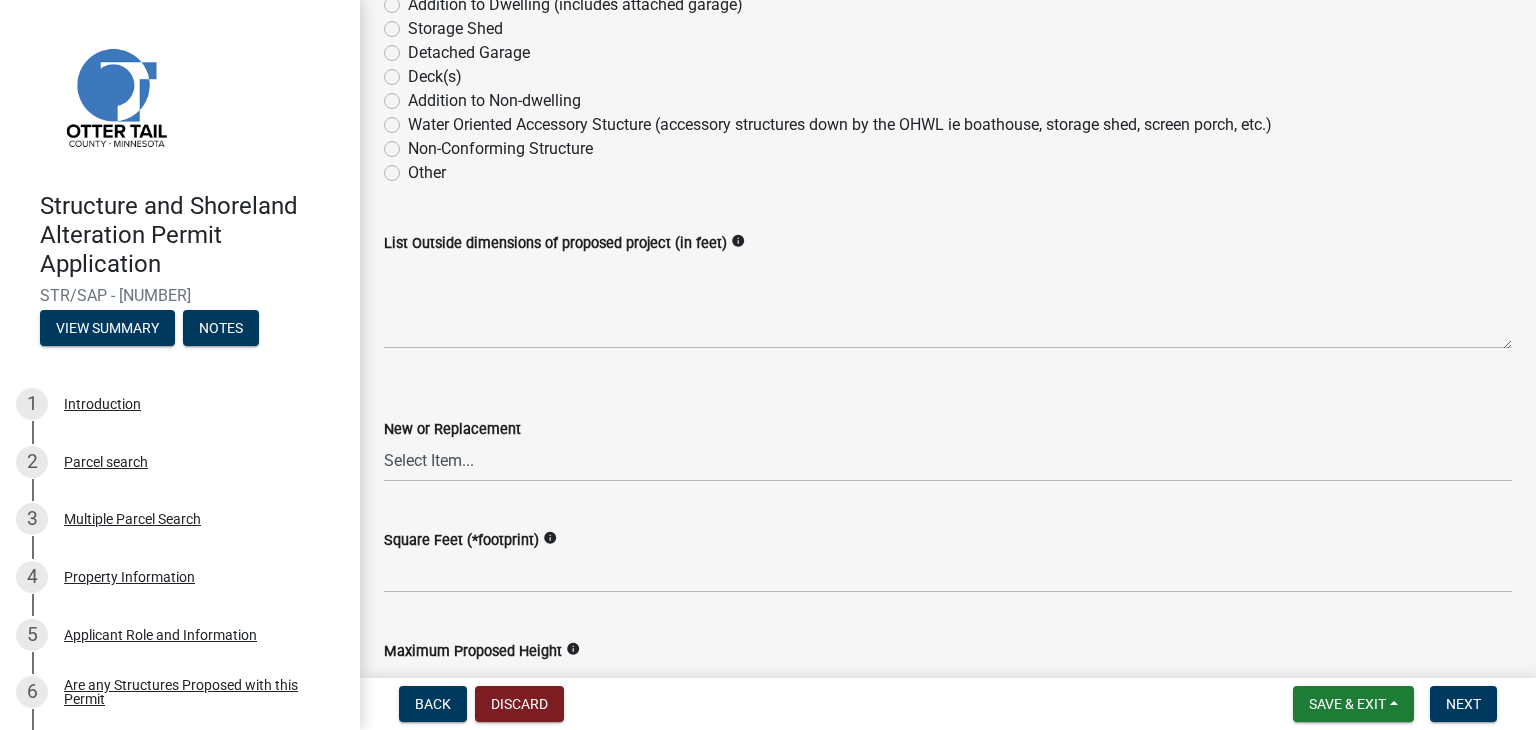 scroll, scrollTop: 500, scrollLeft: 0, axis: vertical 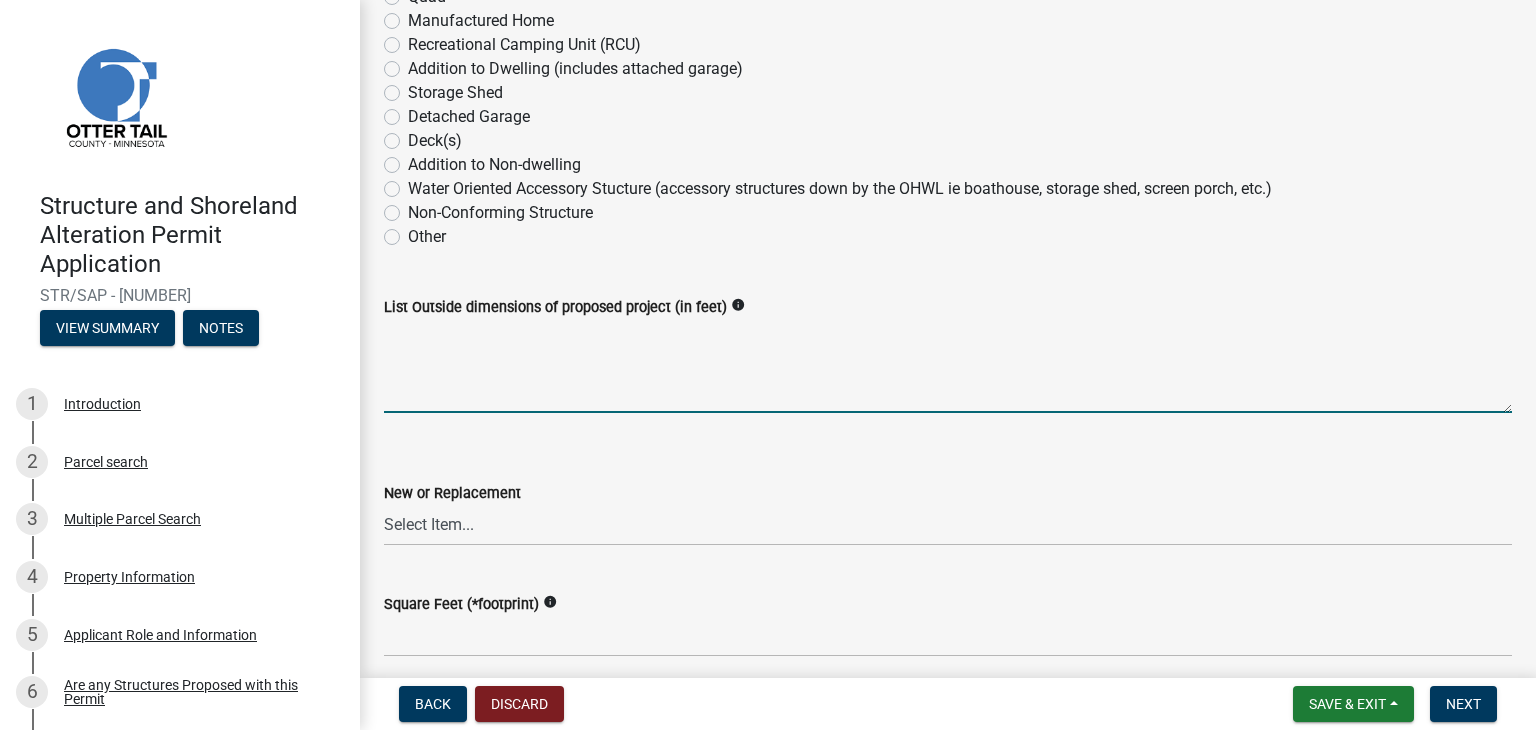 click on "List Outside dimensions of proposed project (in feet)" at bounding box center (948, 366) 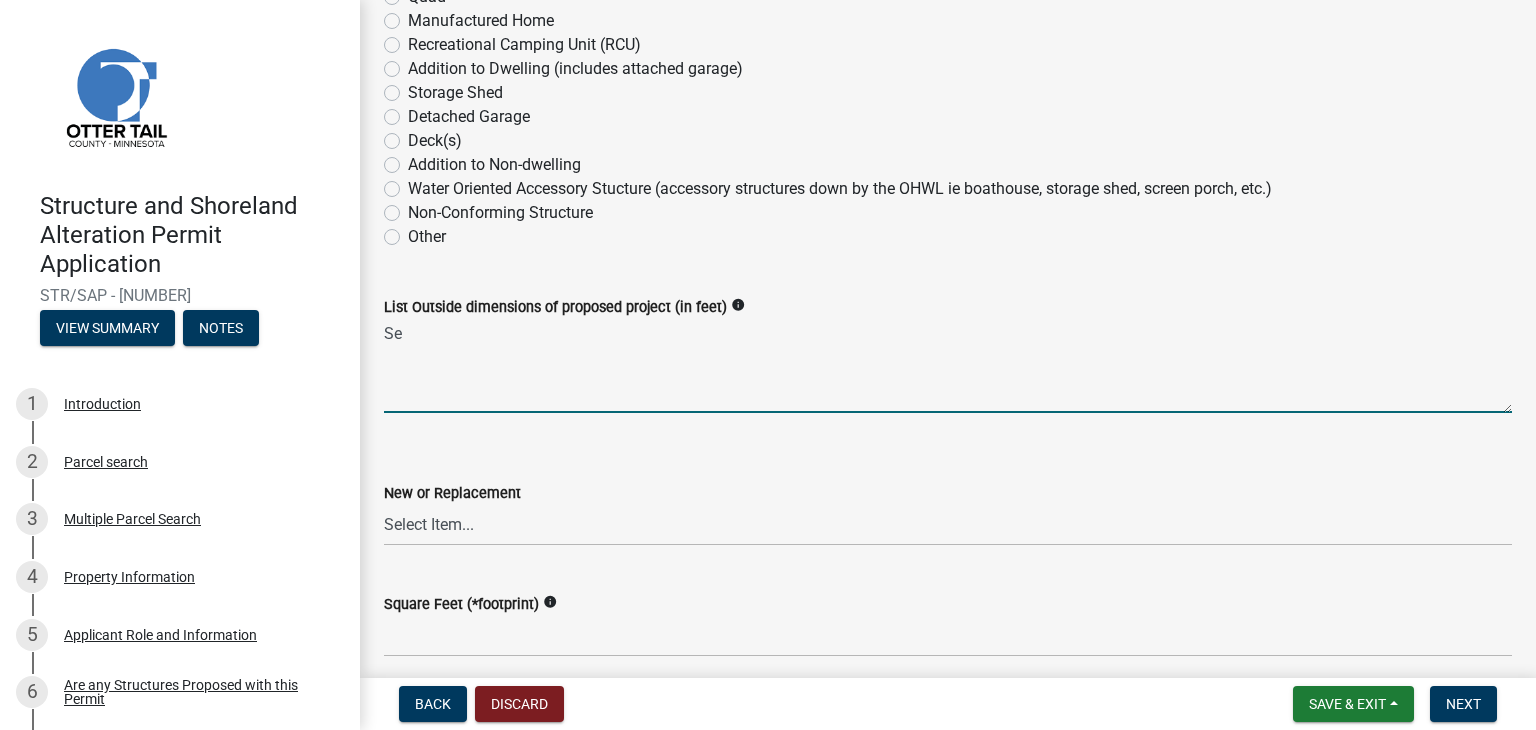 type on "S" 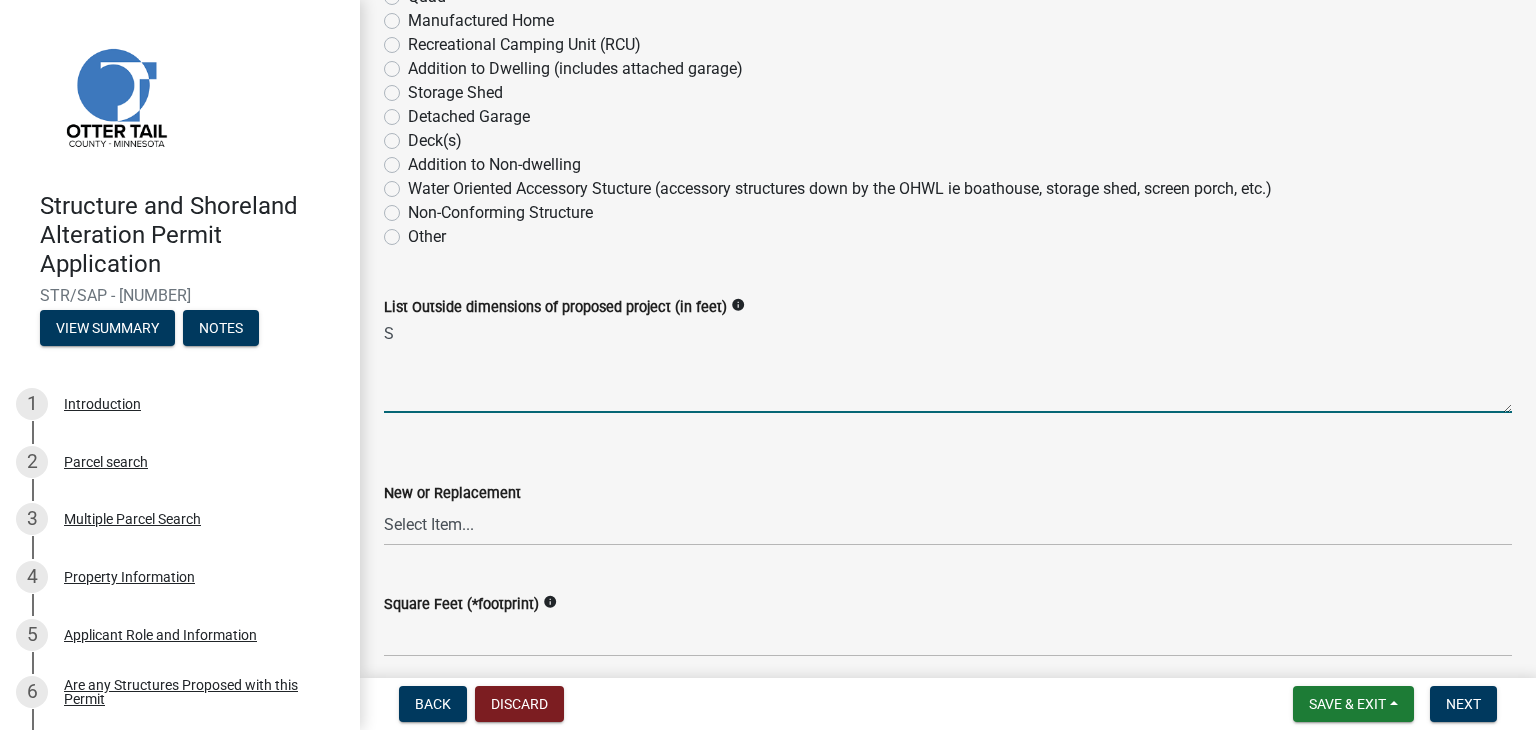 type 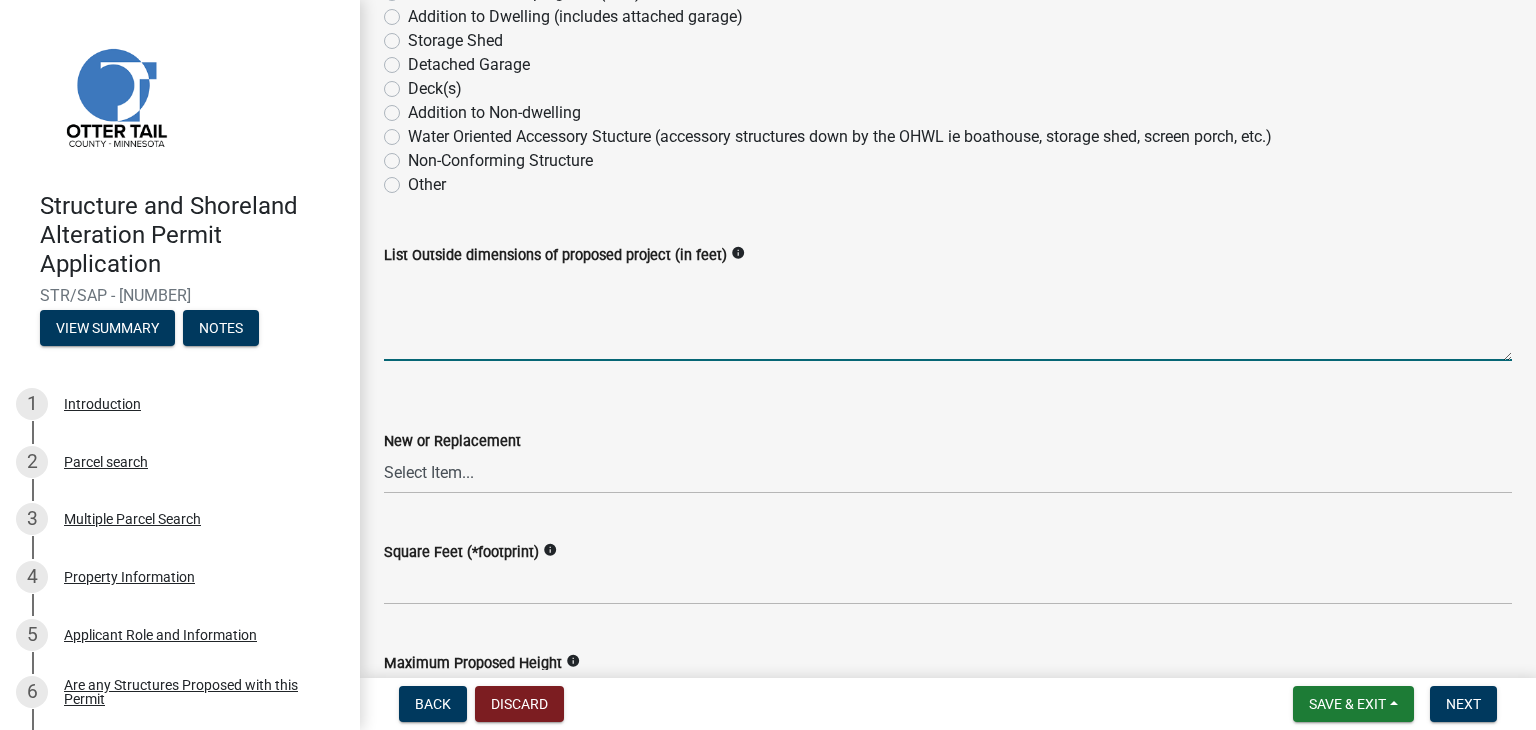 scroll, scrollTop: 600, scrollLeft: 0, axis: vertical 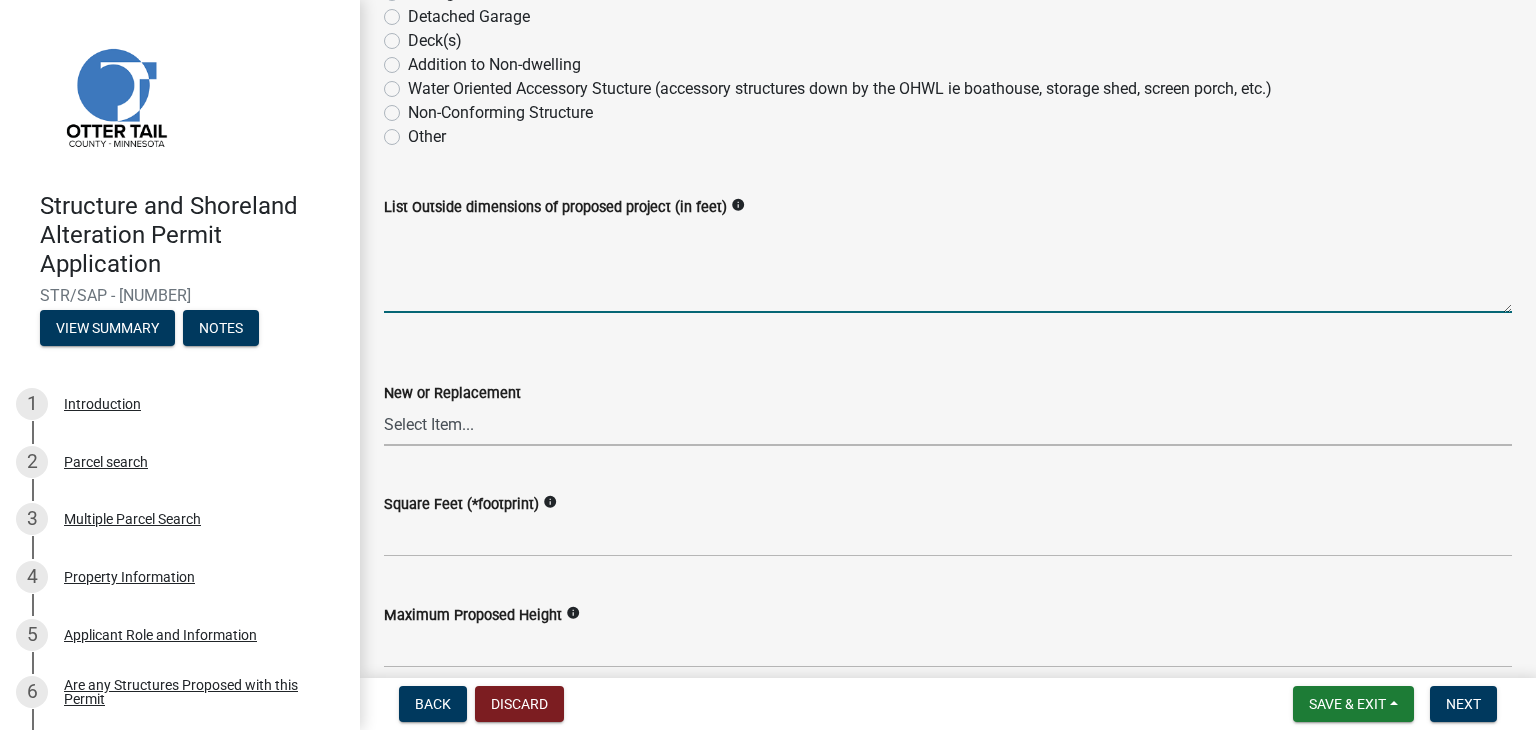 click on "Select Item...   New   Replacement" at bounding box center [948, 425] 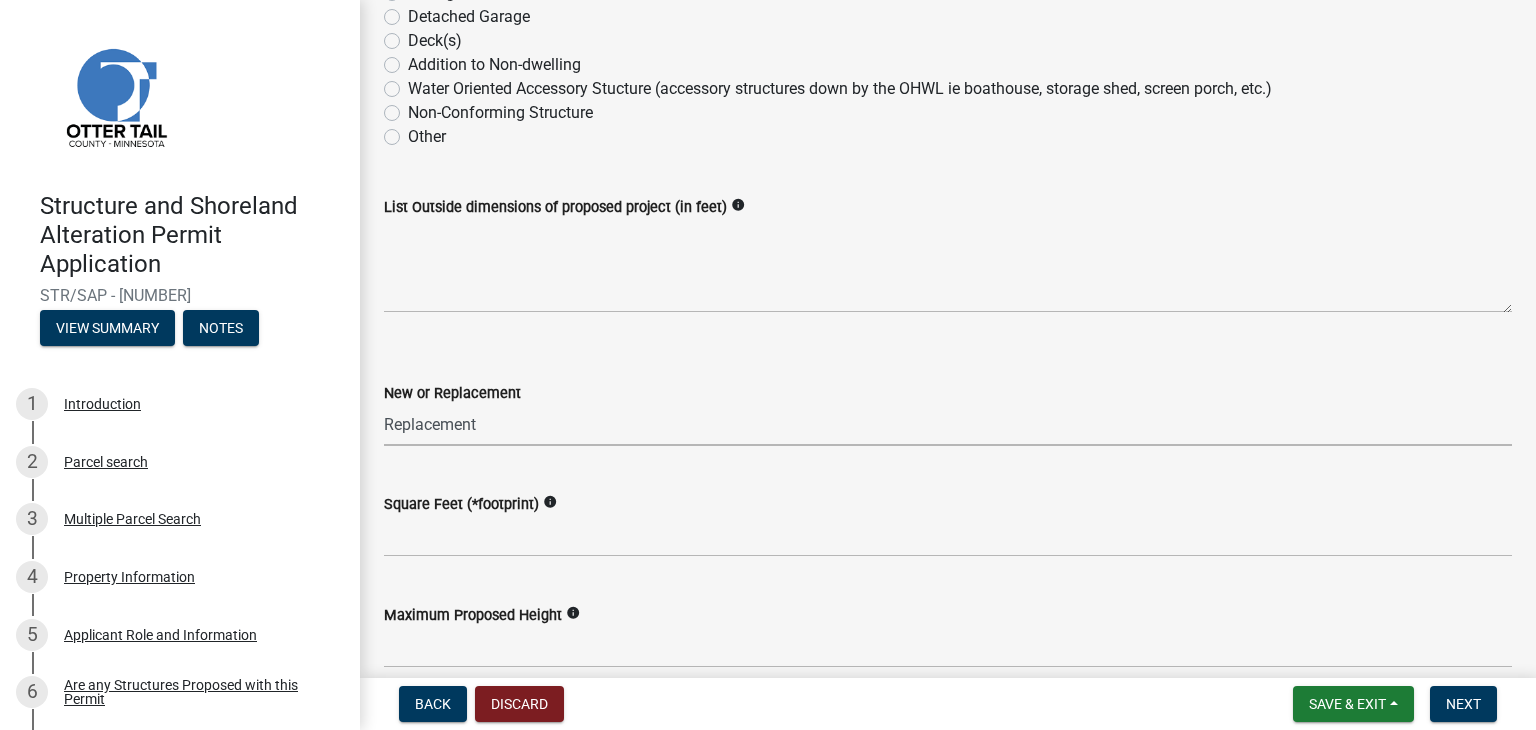click on "Select Item...   New   Replacement" at bounding box center (948, 425) 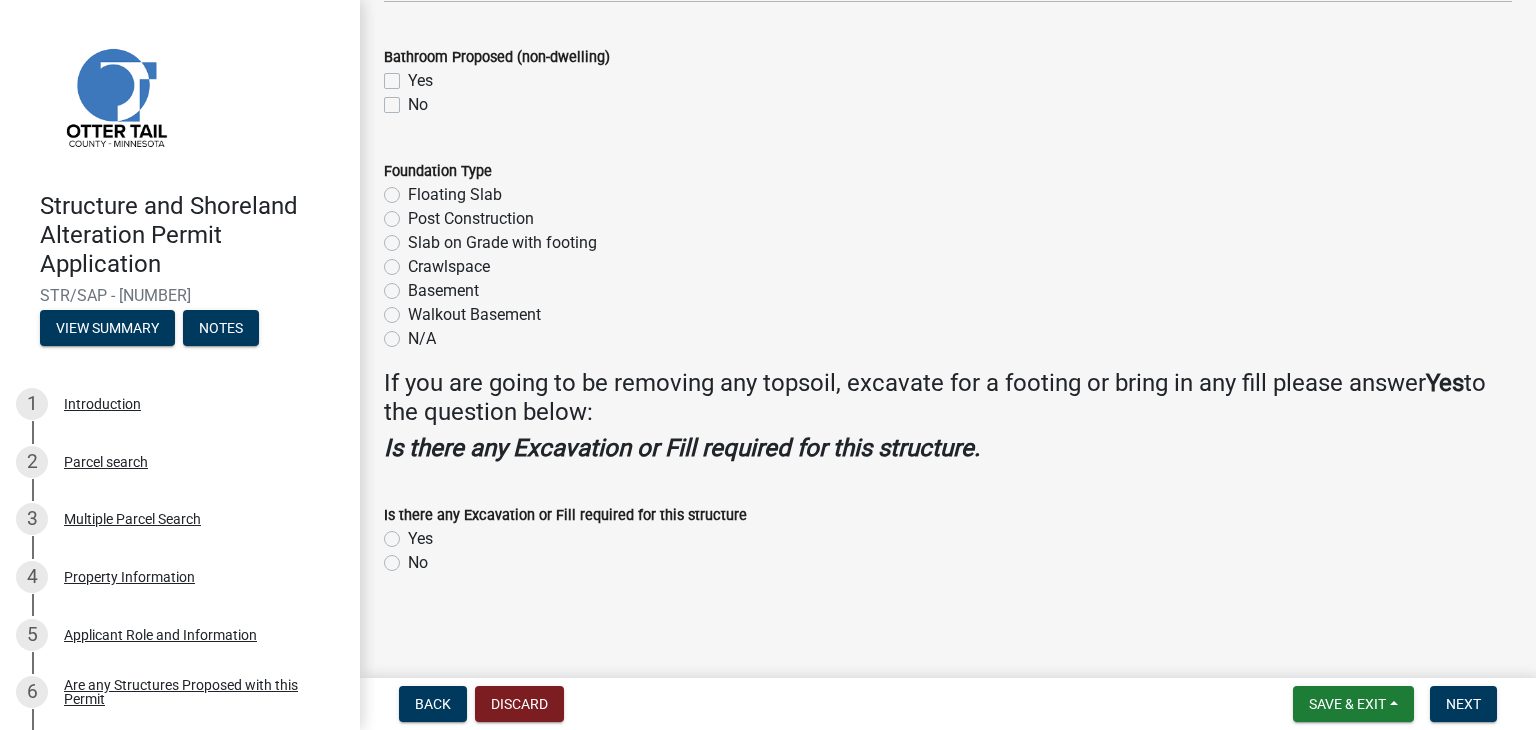 scroll, scrollTop: 2529, scrollLeft: 0, axis: vertical 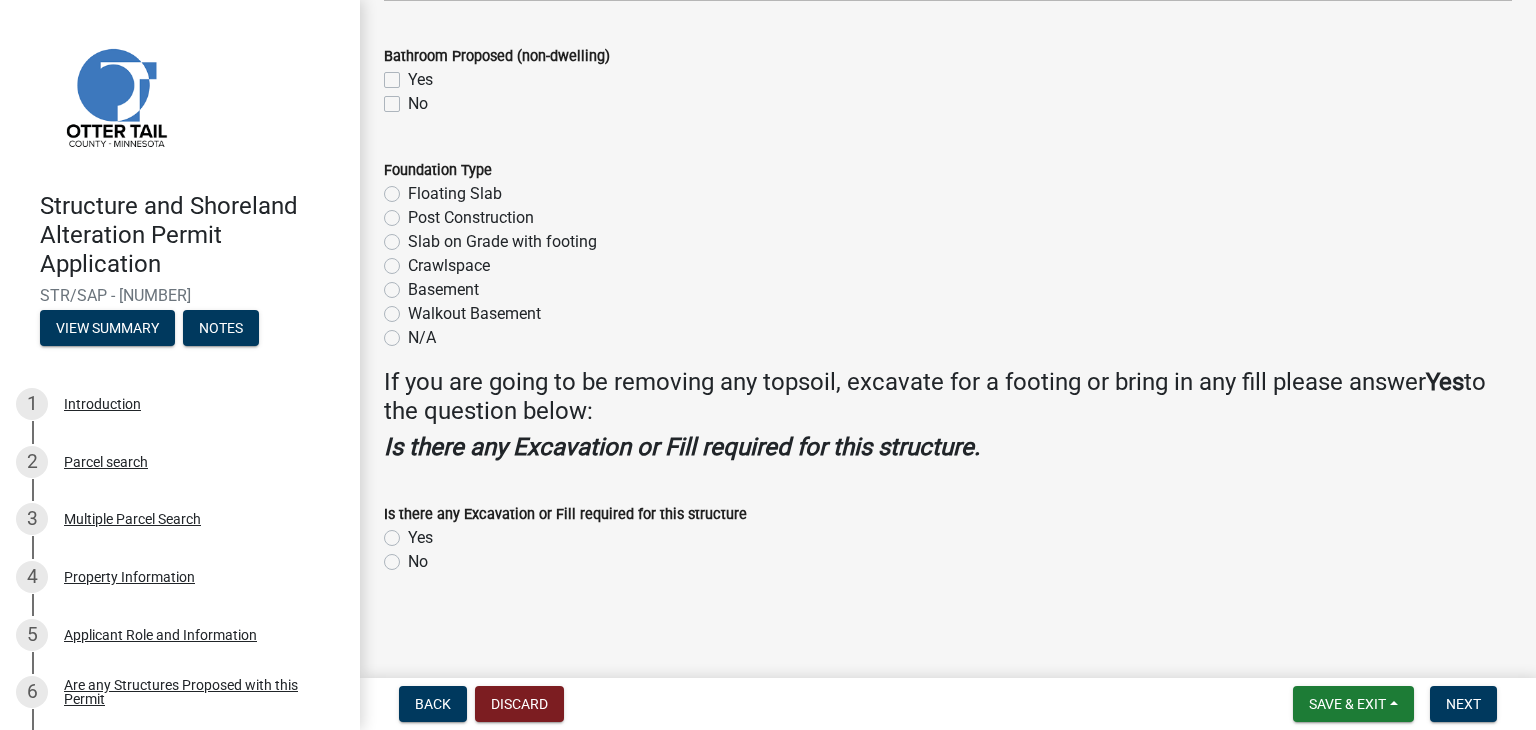 click on "No" 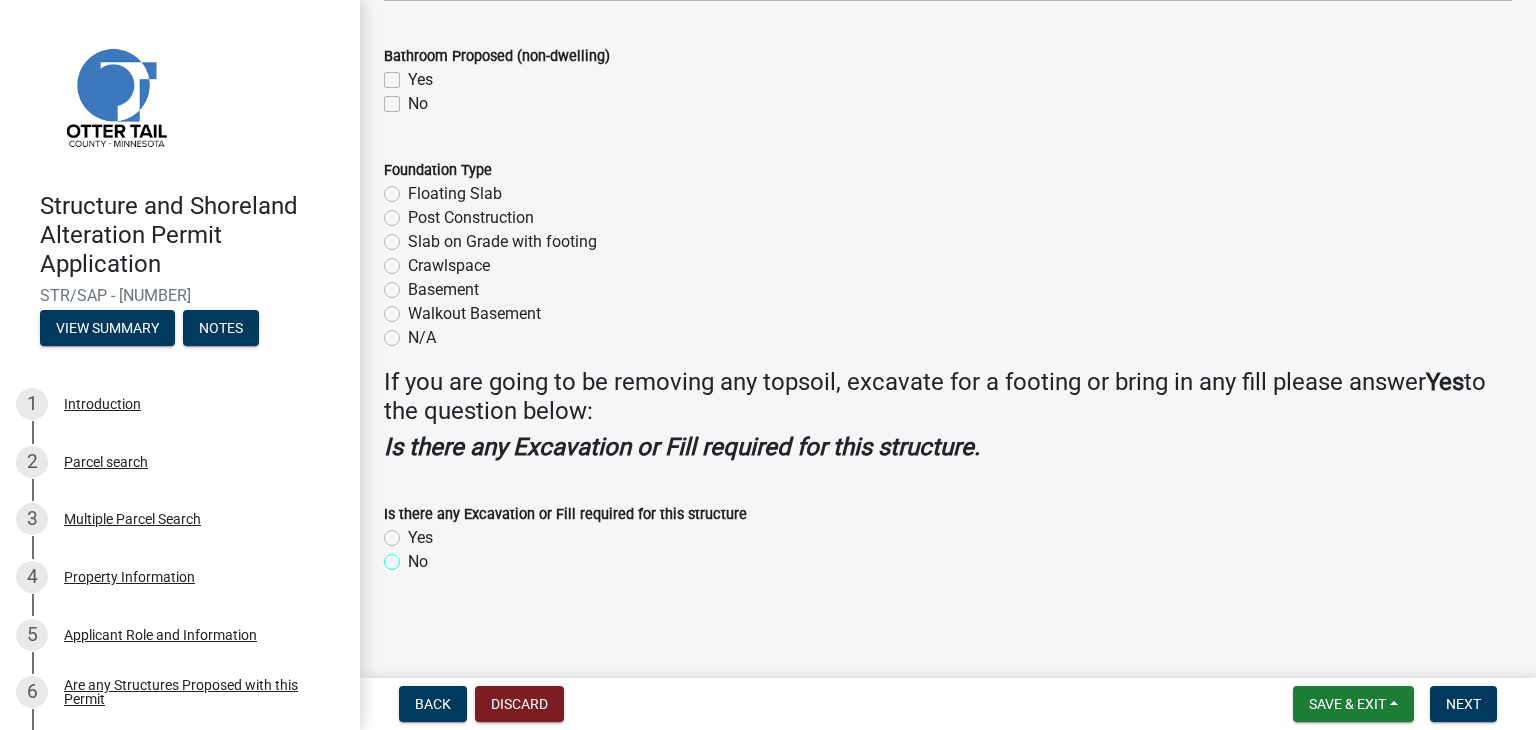 click on "No" at bounding box center (414, 556) 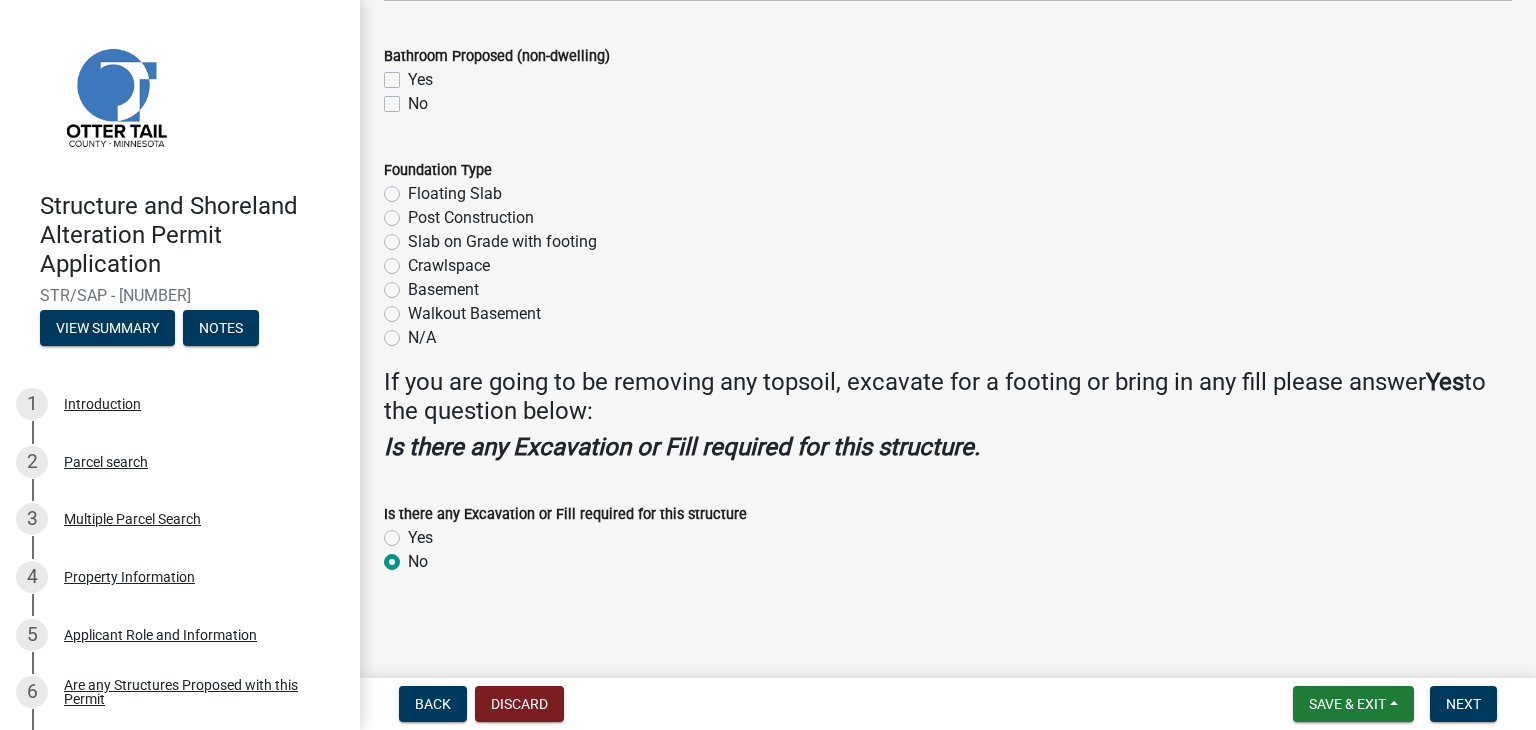 radio on "true" 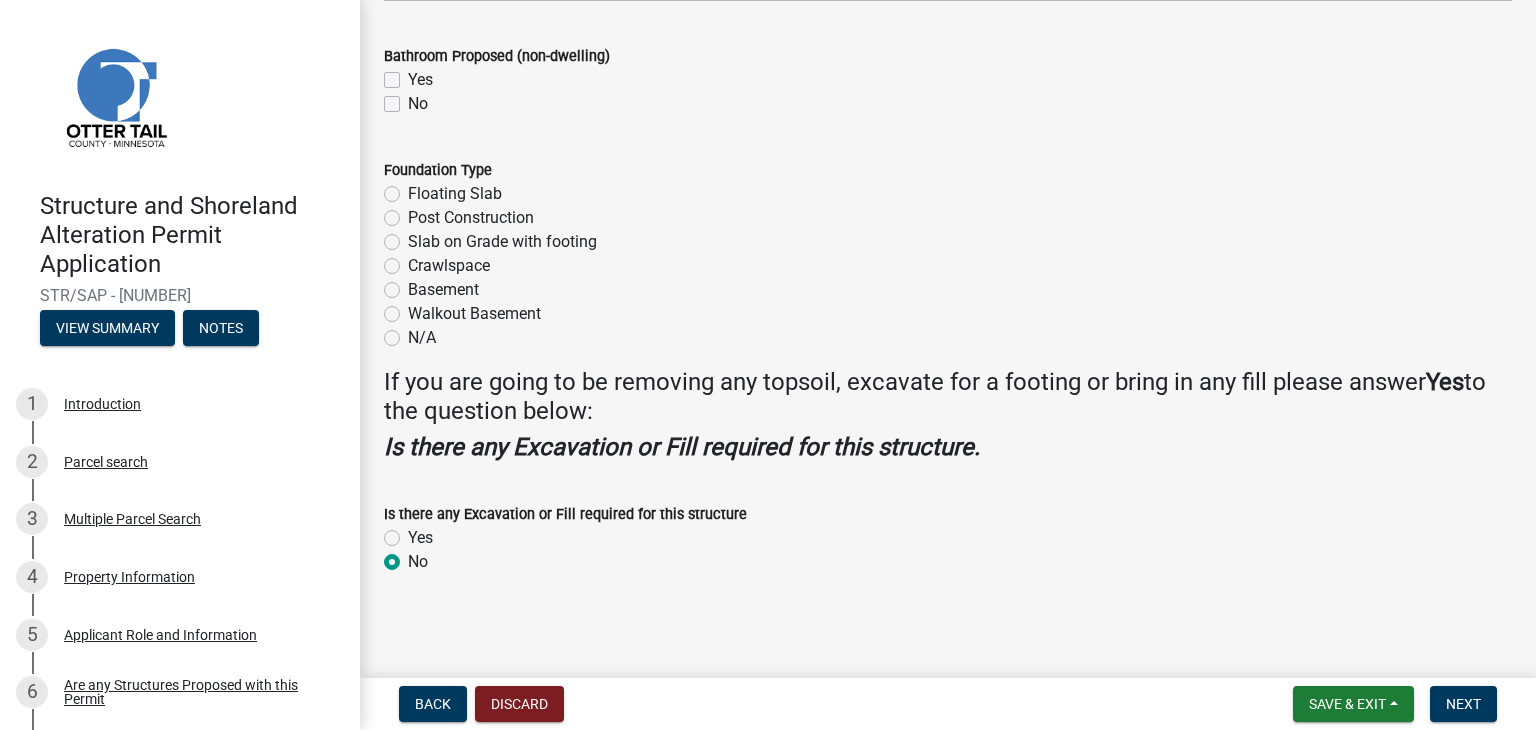 click on "Crawlspace" 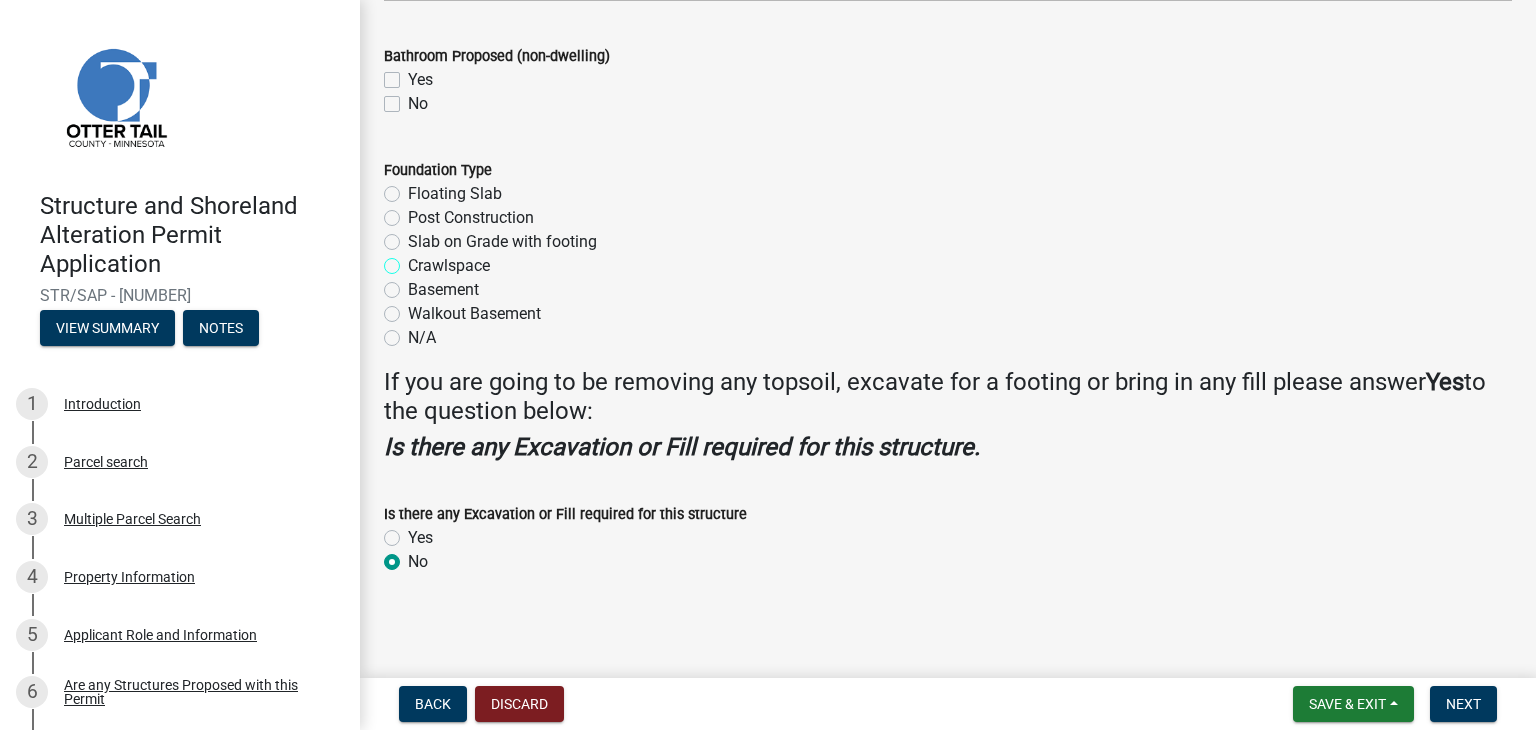 click on "Crawlspace" at bounding box center [414, 260] 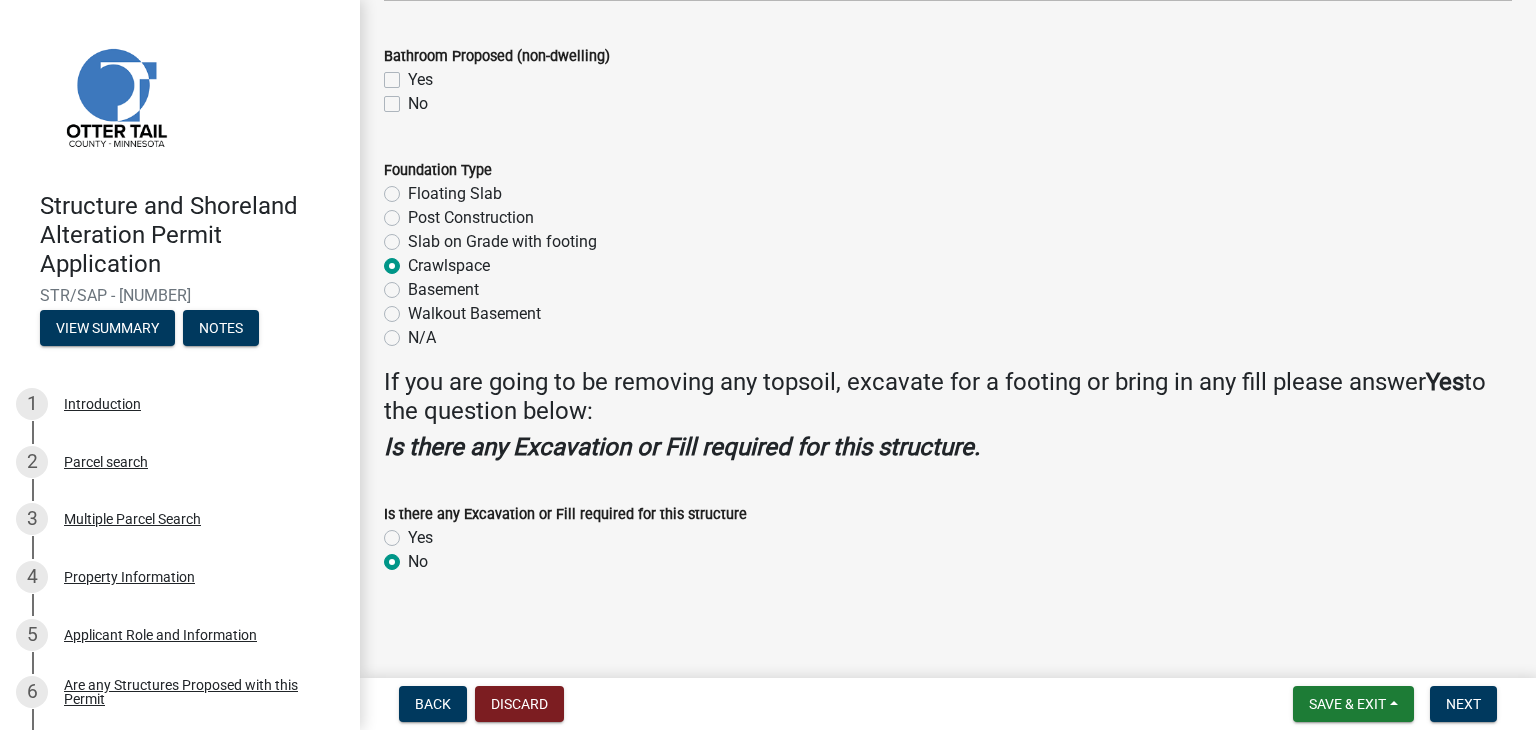 radio on "true" 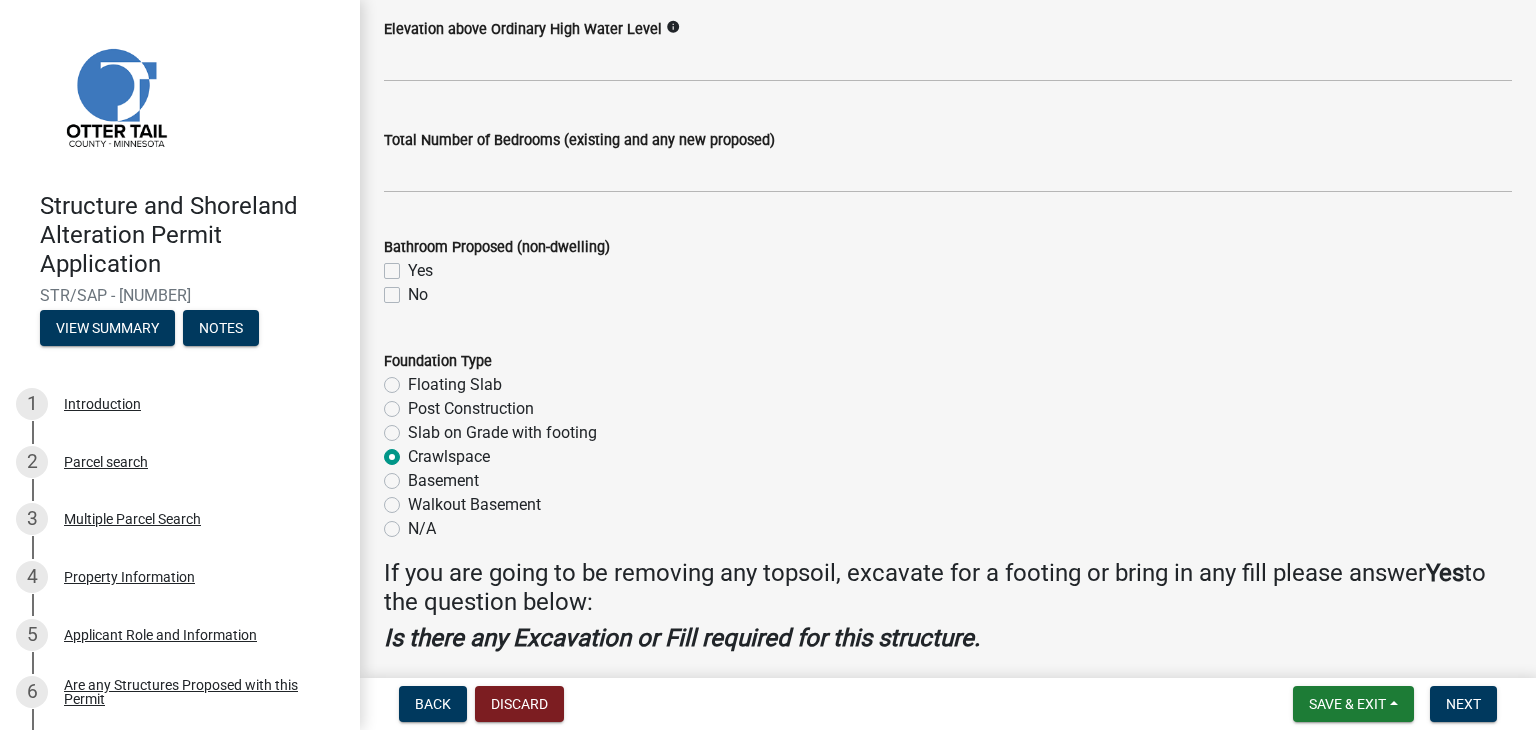 scroll, scrollTop: 2329, scrollLeft: 0, axis: vertical 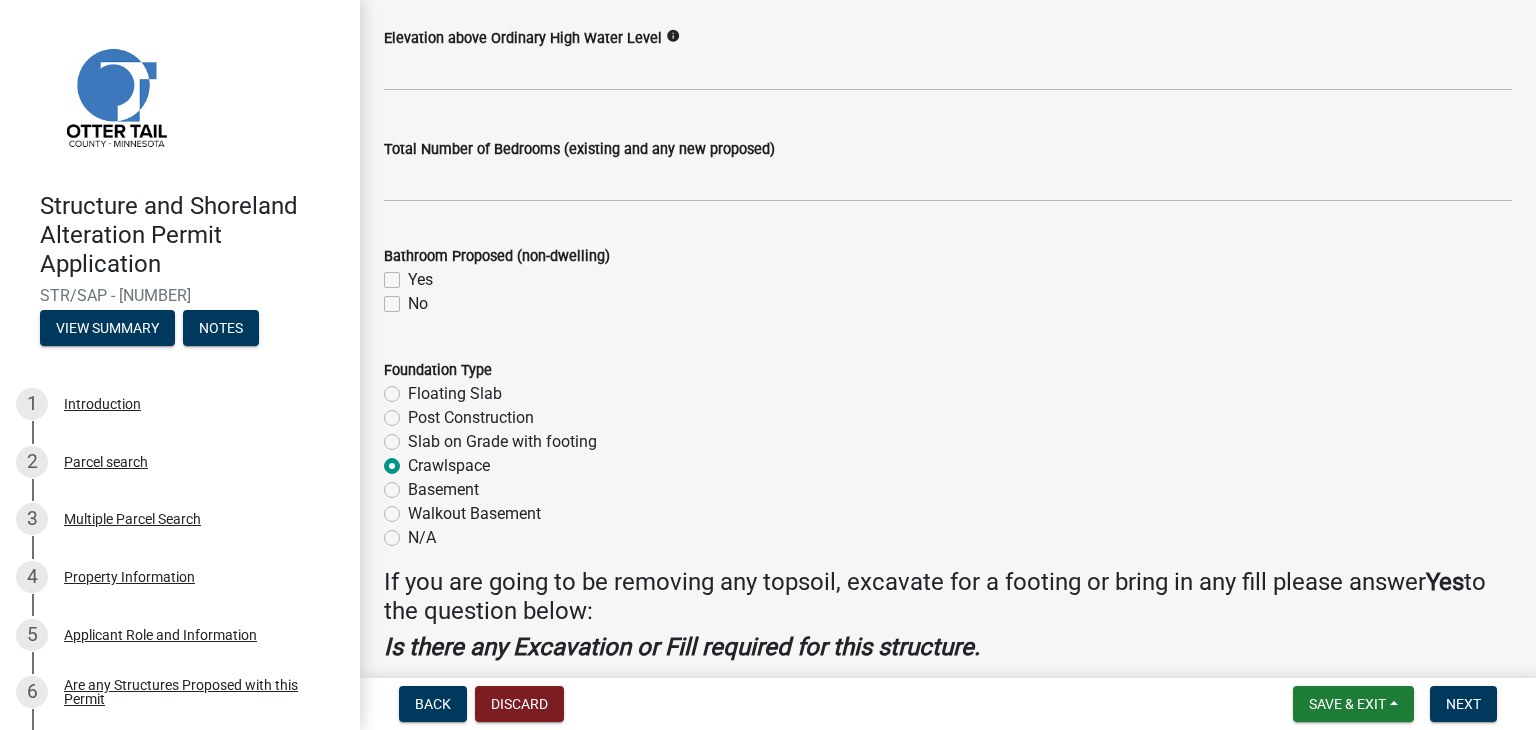 click on "Yes" 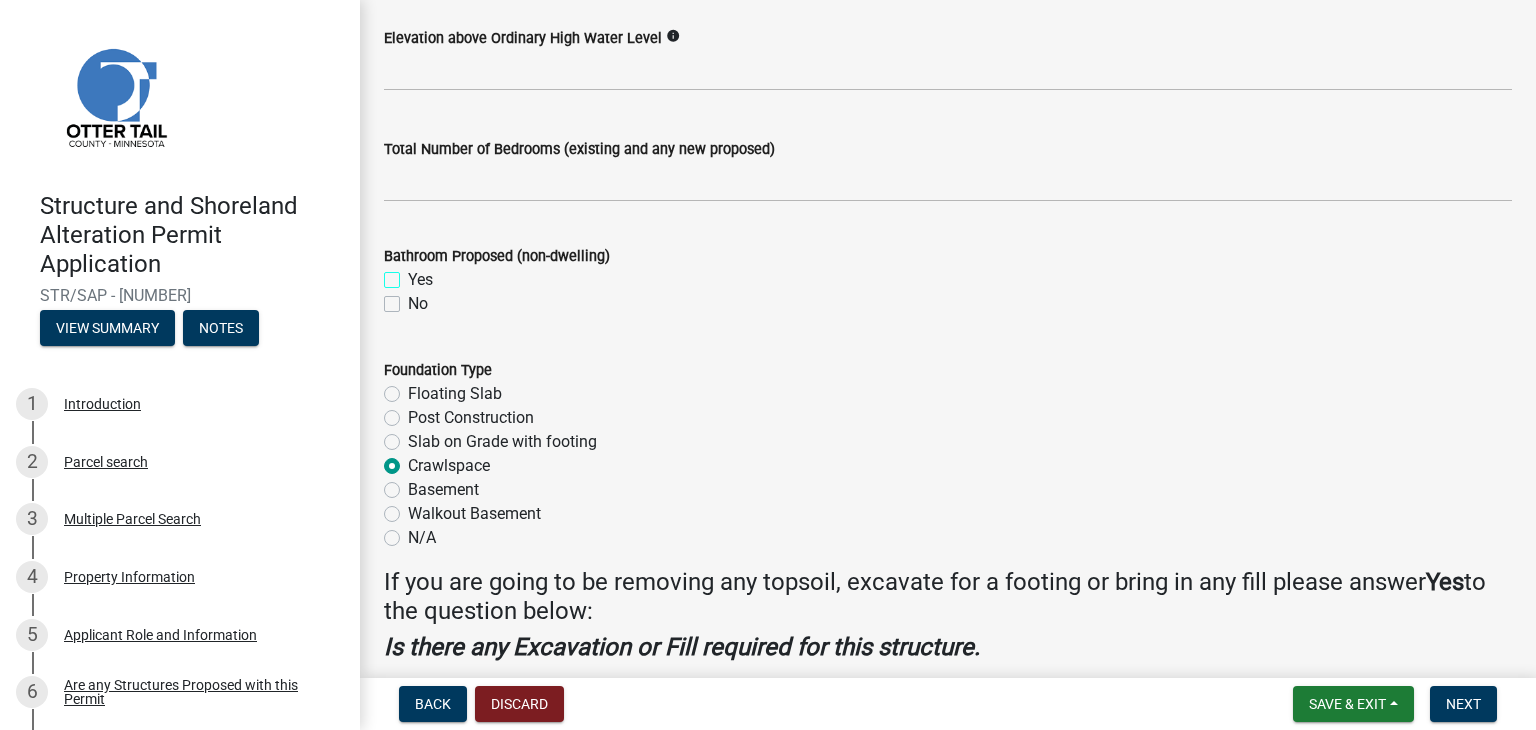 click on "Yes" at bounding box center [414, 274] 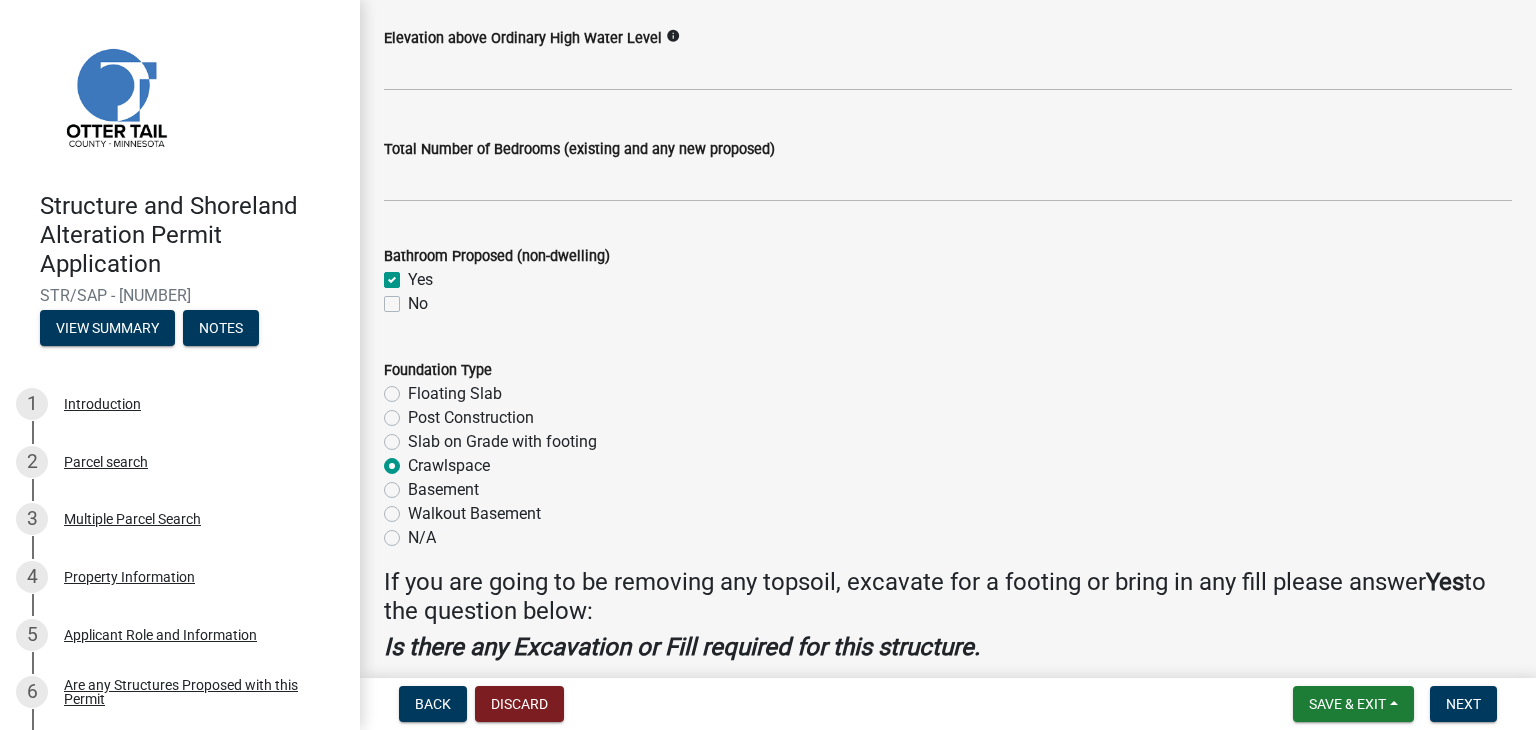 checkbox on "true" 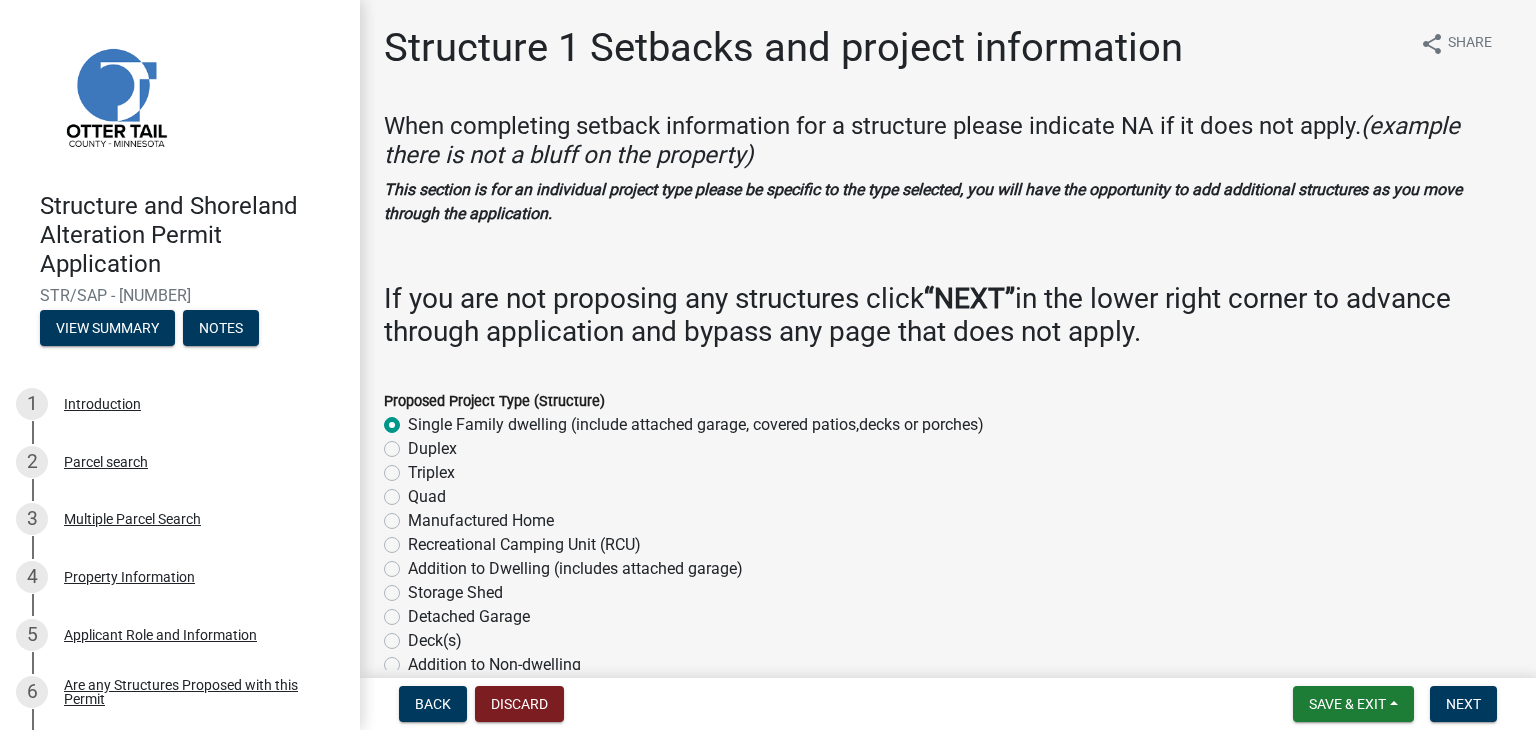 scroll, scrollTop: 600, scrollLeft: 0, axis: vertical 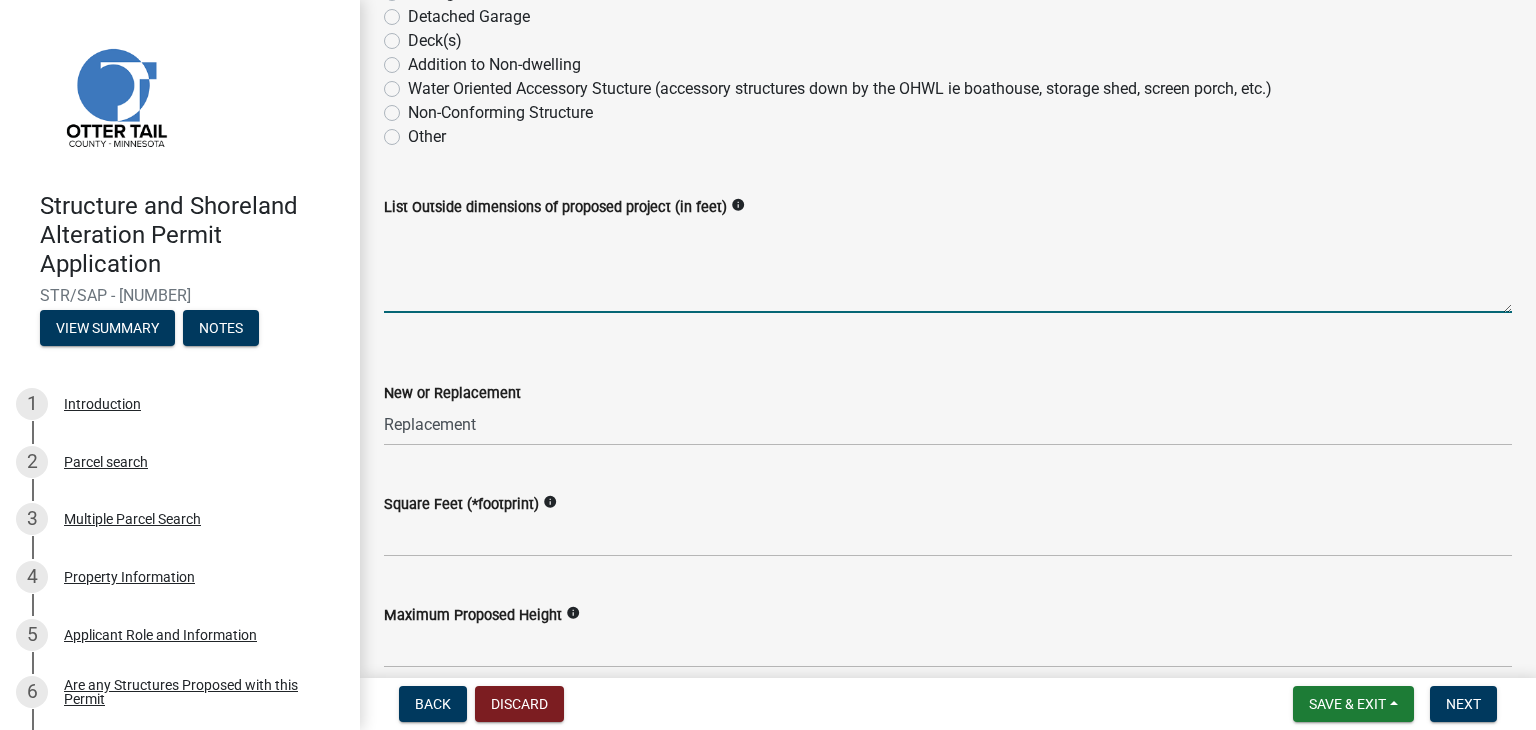 click on "List Outside dimensions of proposed project (in feet)" at bounding box center [948, 266] 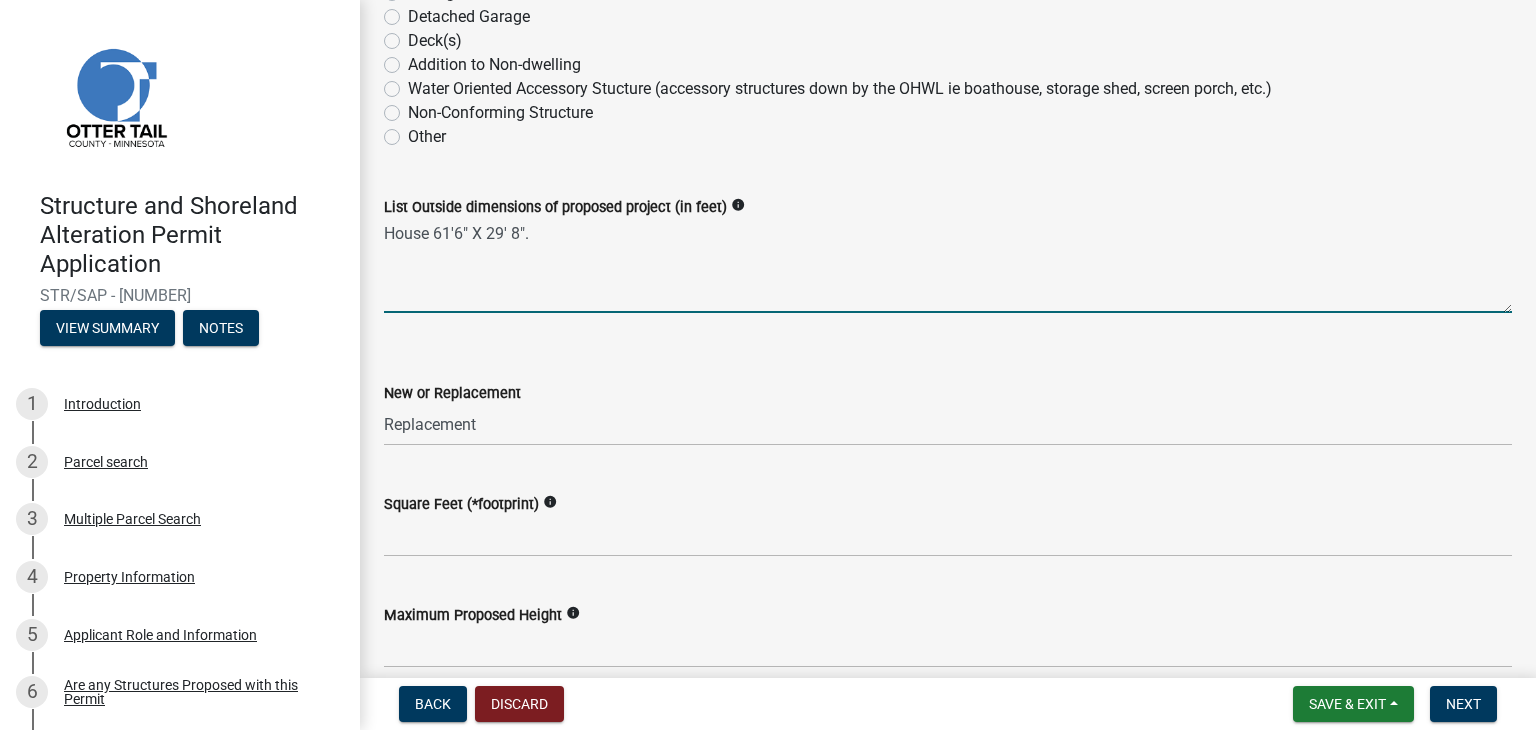click on "House 61'6" X 29' 8"." at bounding box center [948, 266] 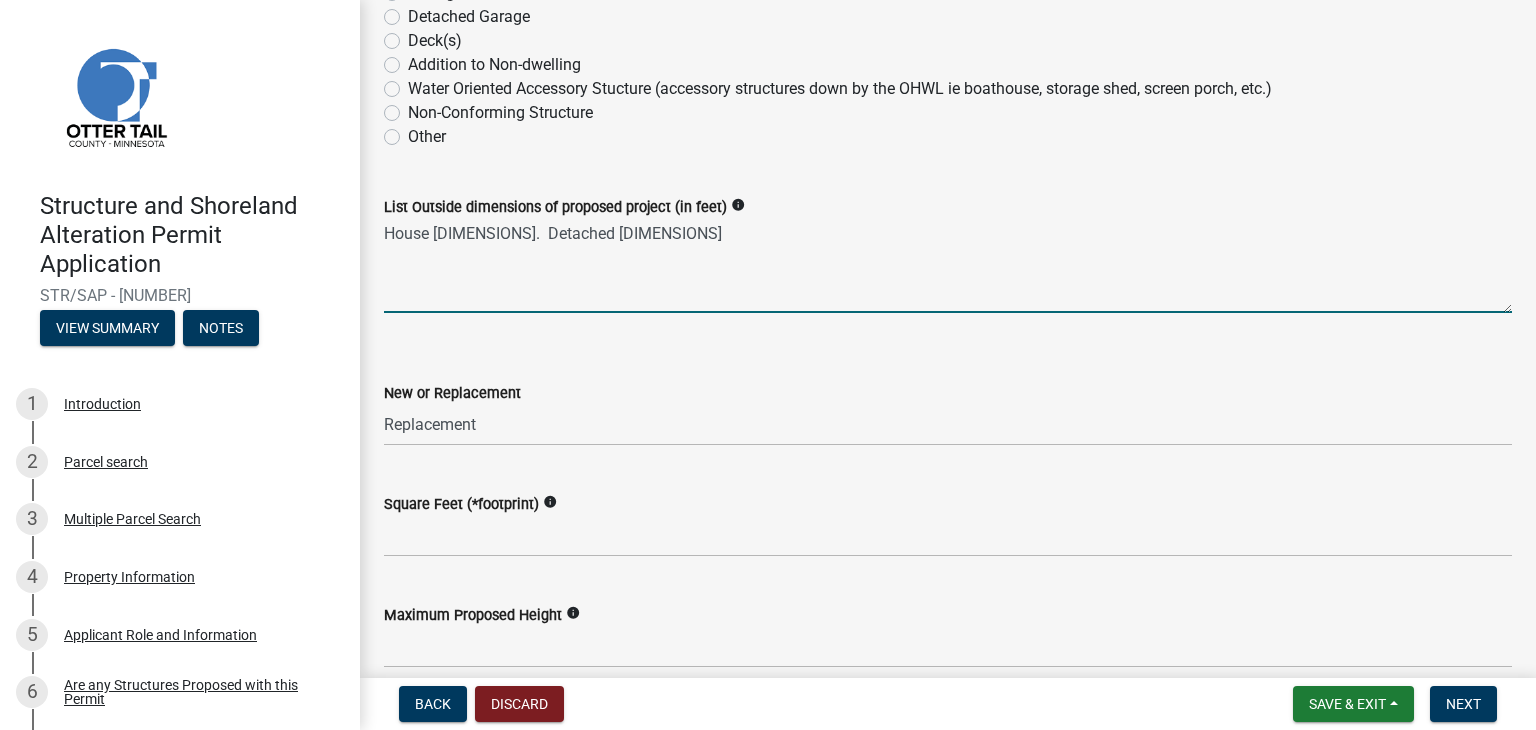 click on "House [DIMENSIONS].  Detached [DIMENSIONS]" at bounding box center [948, 266] 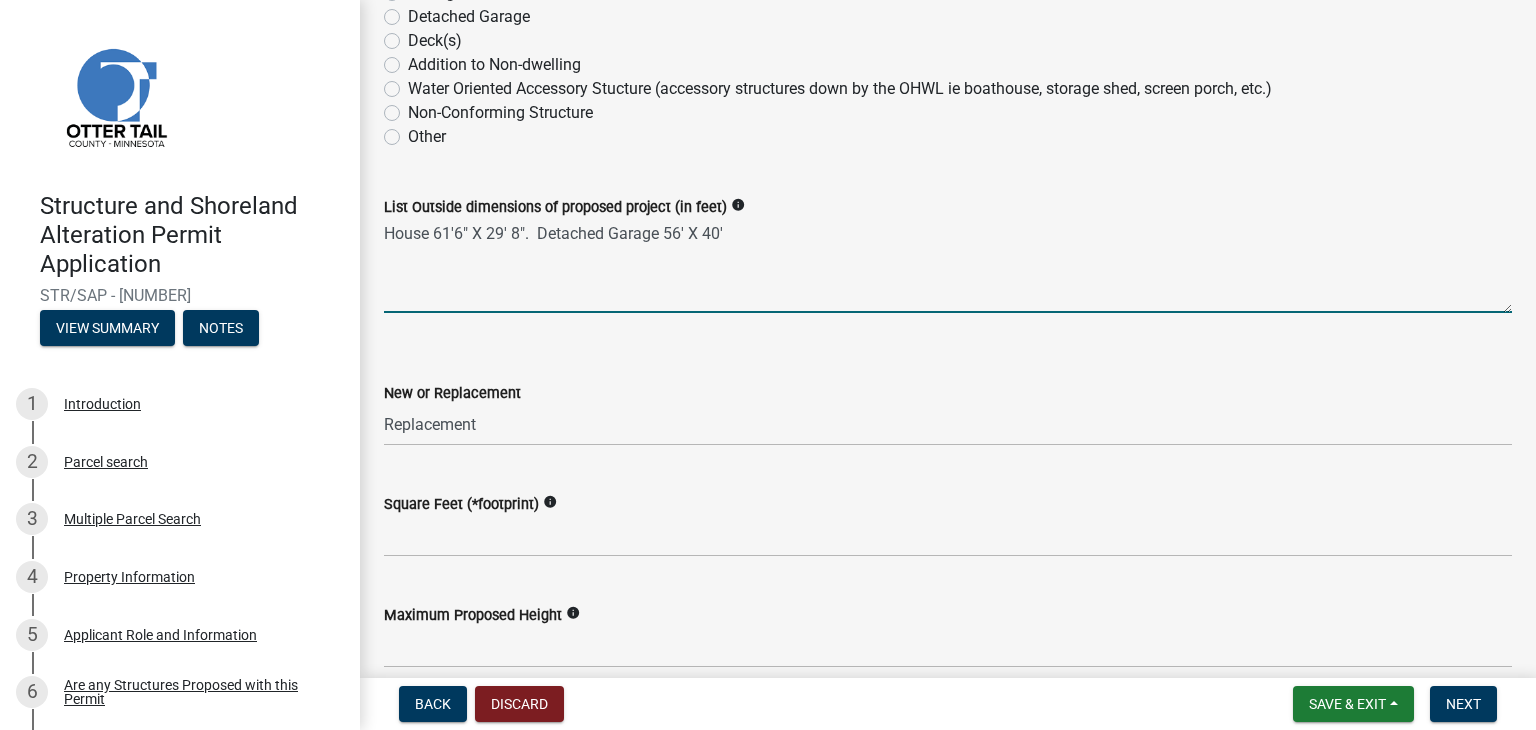 click on "House 61'6" X 29' 8".  Detached Garage 56' X 40'" at bounding box center (948, 266) 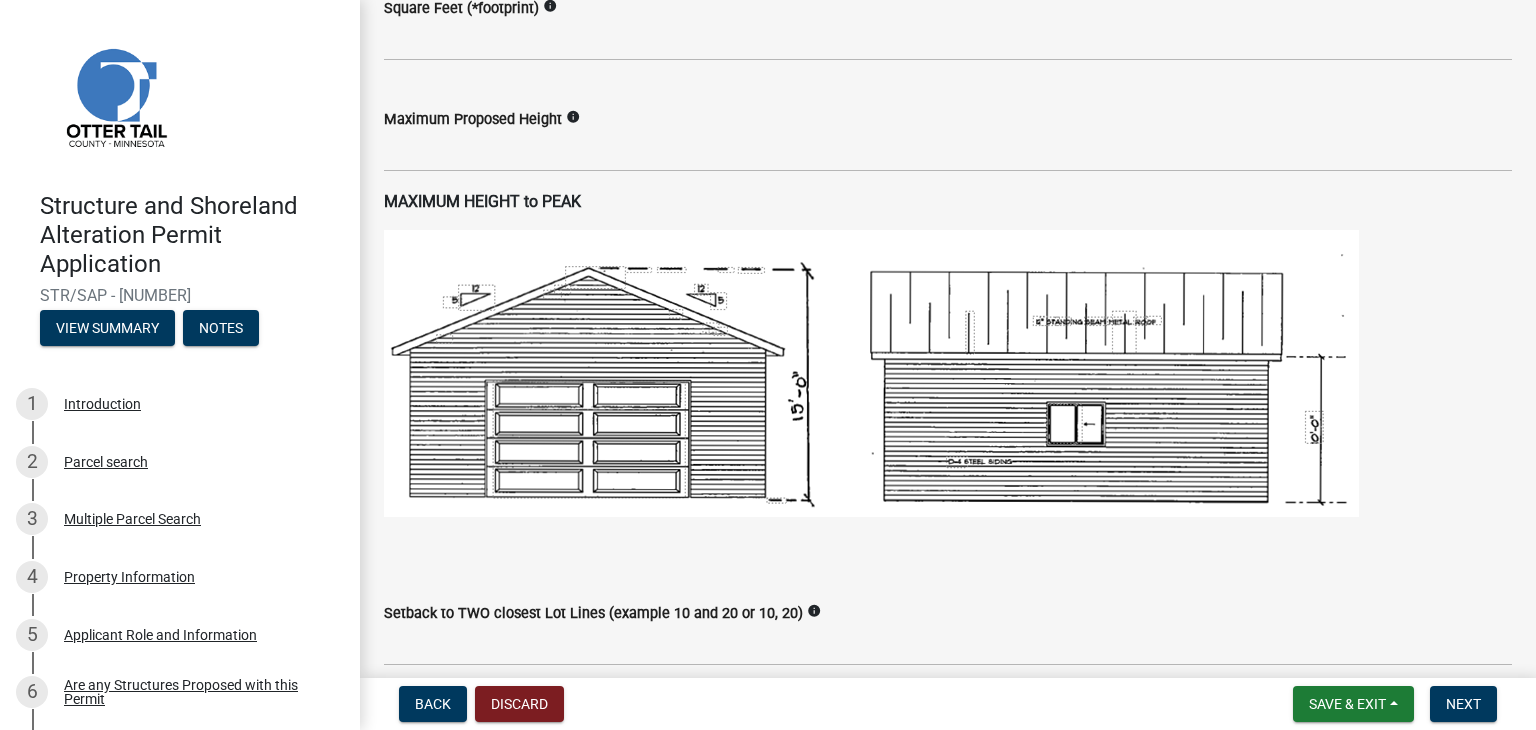 scroll, scrollTop: 1100, scrollLeft: 0, axis: vertical 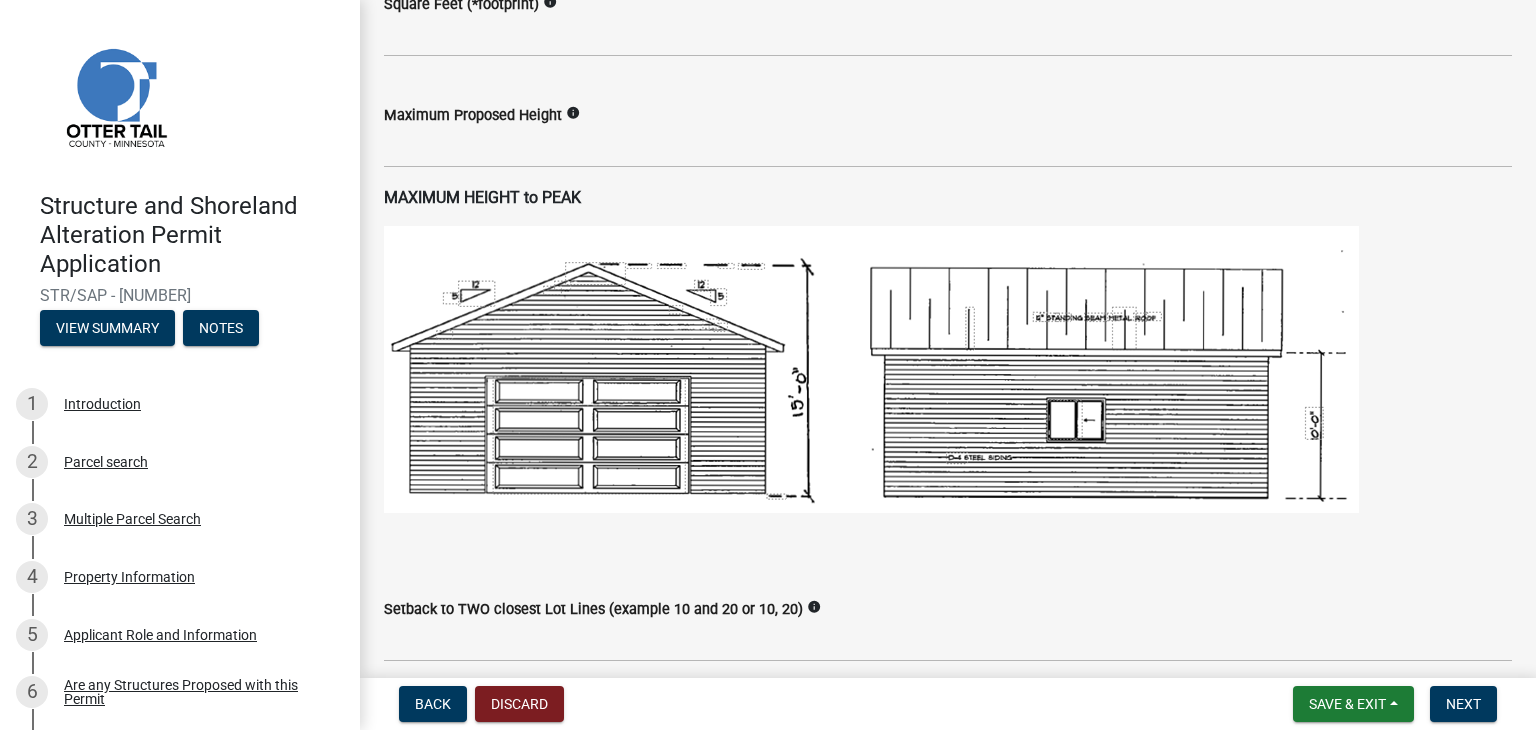 type on "House 61'6" X 29' 8".  Detached  garage 56' X 40'" 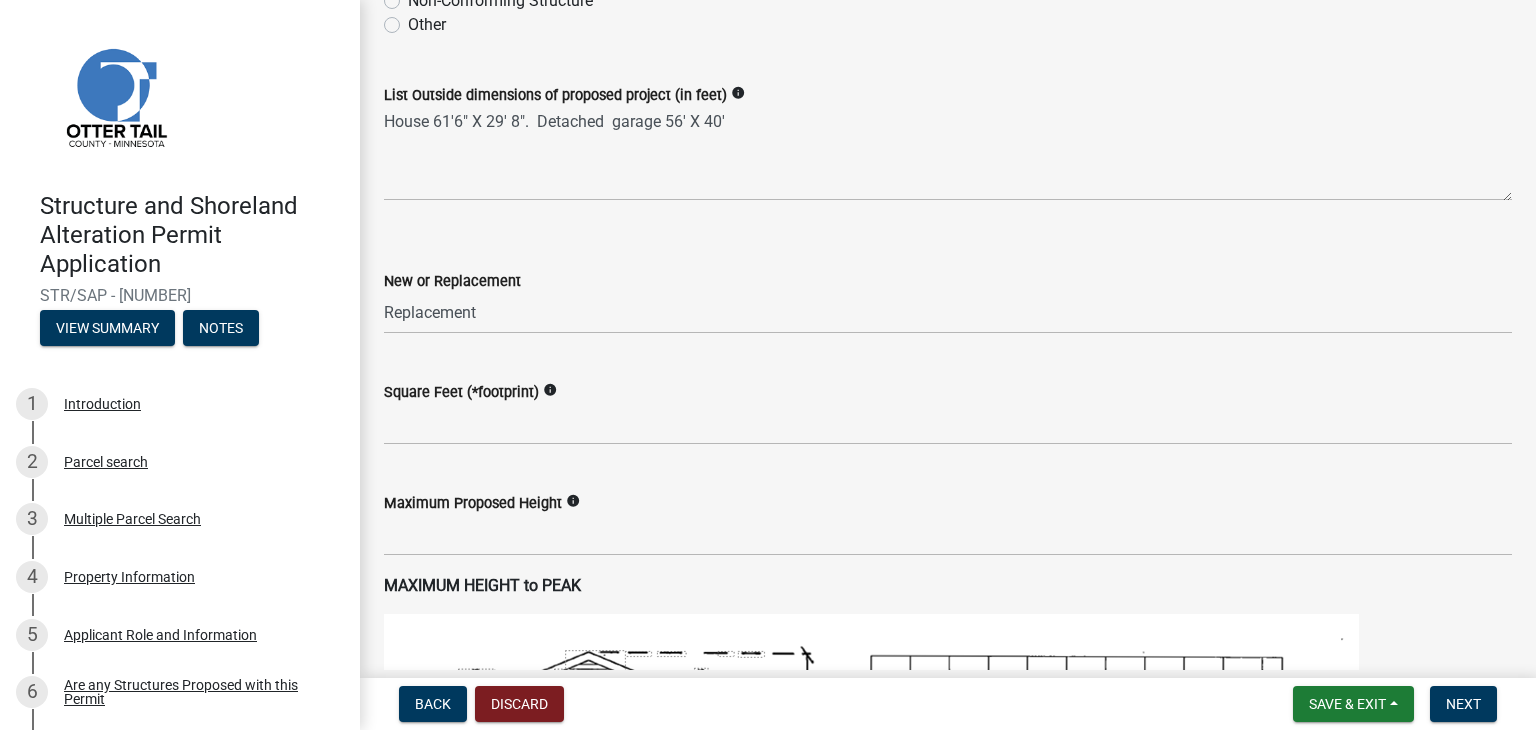 scroll, scrollTop: 700, scrollLeft: 0, axis: vertical 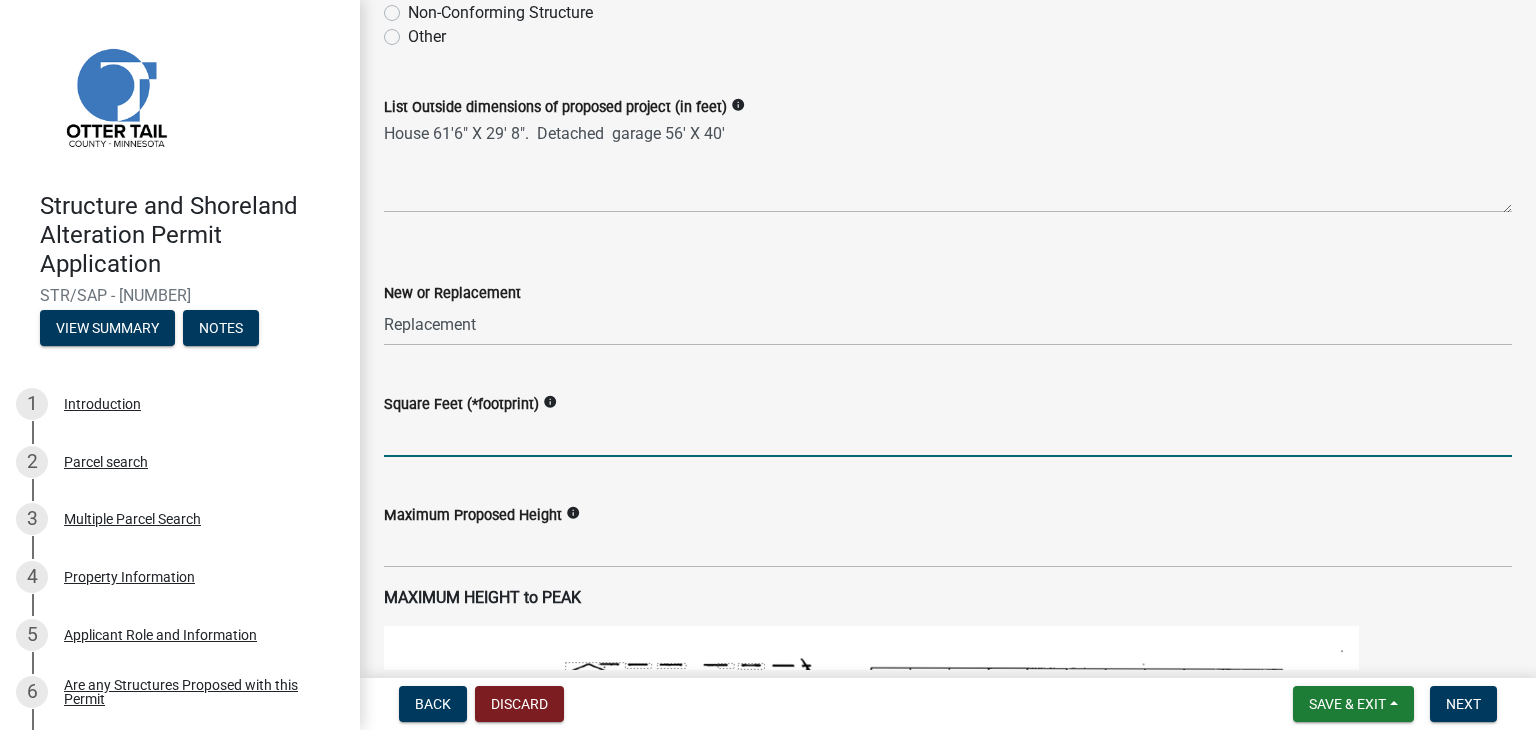 click 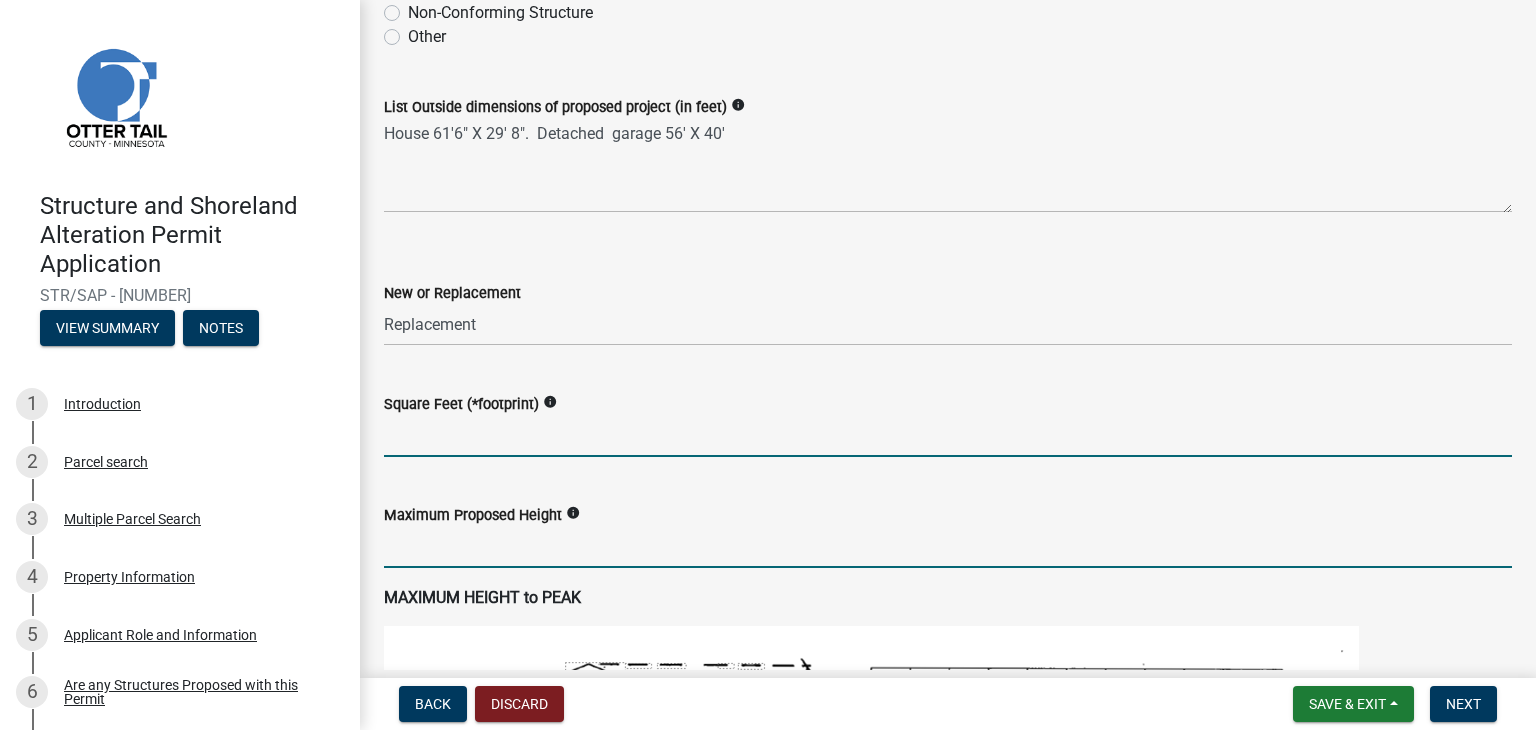 click 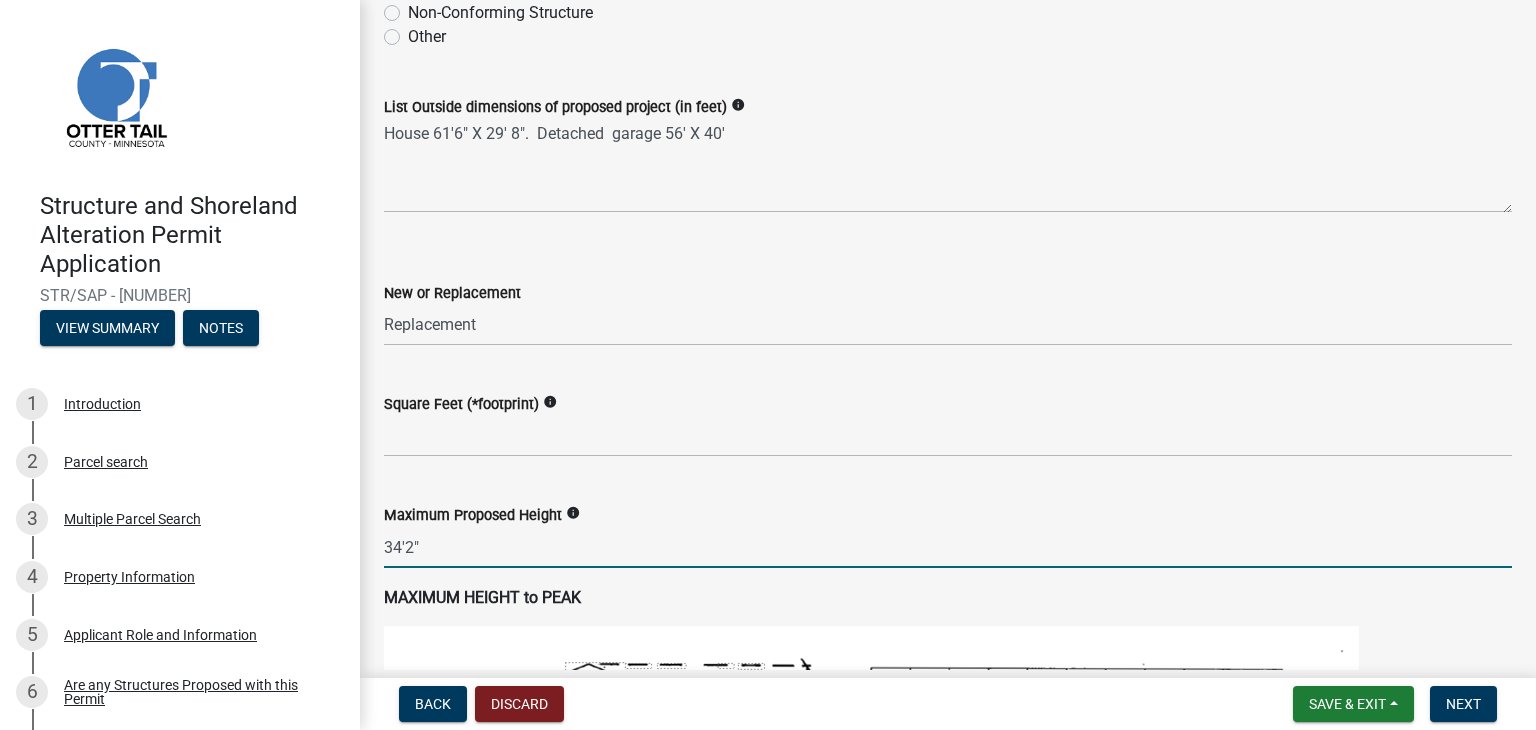 type on "342" 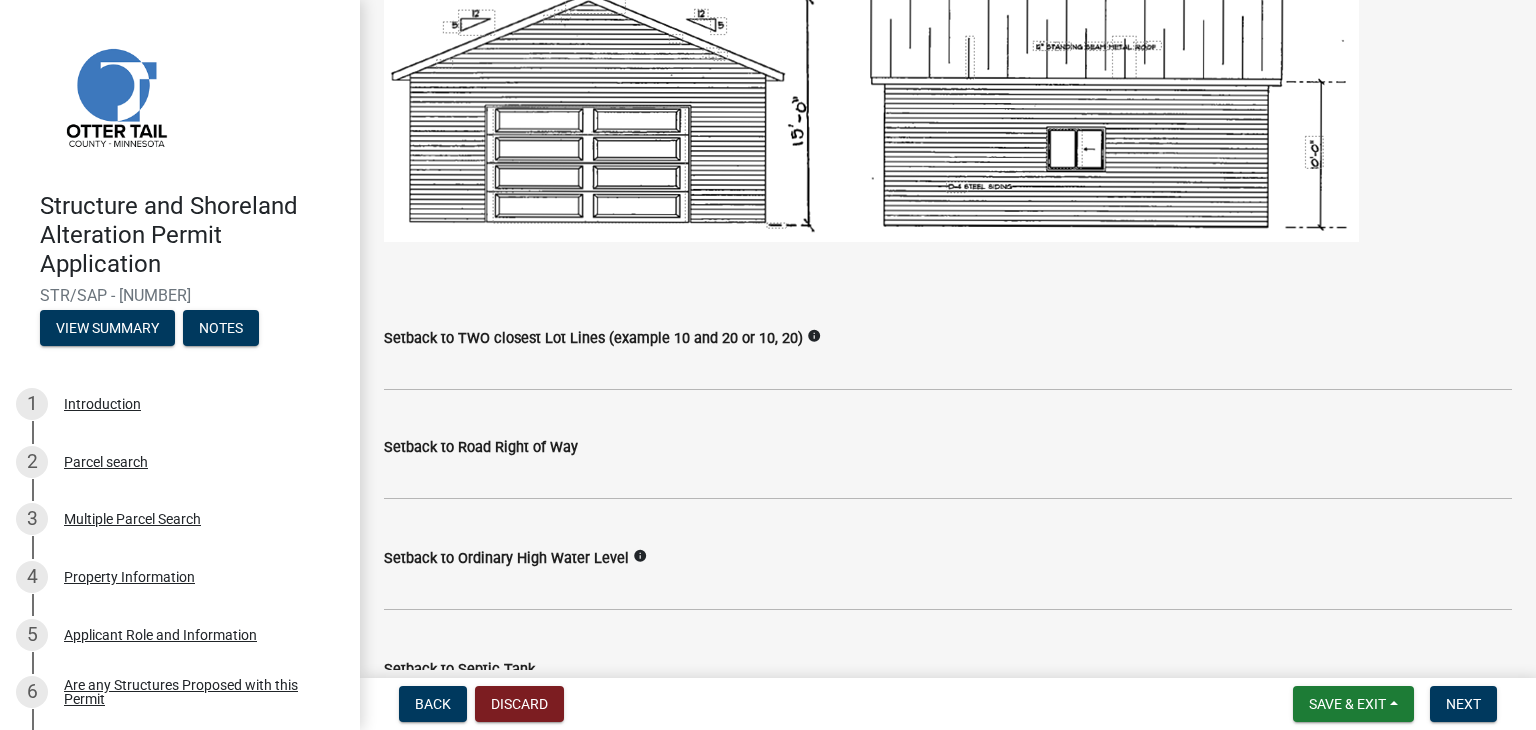 scroll, scrollTop: 1400, scrollLeft: 0, axis: vertical 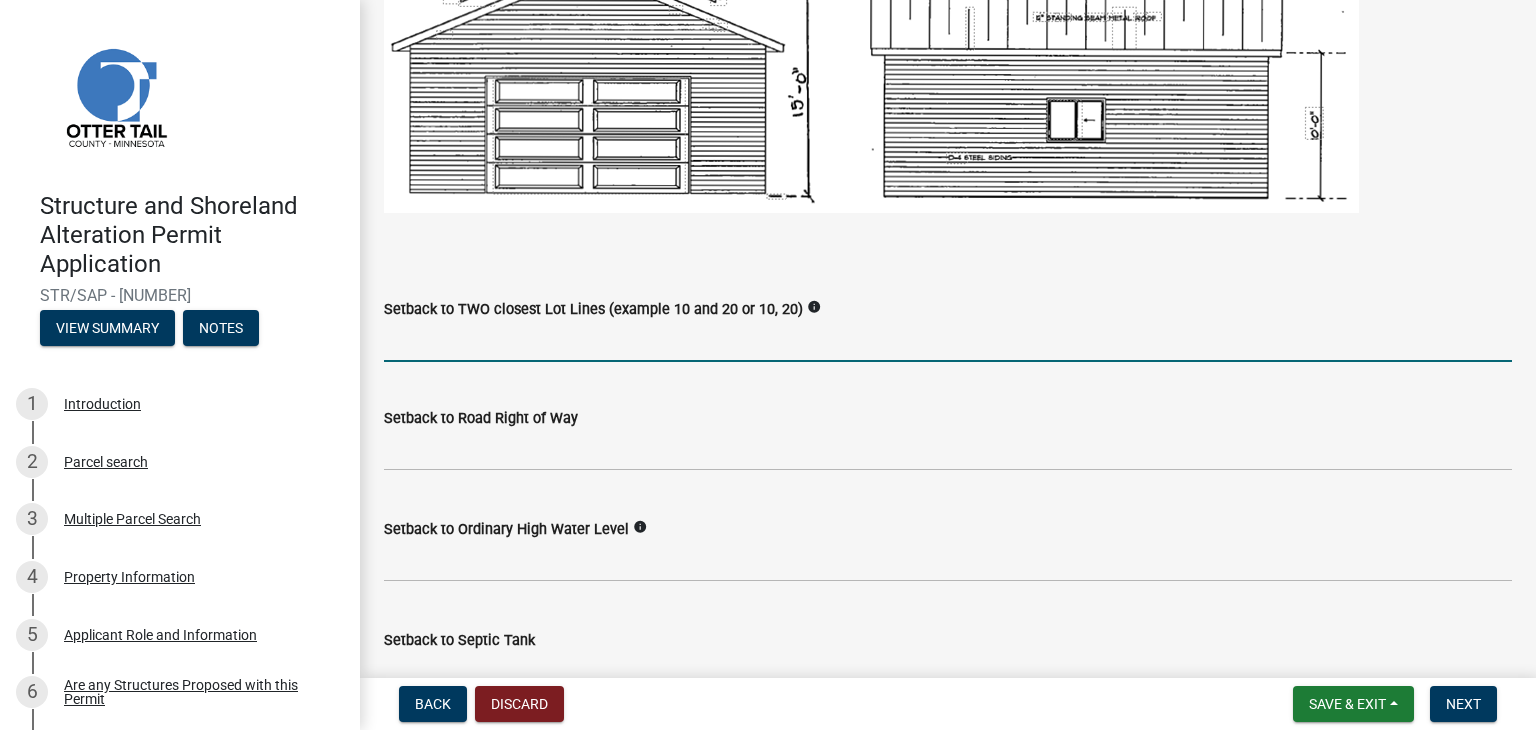click on "Setback to TWO closest Lot Lines (example 10 and 20 or 10, 20)" at bounding box center (948, 341) 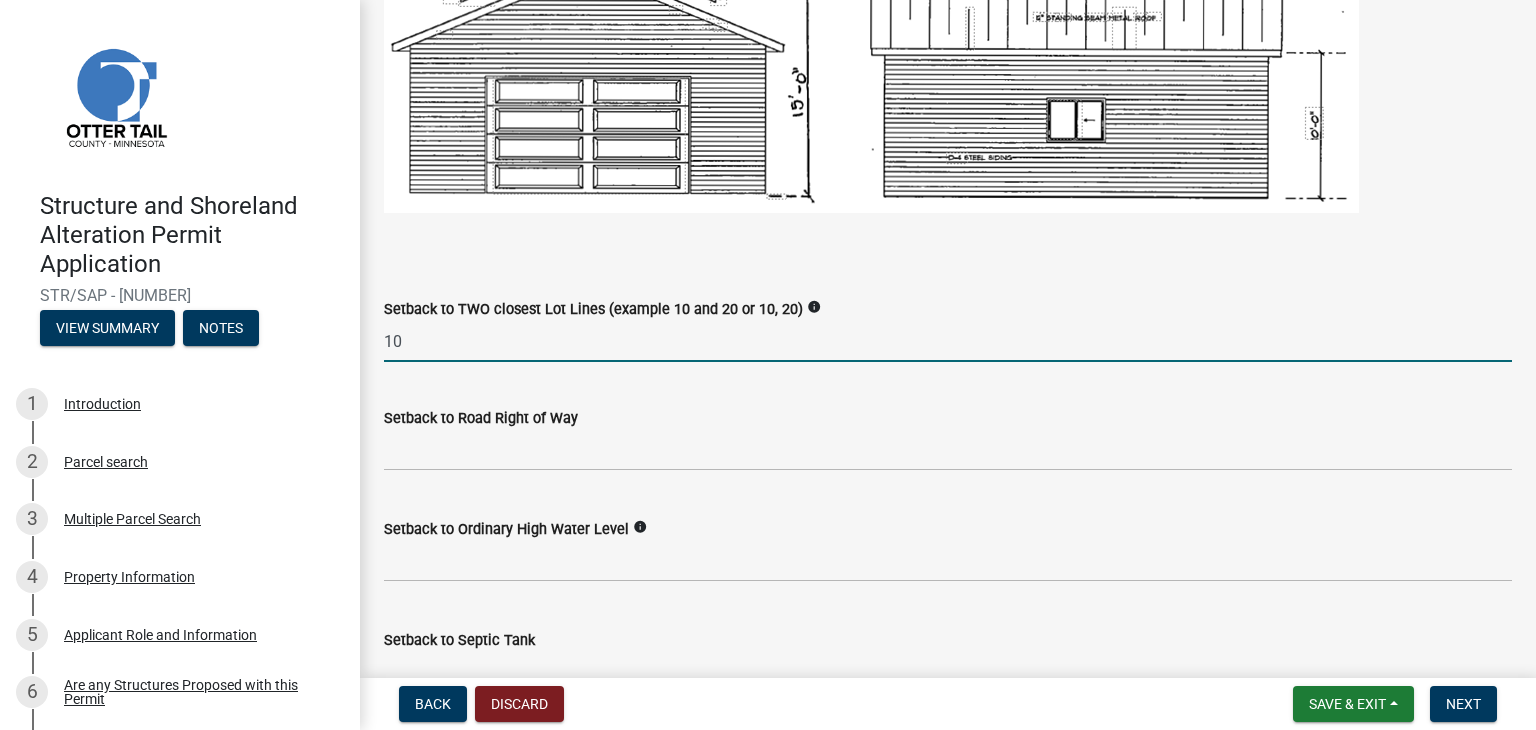 drag, startPoint x: 416, startPoint y: 351, endPoint x: 336, endPoint y: 354, distance: 80.05623 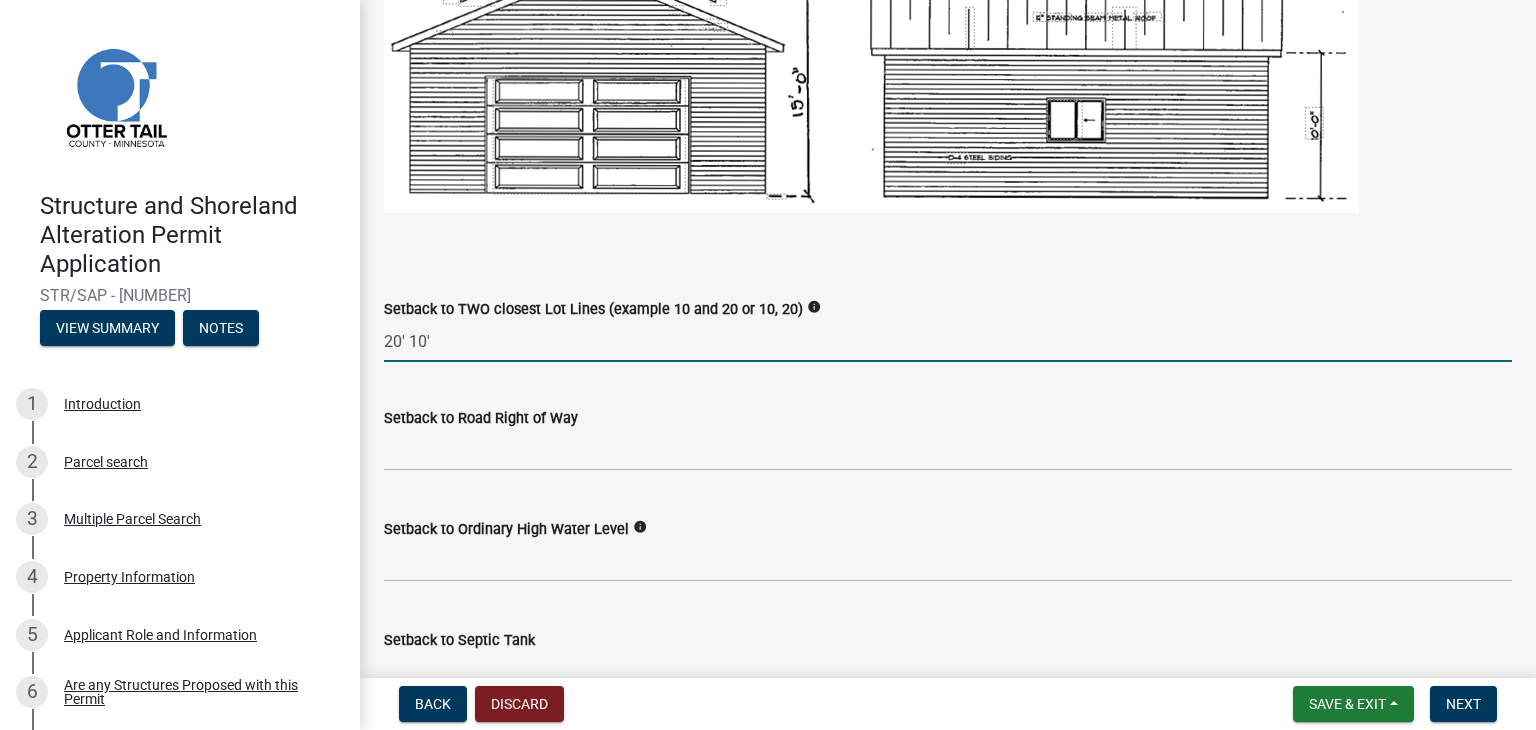 drag, startPoint x: 435, startPoint y: 346, endPoint x: 368, endPoint y: 335, distance: 67.89698 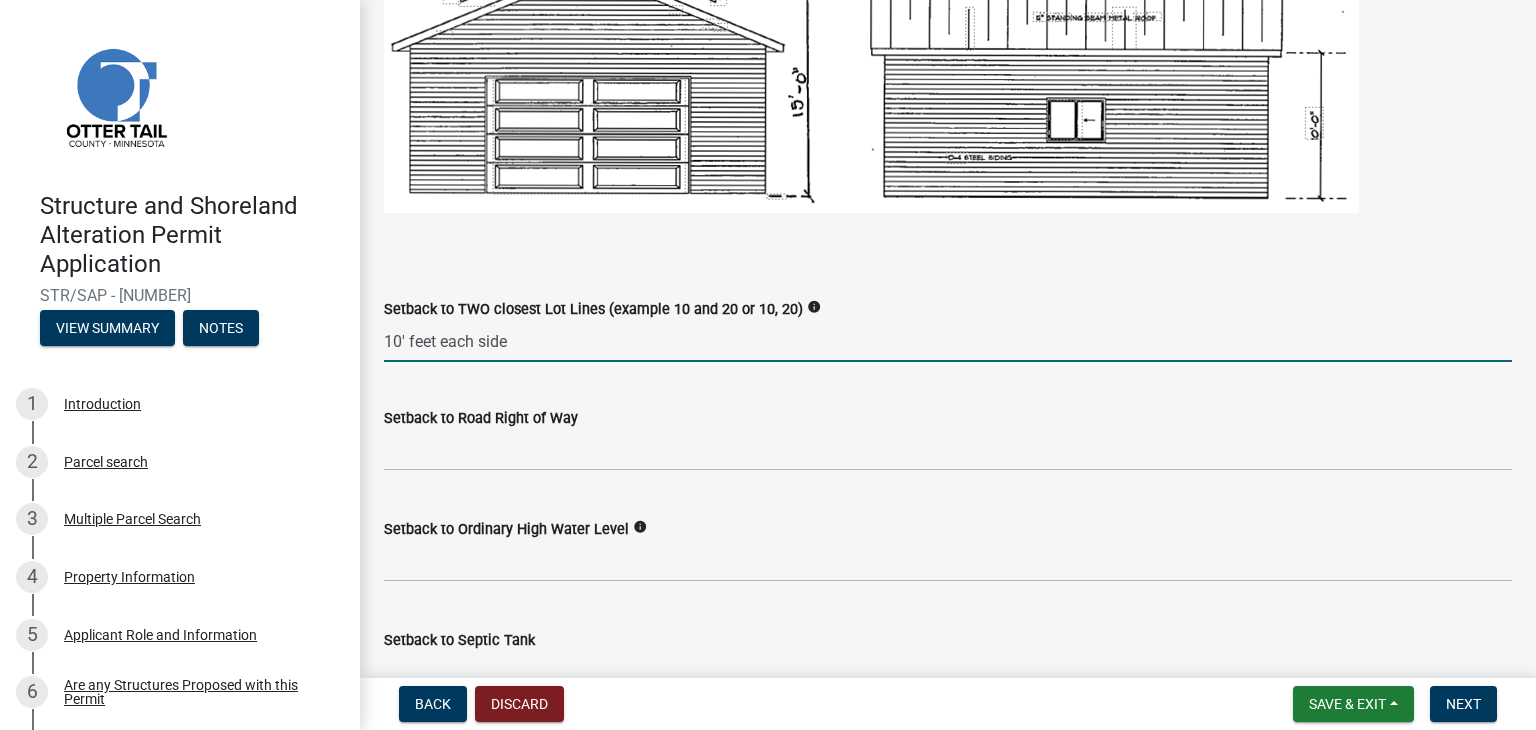 type on "10' feet each side" 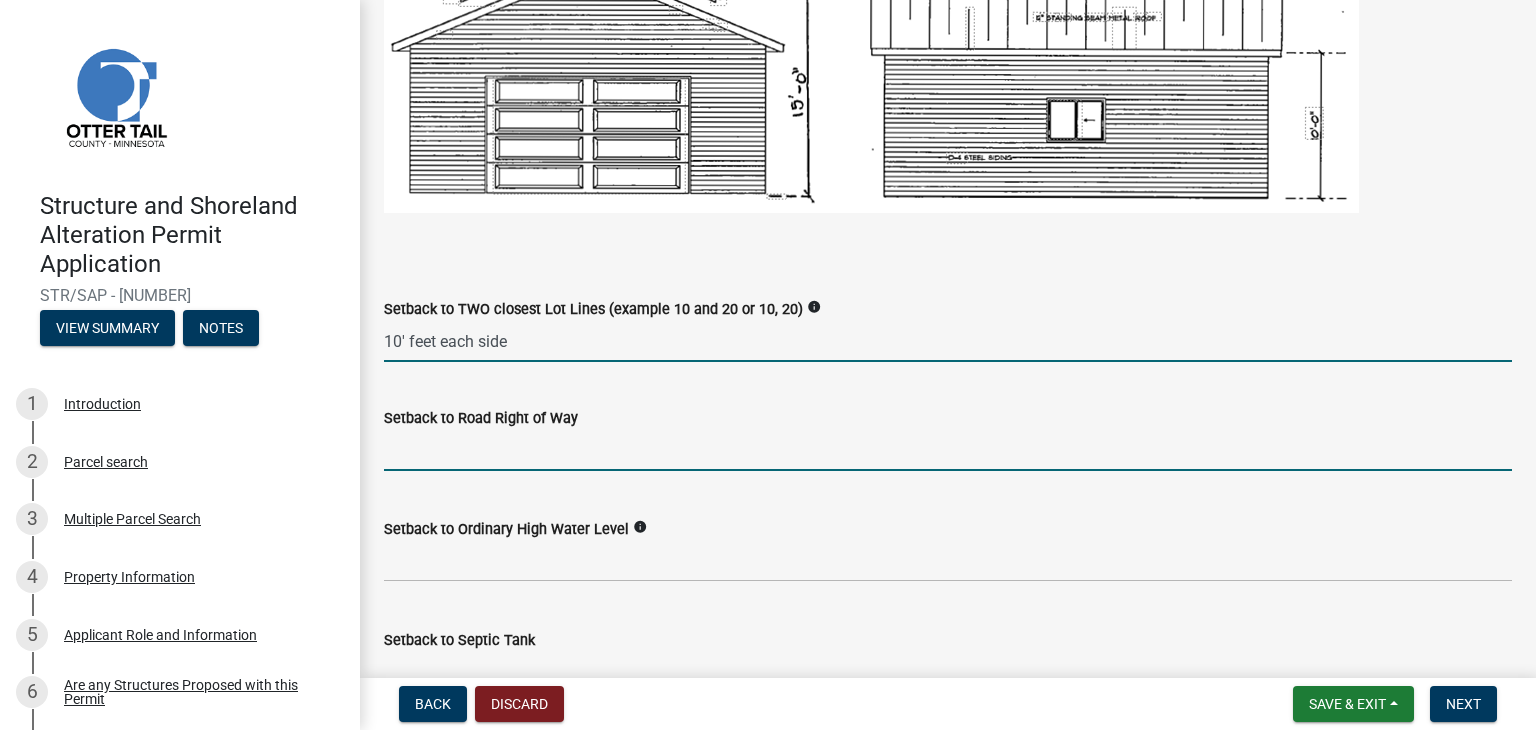 click 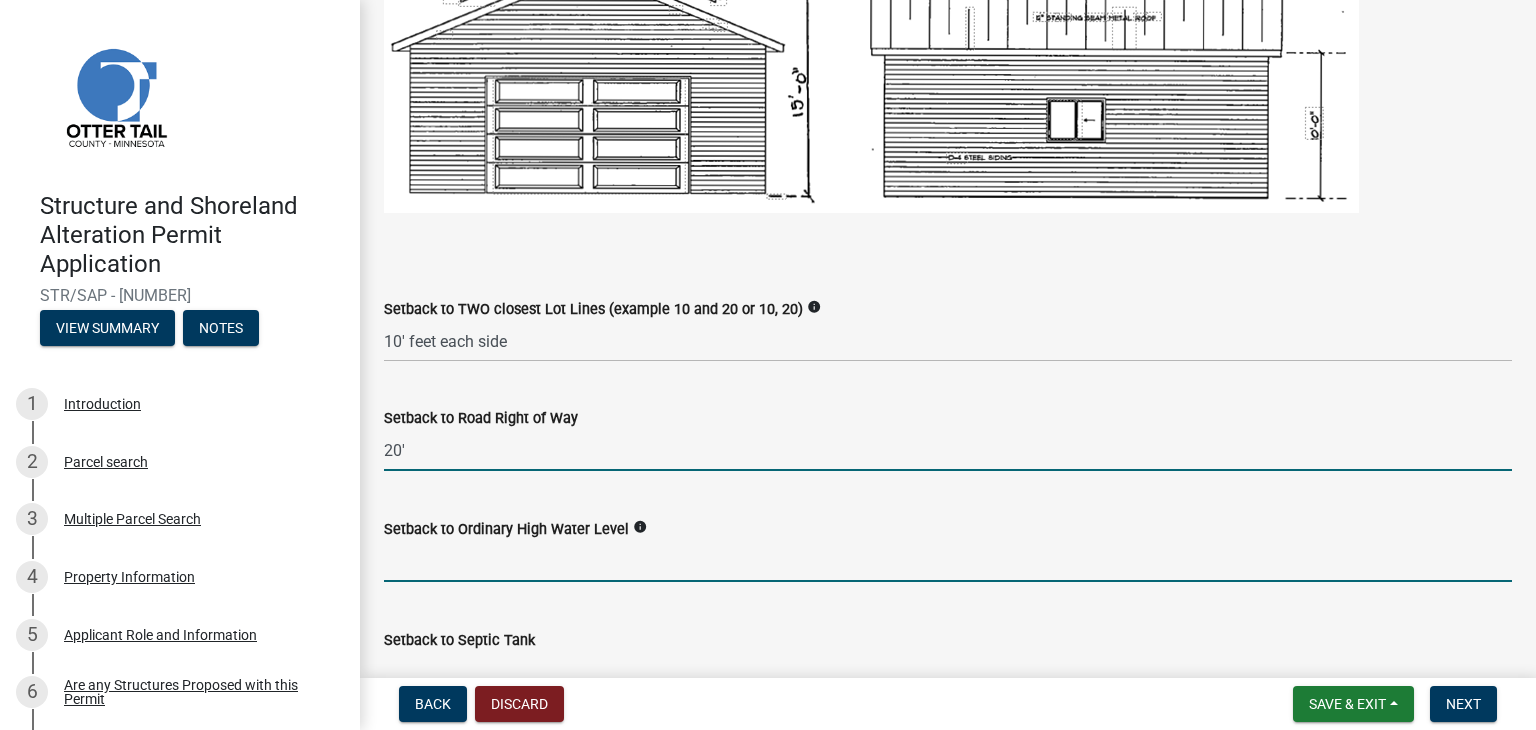 type on "20" 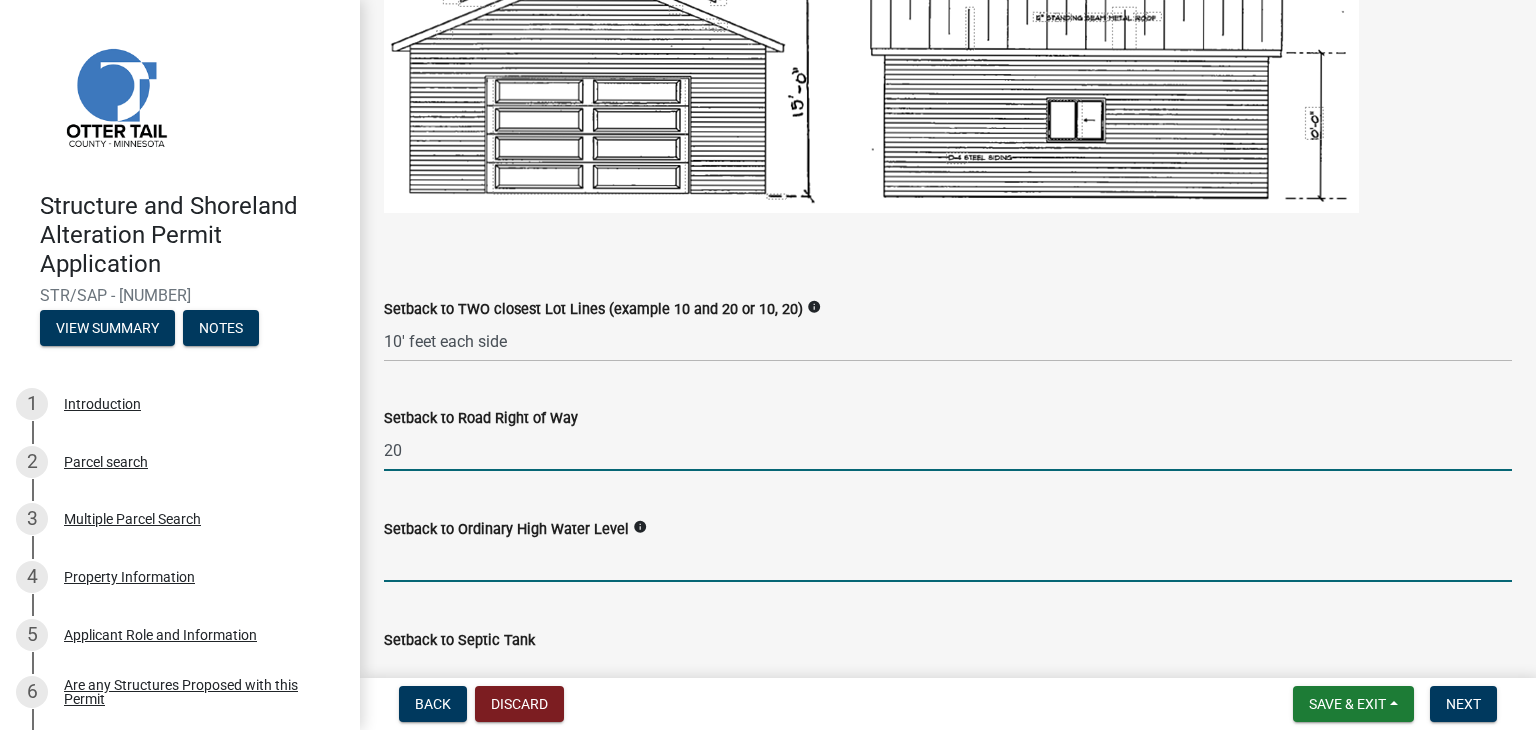 click 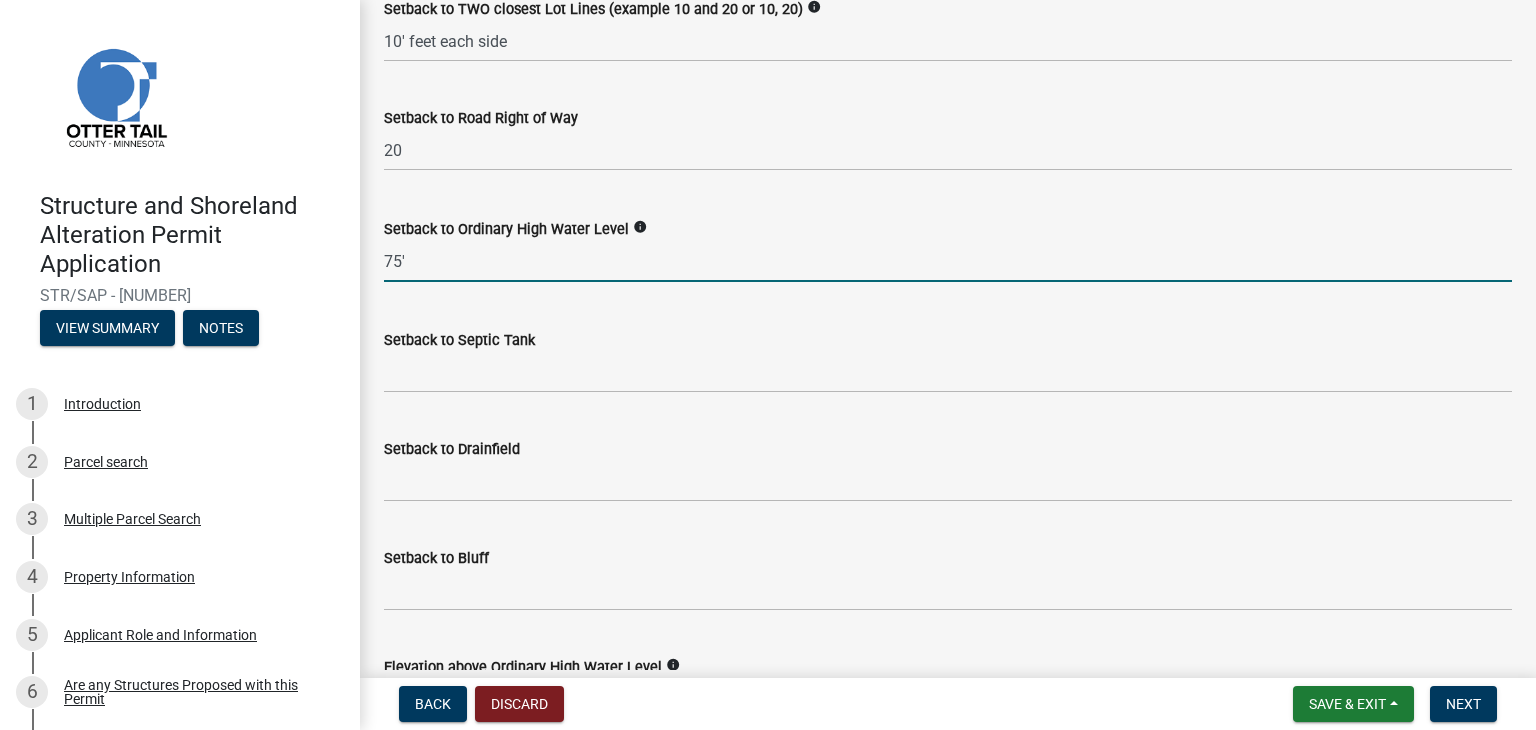 scroll, scrollTop: 1800, scrollLeft: 0, axis: vertical 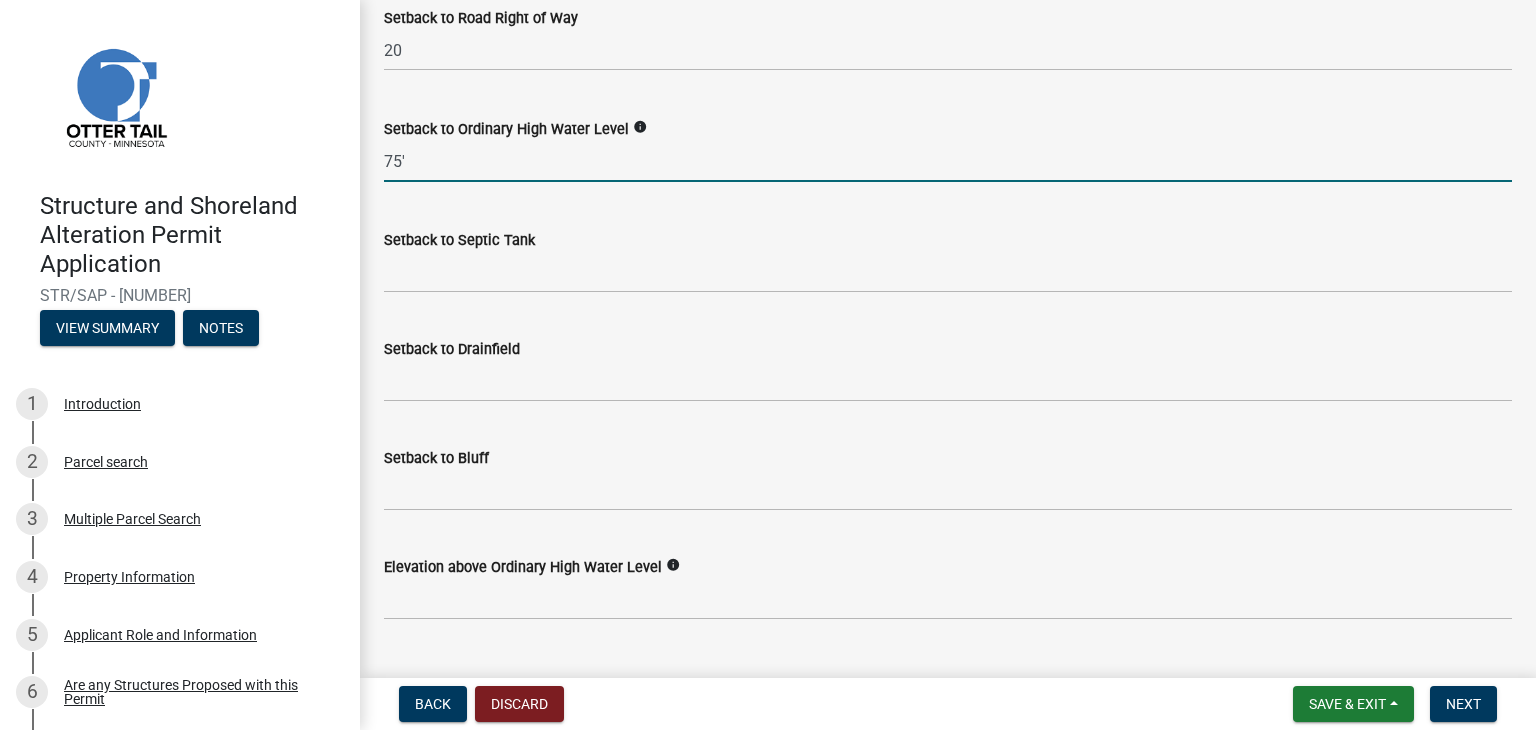 type on "75" 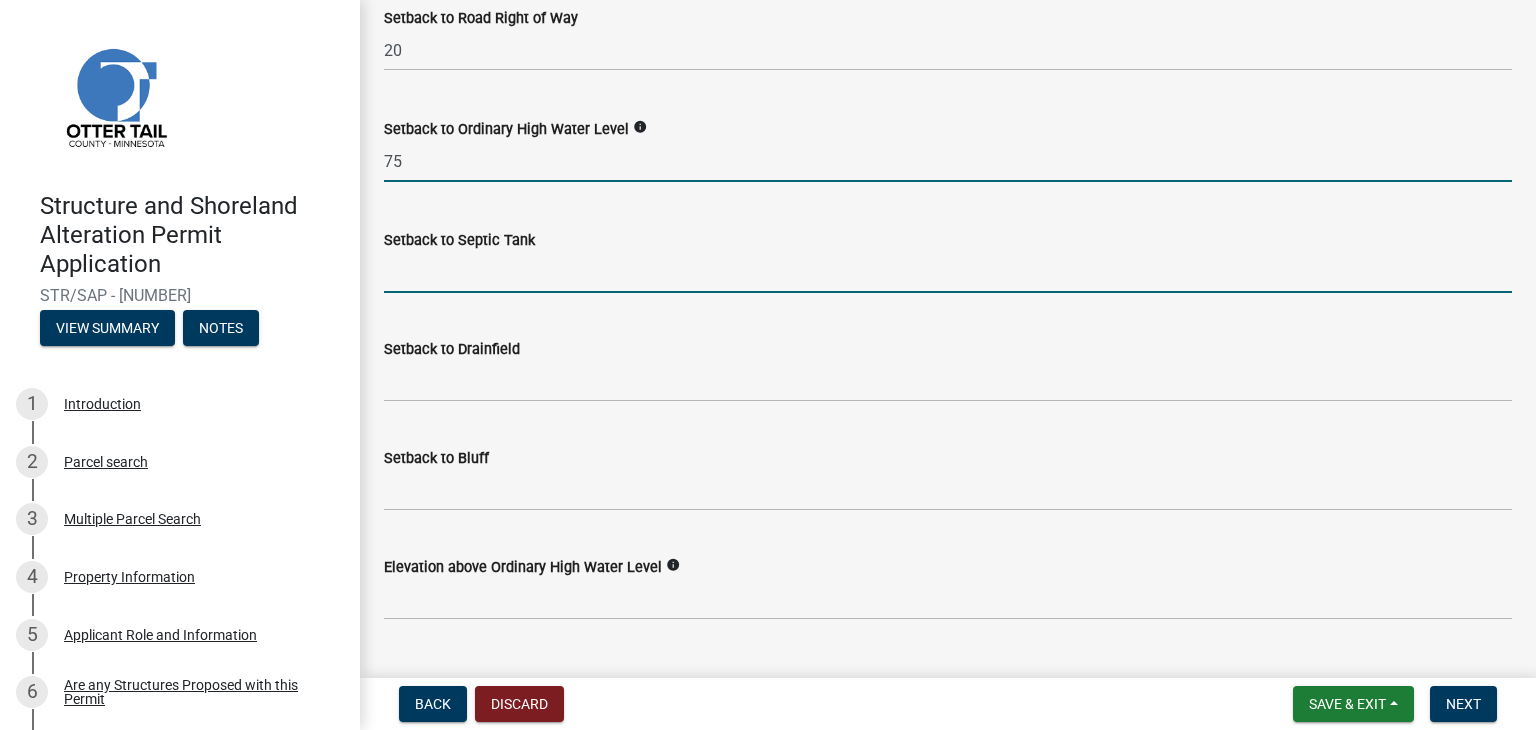 click on "Setback to Septic Tank" at bounding box center [948, 272] 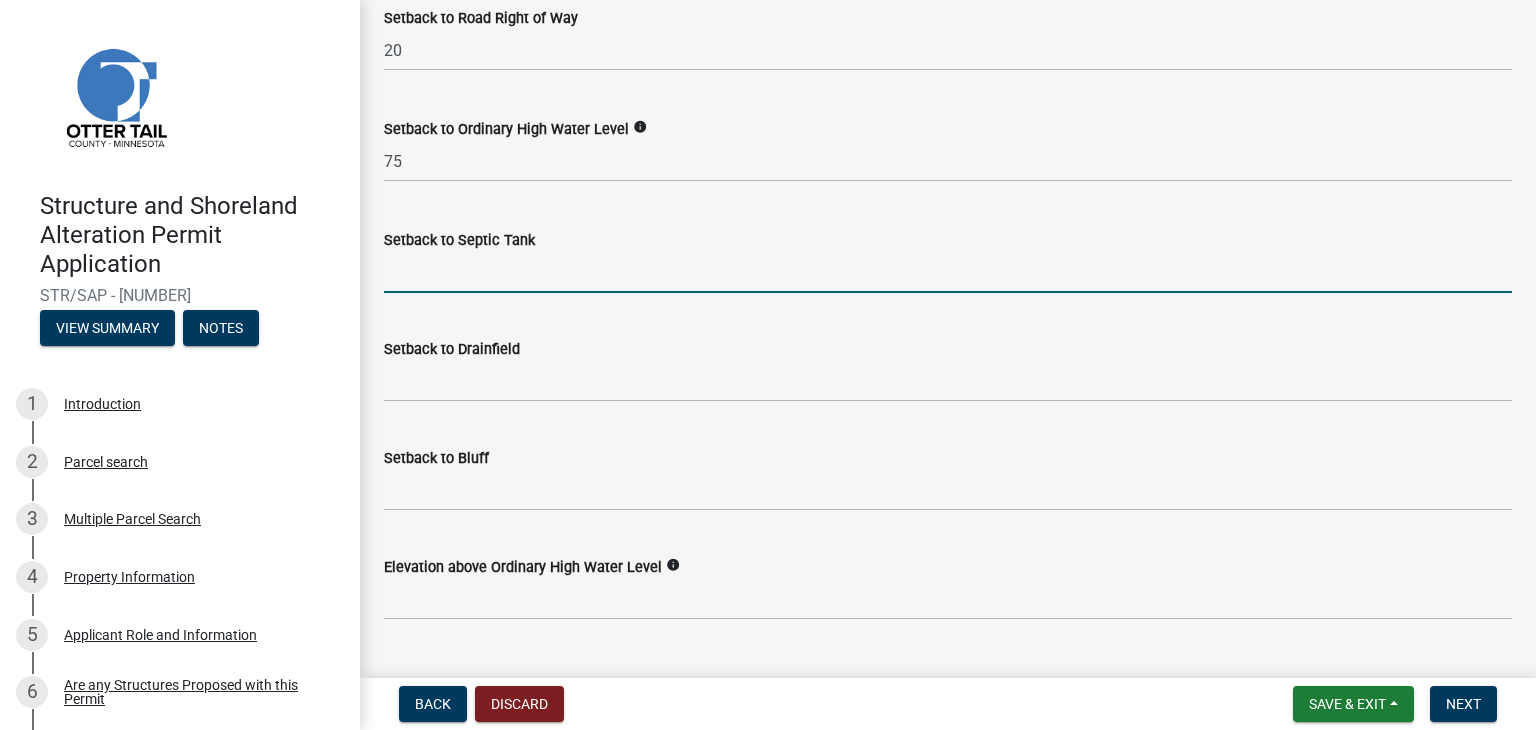 type on "30" 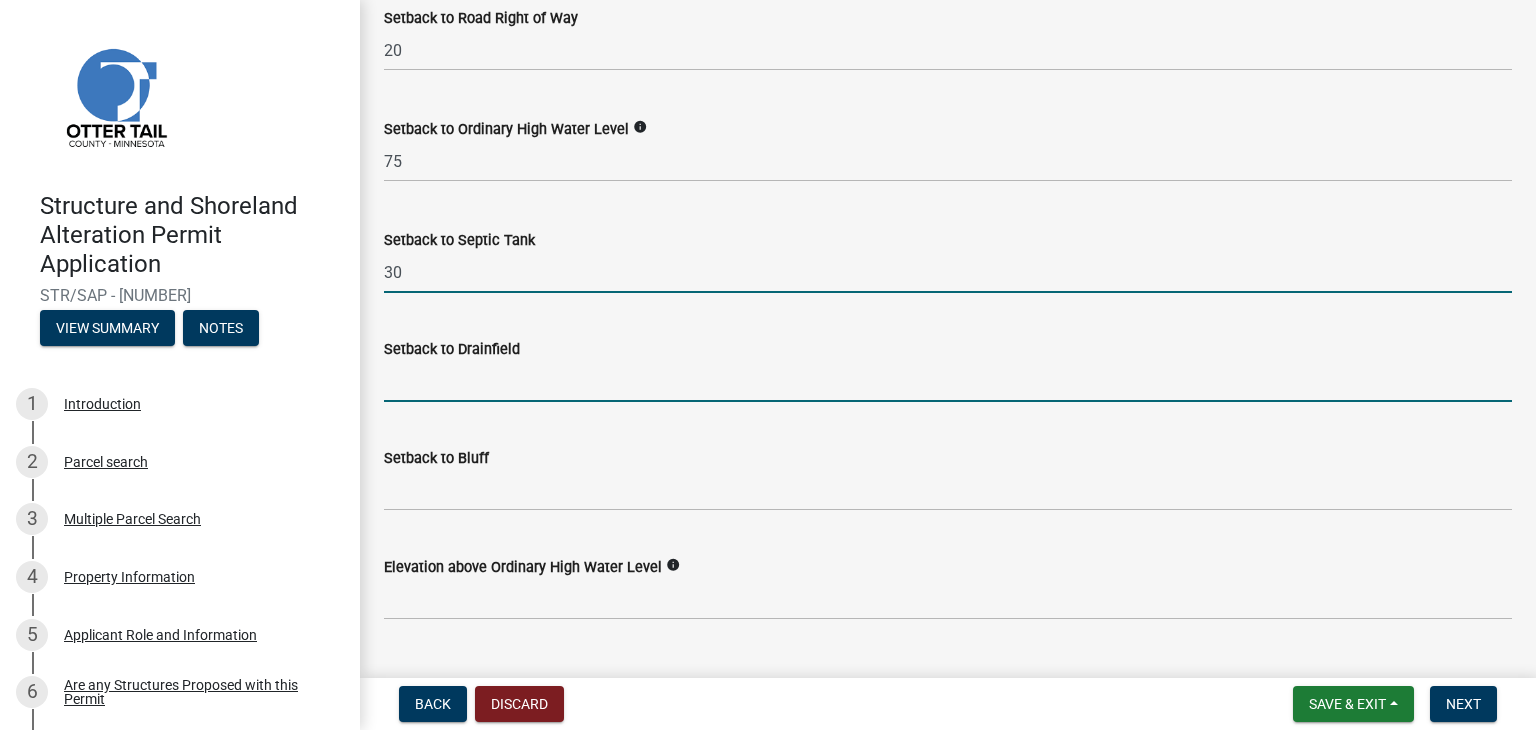 click on "Setback to Drainfield" at bounding box center [948, 381] 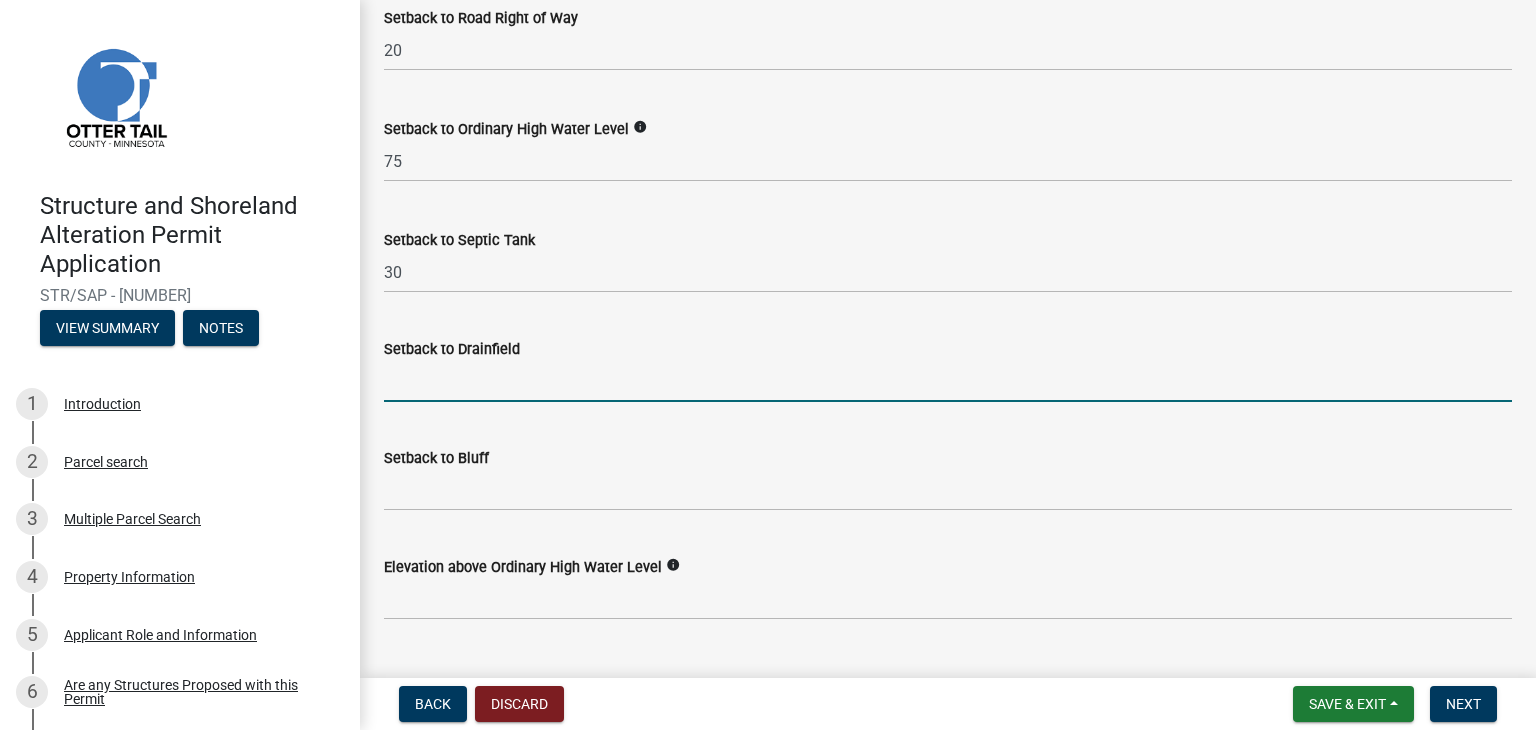 type on "30" 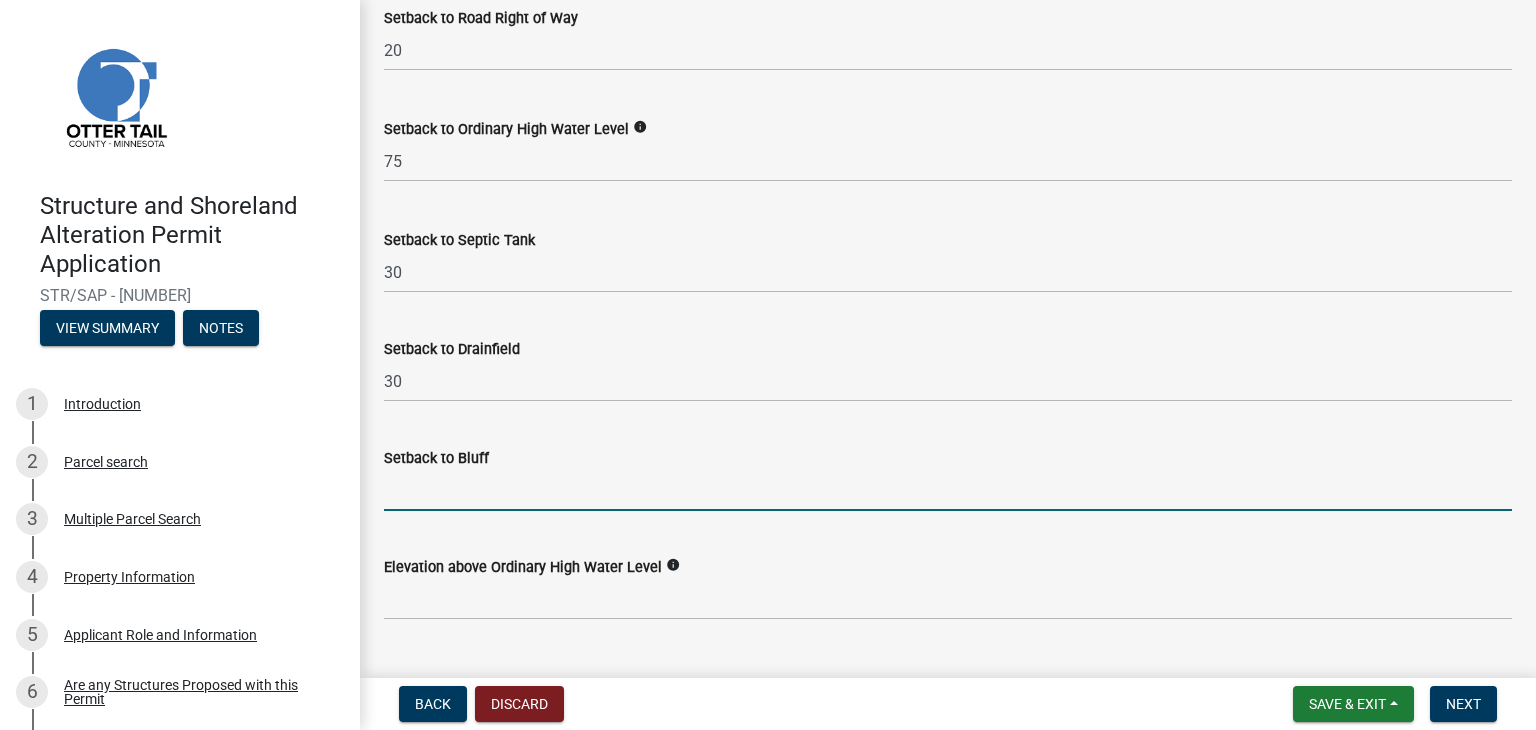 click on "Setback to Bluff" at bounding box center [948, 490] 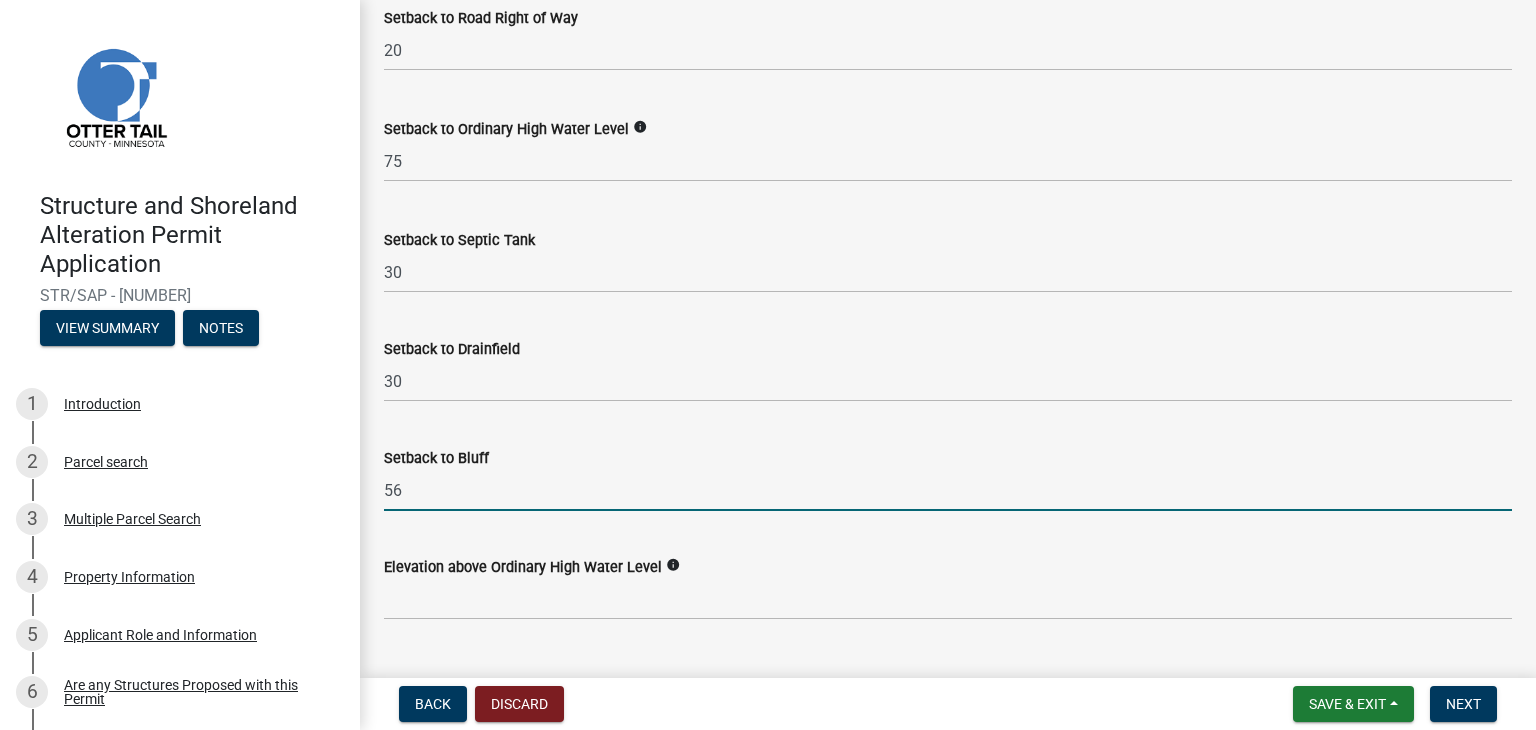 type on "56" 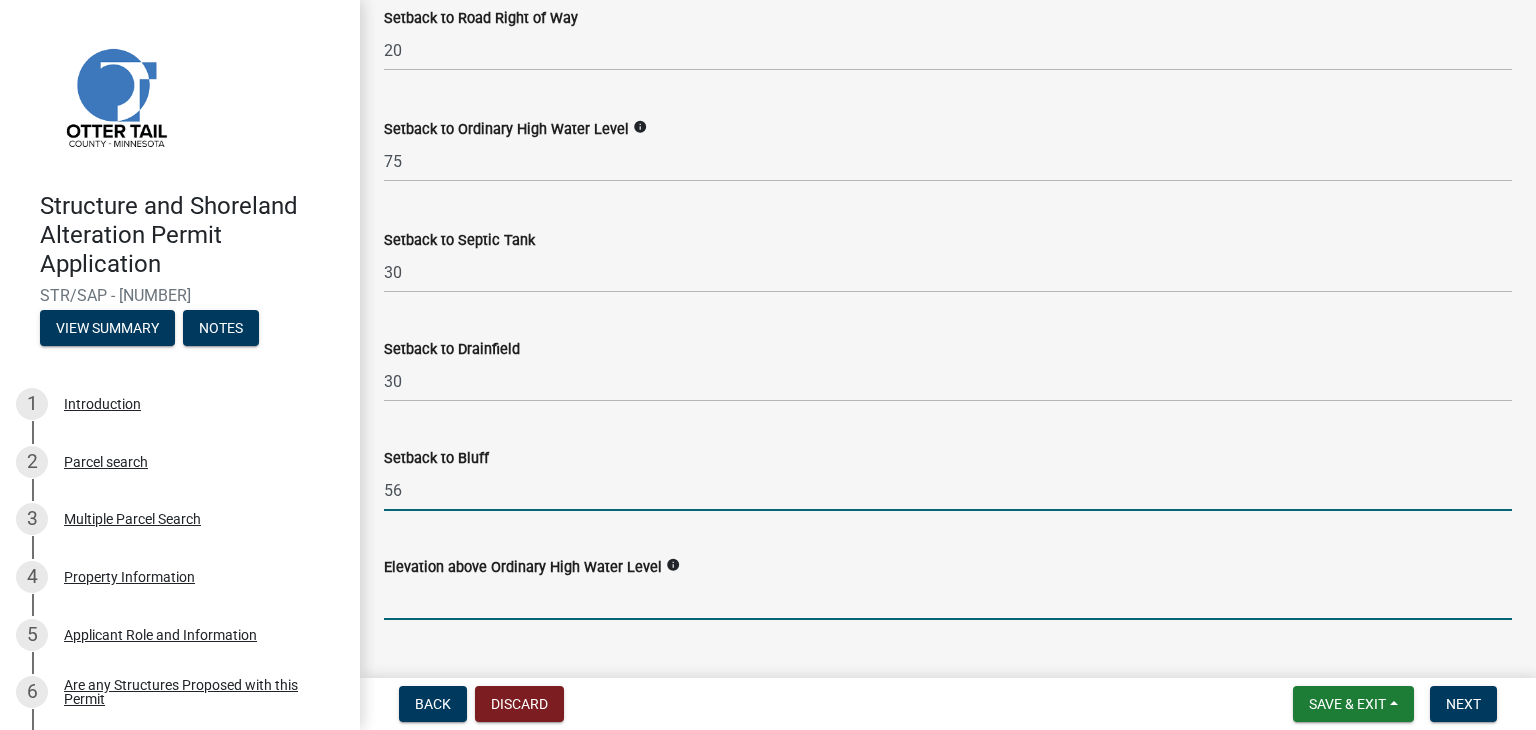 click 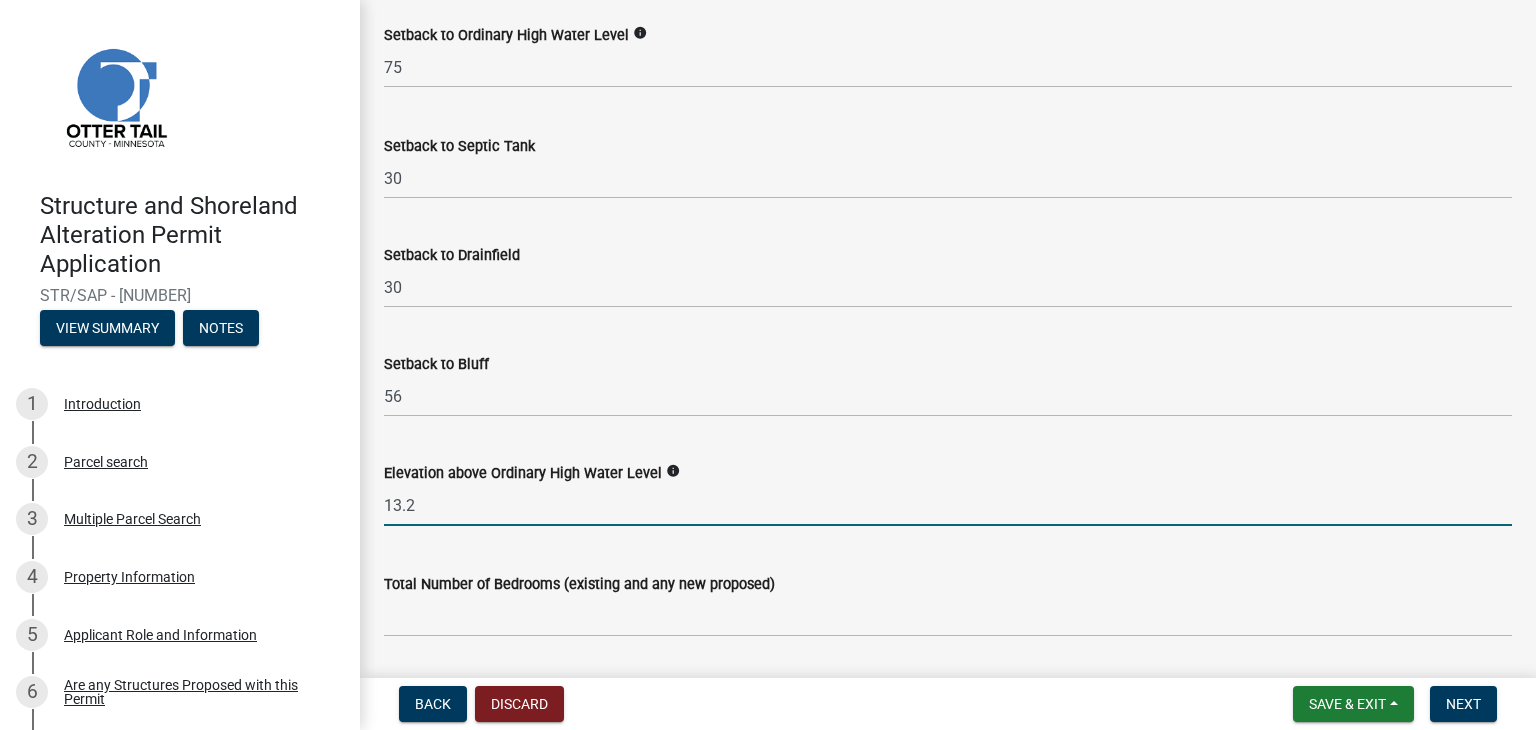 scroll, scrollTop: 2100, scrollLeft: 0, axis: vertical 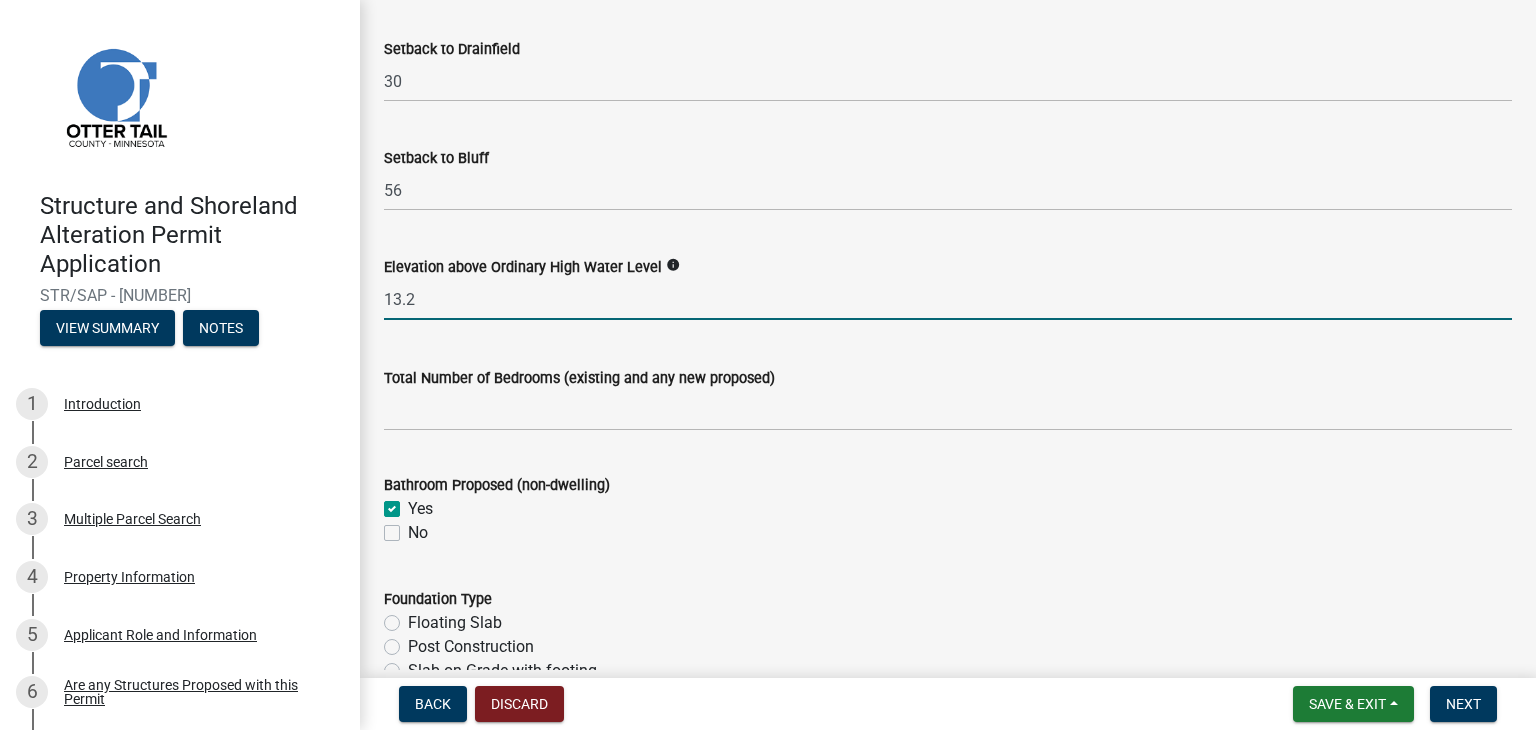 type on "13.2" 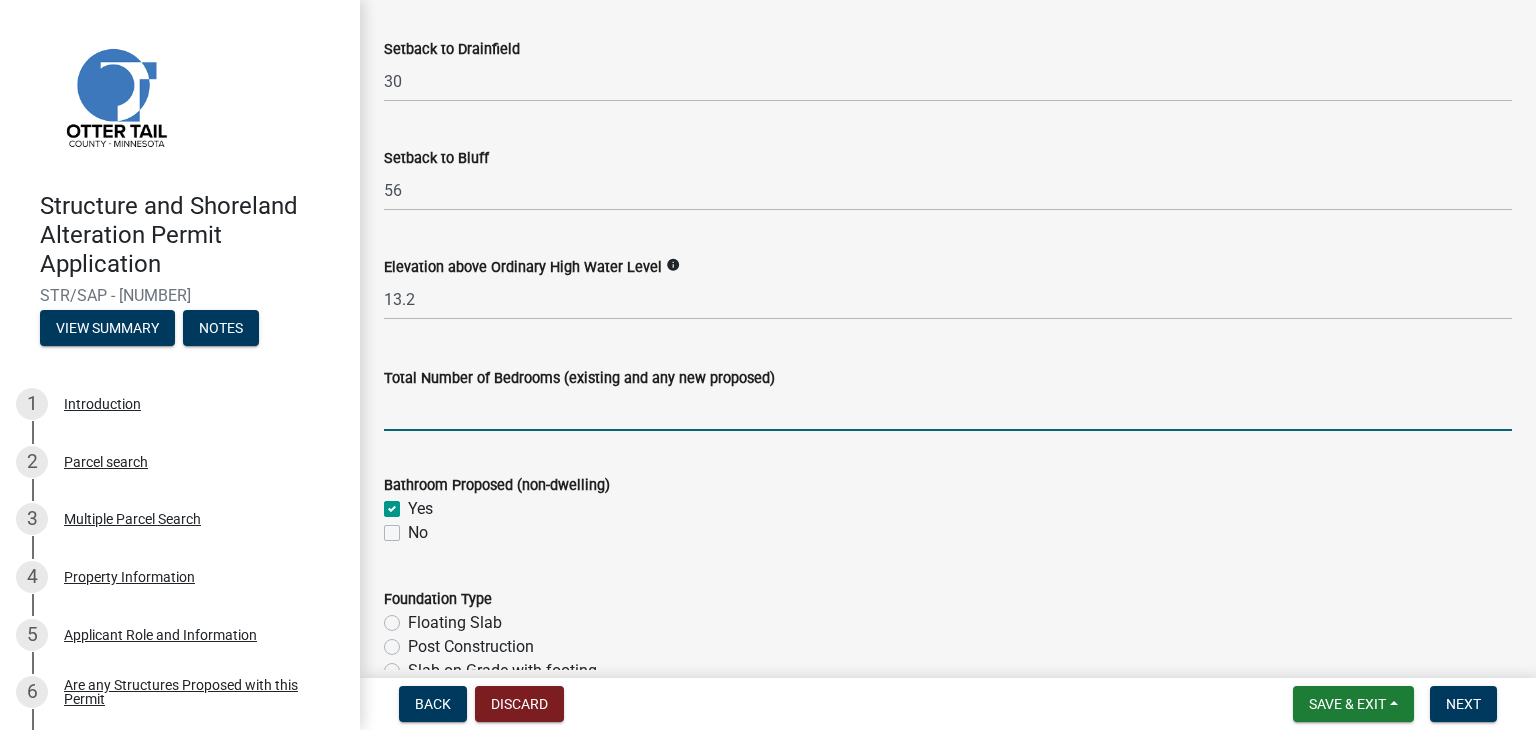 click 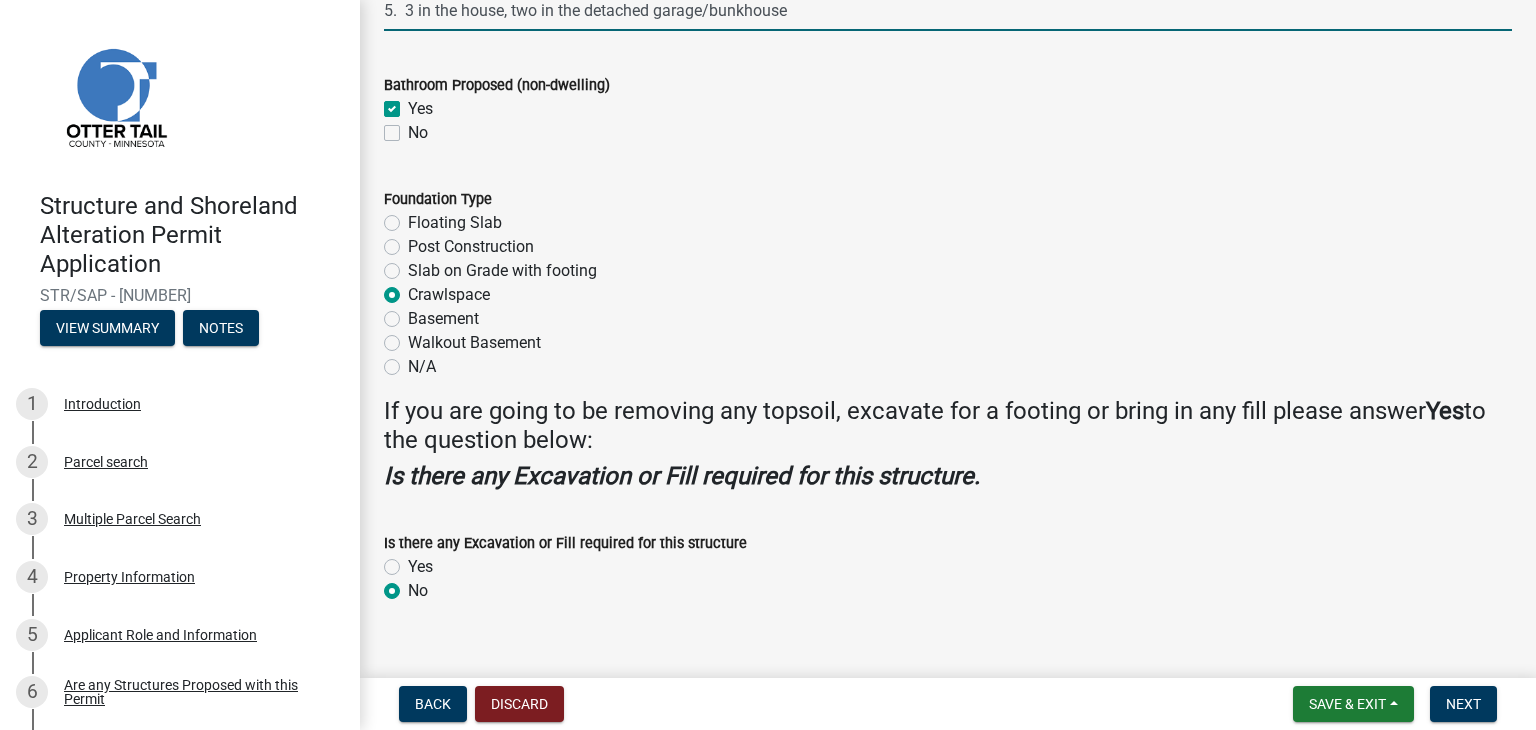 scroll, scrollTop: 2529, scrollLeft: 0, axis: vertical 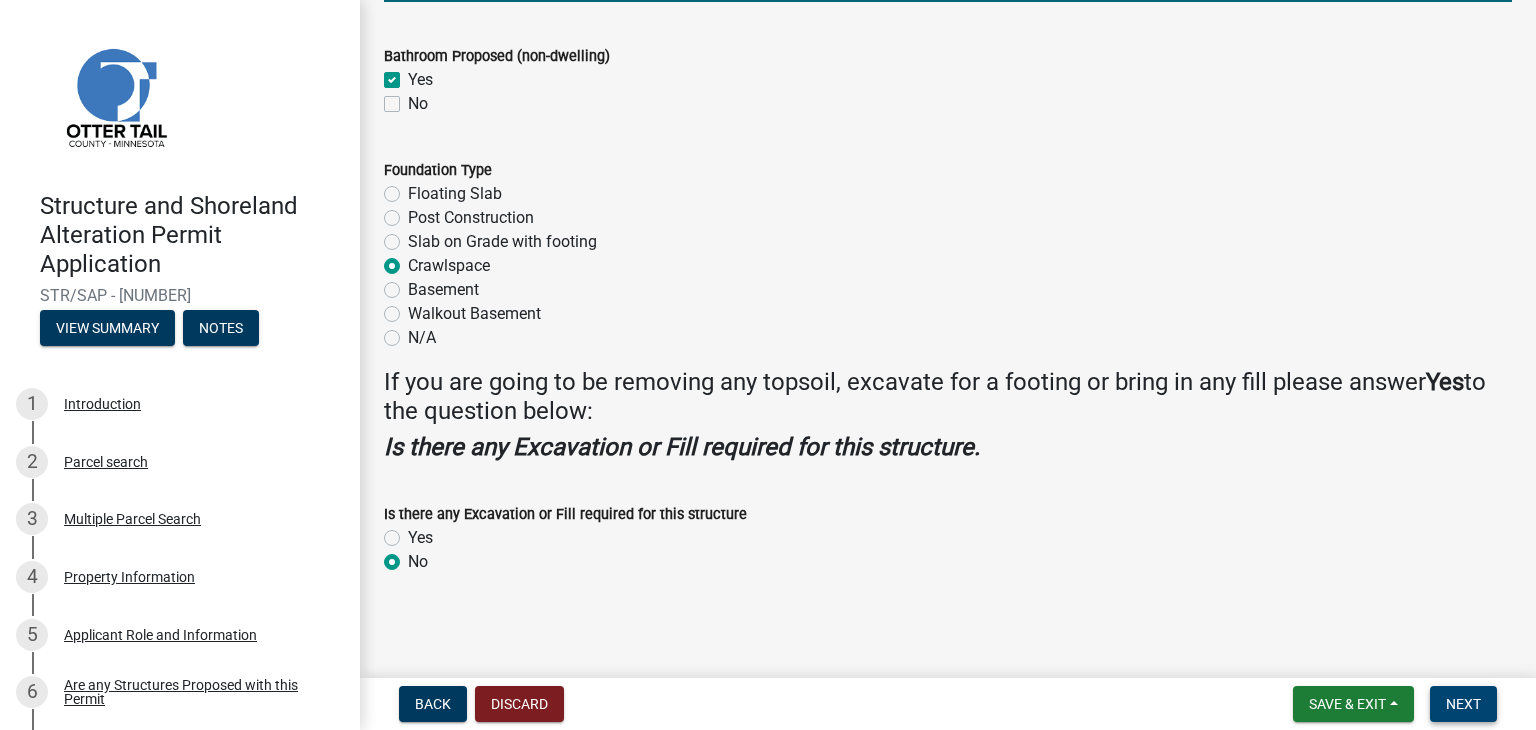 type on "5.3" 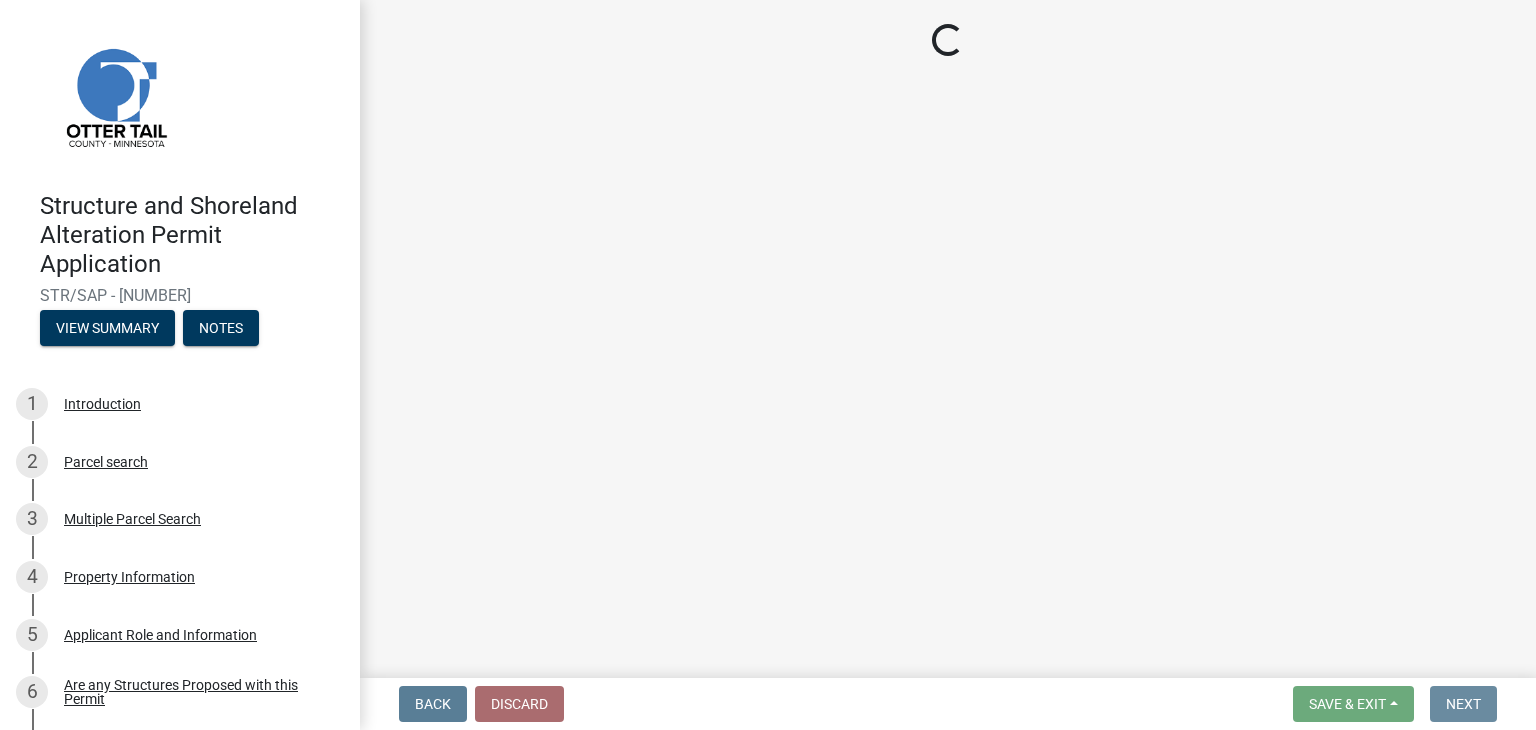 scroll, scrollTop: 0, scrollLeft: 0, axis: both 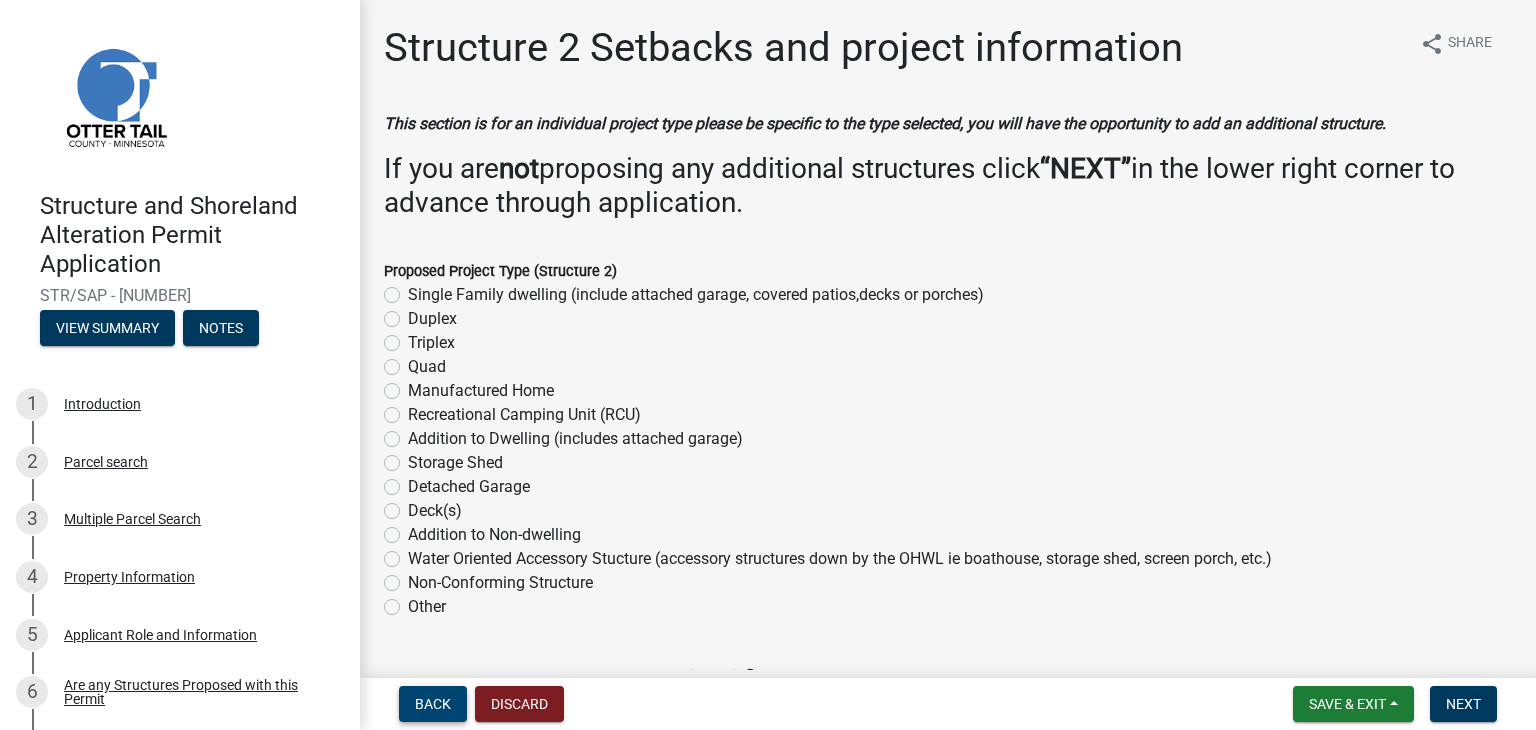 click on "Back" at bounding box center [433, 704] 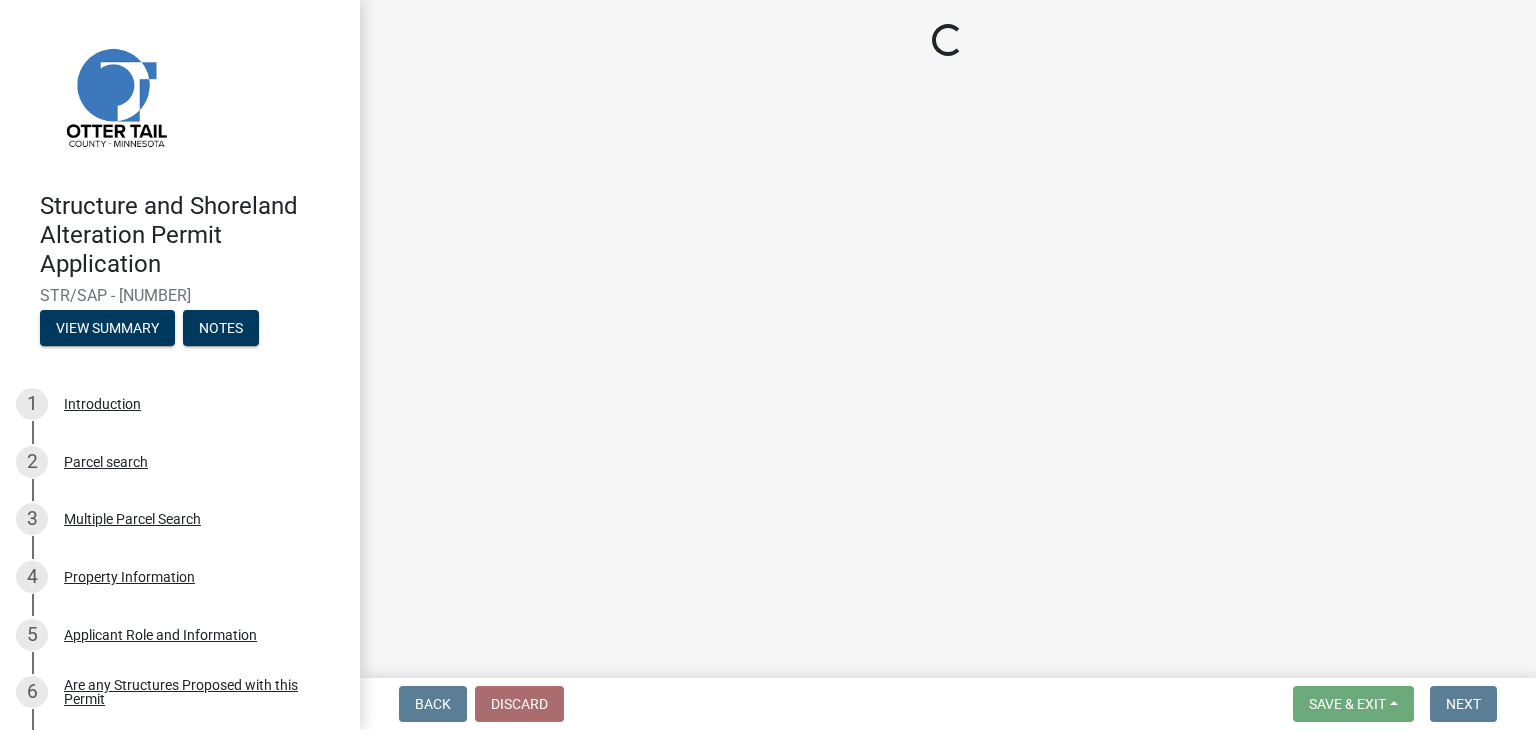select on "a3cc236c-43aa-406a-8353-e0398d57c407" 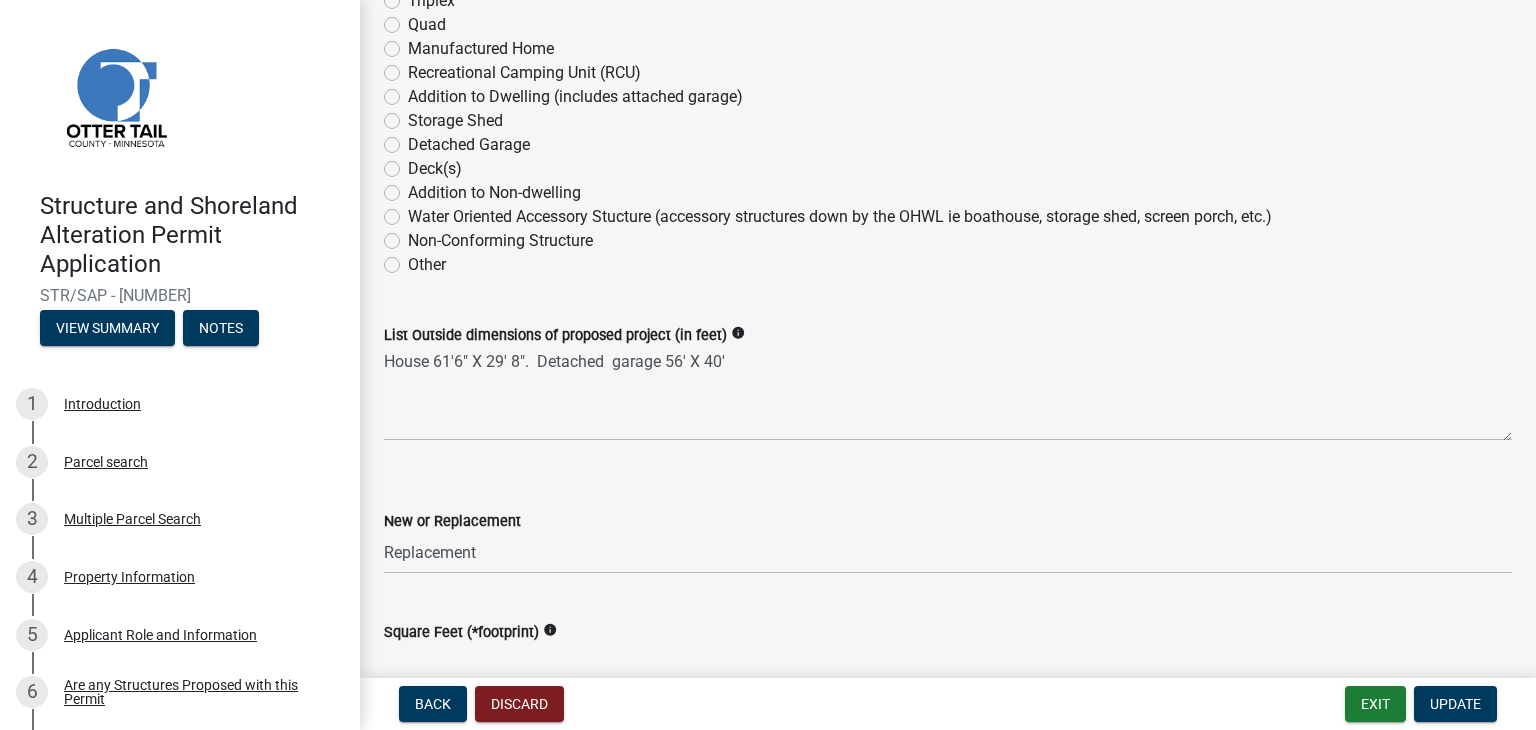 scroll, scrollTop: 500, scrollLeft: 0, axis: vertical 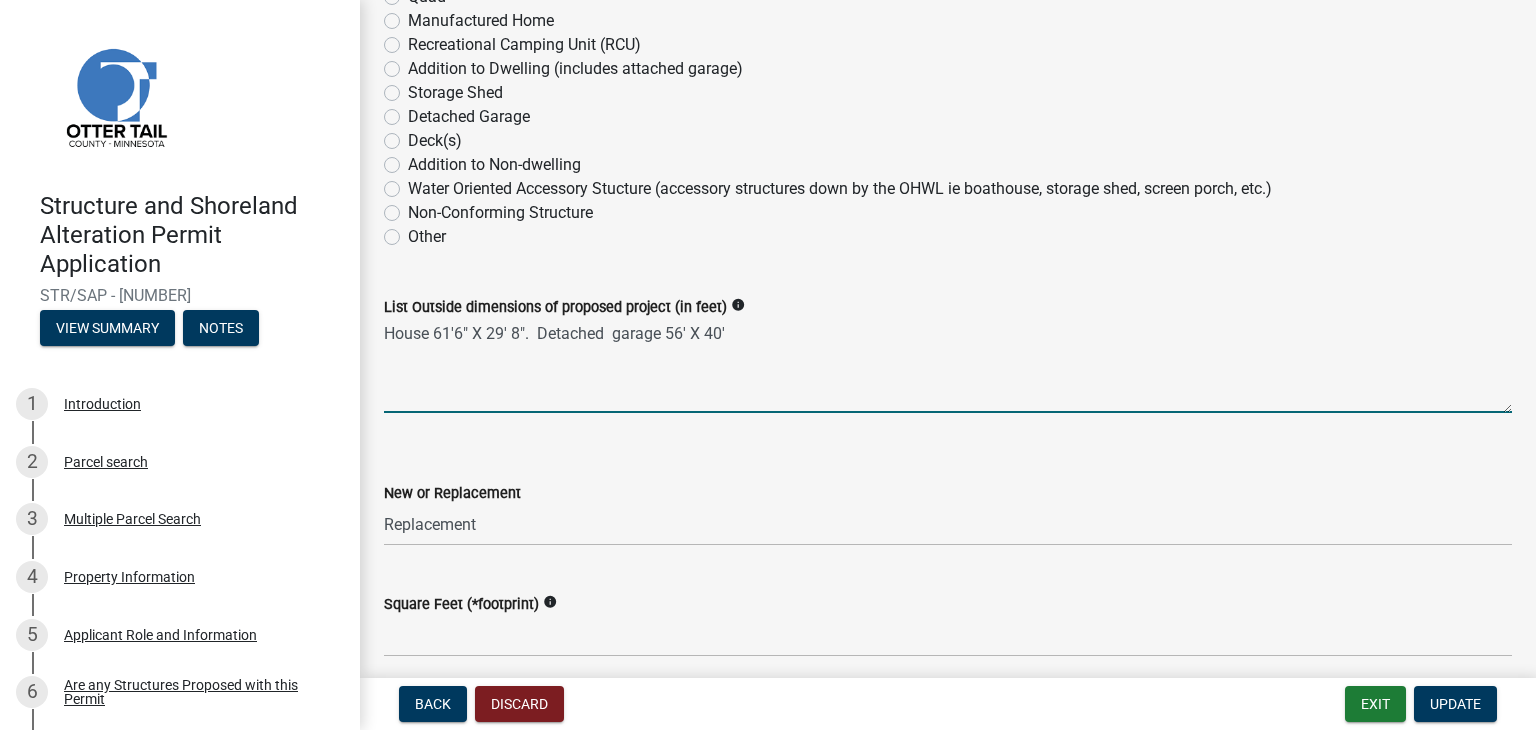drag, startPoint x: 742, startPoint y: 337, endPoint x: 543, endPoint y: 334, distance: 199.02261 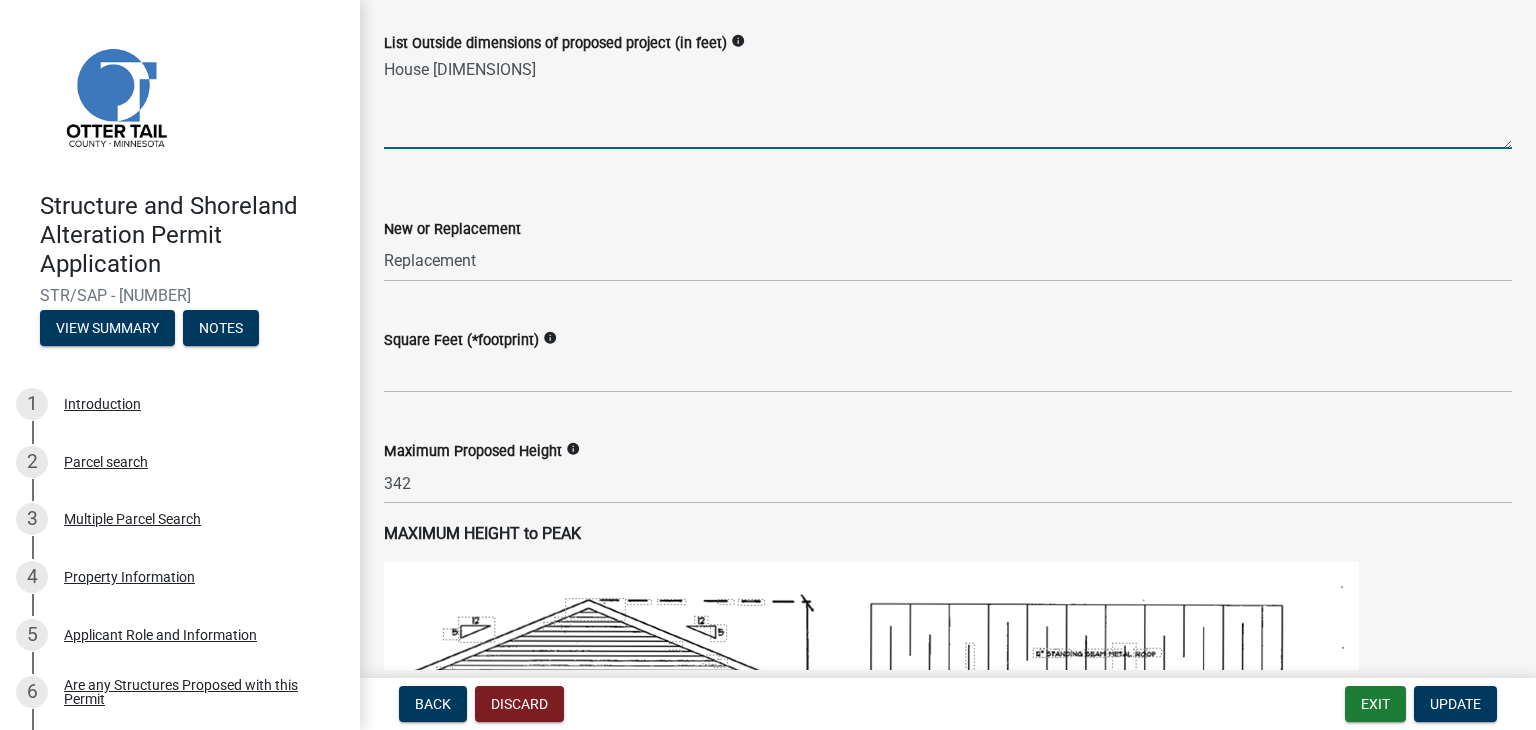 scroll, scrollTop: 800, scrollLeft: 0, axis: vertical 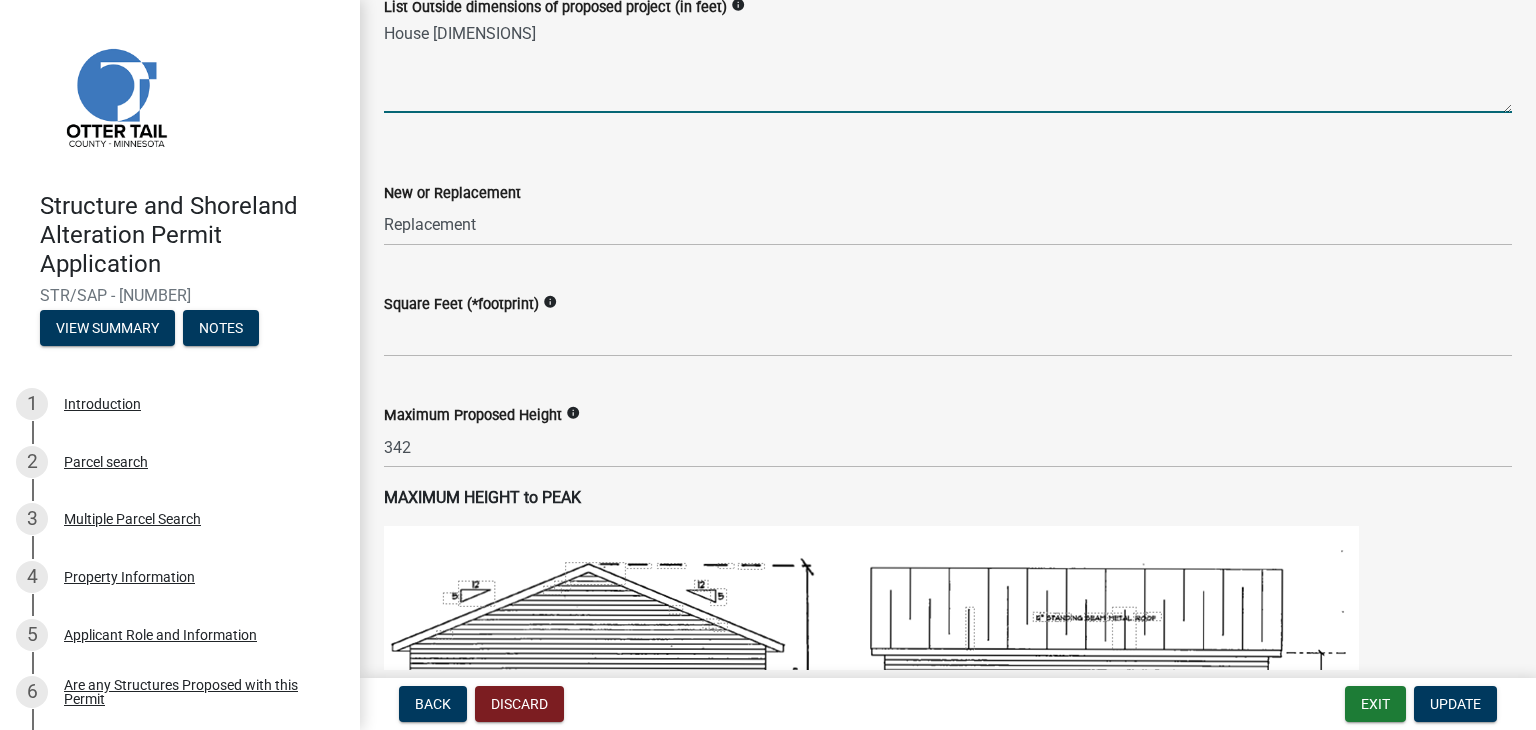 type on "House [DIMENSIONS]" 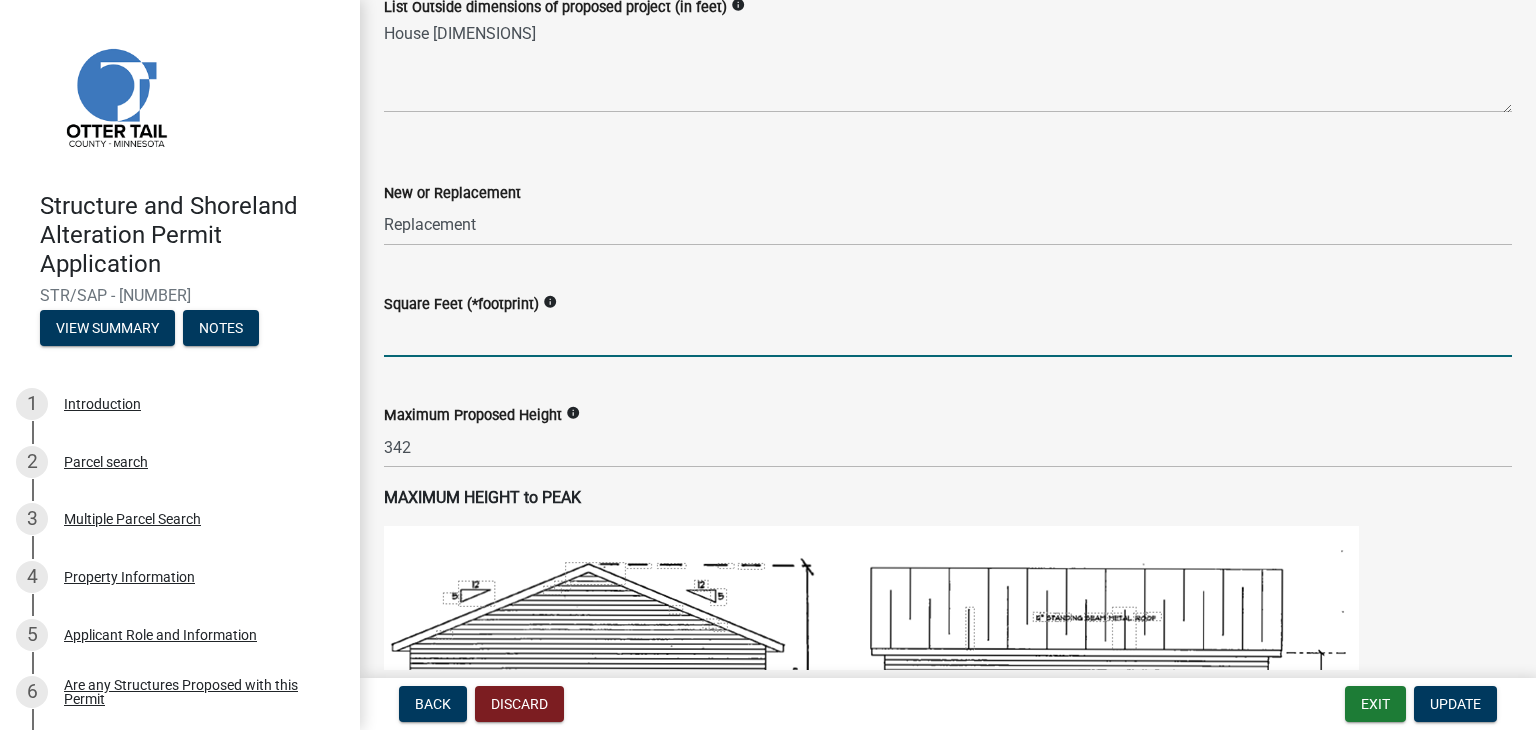 click 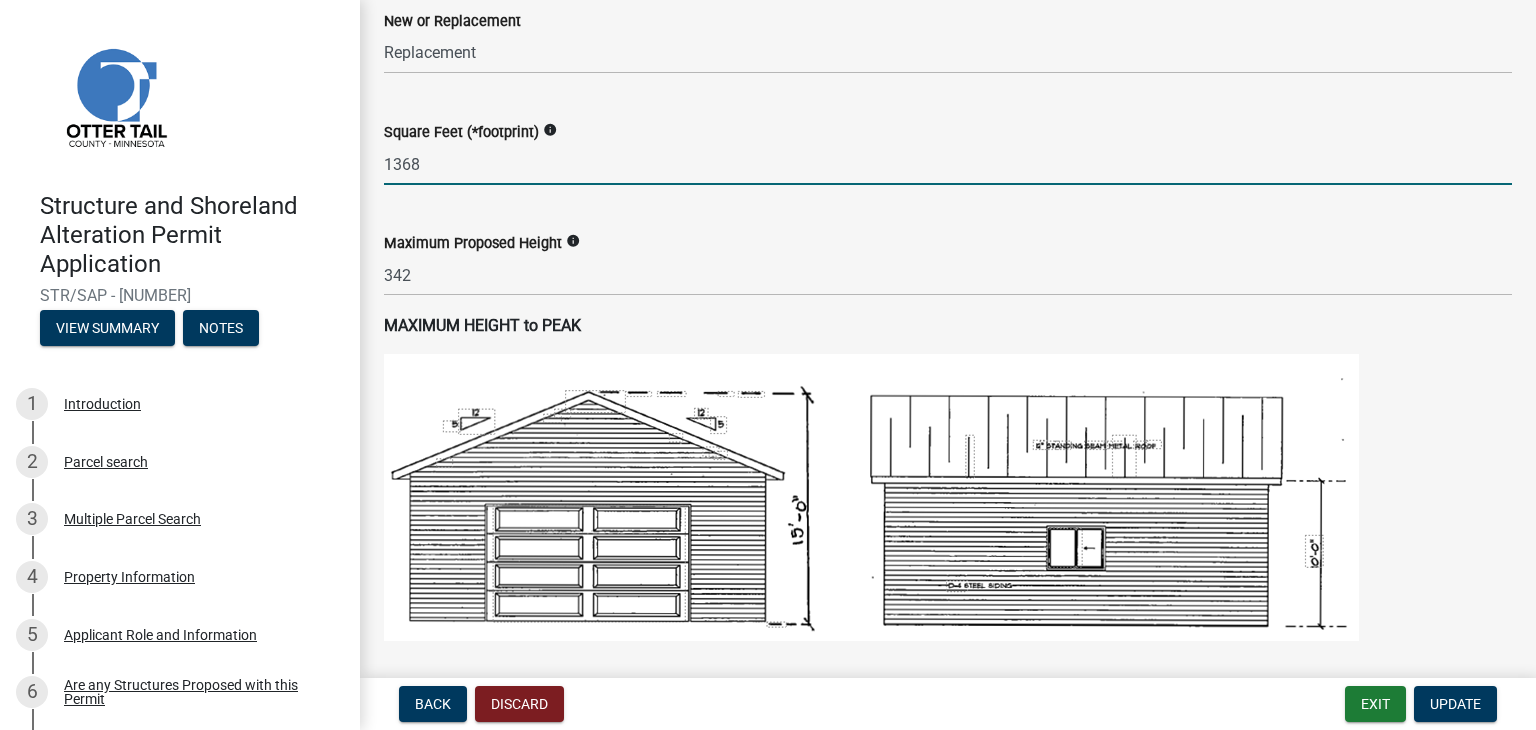 scroll, scrollTop: 800, scrollLeft: 0, axis: vertical 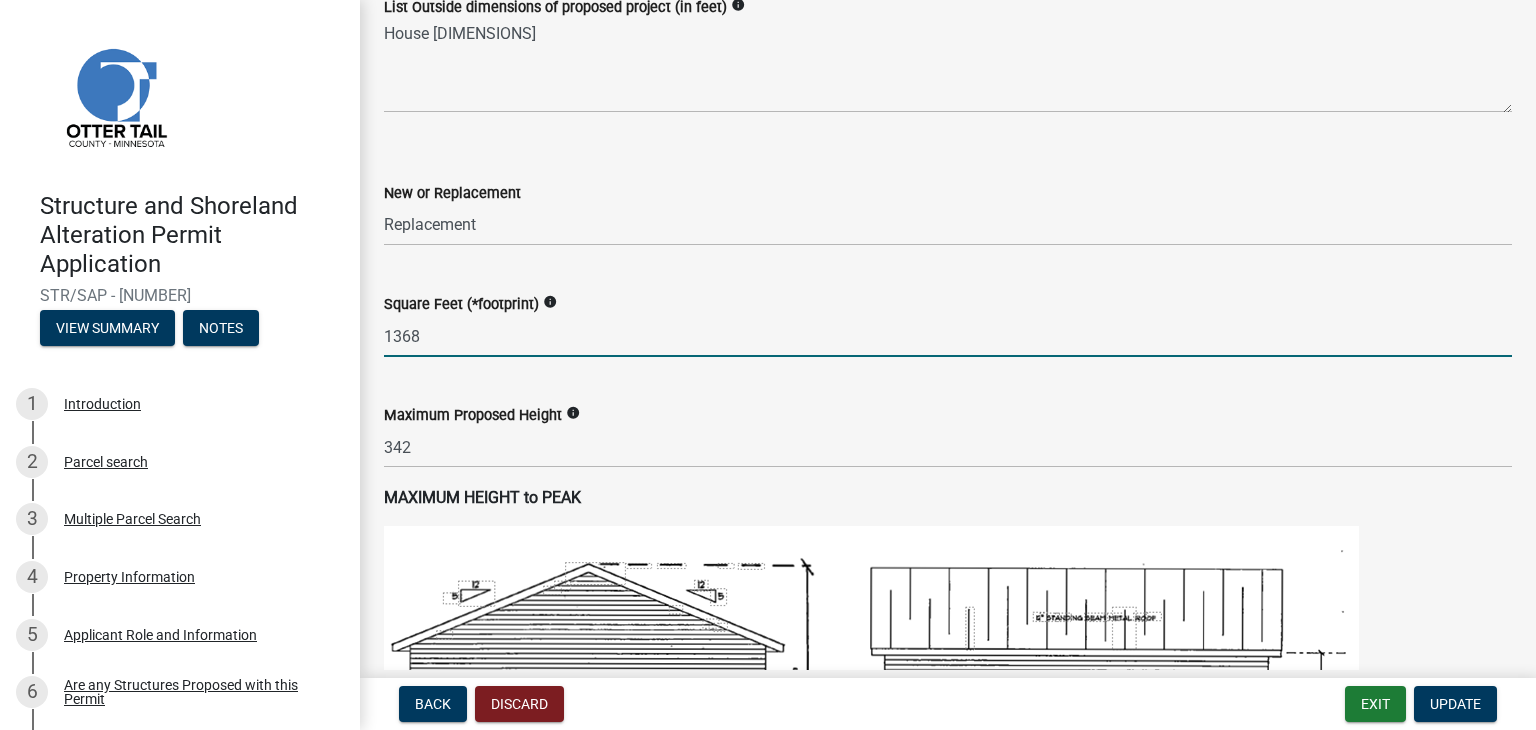 type on "1368" 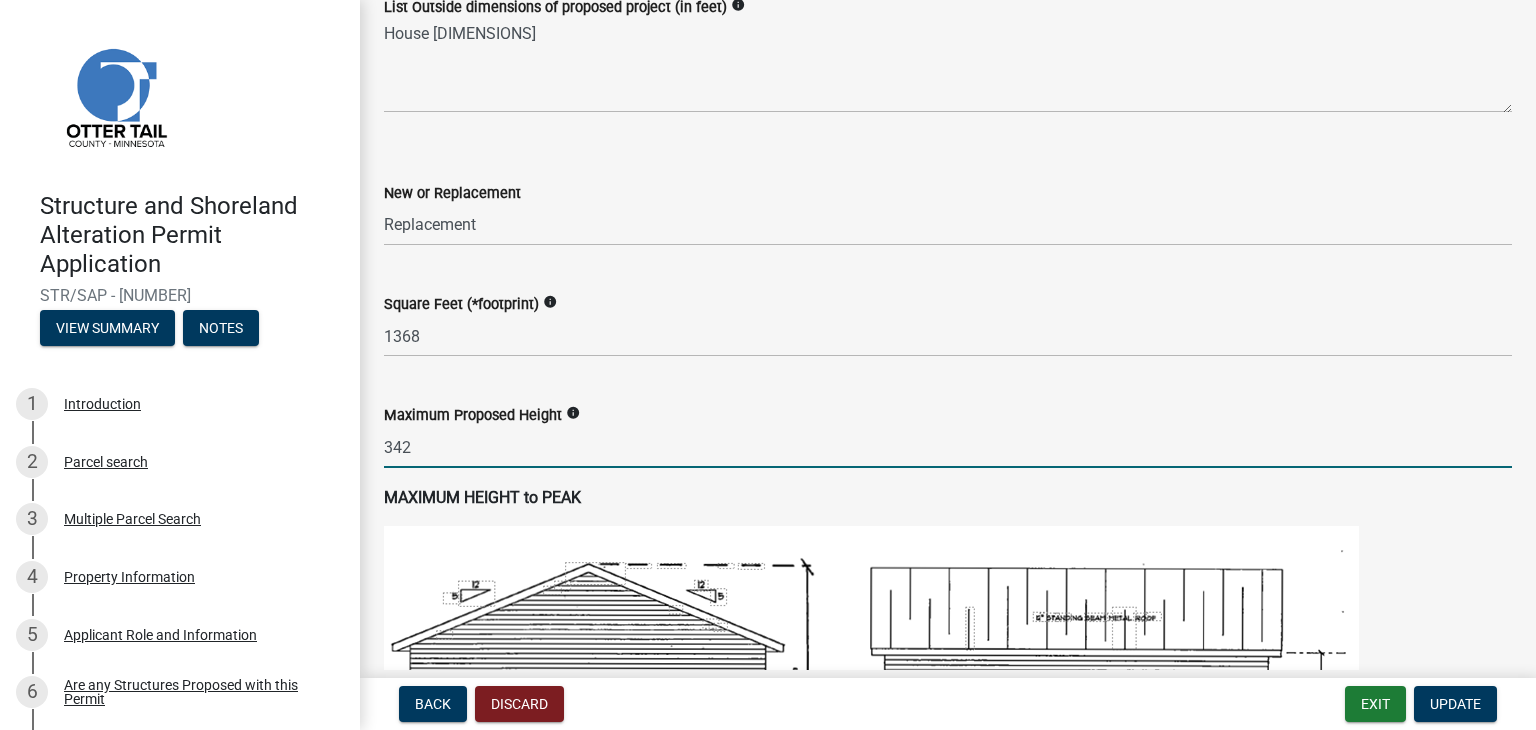 click on "342" 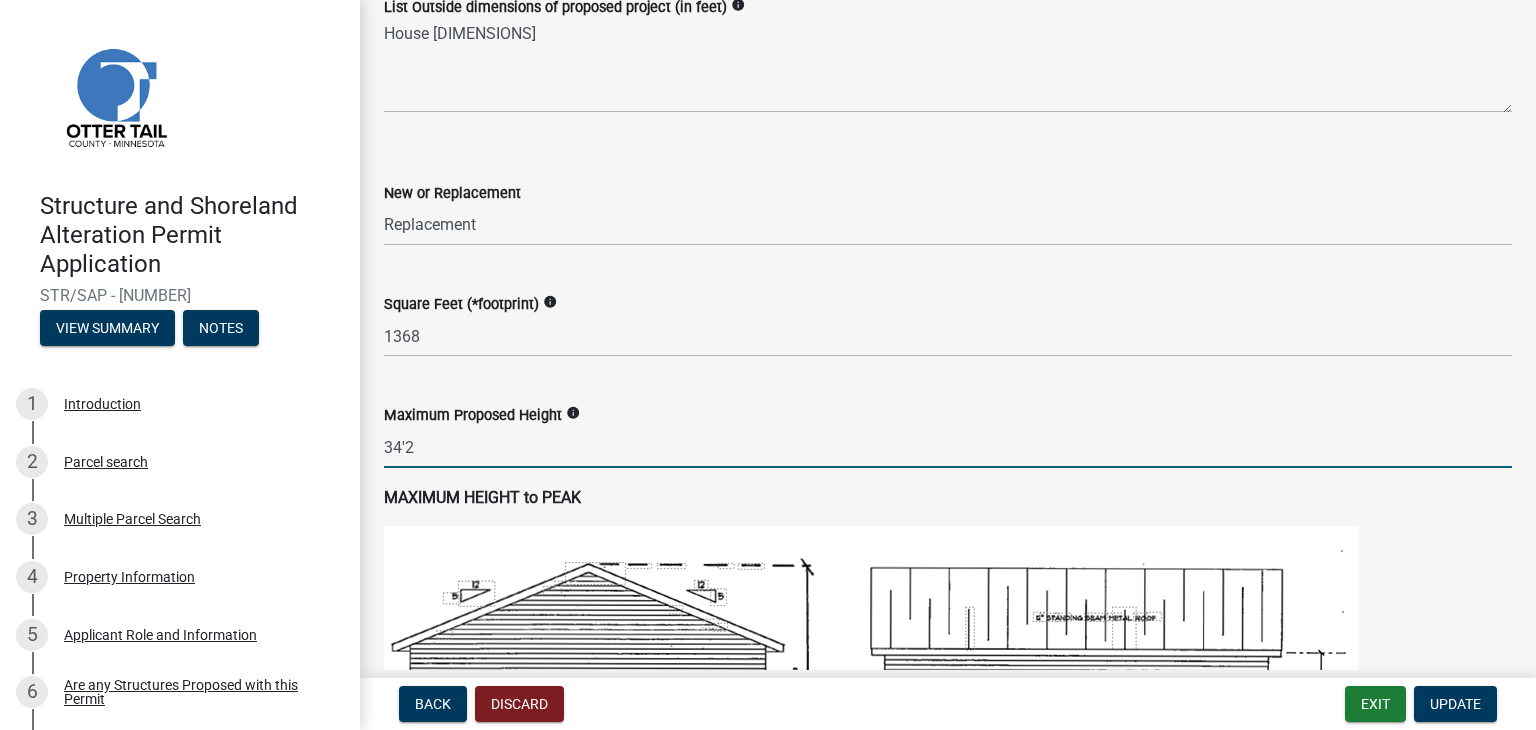 click on "34'2" 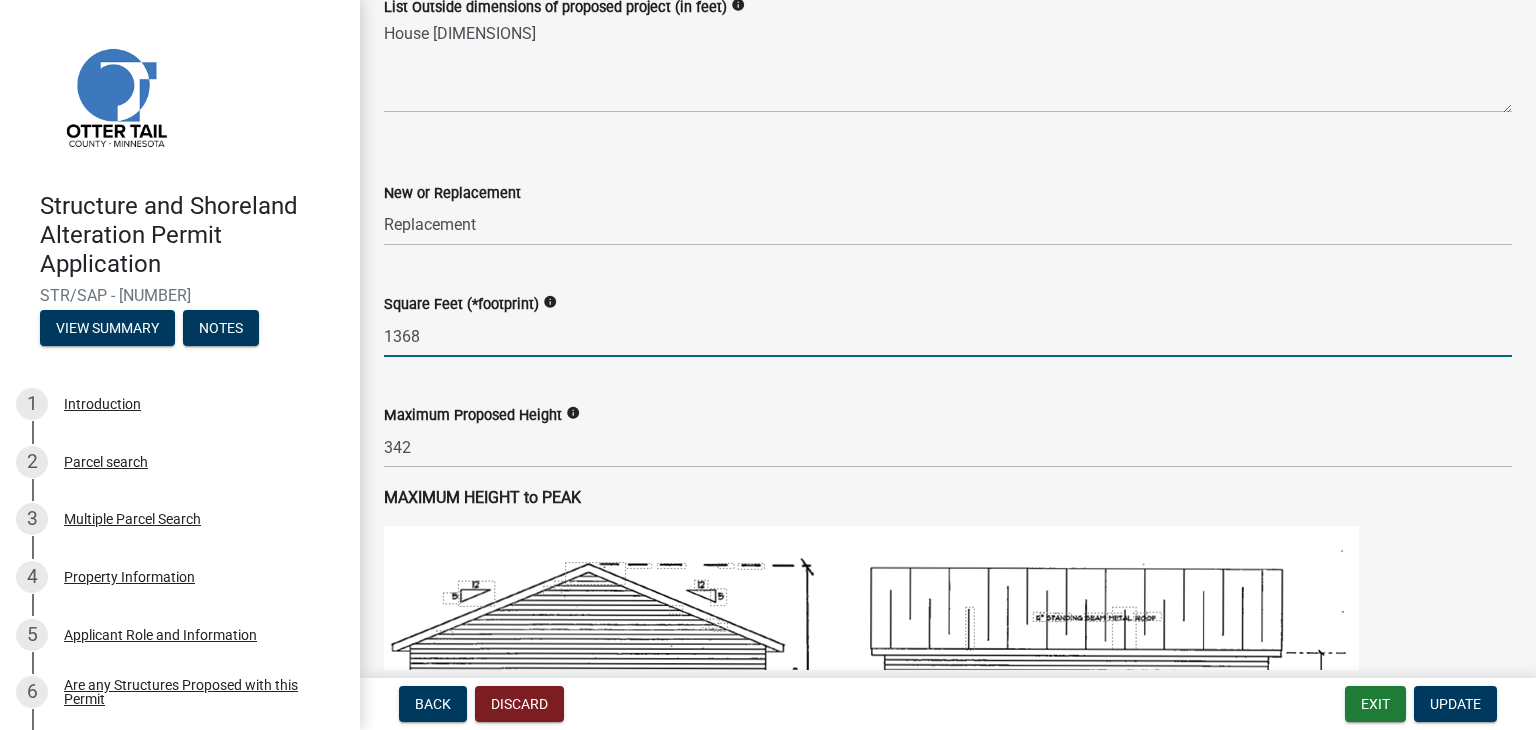 click on "1368" 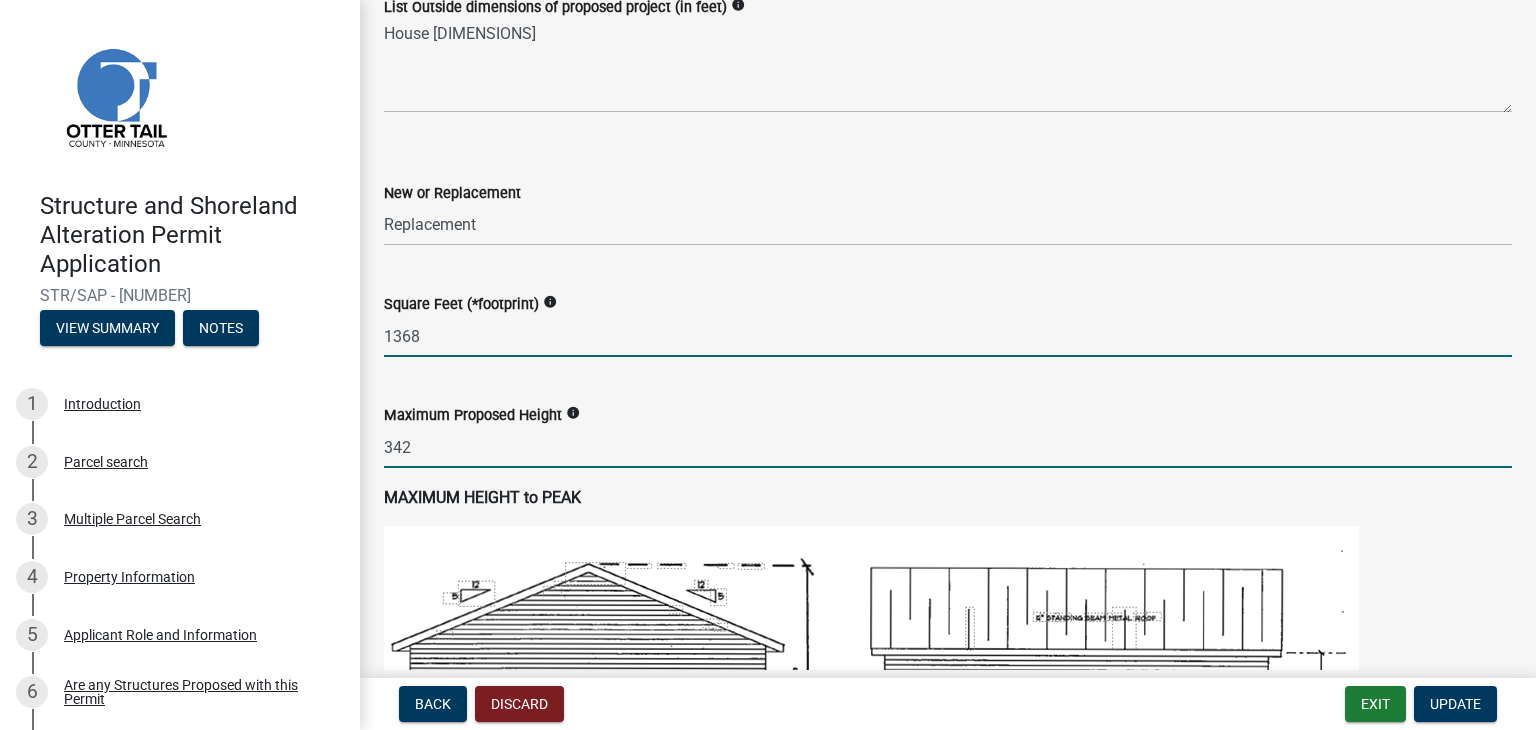 click on "342" 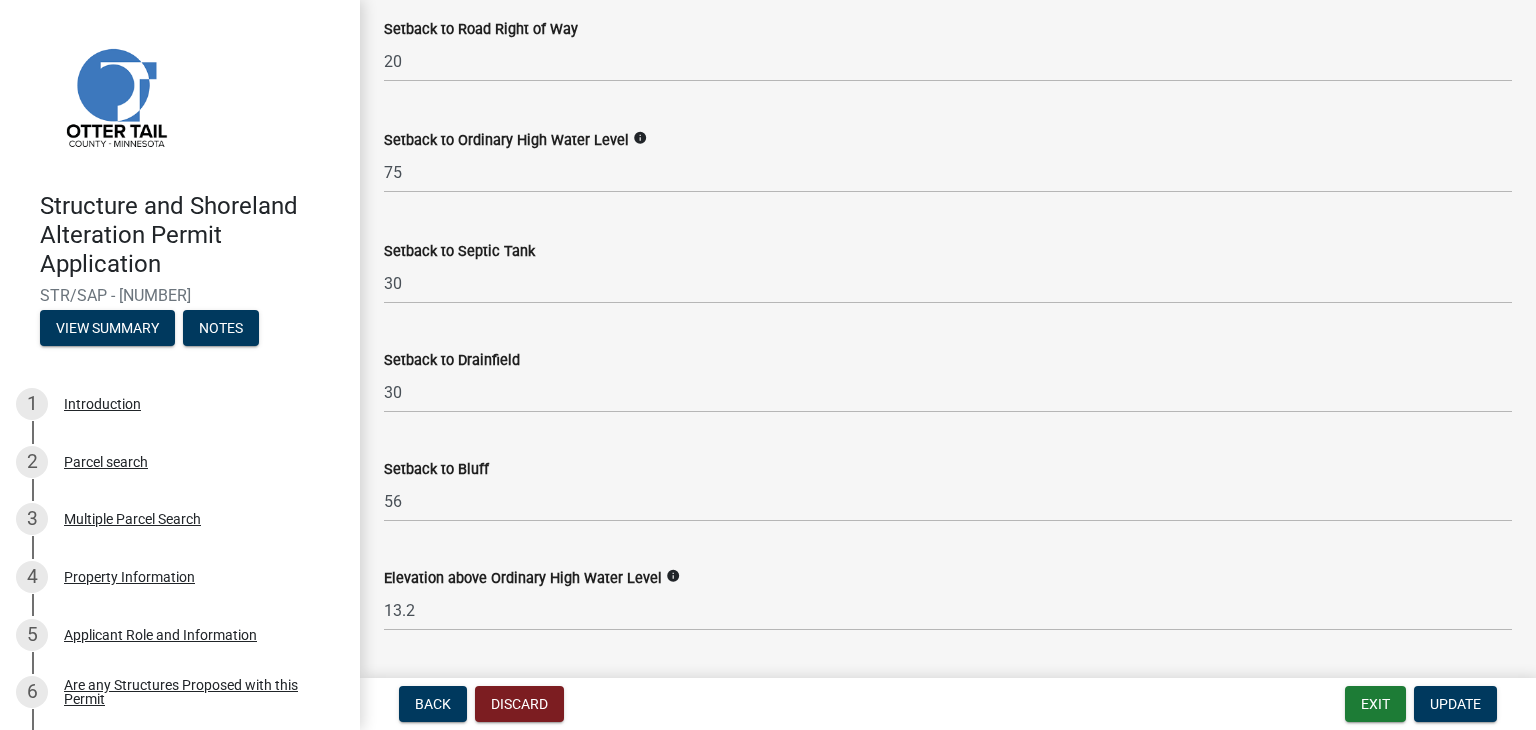 scroll, scrollTop: 1800, scrollLeft: 0, axis: vertical 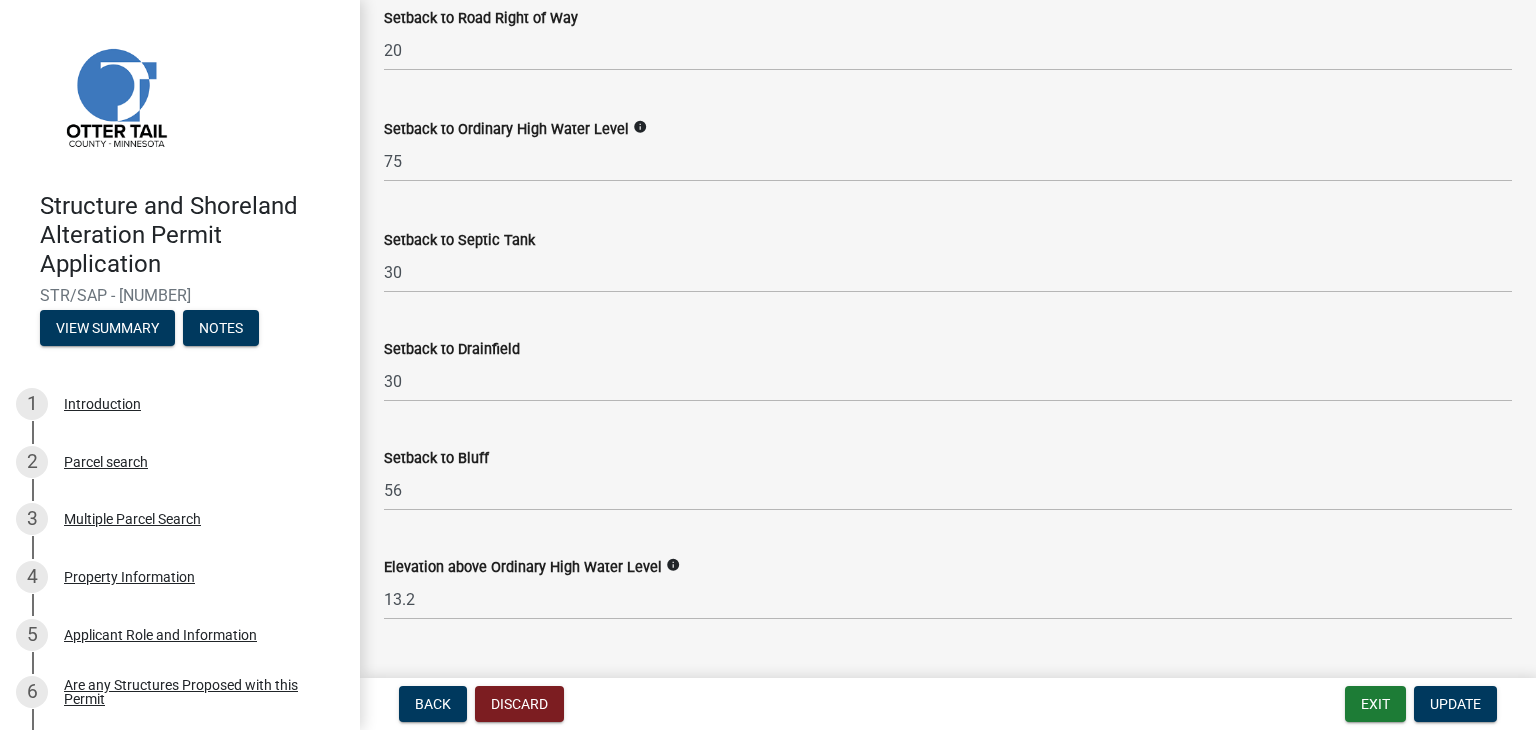 type on "34" 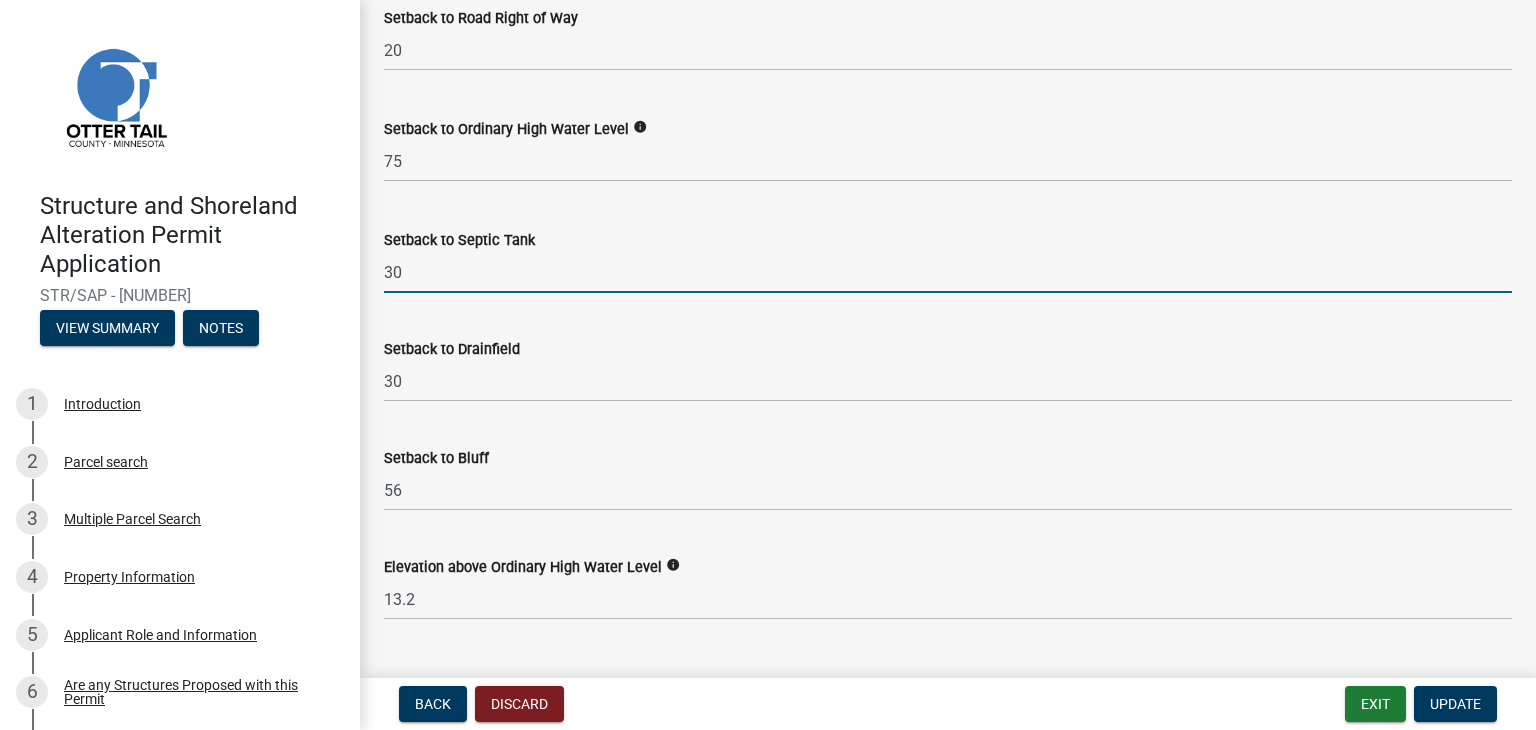 drag, startPoint x: 402, startPoint y: 269, endPoint x: 382, endPoint y: 269, distance: 20 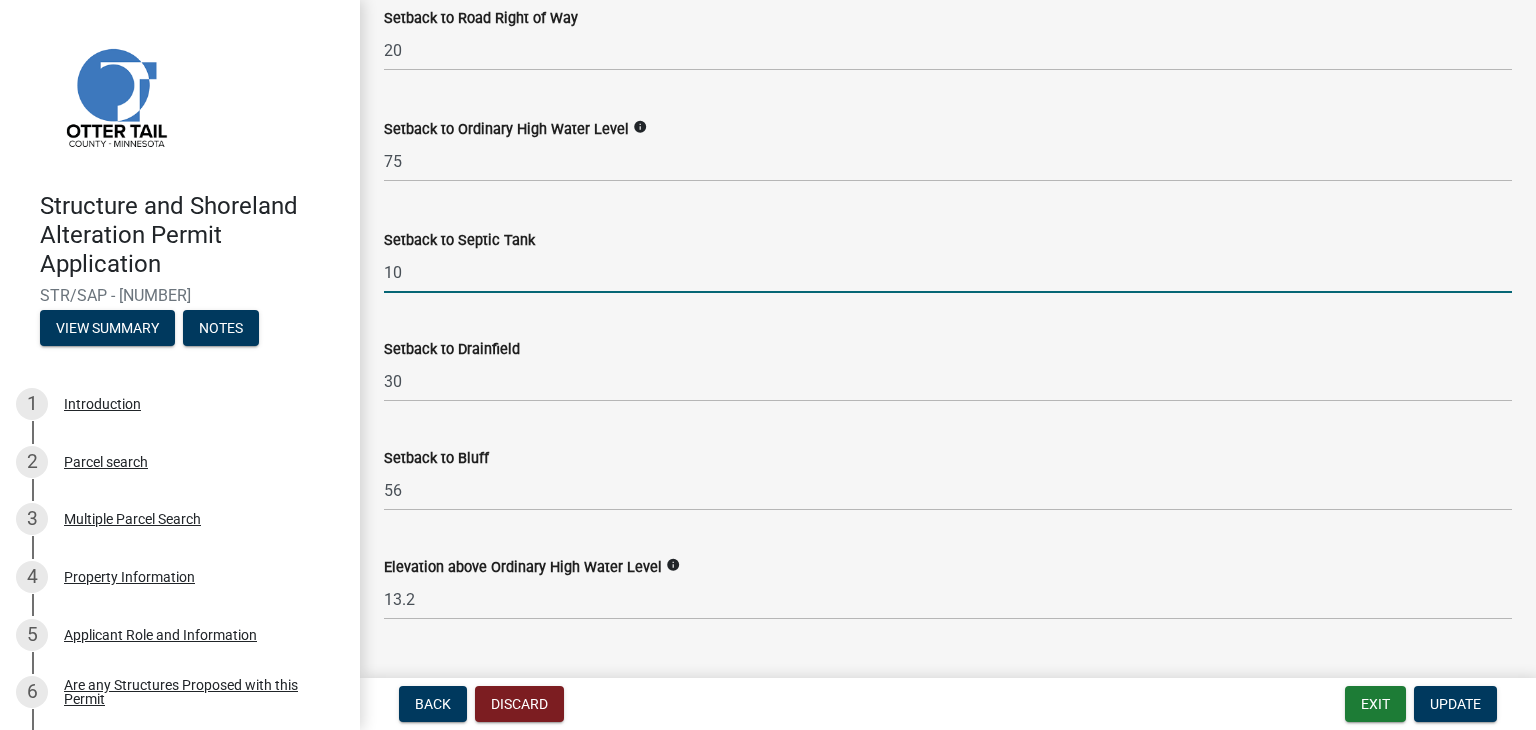 type on "1" 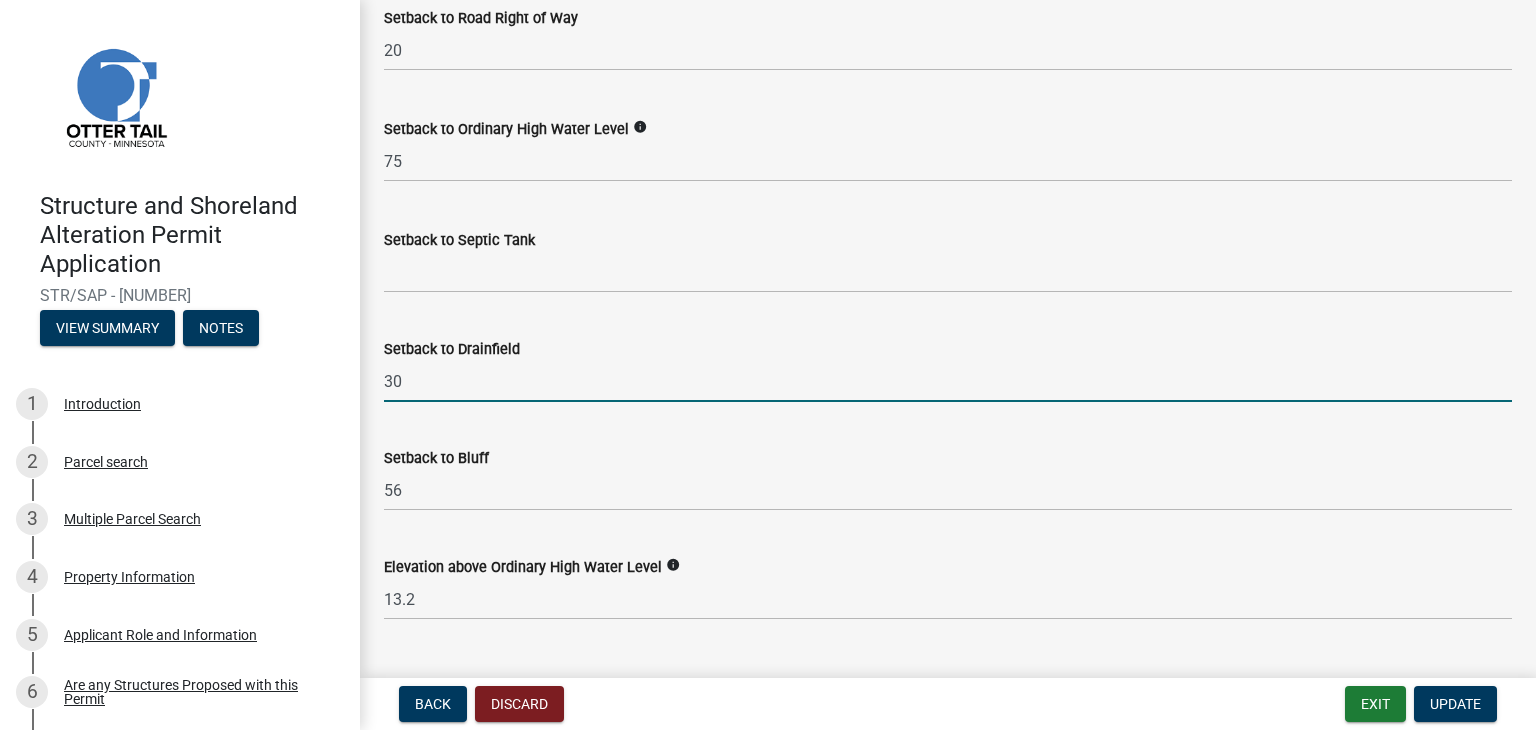 drag, startPoint x: 407, startPoint y: 383, endPoint x: 379, endPoint y: 383, distance: 28 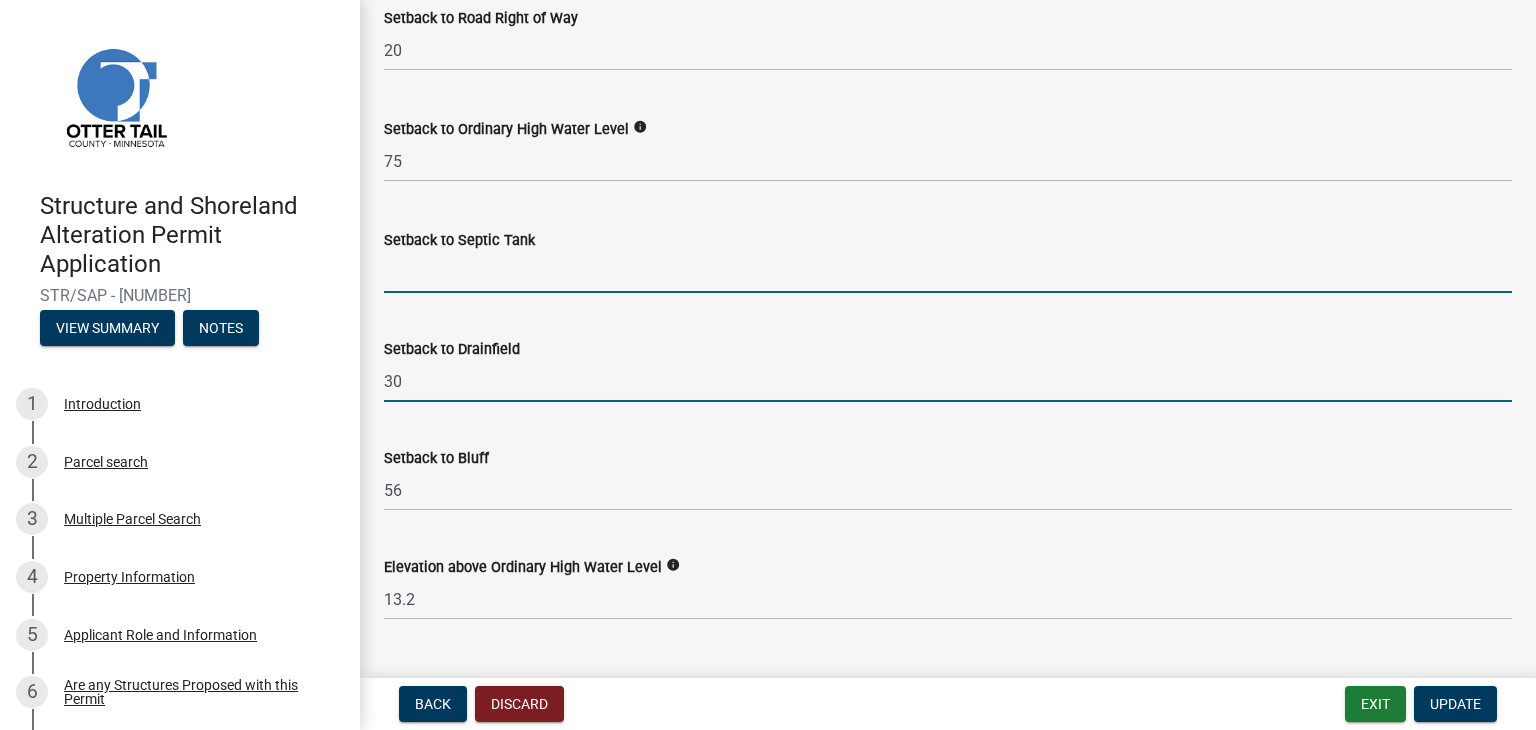 click on "Setback to Septic Tank" at bounding box center (948, 272) 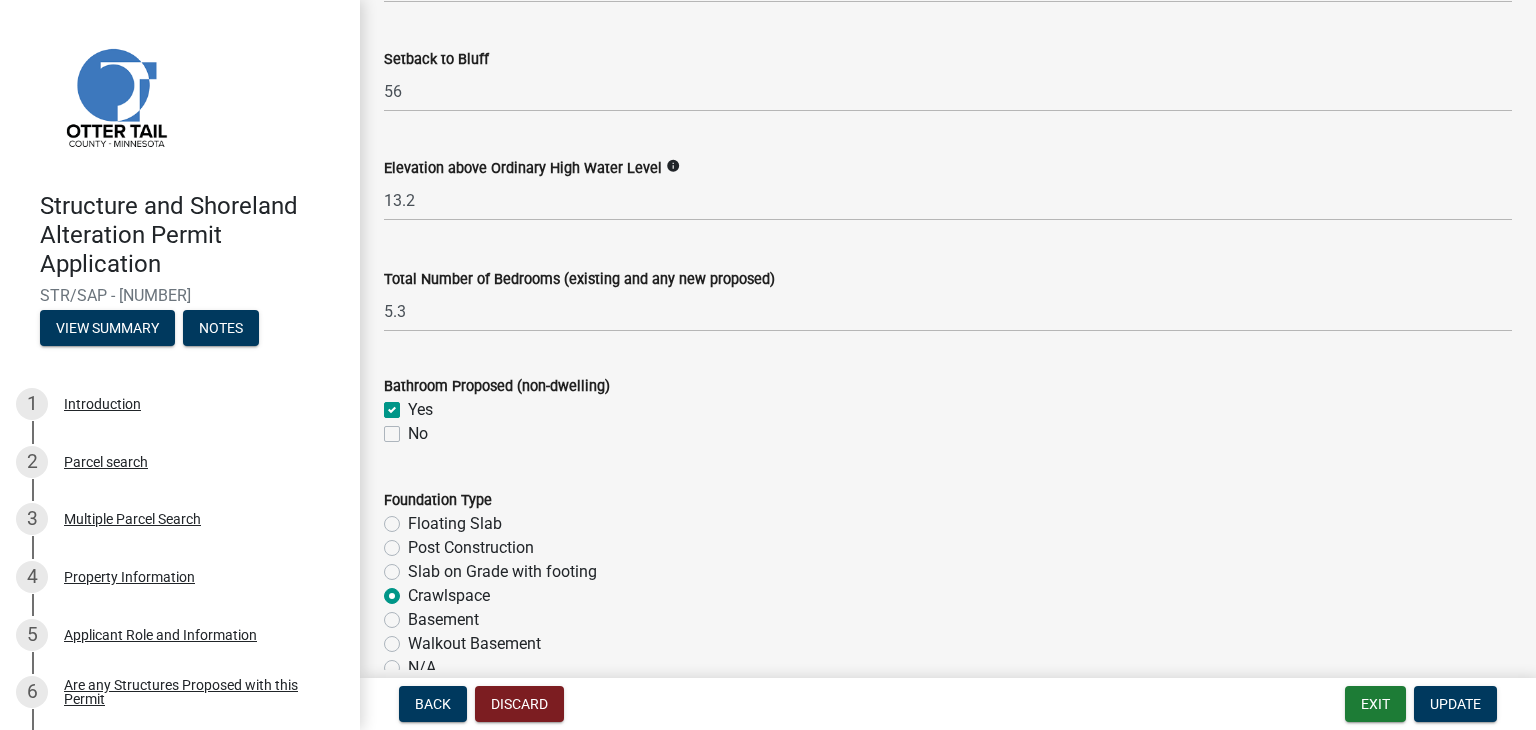 scroll, scrollTop: 2200, scrollLeft: 0, axis: vertical 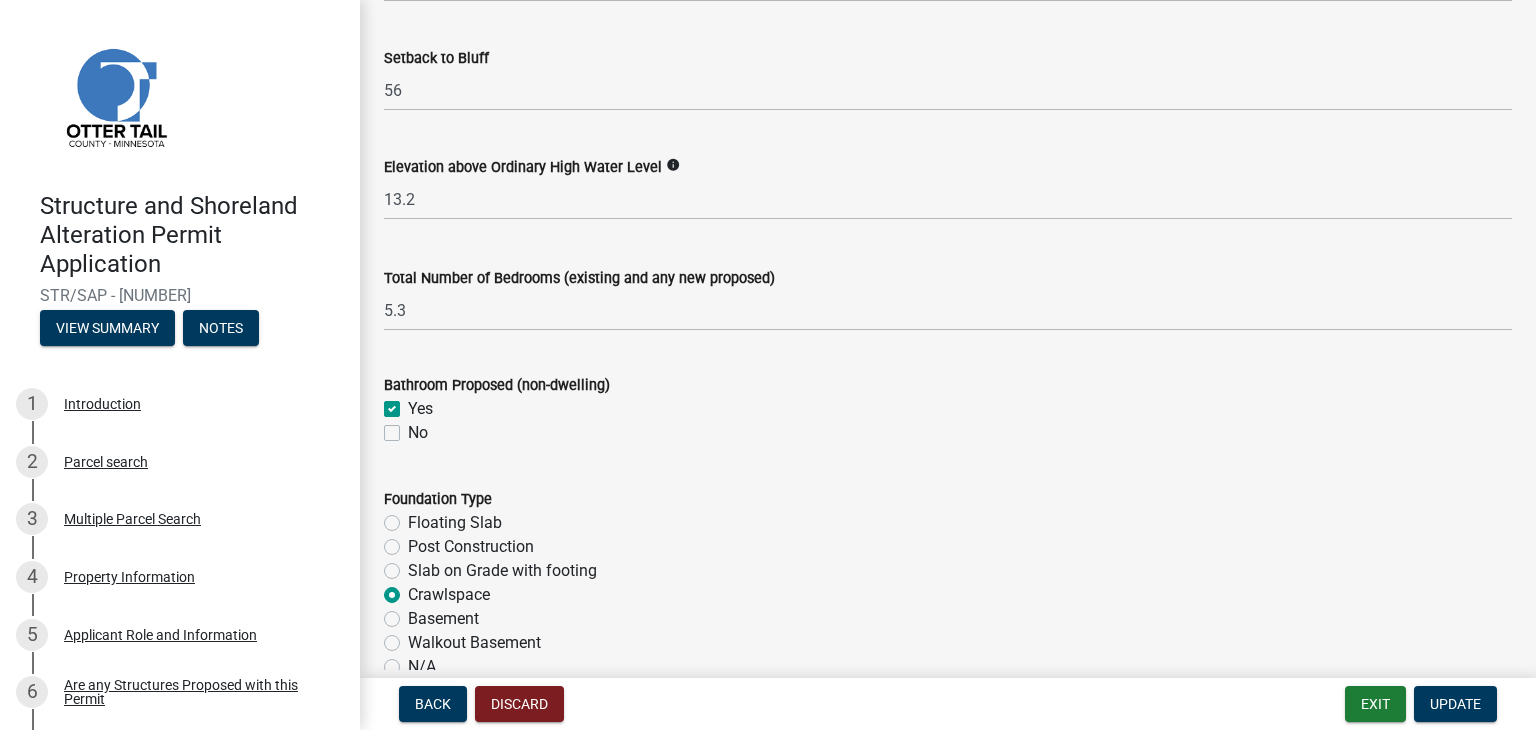 type on "30" 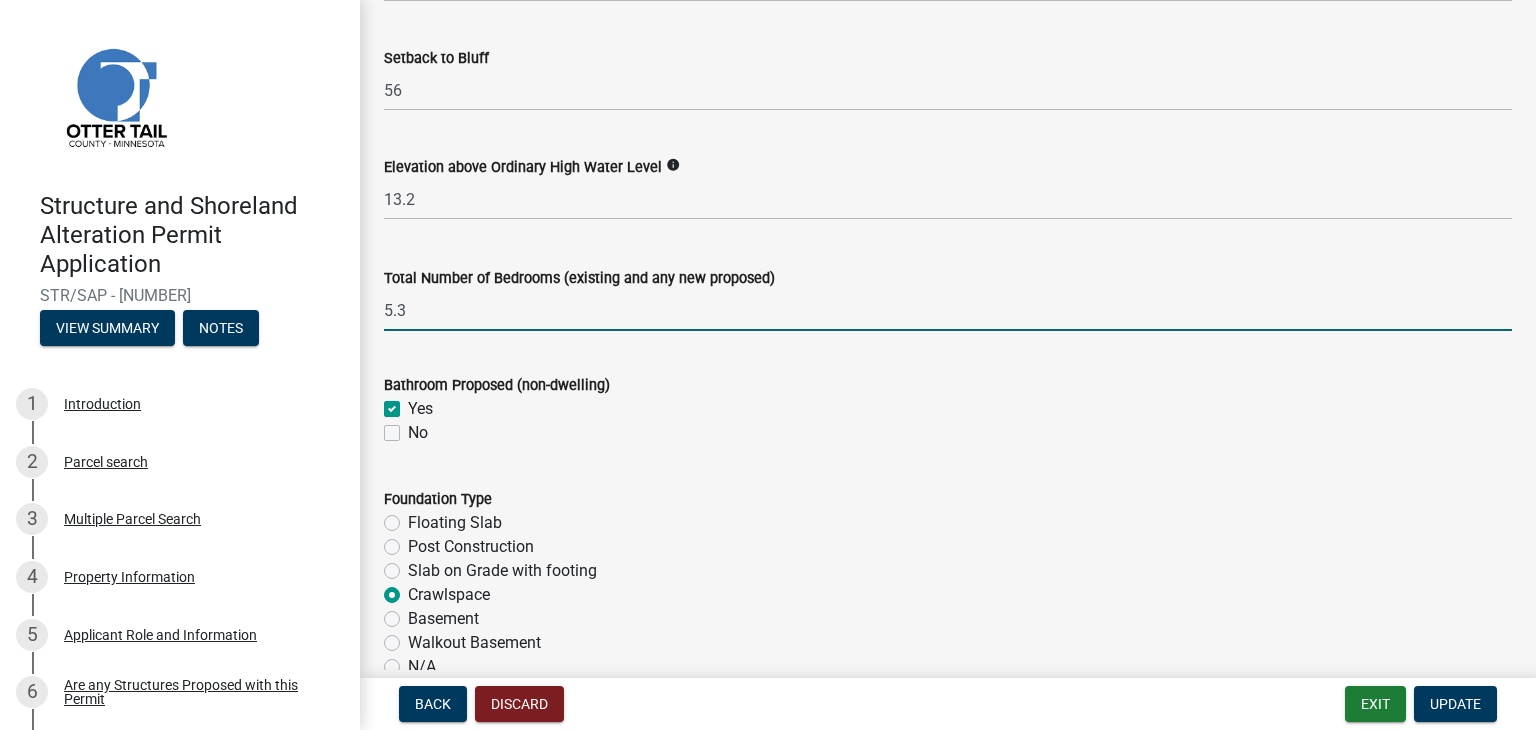 drag, startPoint x: 413, startPoint y: 310, endPoint x: 378, endPoint y: 309, distance: 35.014282 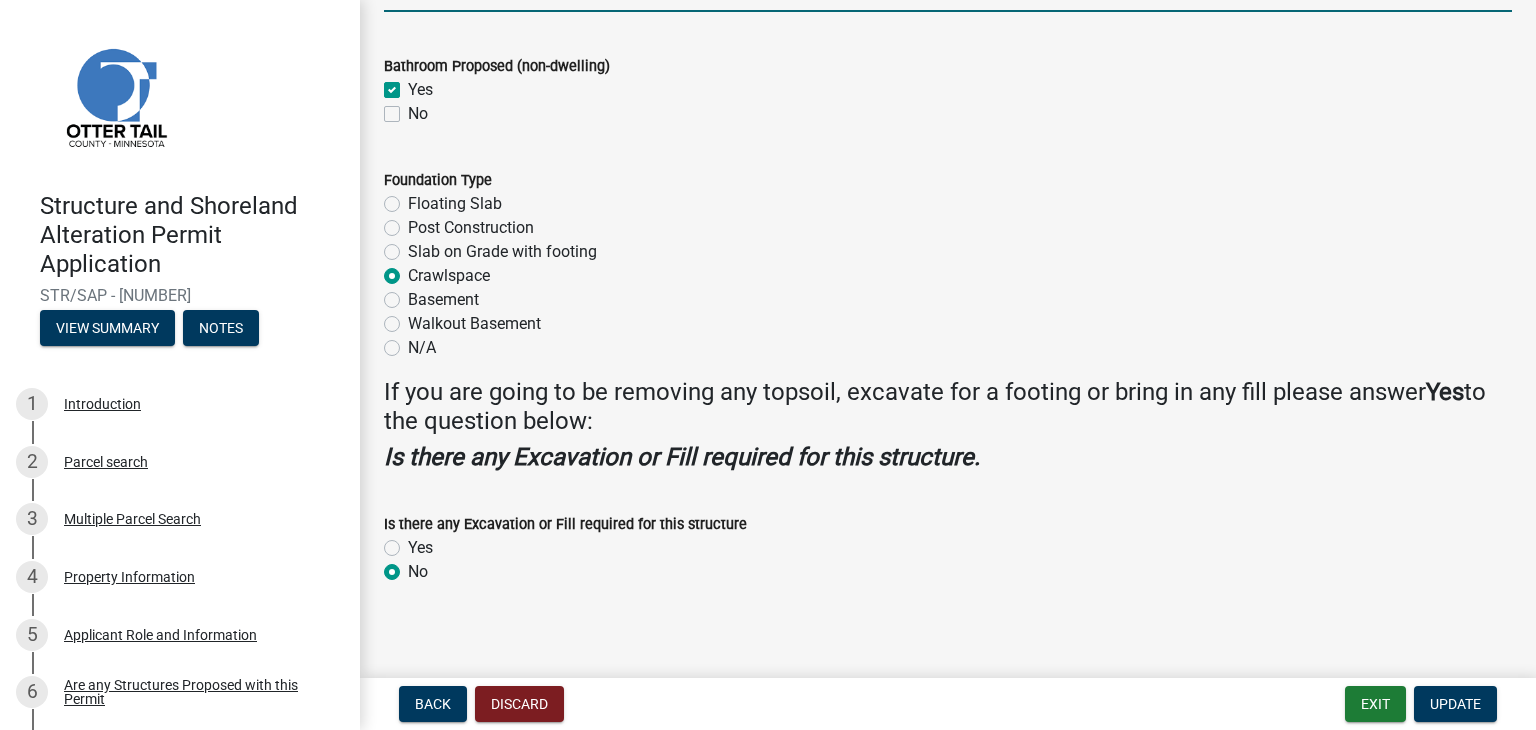 scroll, scrollTop: 2529, scrollLeft: 0, axis: vertical 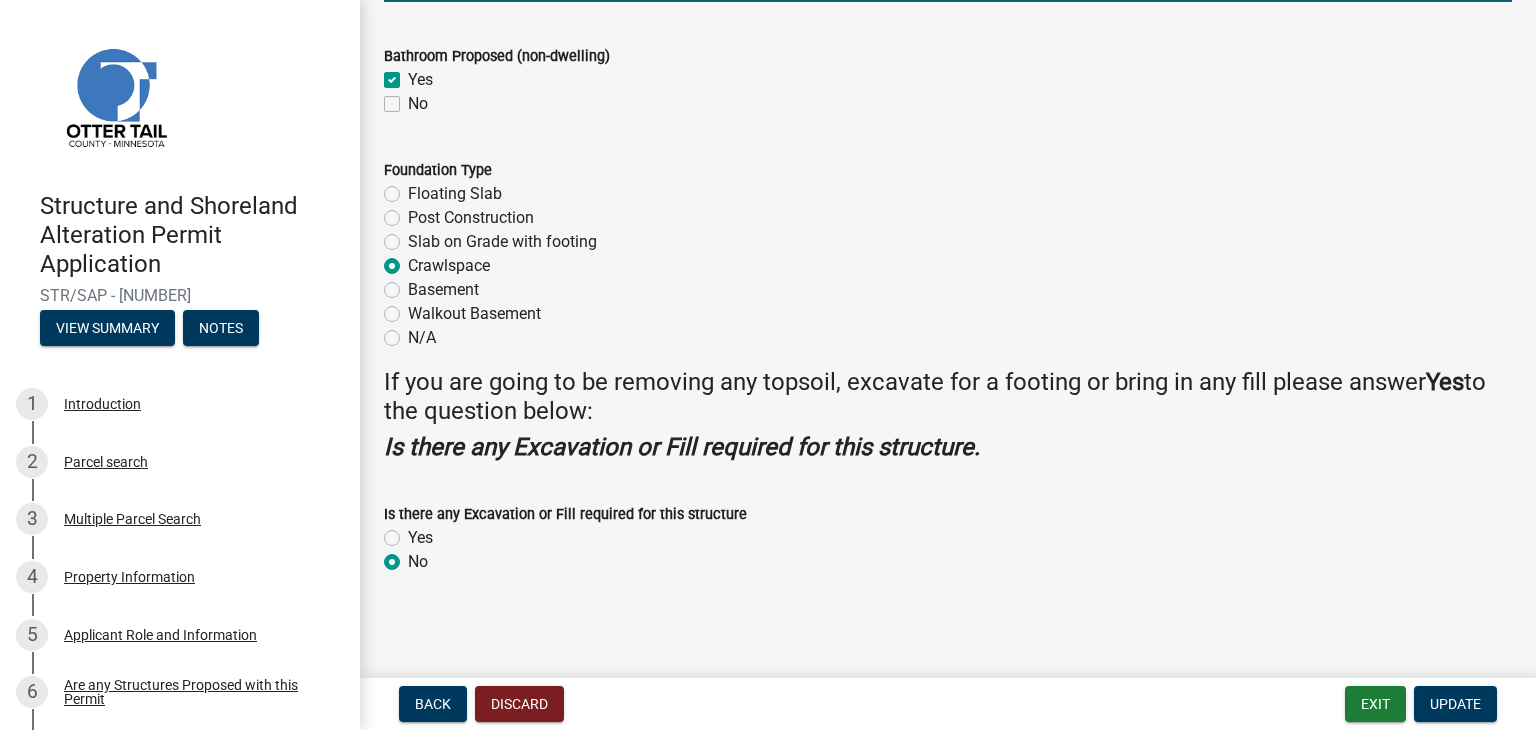 type on "3" 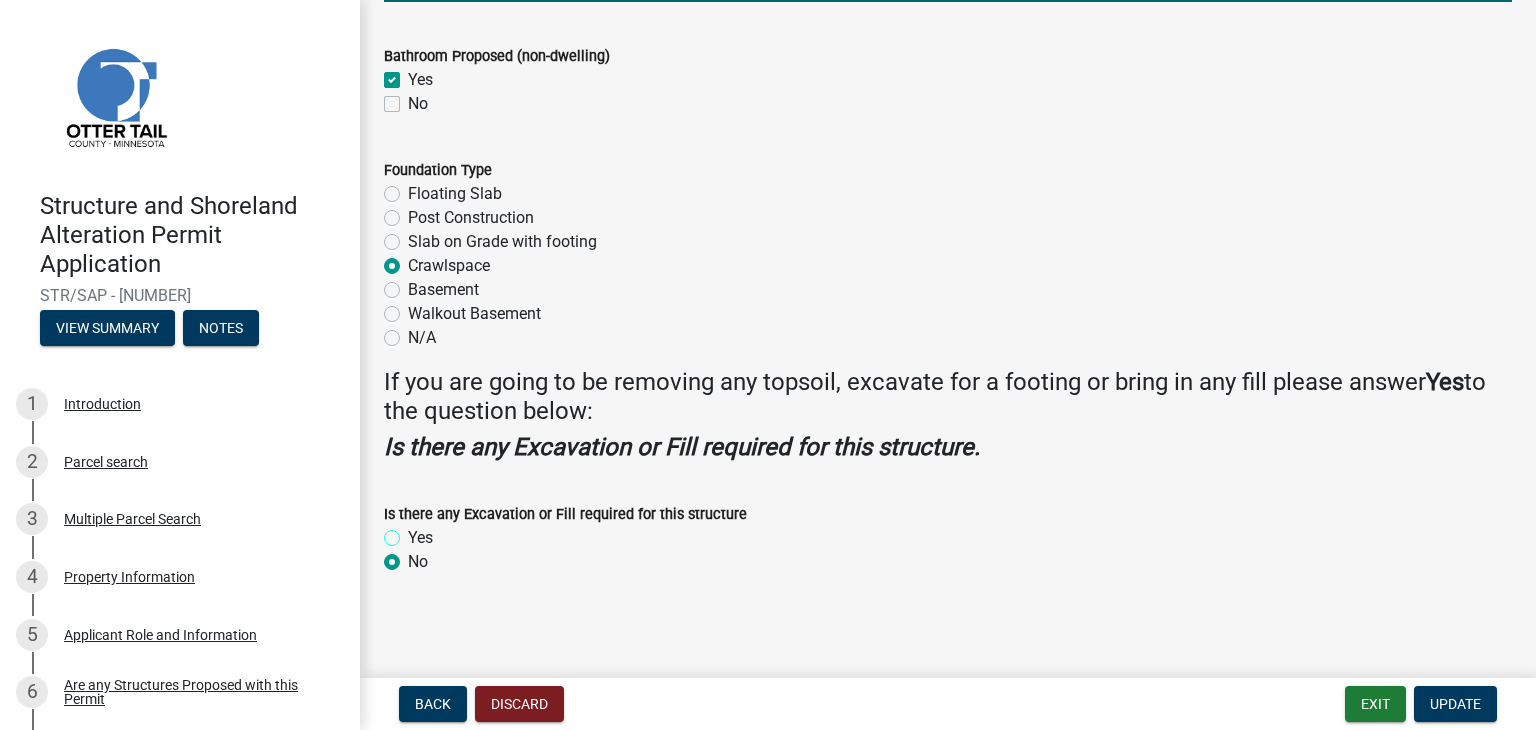 click on "Yes" at bounding box center [414, 532] 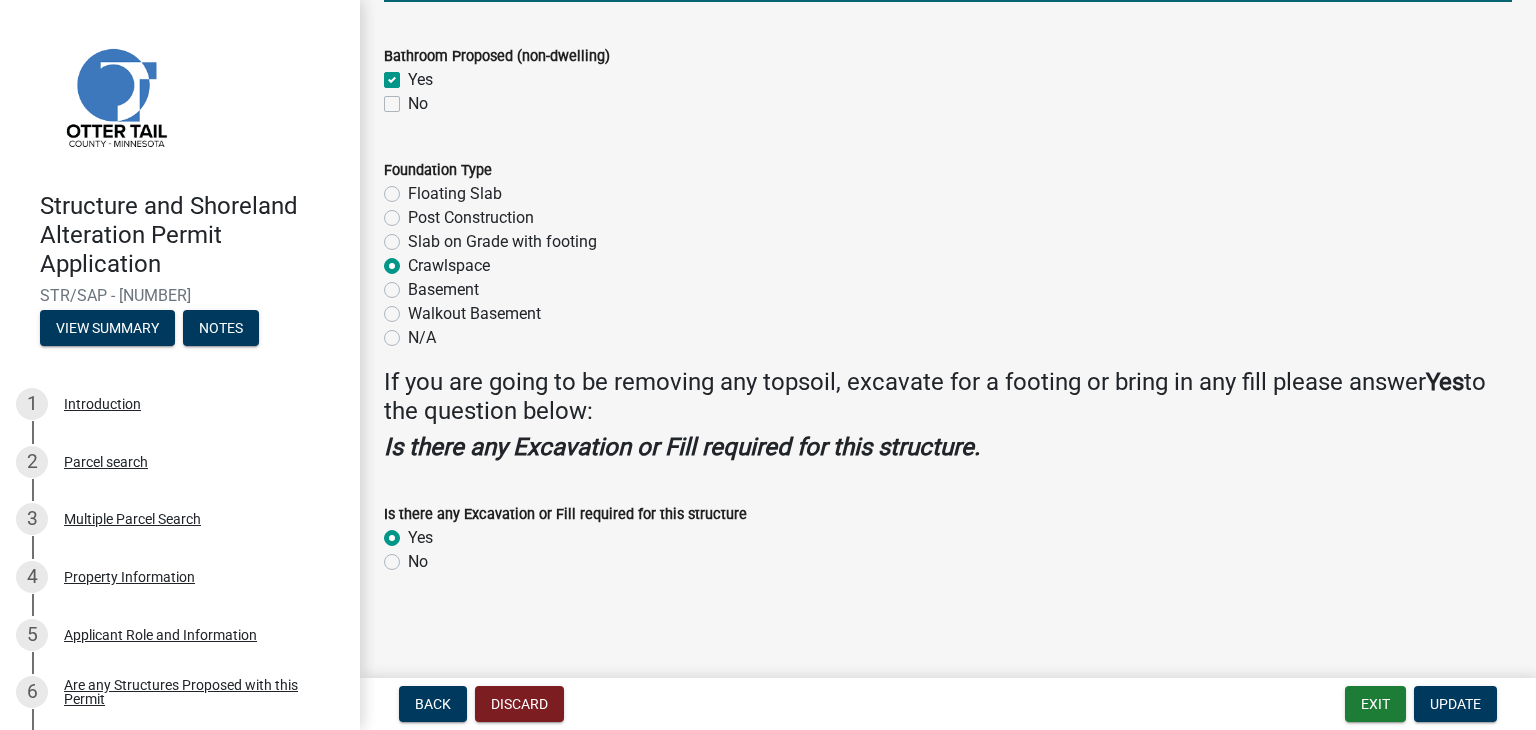 radio on "true" 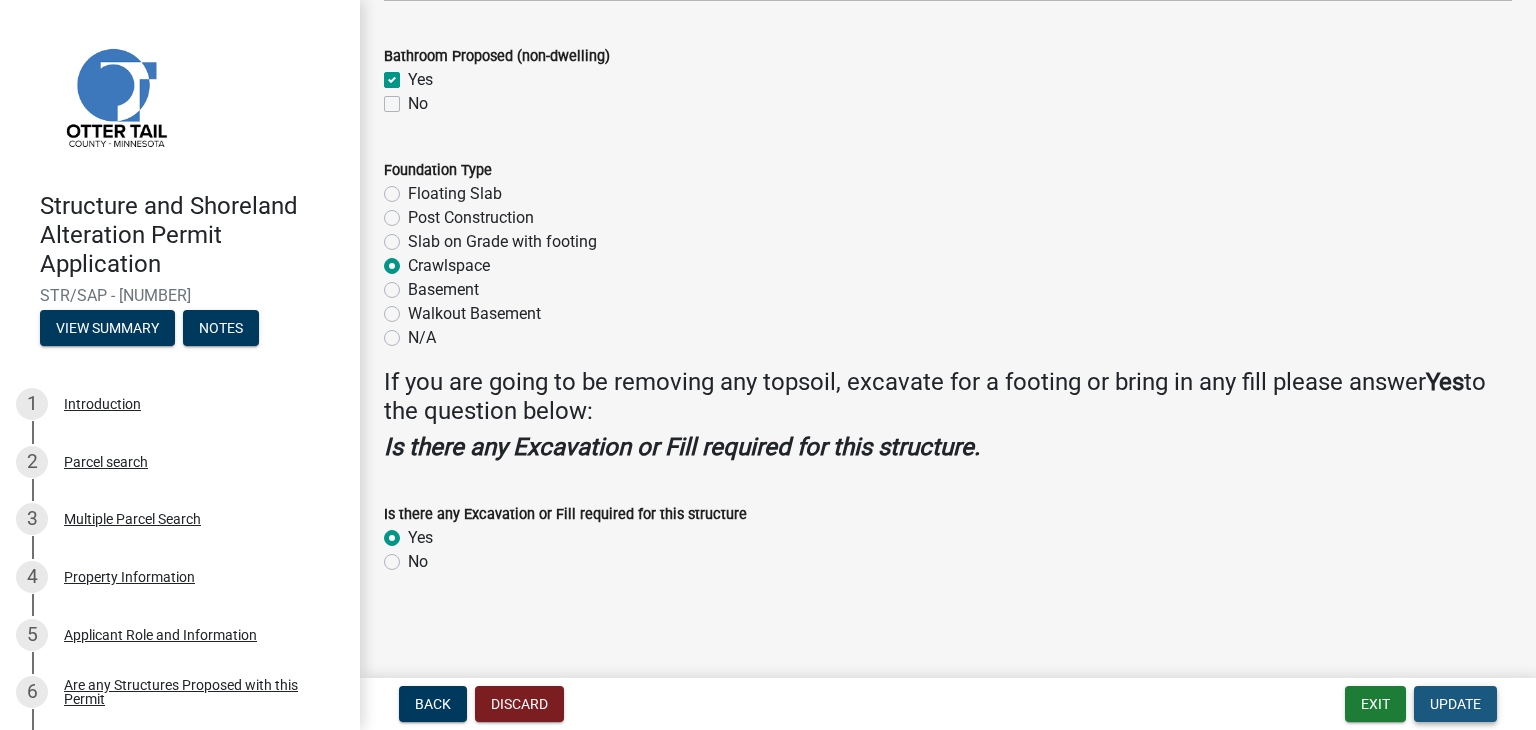 click on "Update" at bounding box center [1455, 704] 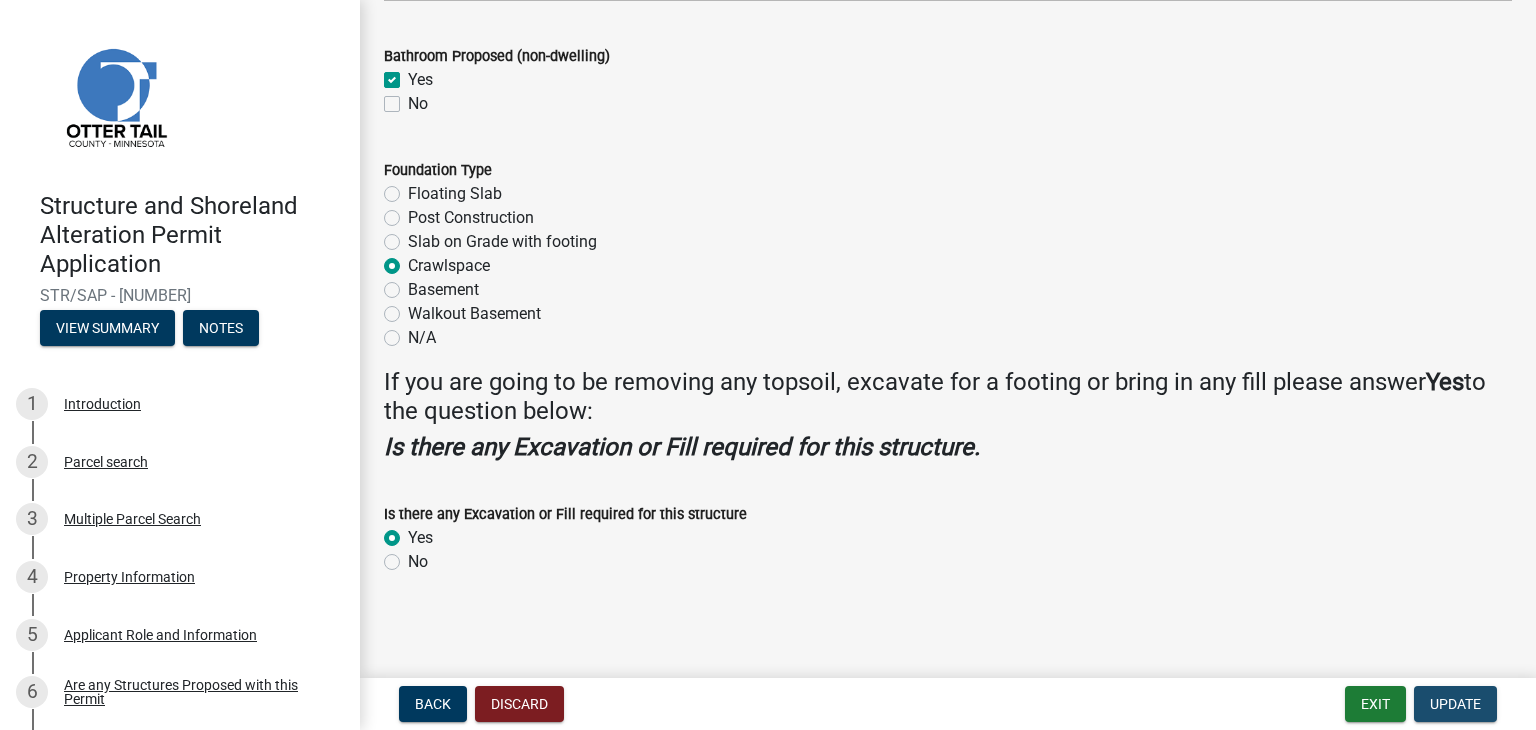 scroll, scrollTop: 0, scrollLeft: 0, axis: both 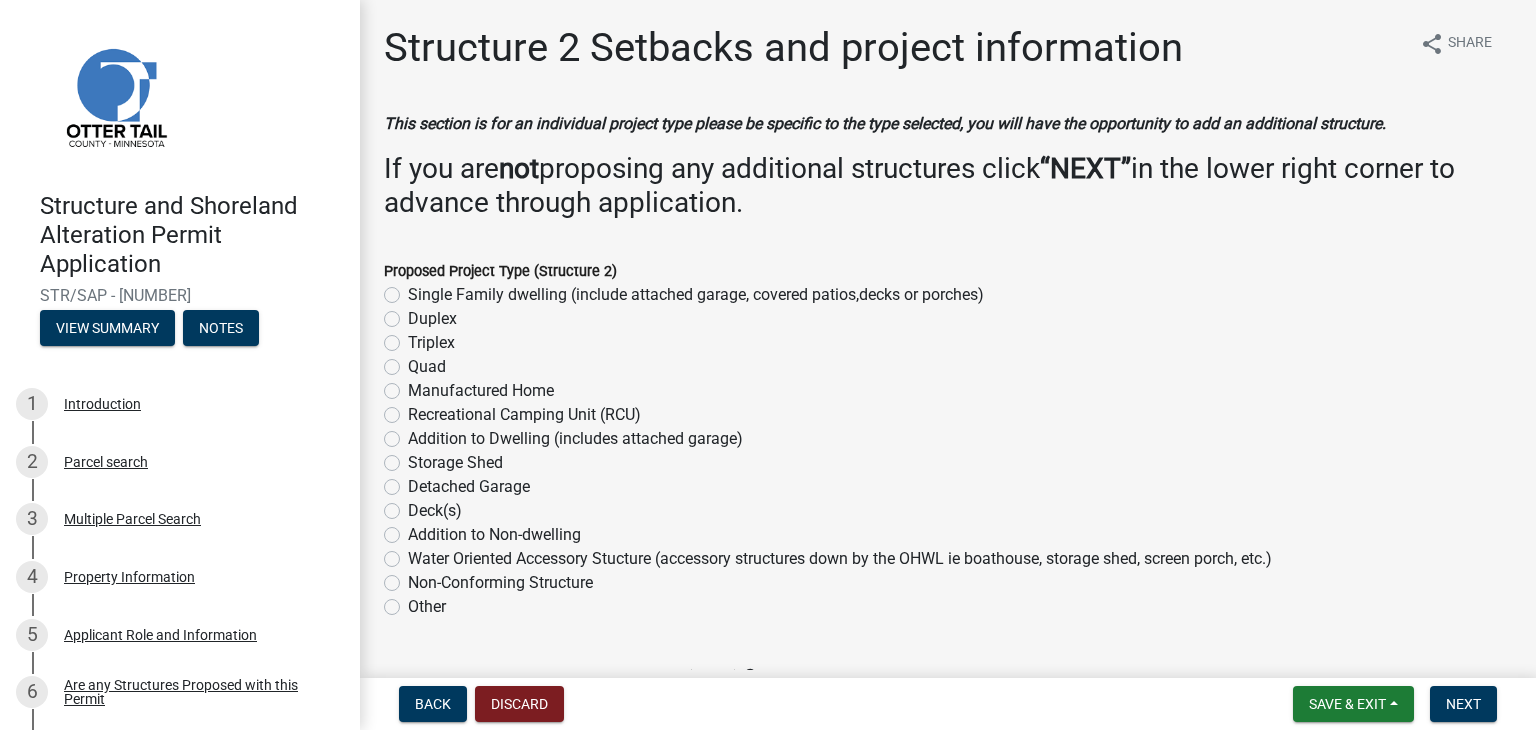 click on "Addition to Dwelling (includes attached garage)" 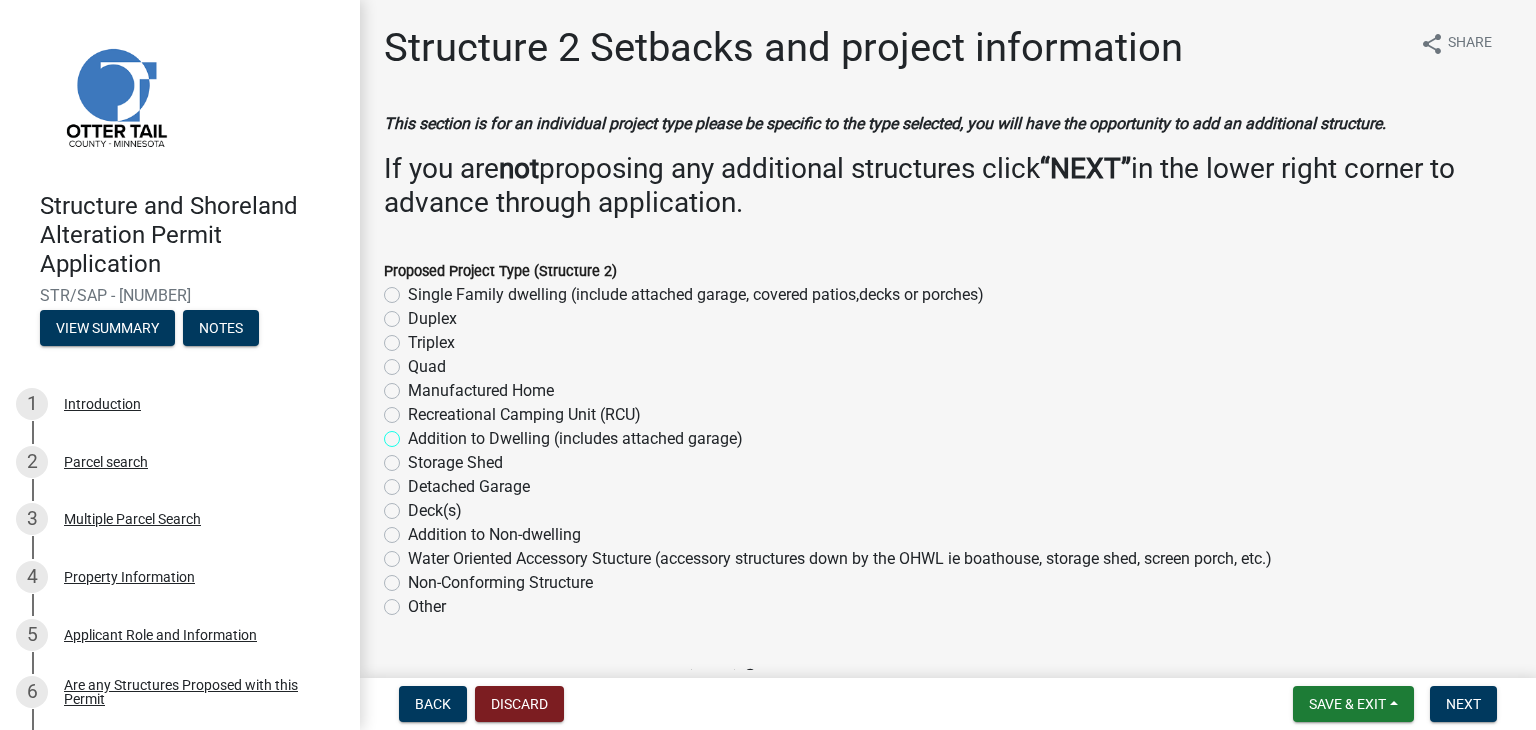 click on "Addition to Dwelling (includes attached garage)" at bounding box center (414, 433) 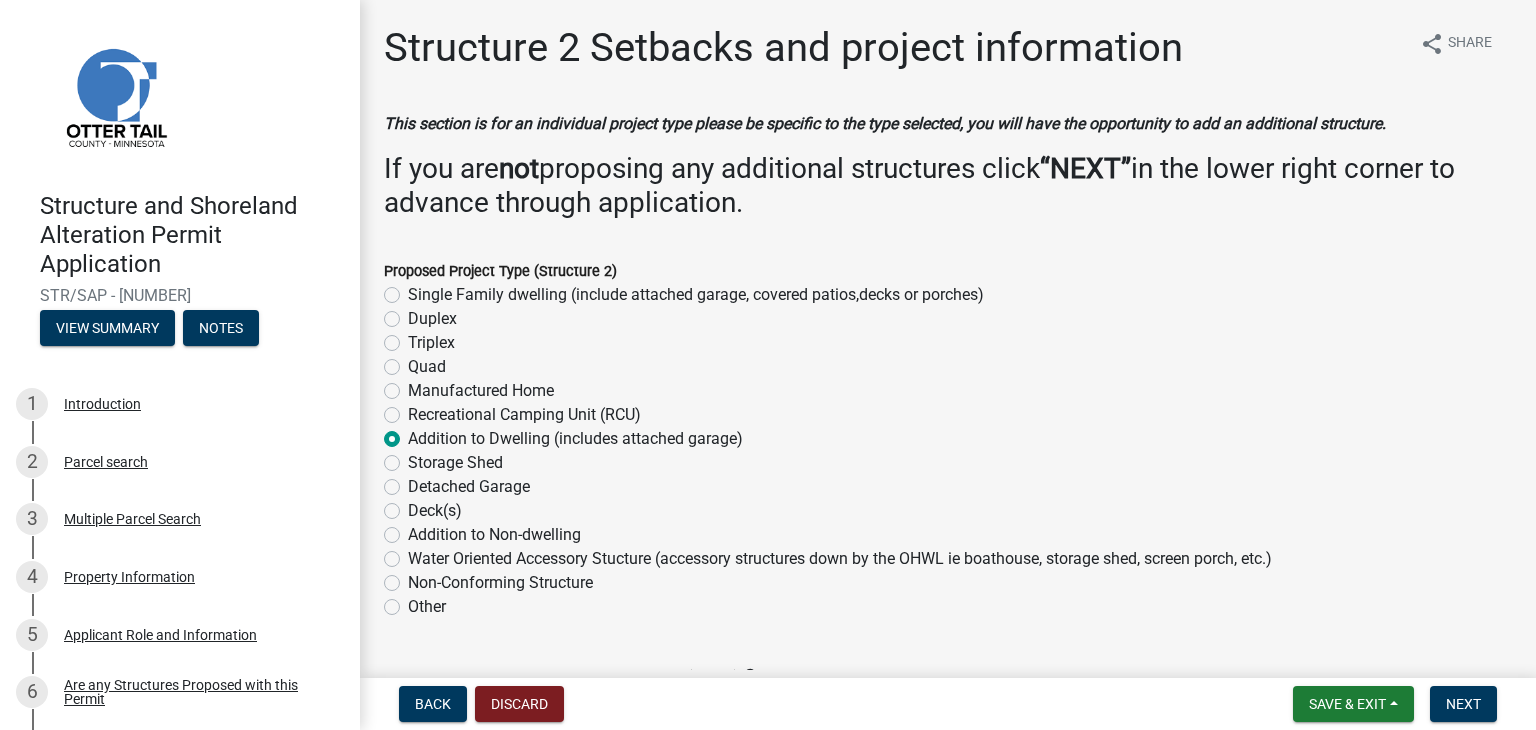 radio on "true" 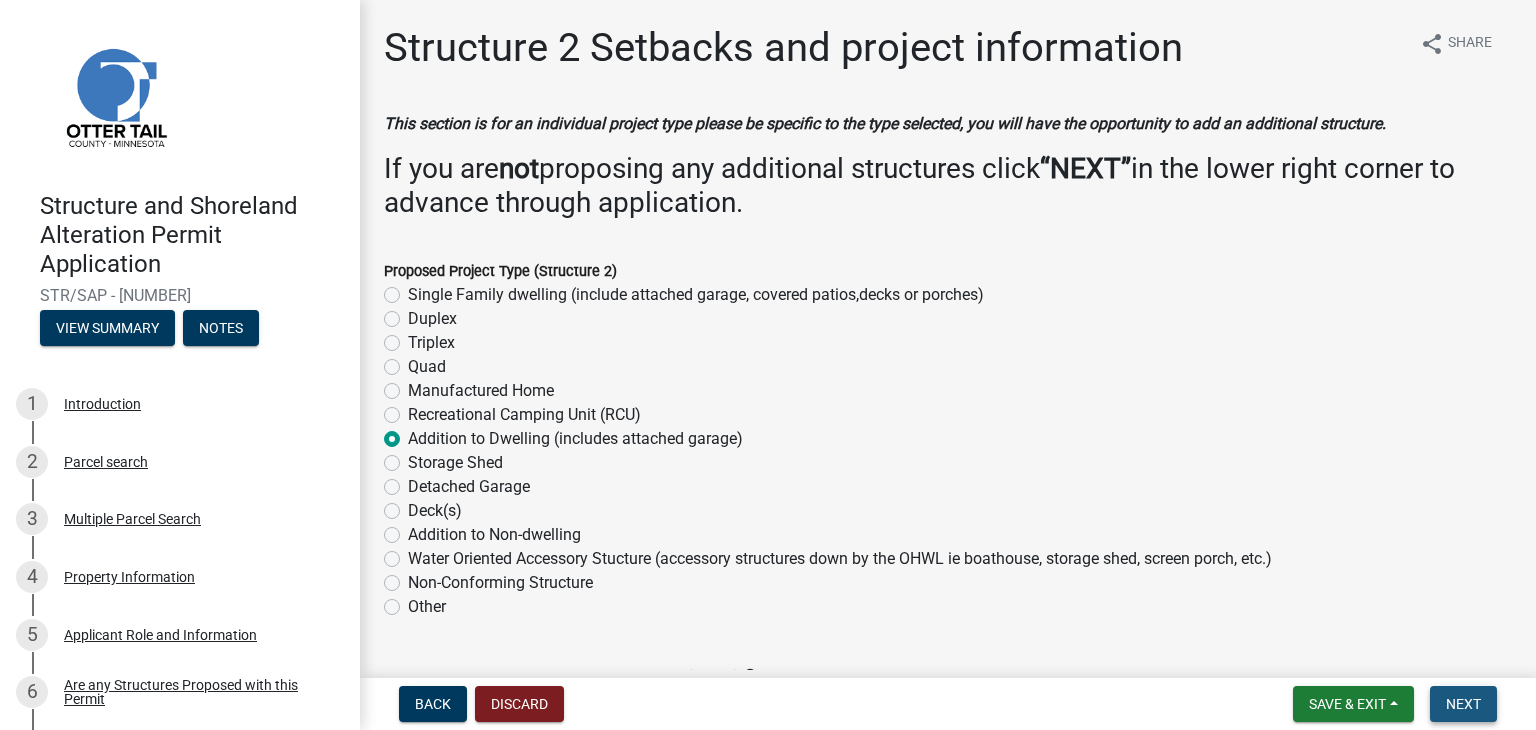 click on "Next" at bounding box center [1463, 704] 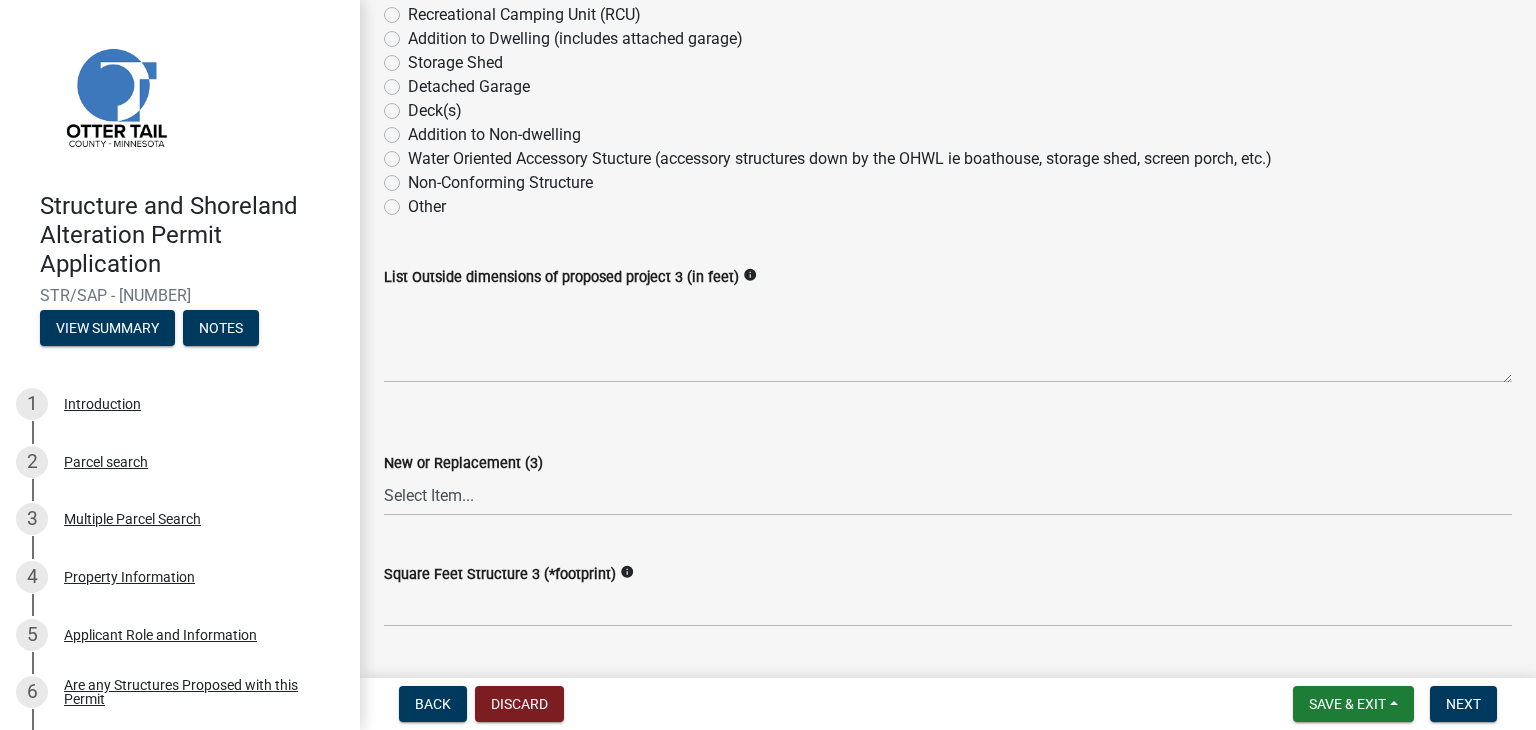 scroll, scrollTop: 0, scrollLeft: 0, axis: both 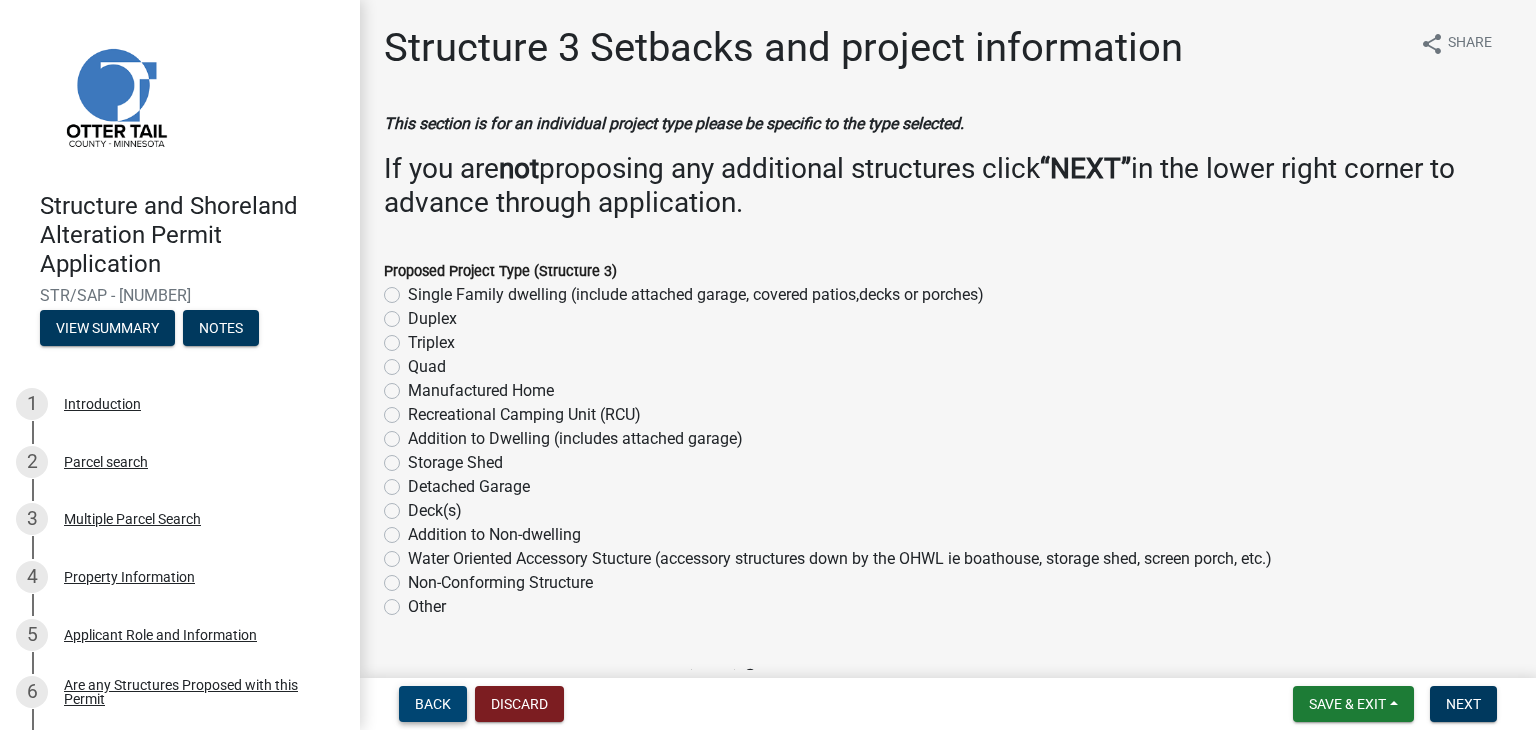click on "Back" at bounding box center [433, 704] 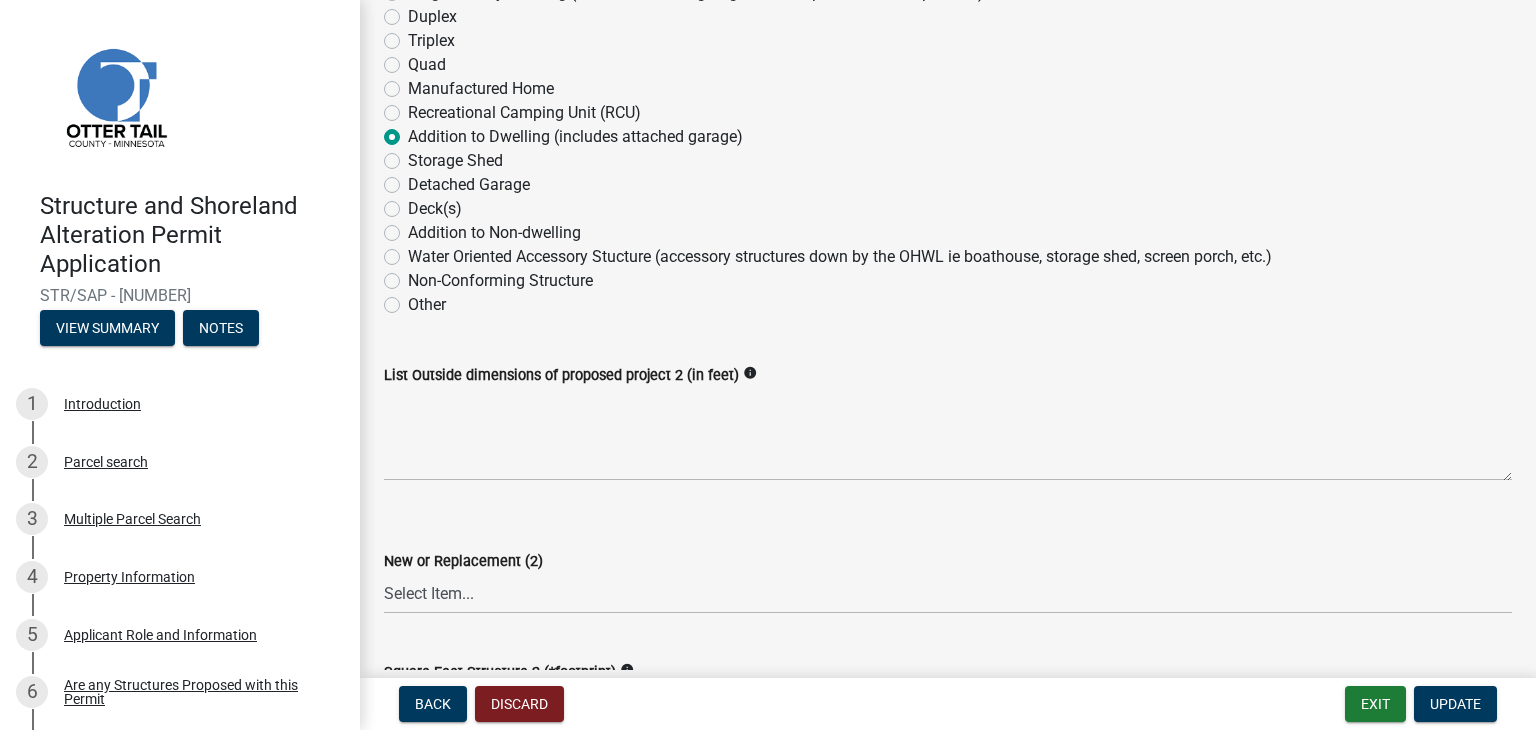 scroll, scrollTop: 300, scrollLeft: 0, axis: vertical 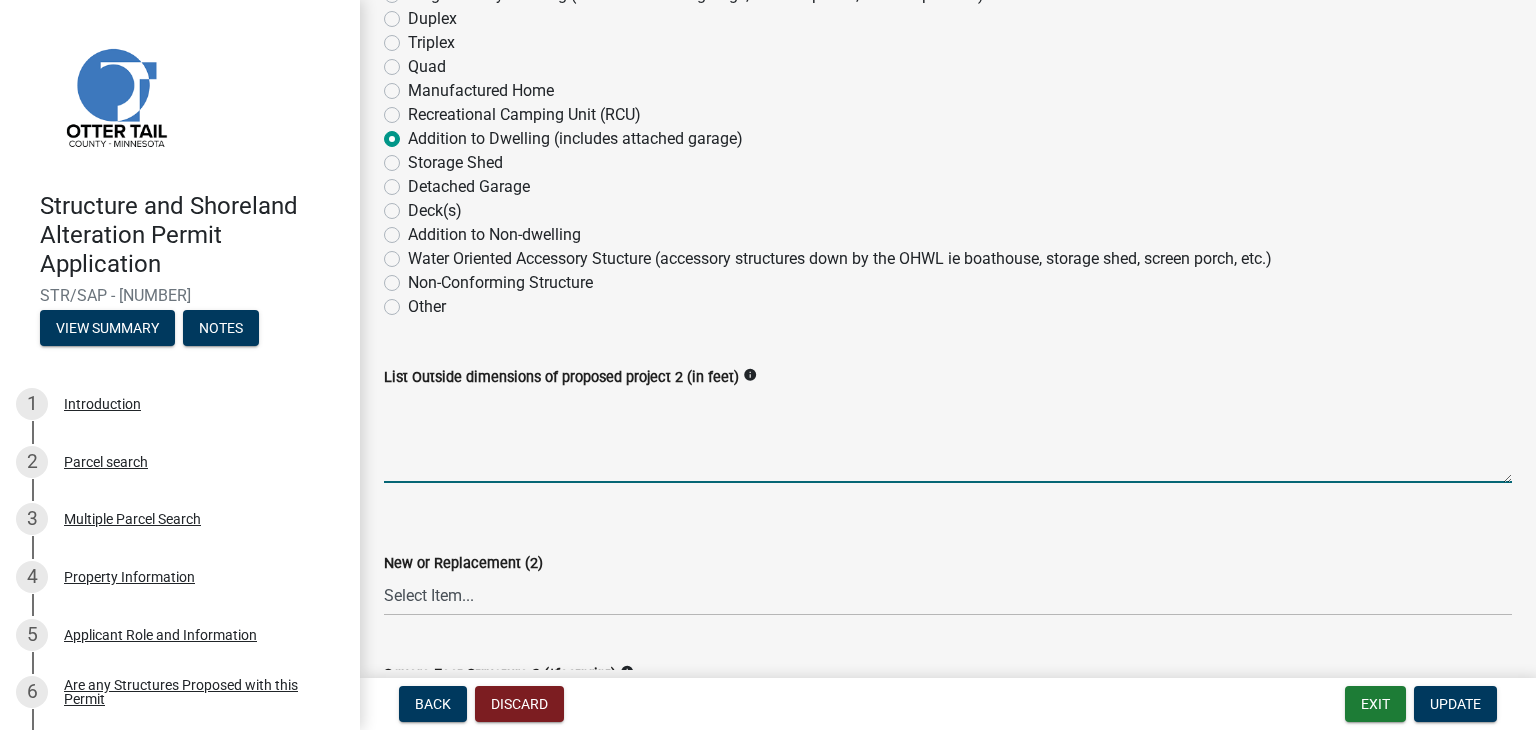 click on "List Outside dimensions of proposed project 2 (in feet)" at bounding box center (948, 436) 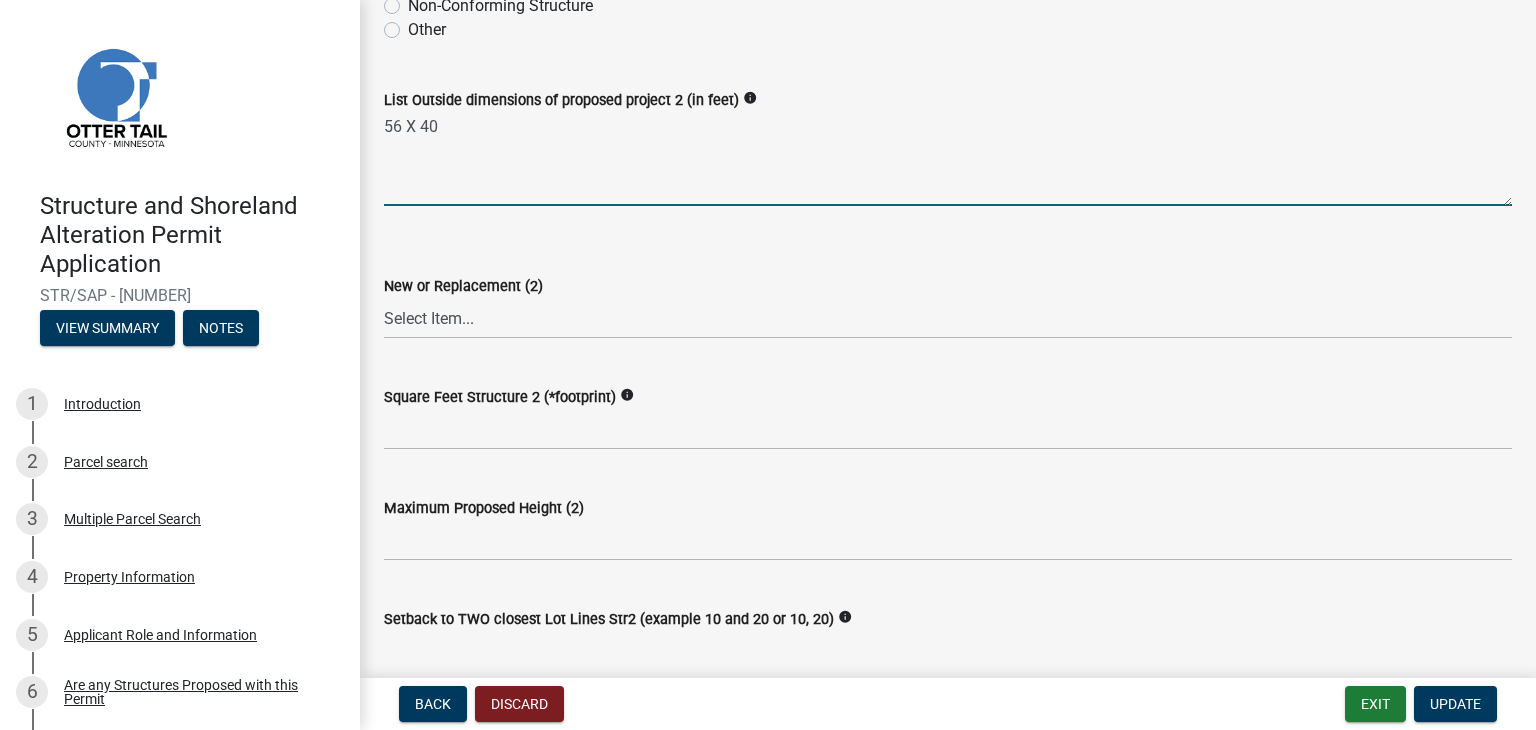 scroll, scrollTop: 600, scrollLeft: 0, axis: vertical 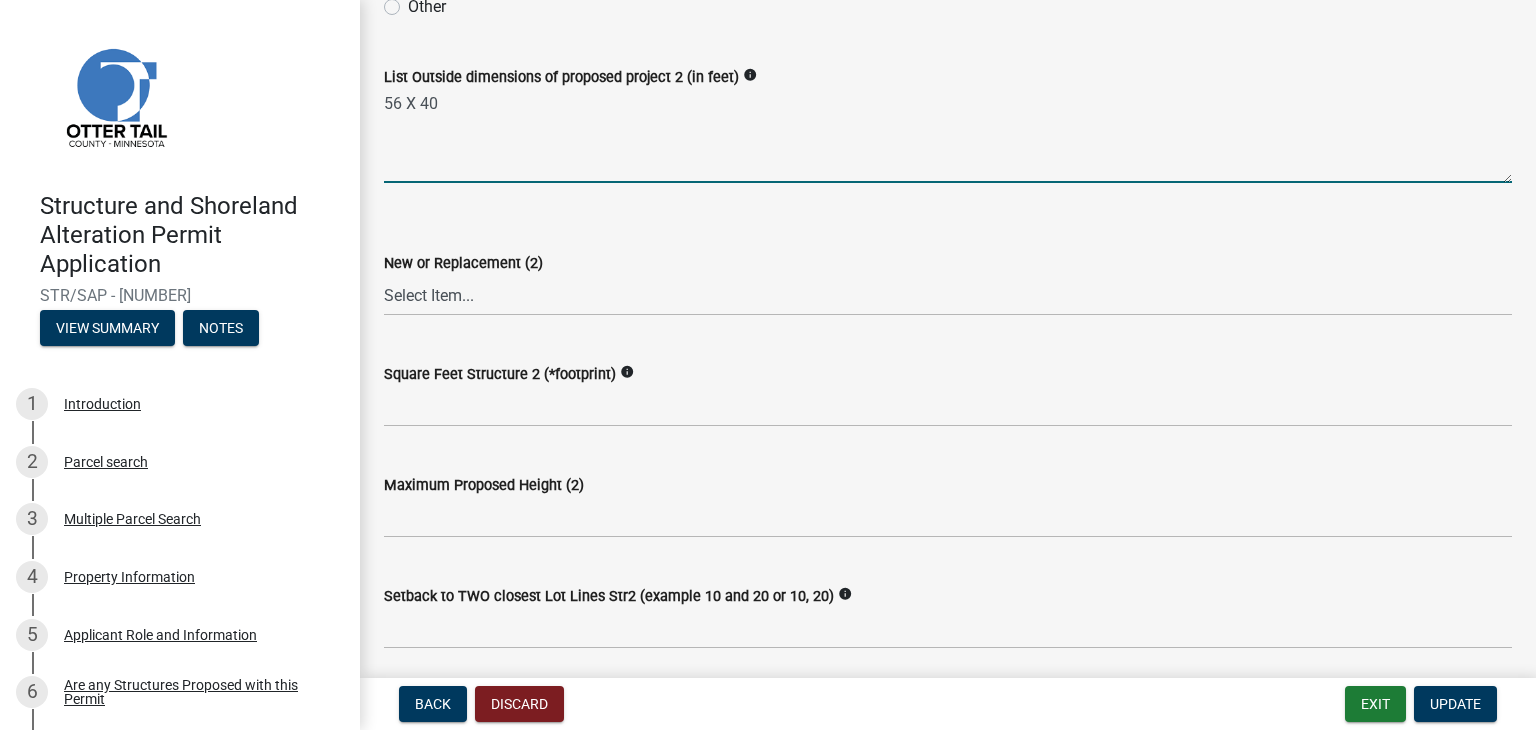 type on "56 X 40" 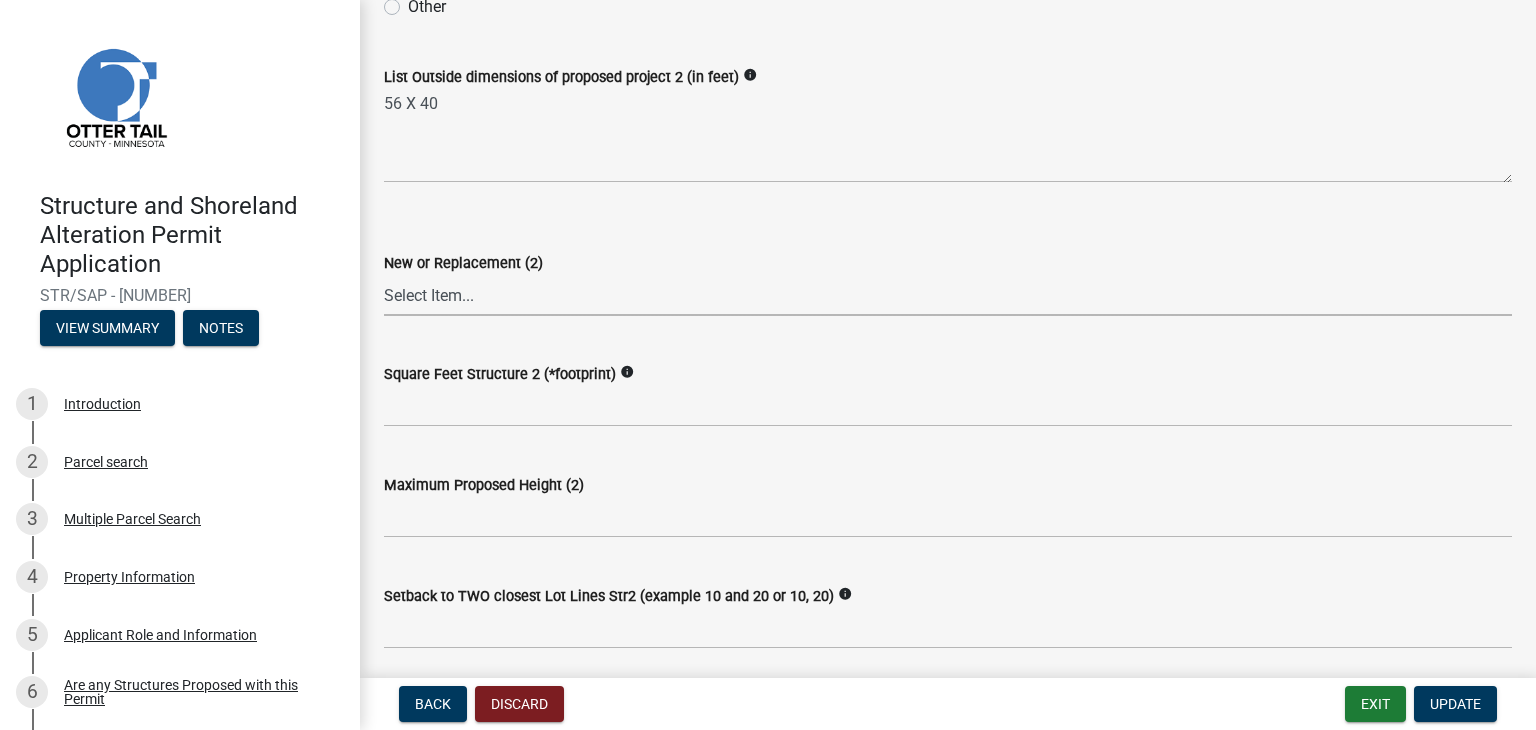 click on "Select Item...   New   Replacement" at bounding box center [948, 295] 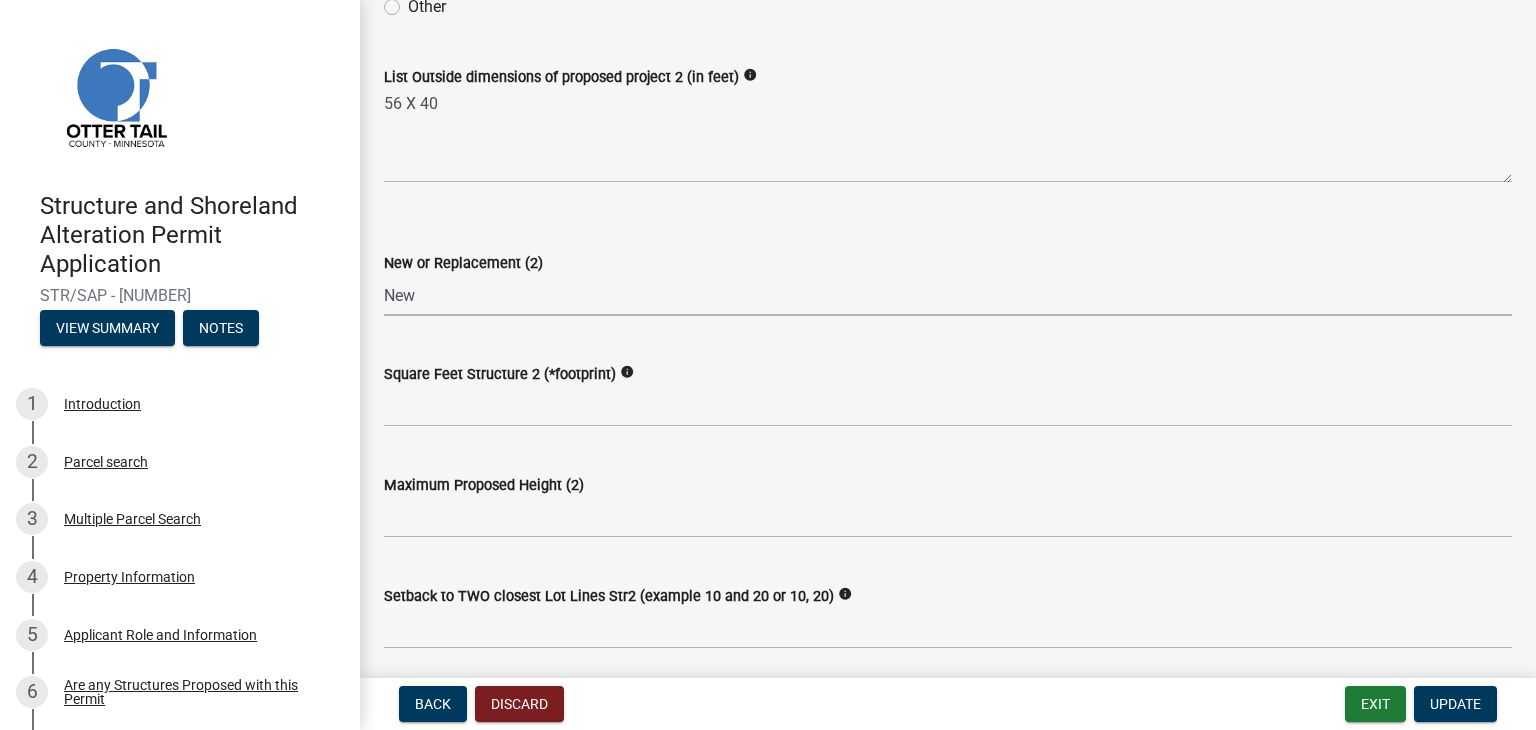 click on "Select Item...   New   Replacement" at bounding box center [948, 295] 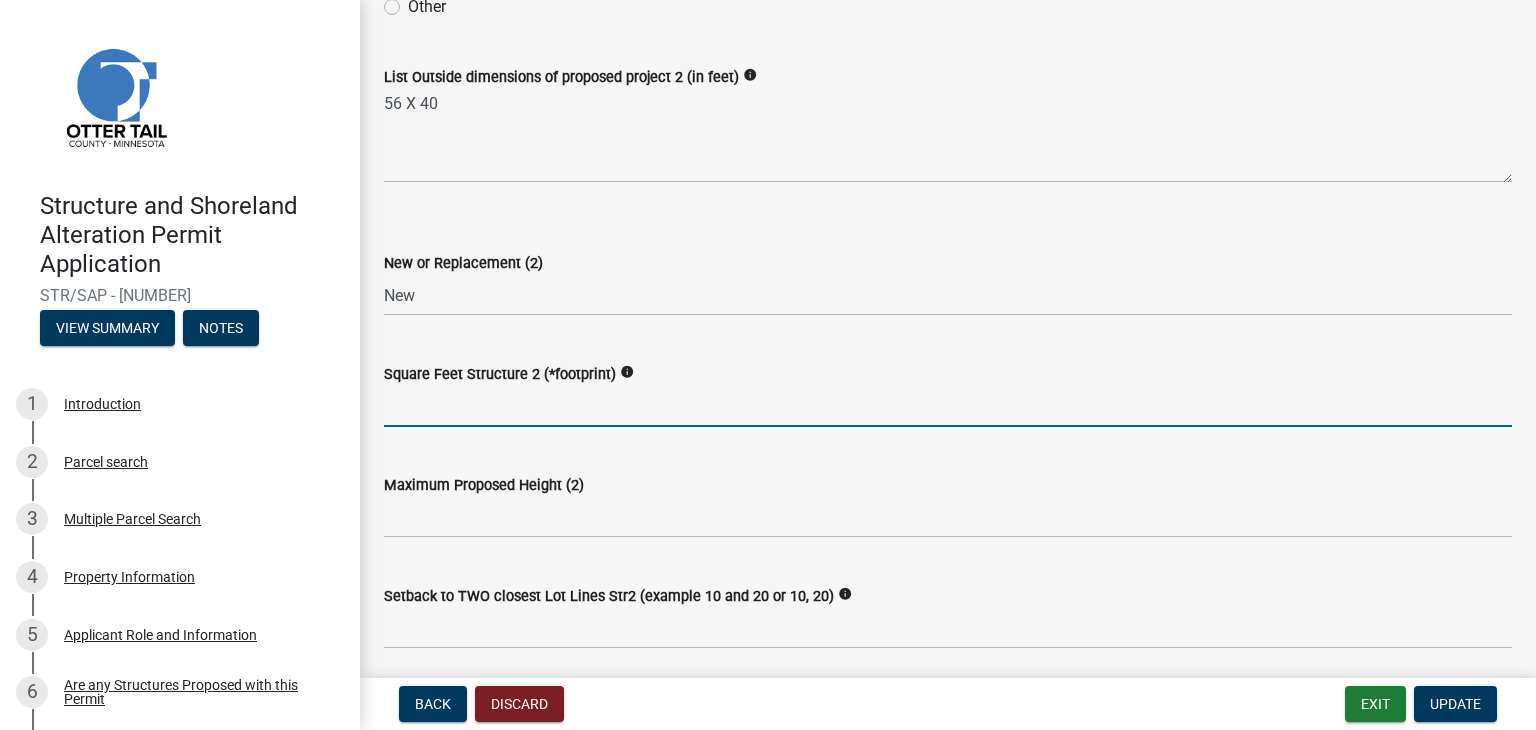 click 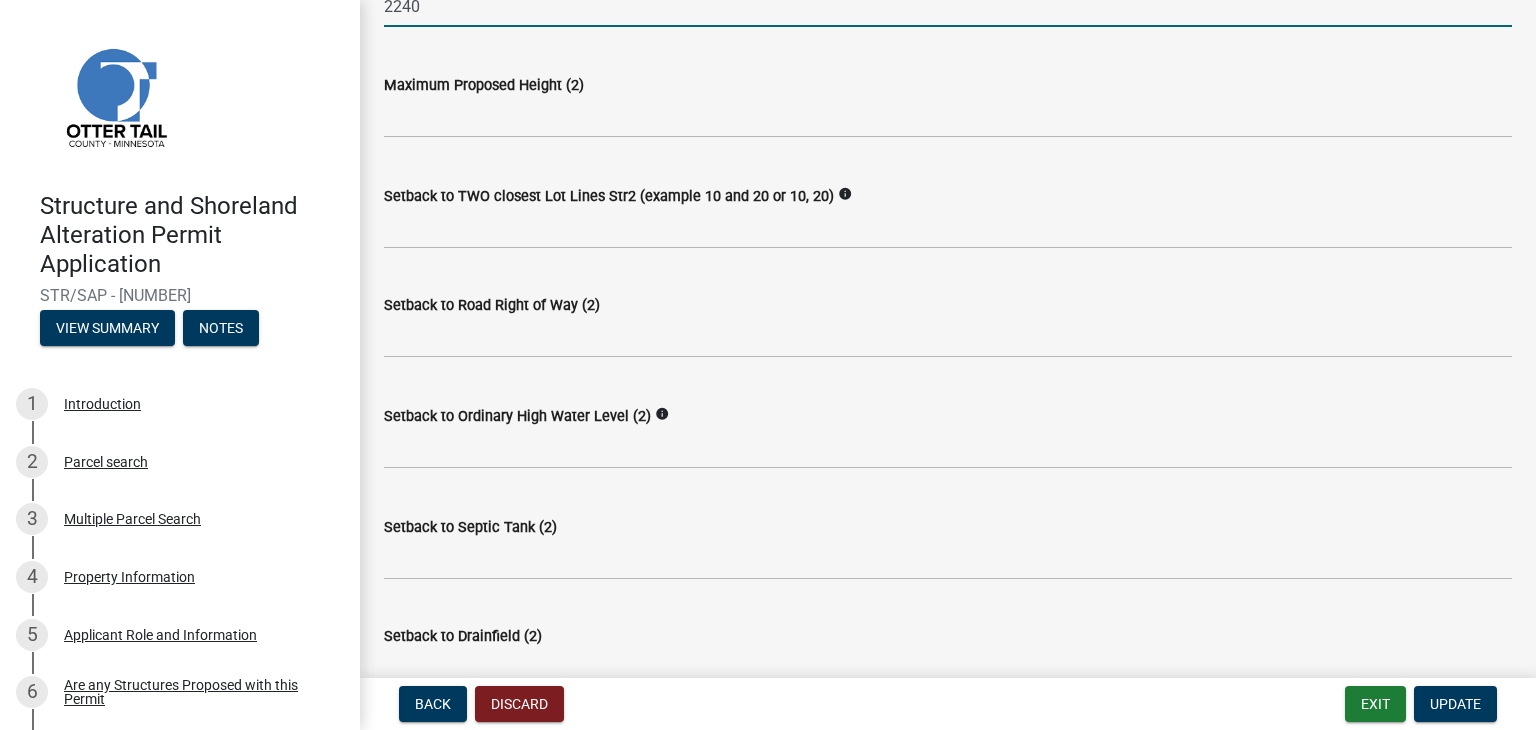 scroll, scrollTop: 800, scrollLeft: 0, axis: vertical 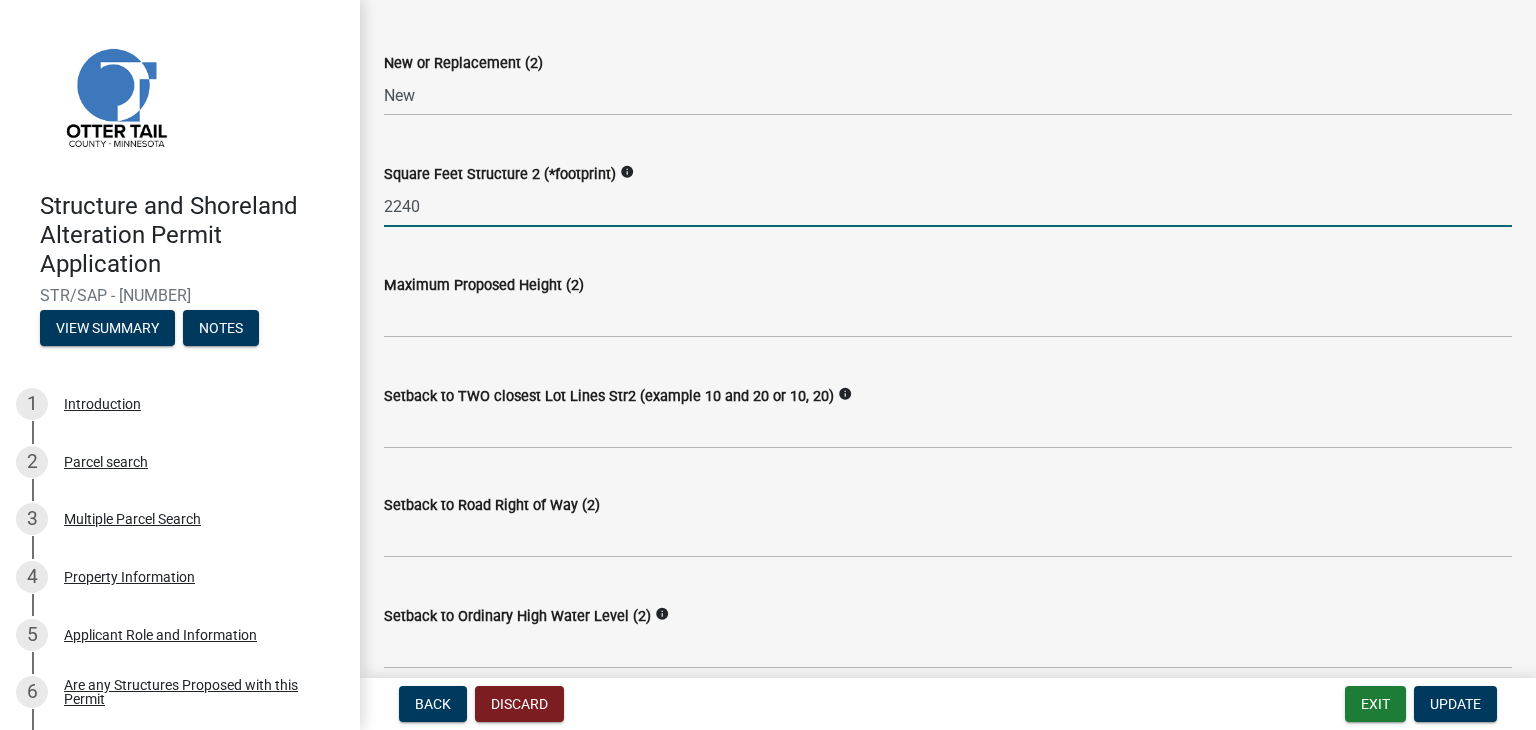 type on "2240" 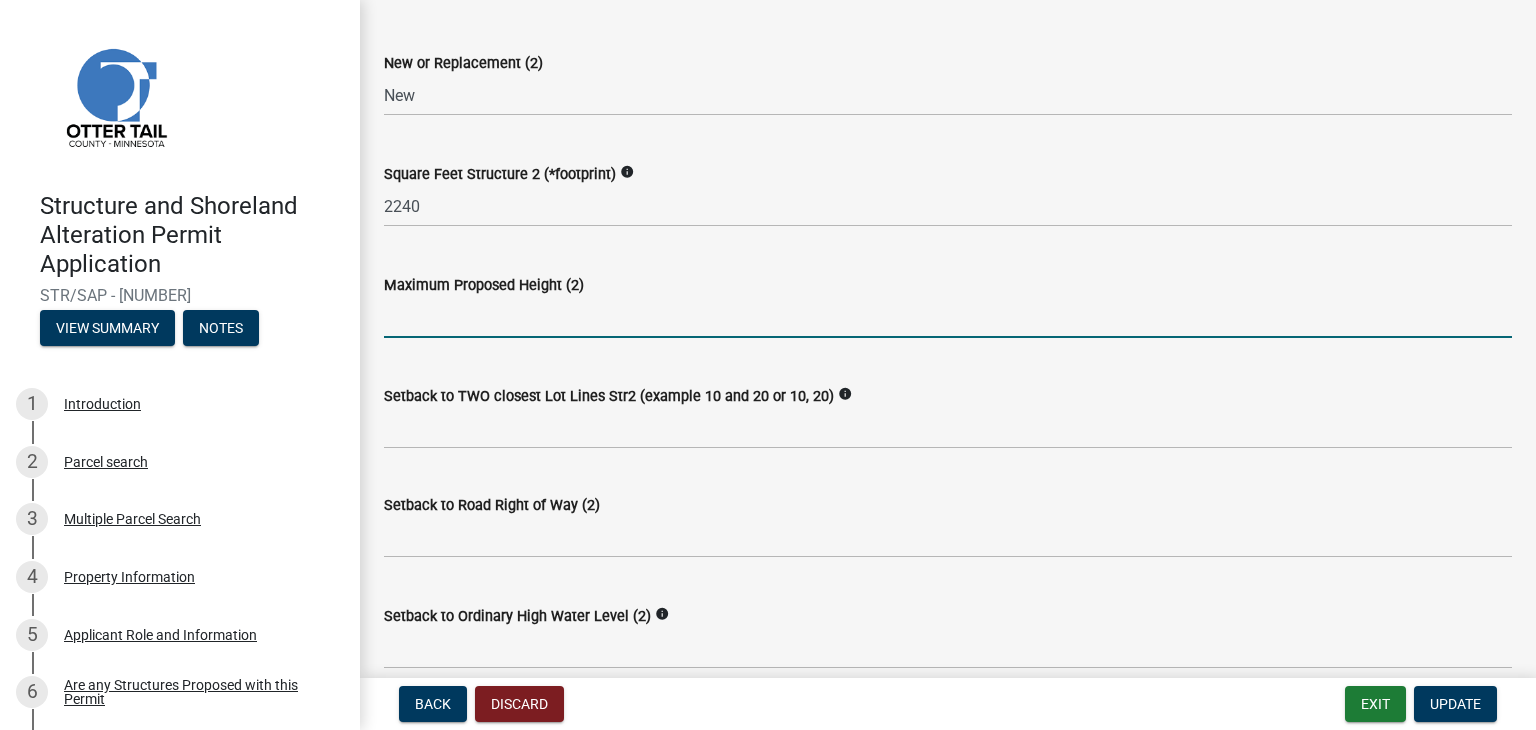 click 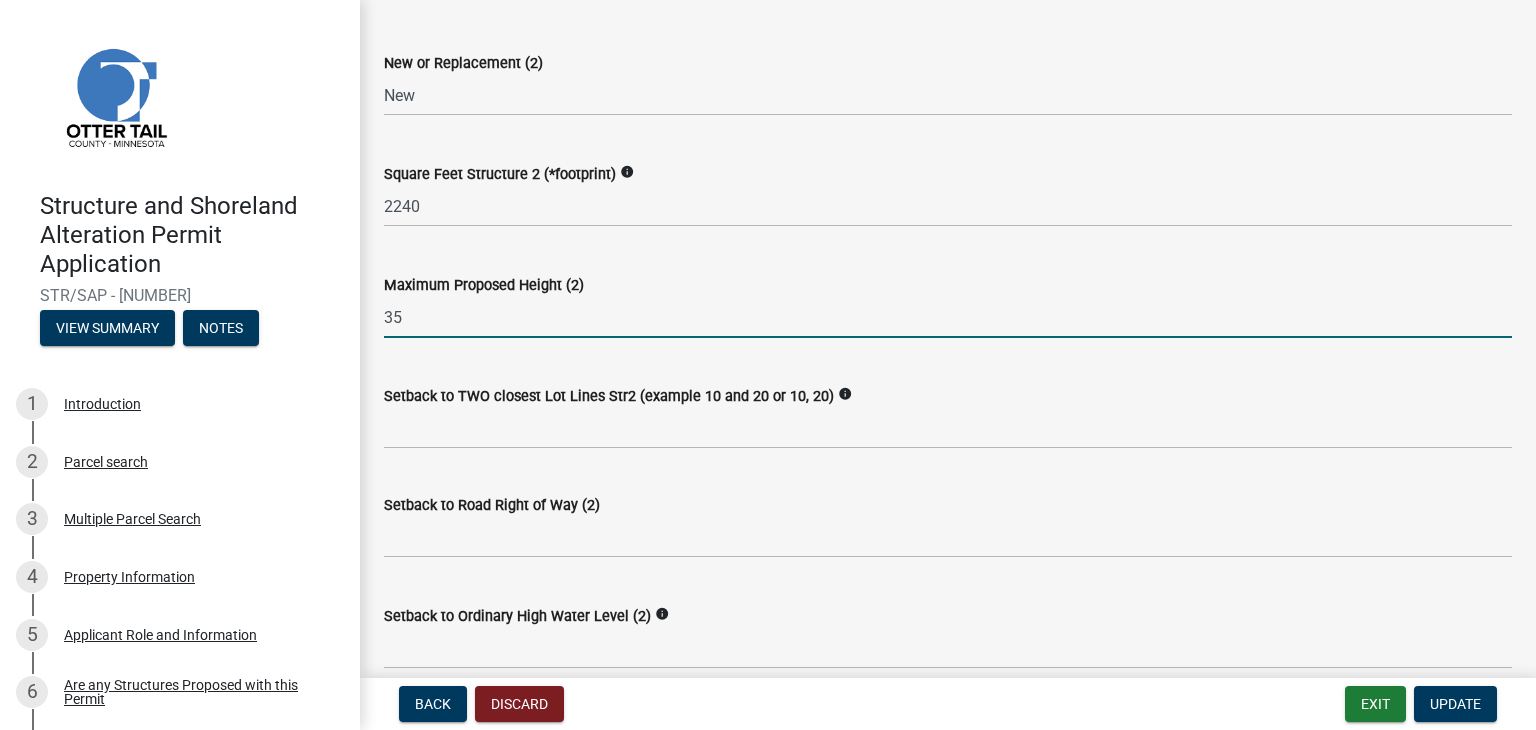 type on "35" 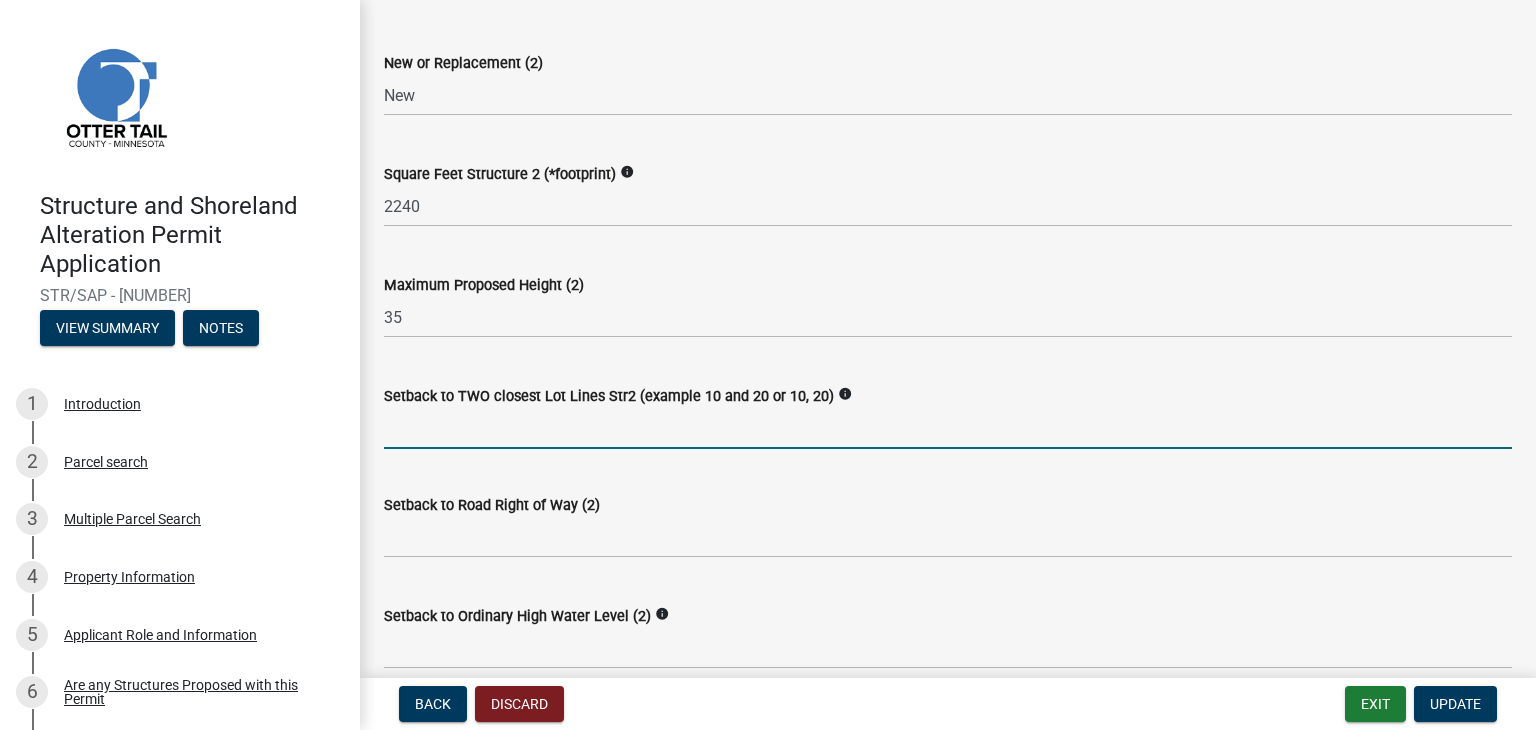 click on "Setback to TWO closest Lot Lines Str2 (example 10 and 20 or 10, 20)" at bounding box center (948, 428) 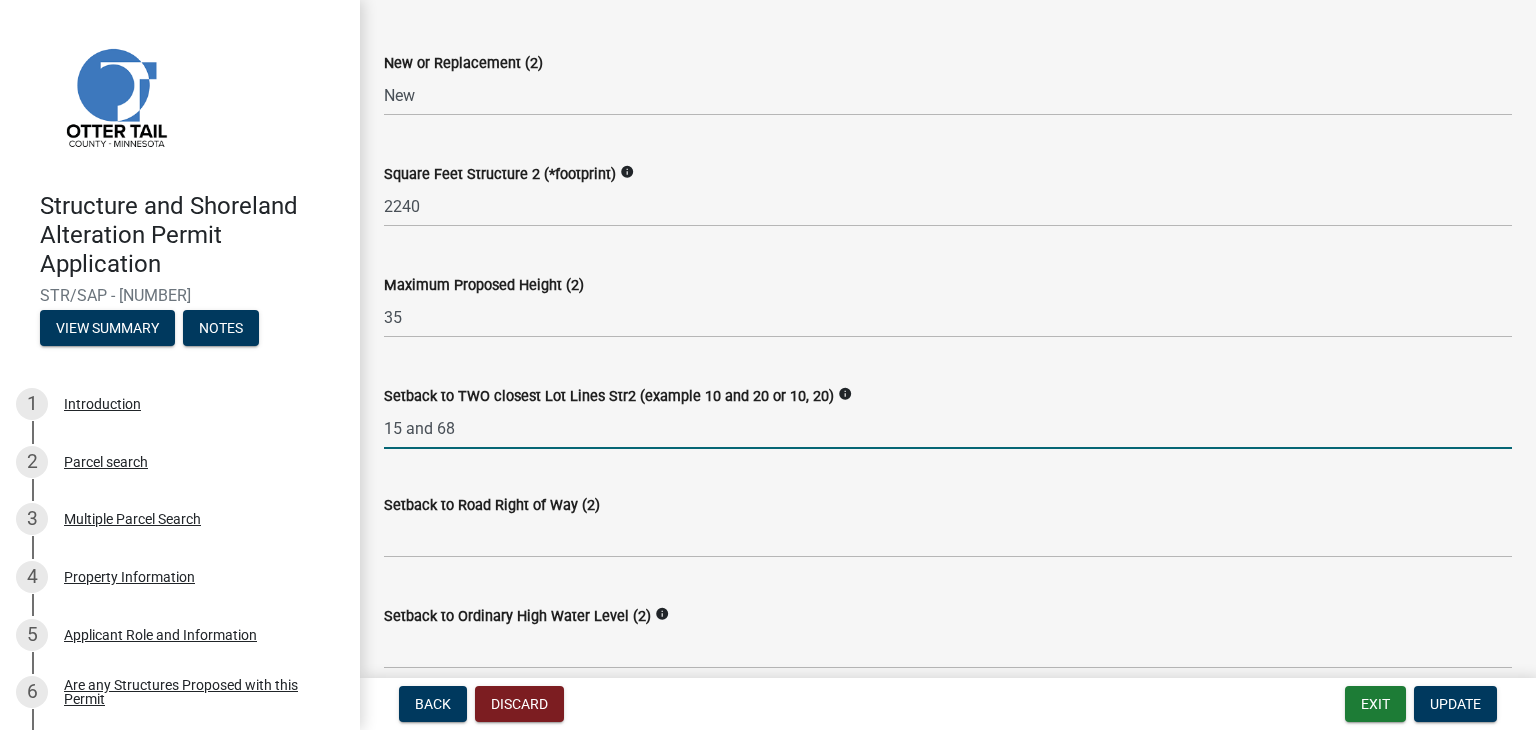 type on "15 and 68" 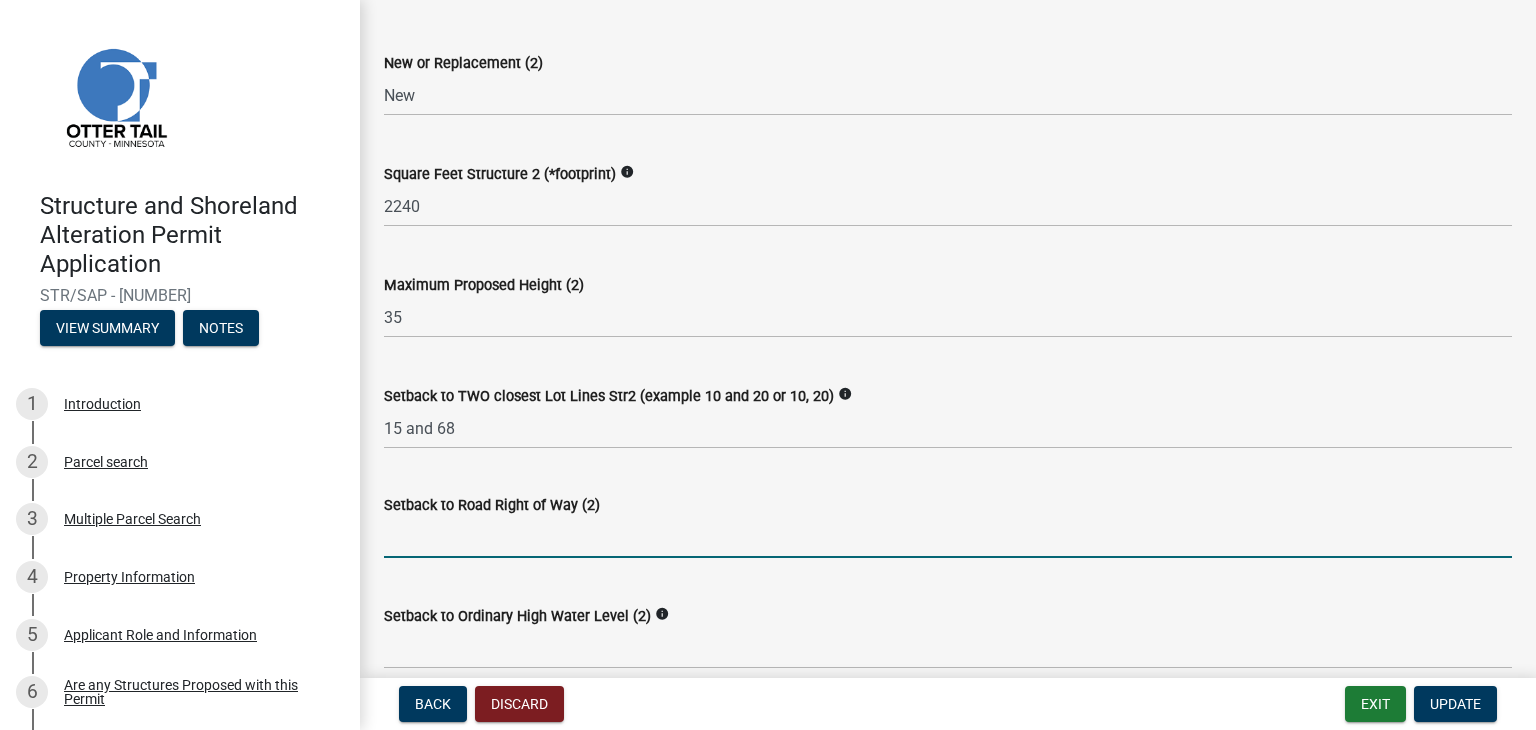 click 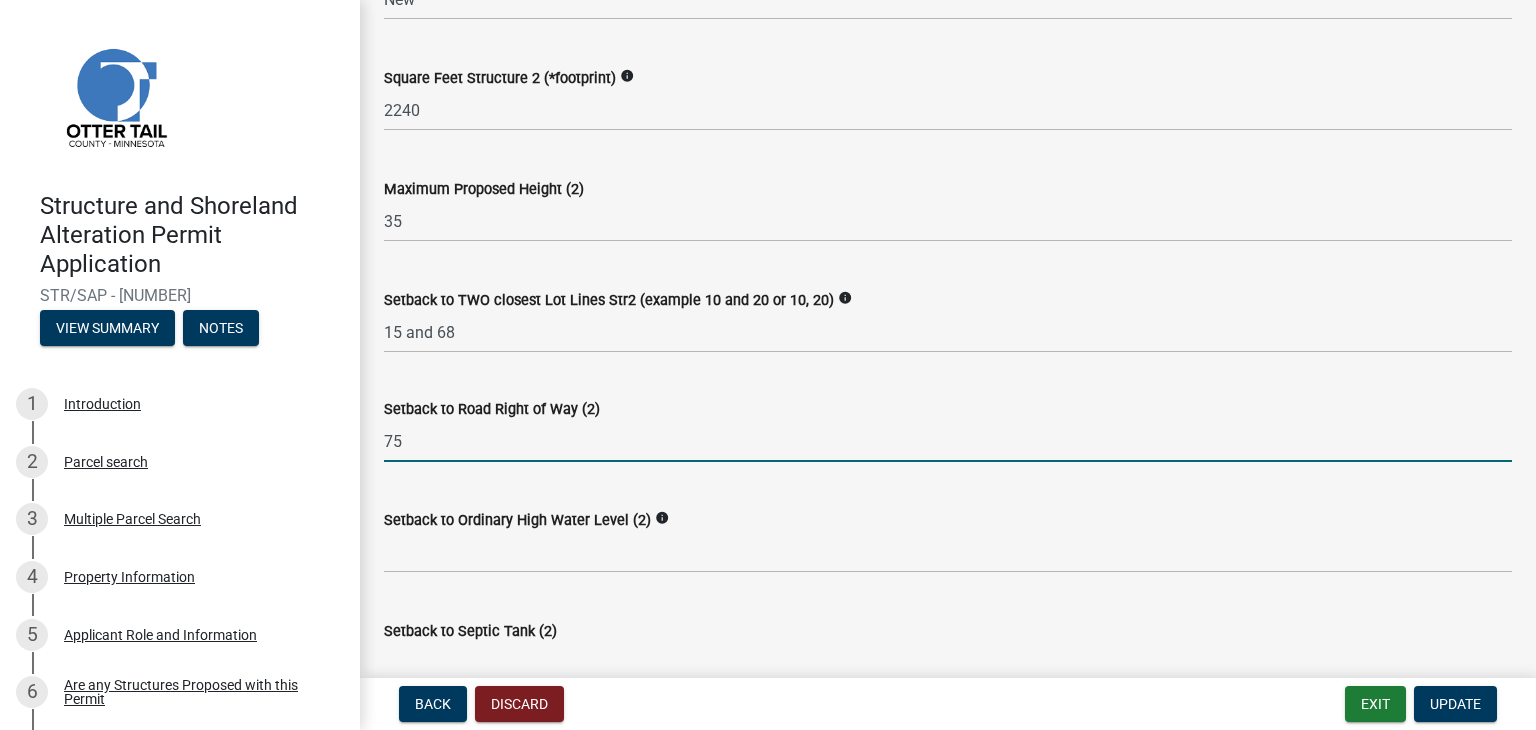 scroll, scrollTop: 1000, scrollLeft: 0, axis: vertical 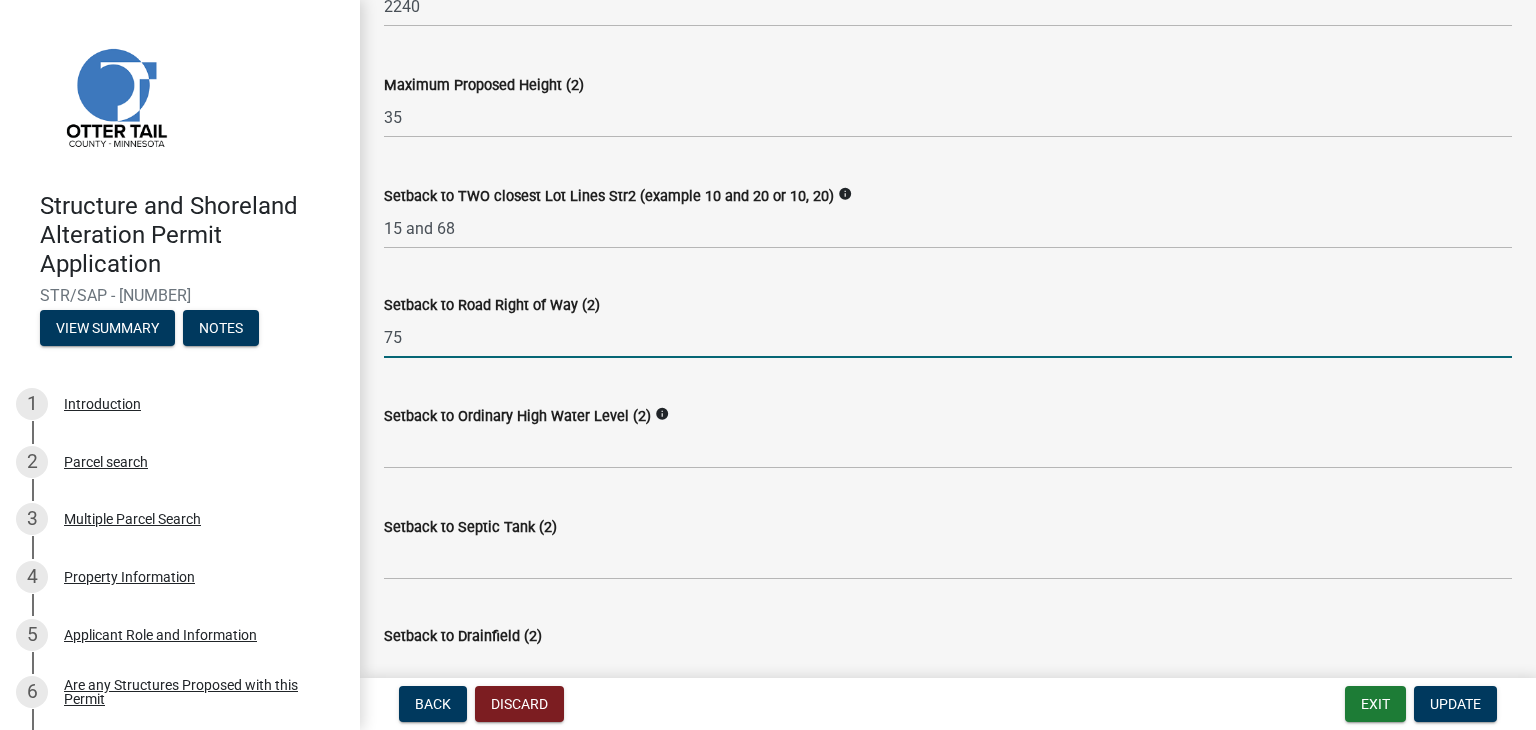 type on "75" 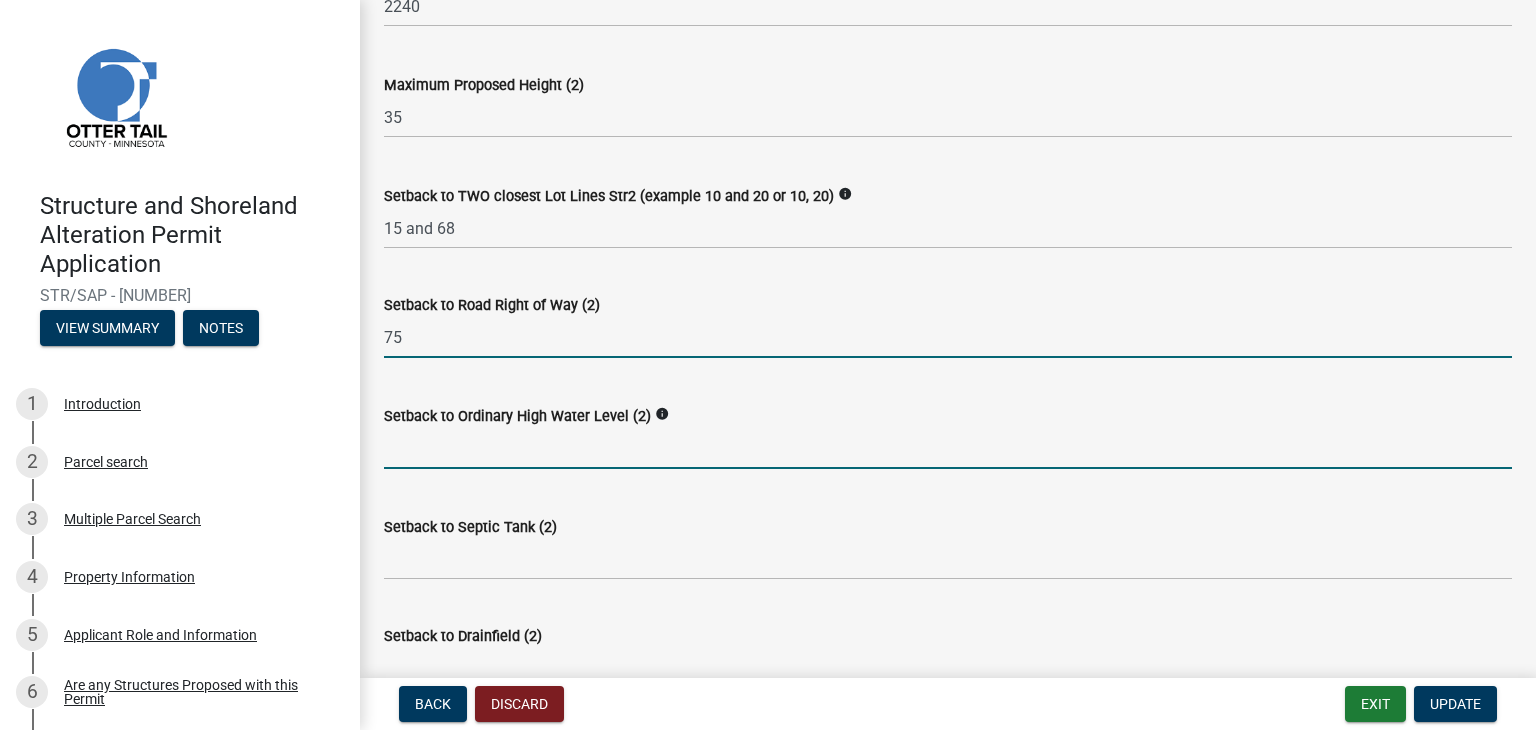 click 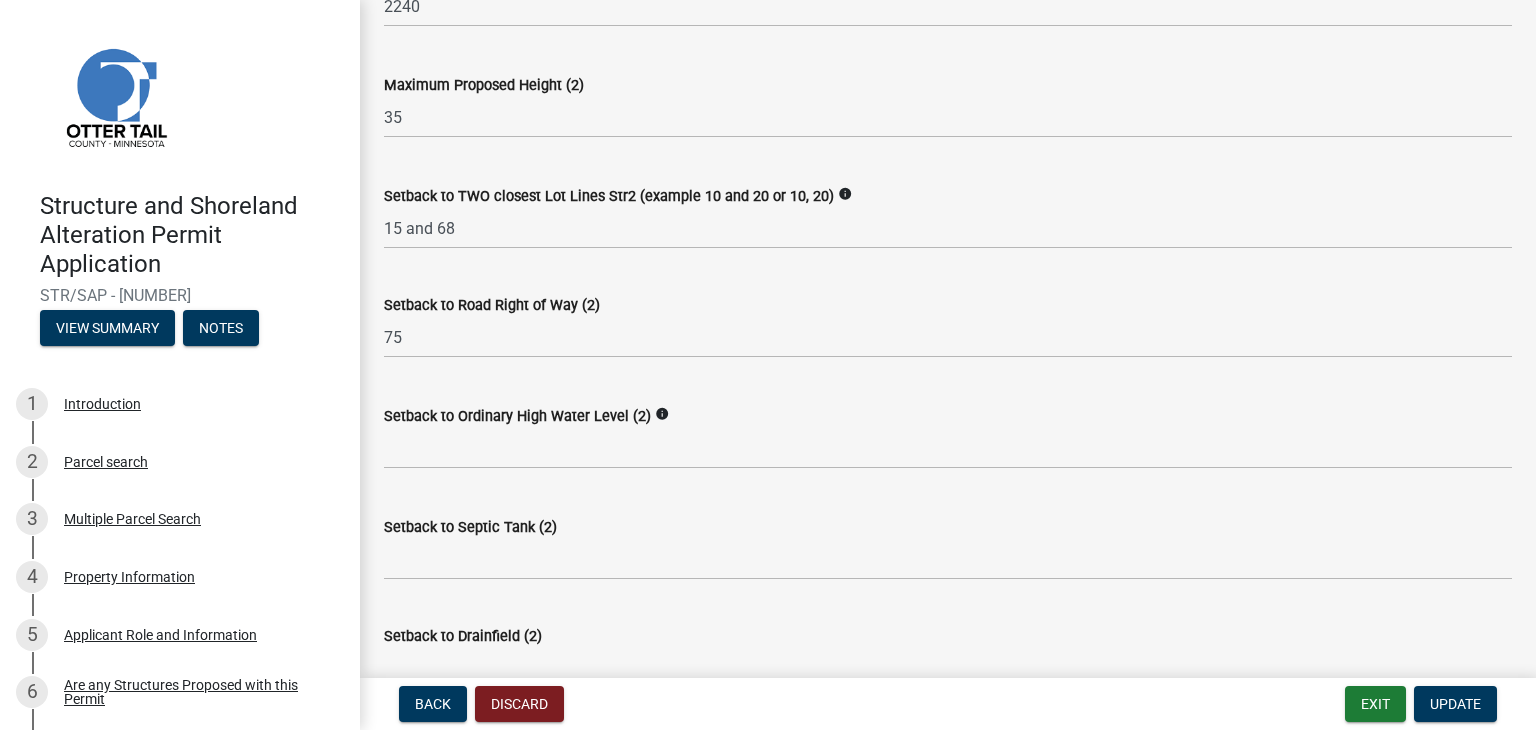 click on "info" 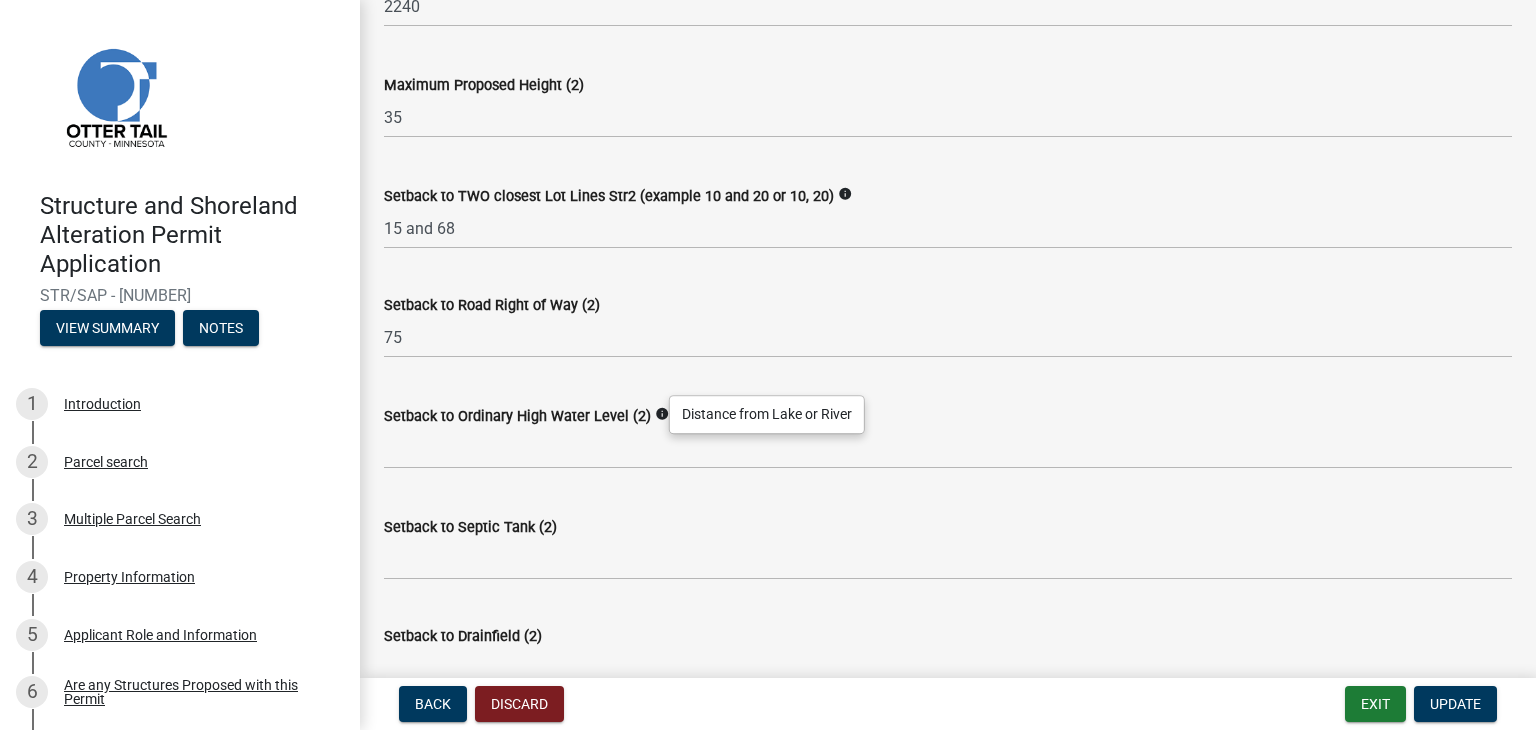 click on "info" 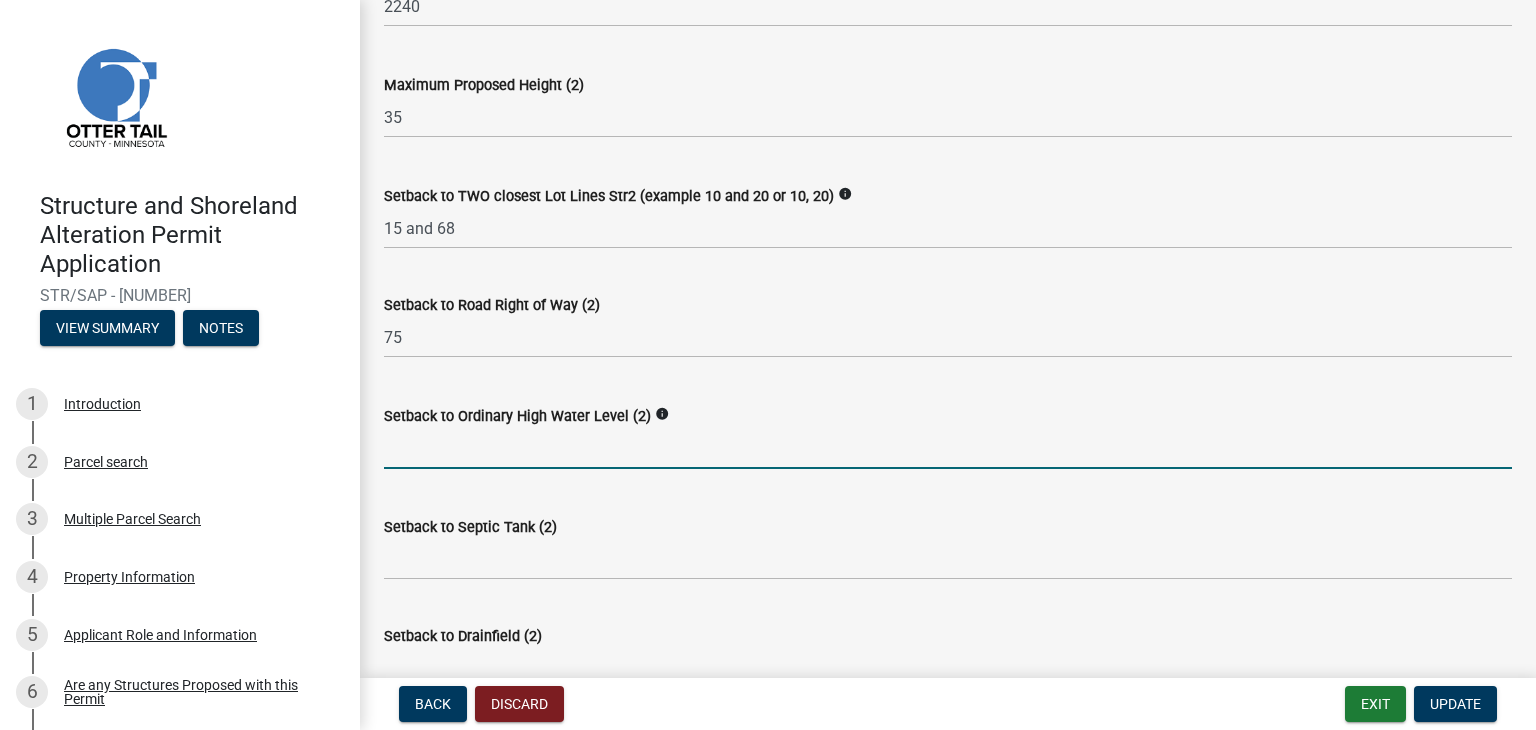 click 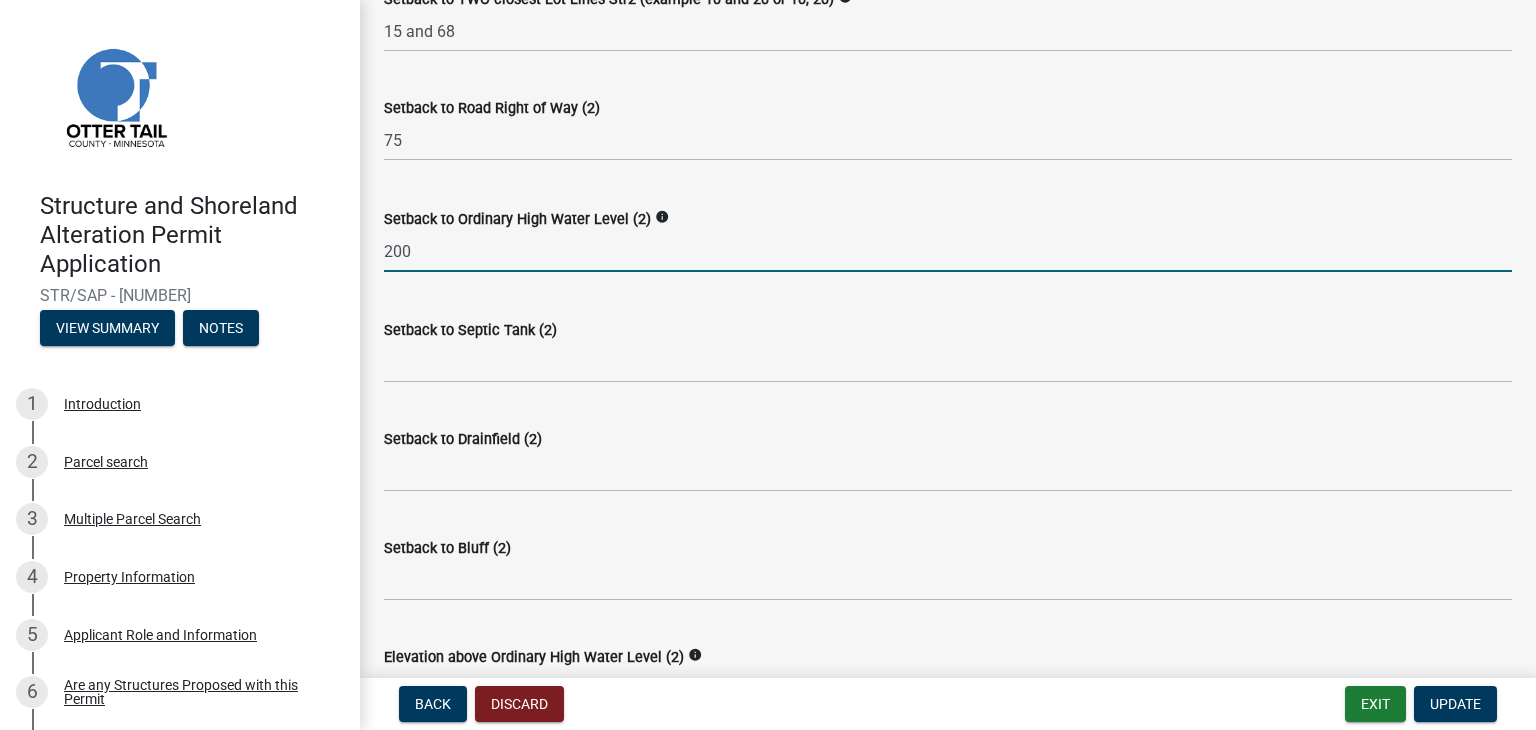 scroll, scrollTop: 1200, scrollLeft: 0, axis: vertical 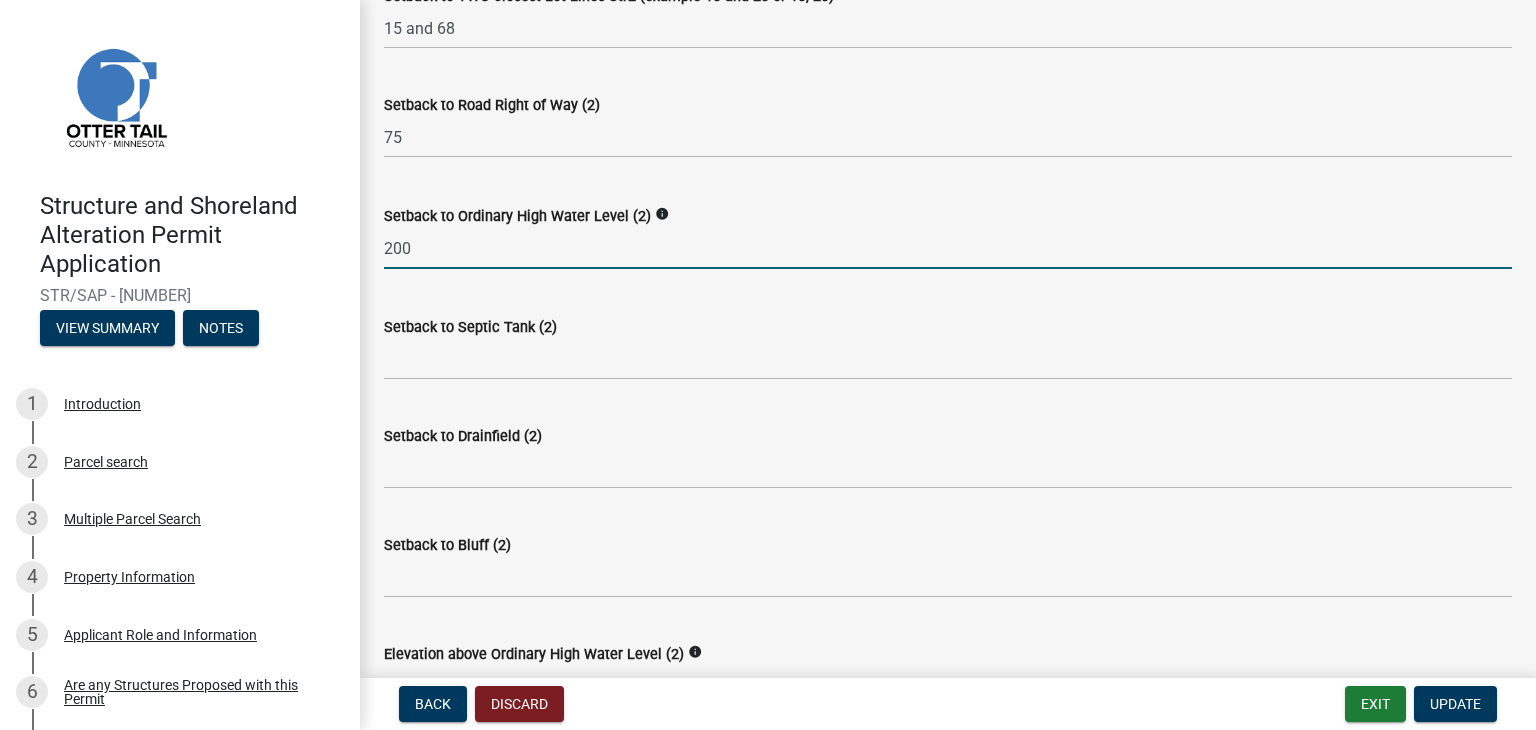 type on "200" 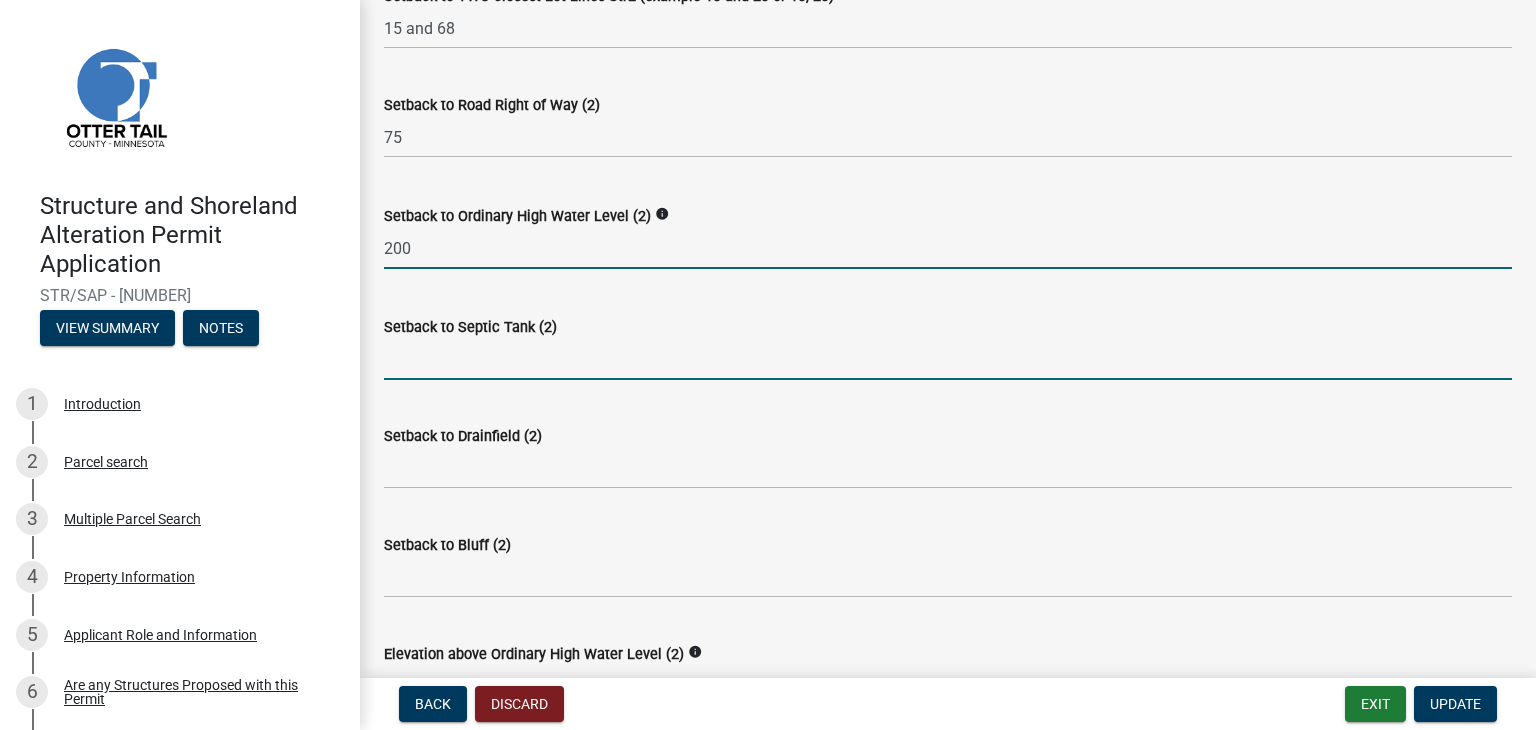 click on "Setback to Septic Tank (2)" at bounding box center [948, 359] 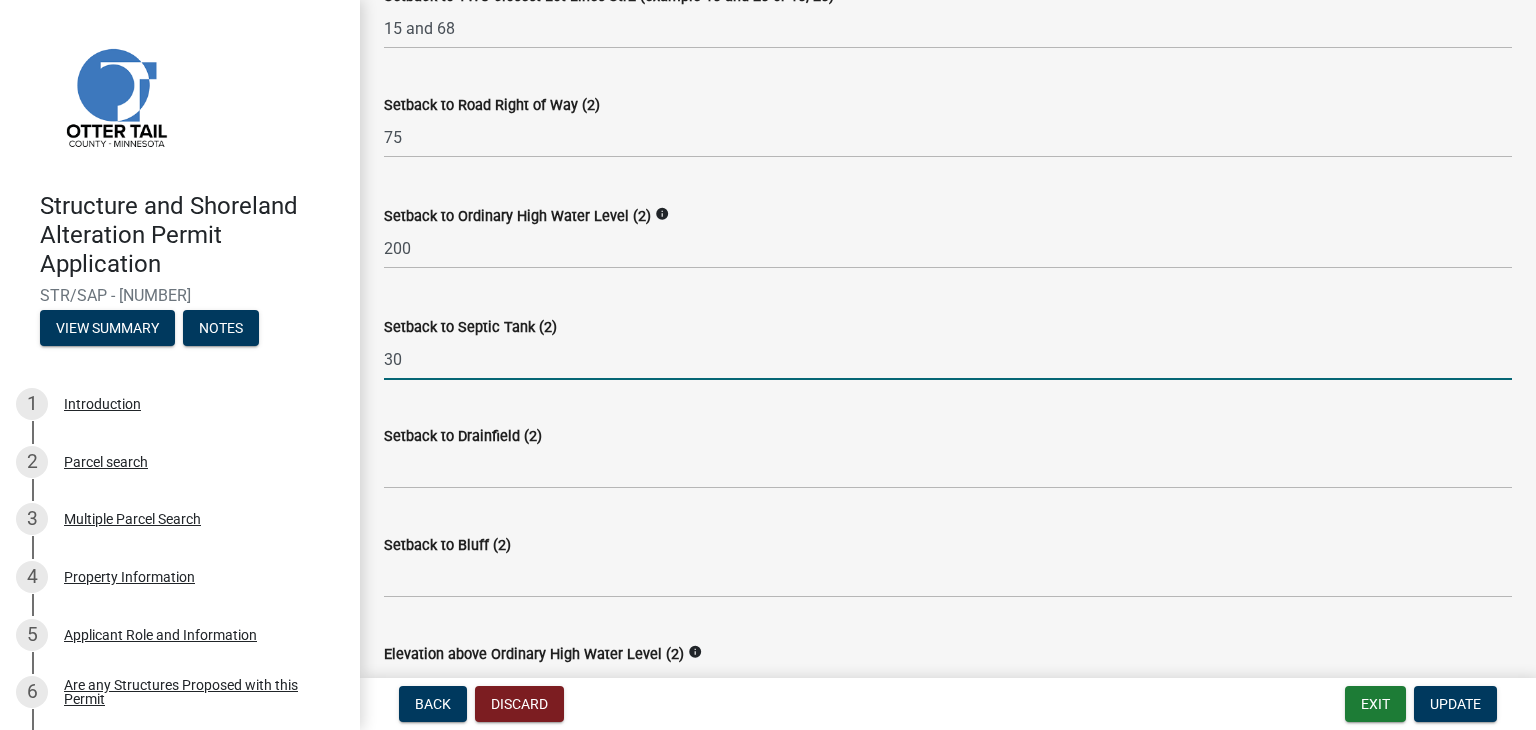 type on "30" 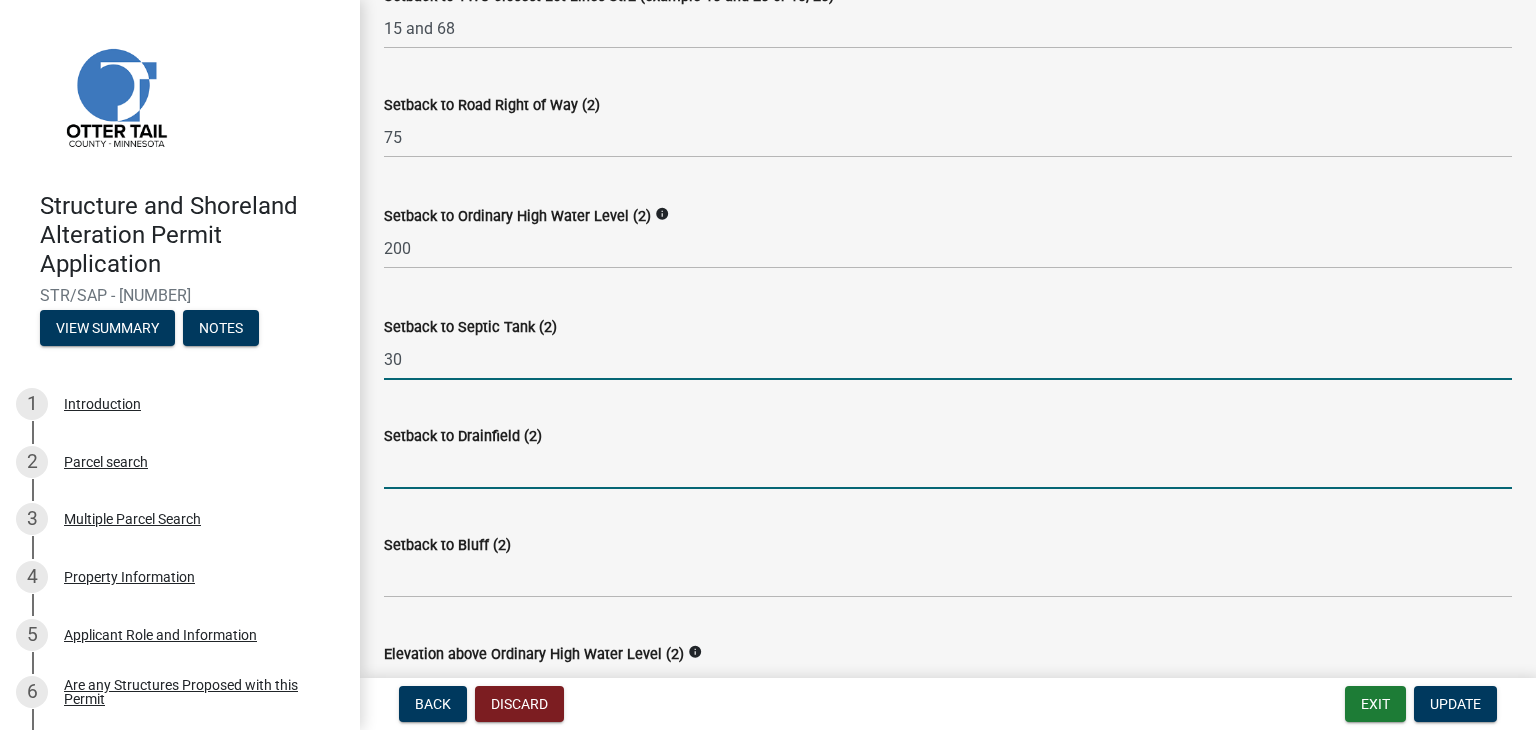 click on "Setback to Drainfield (2)" at bounding box center [948, 468] 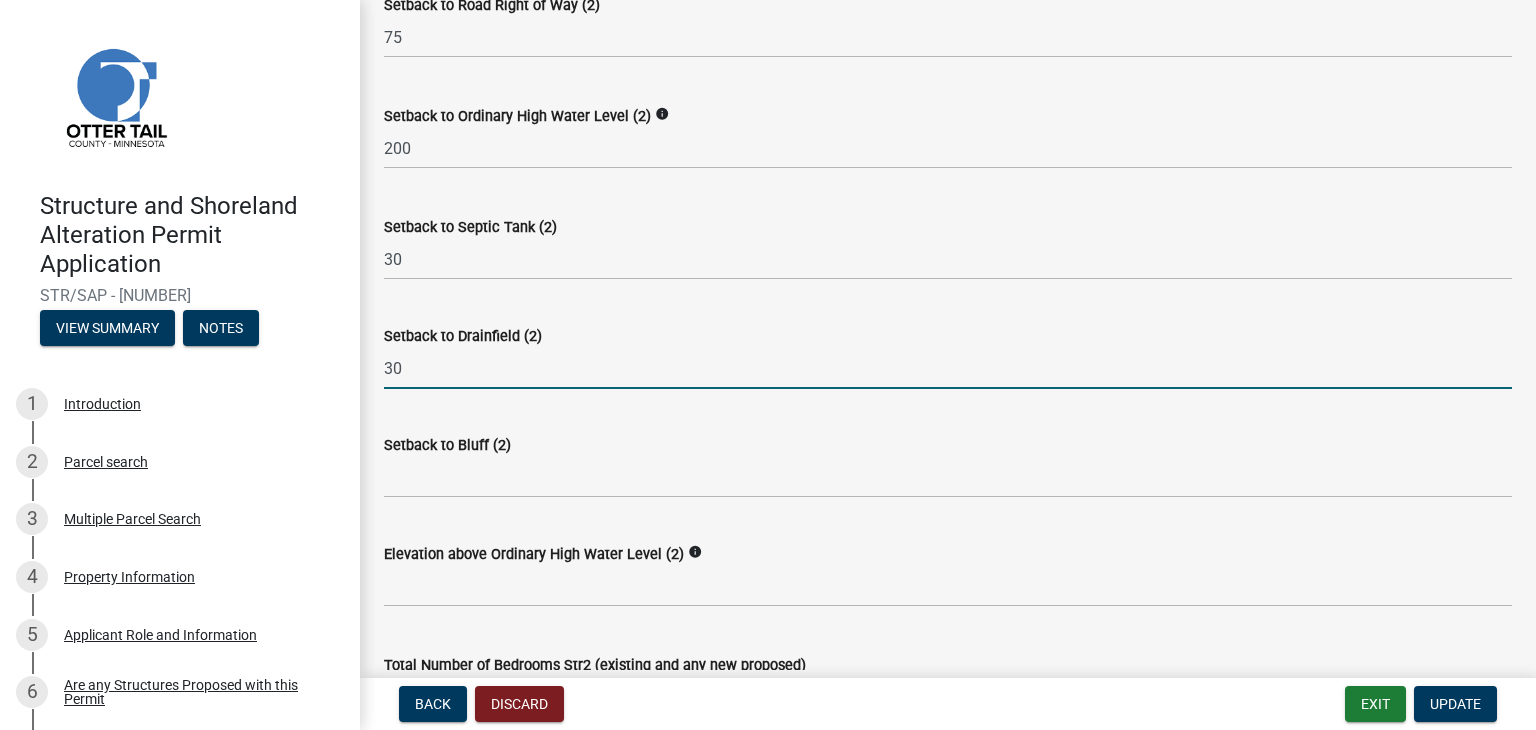 scroll, scrollTop: 1400, scrollLeft: 0, axis: vertical 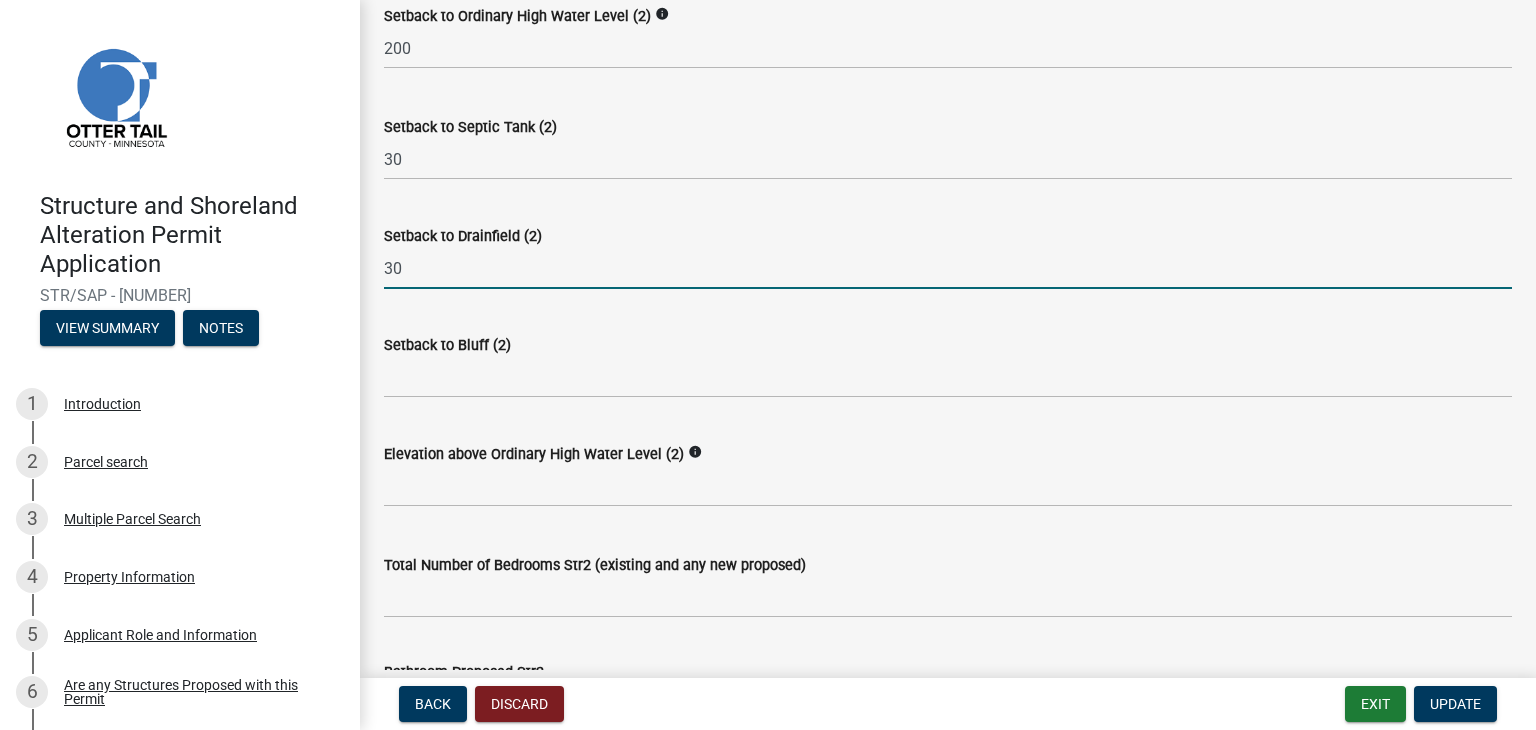 type on "30" 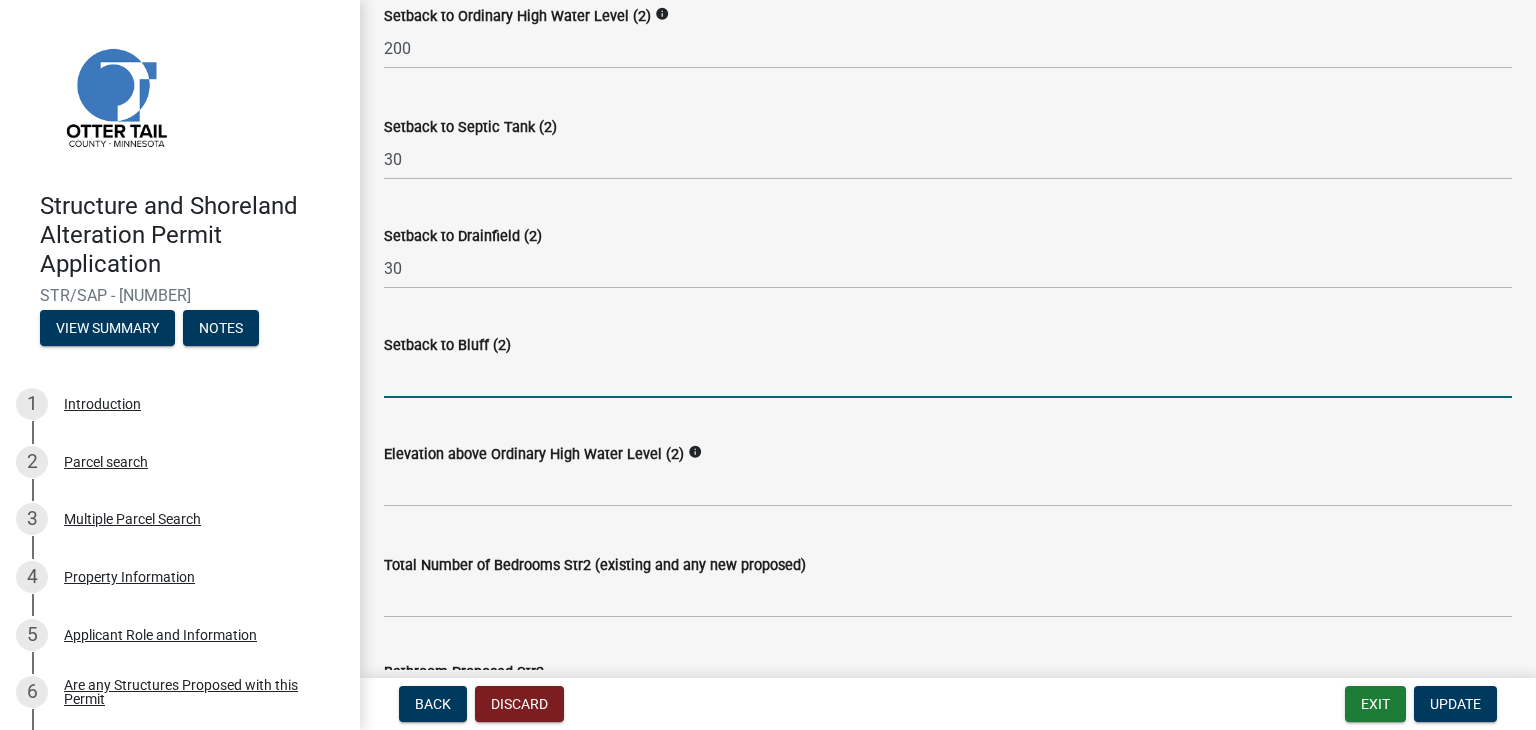 click on "Setback to Bluff (2)" at bounding box center (948, 377) 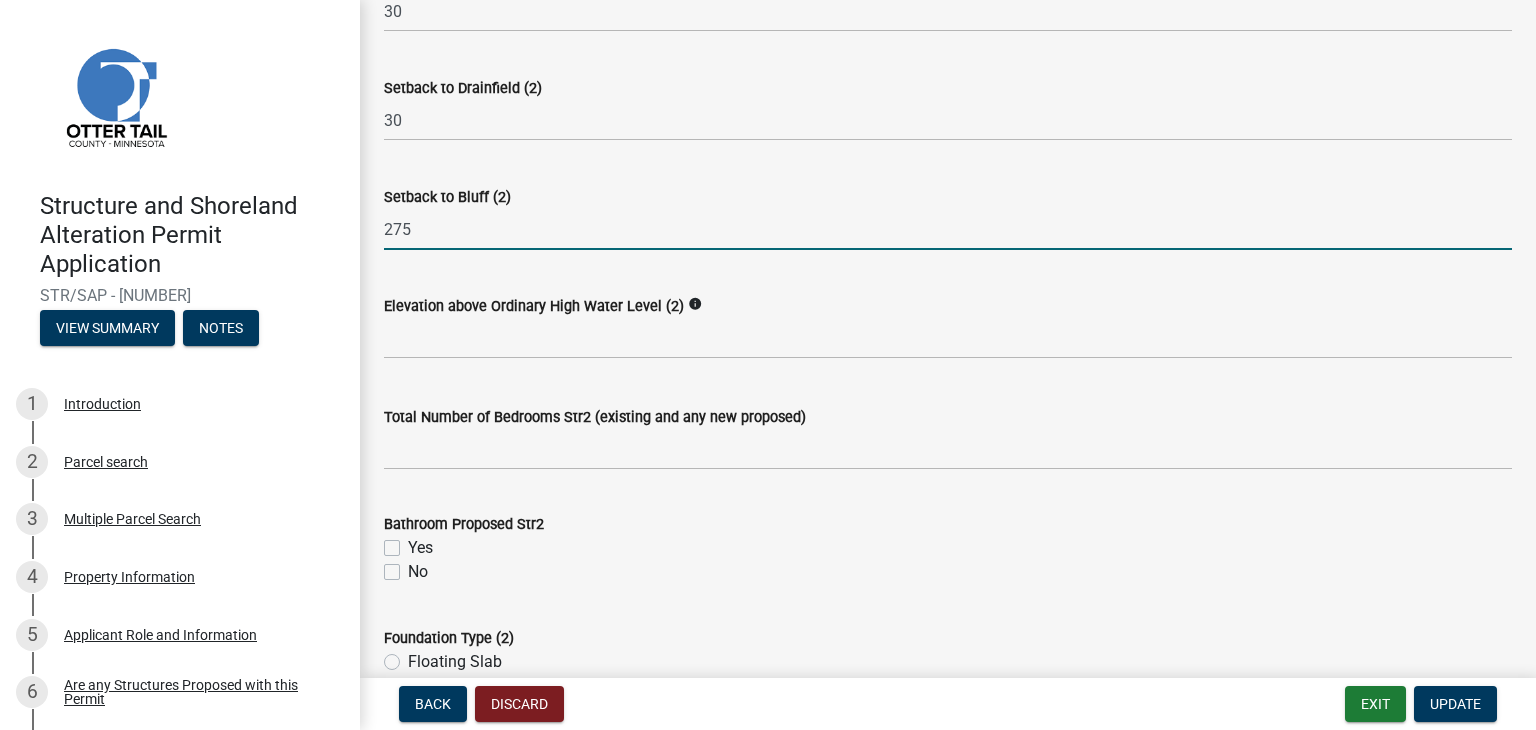 scroll, scrollTop: 1600, scrollLeft: 0, axis: vertical 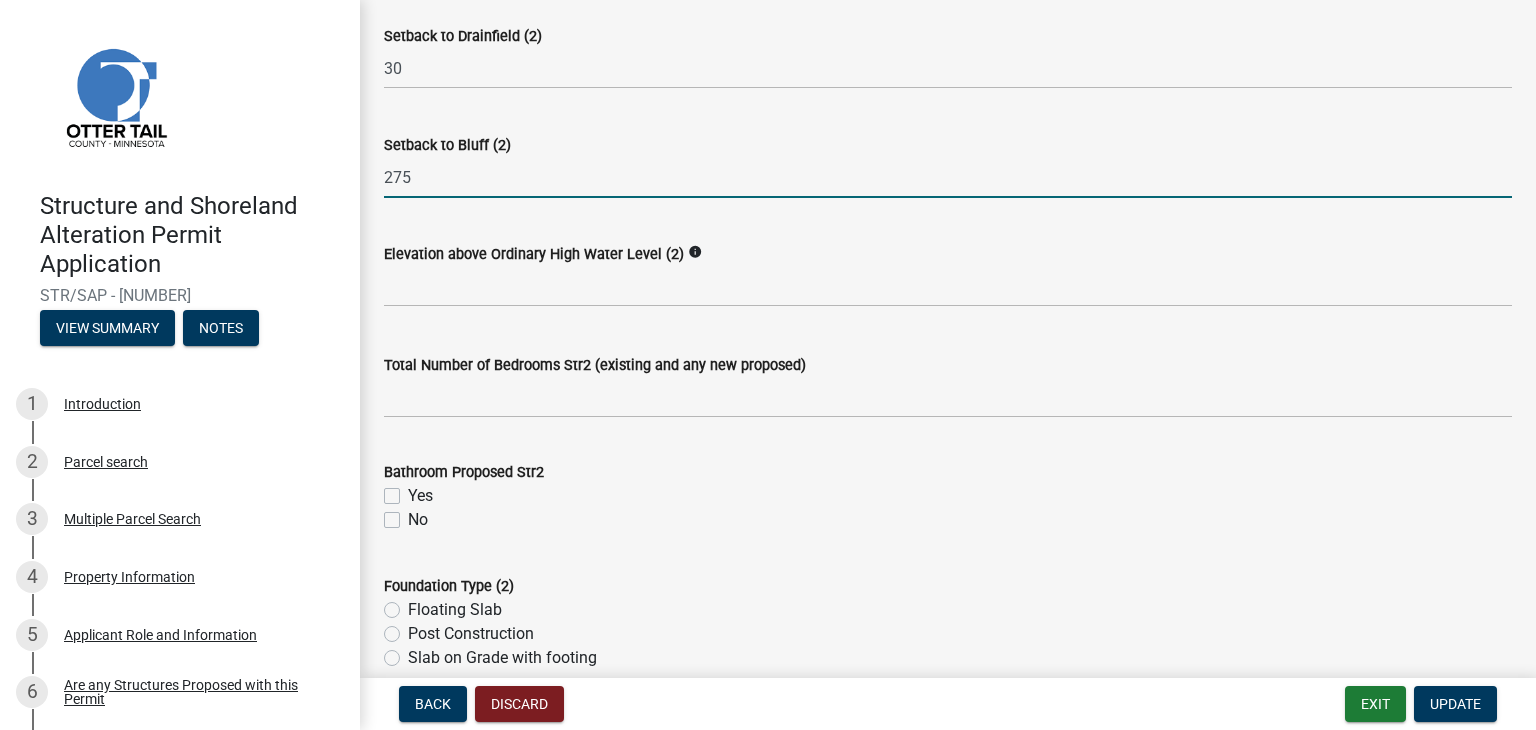 type on "275" 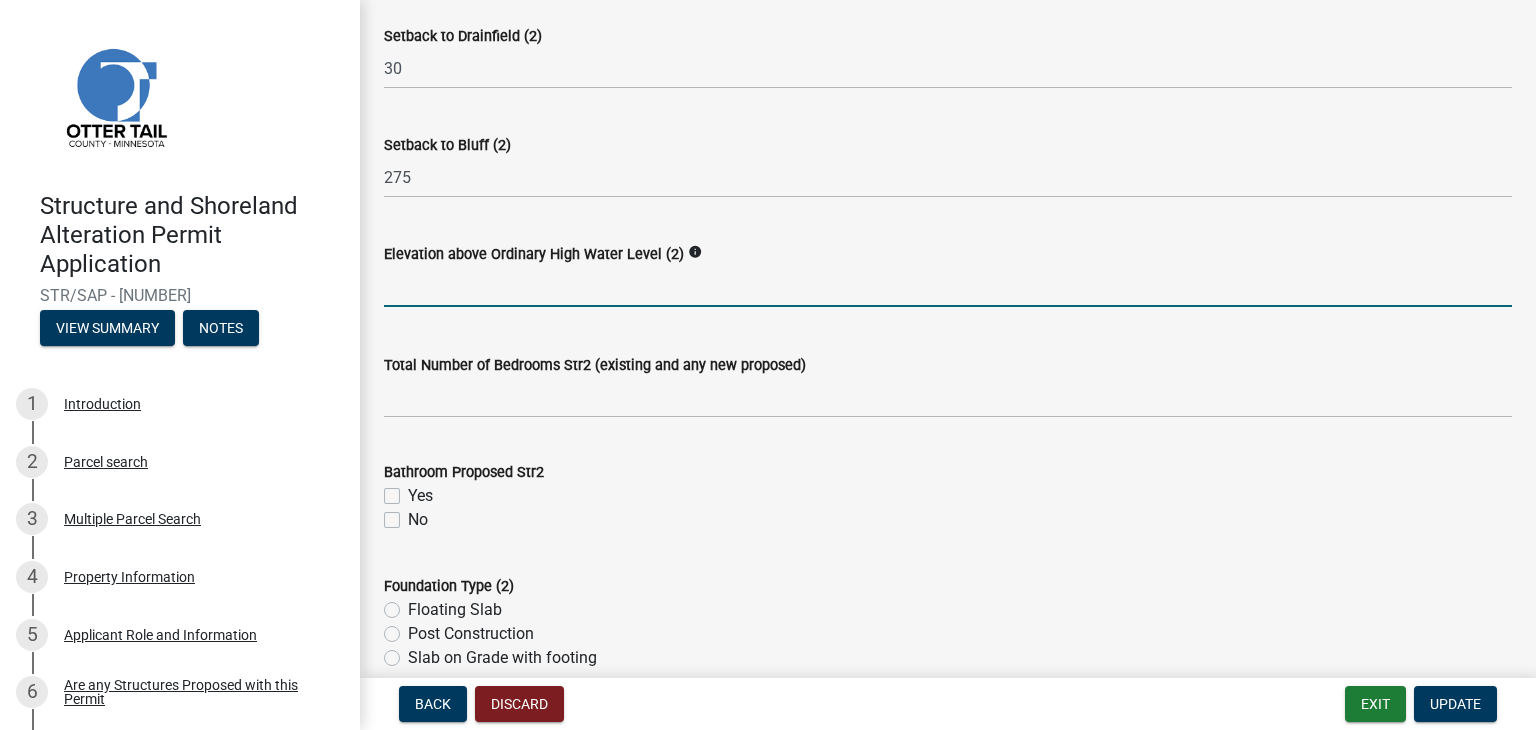 click 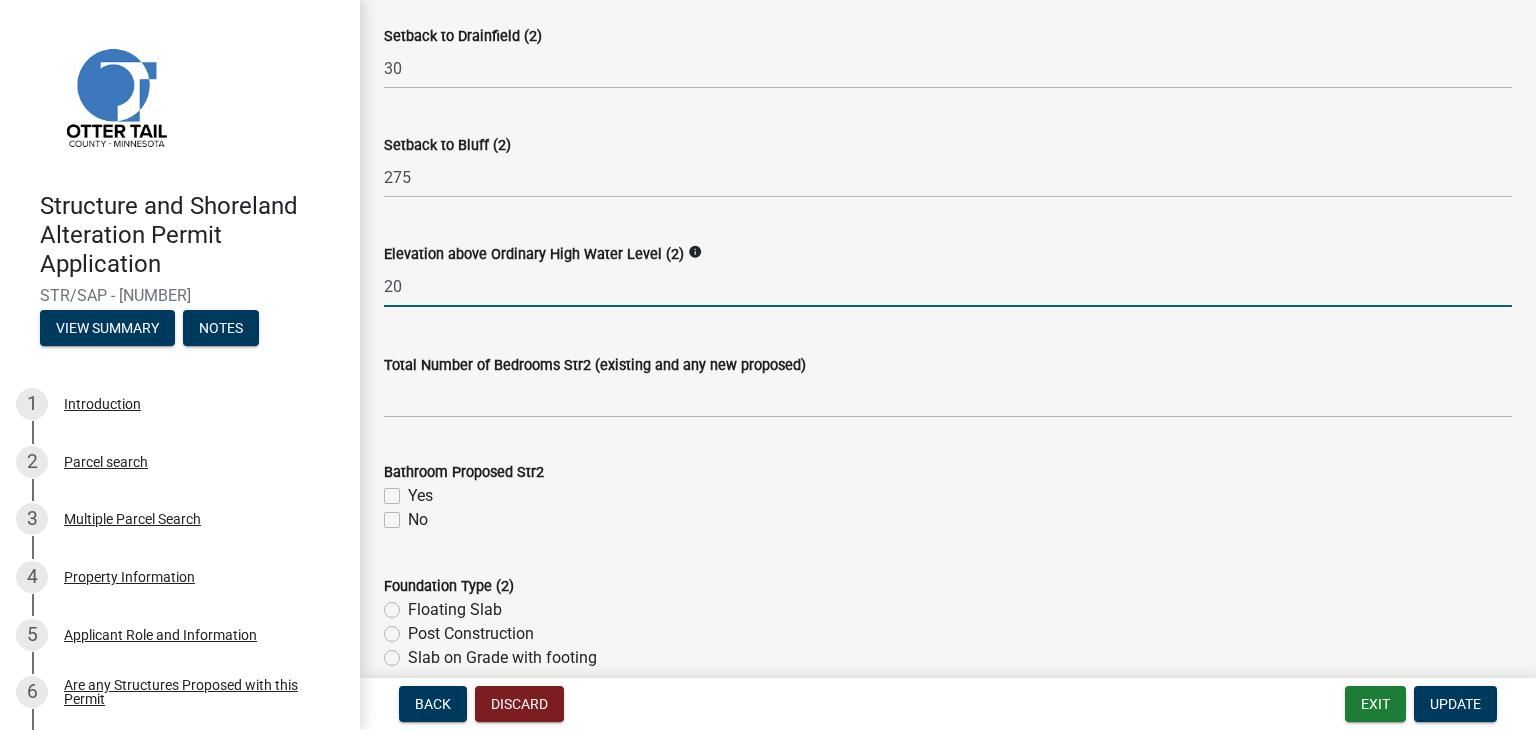 type on "2" 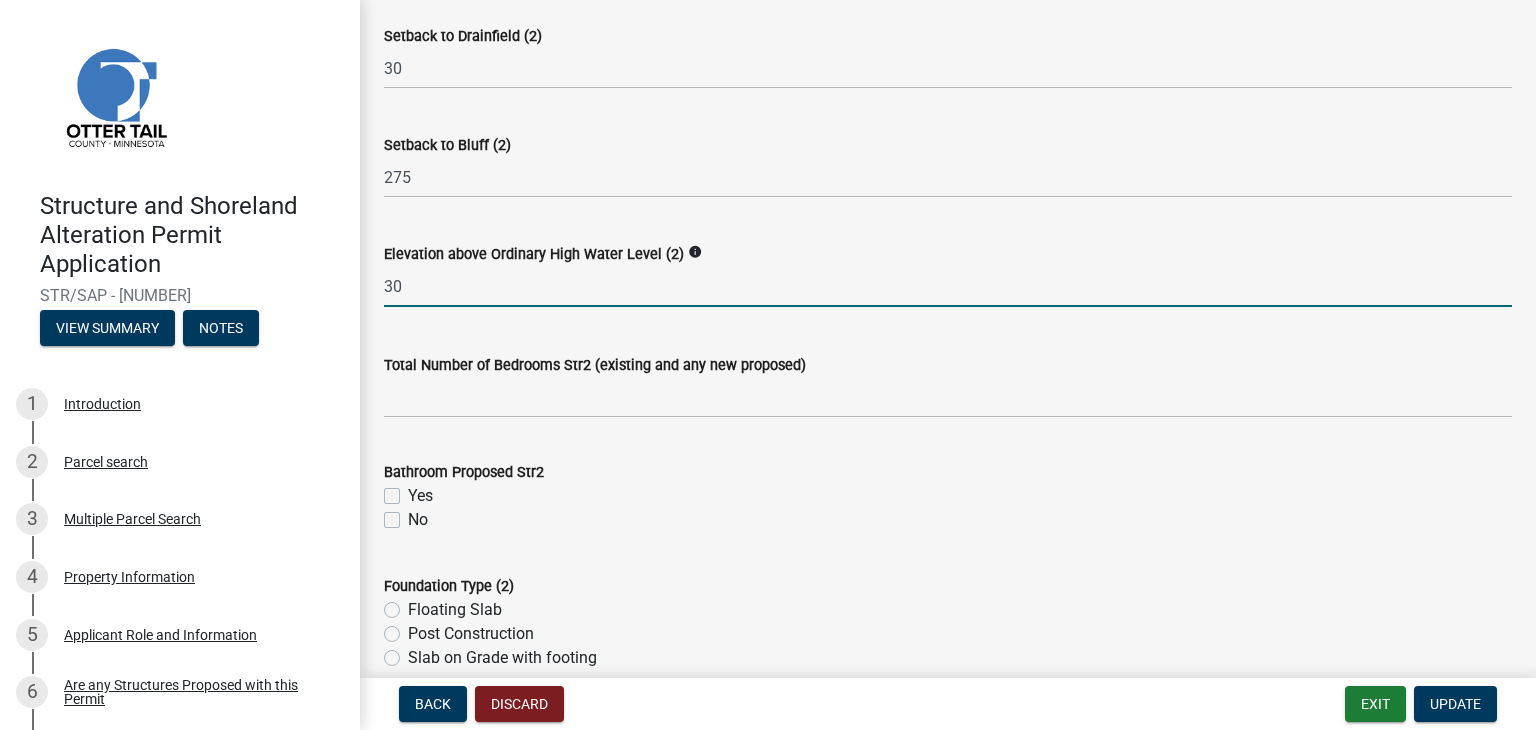 type on "30" 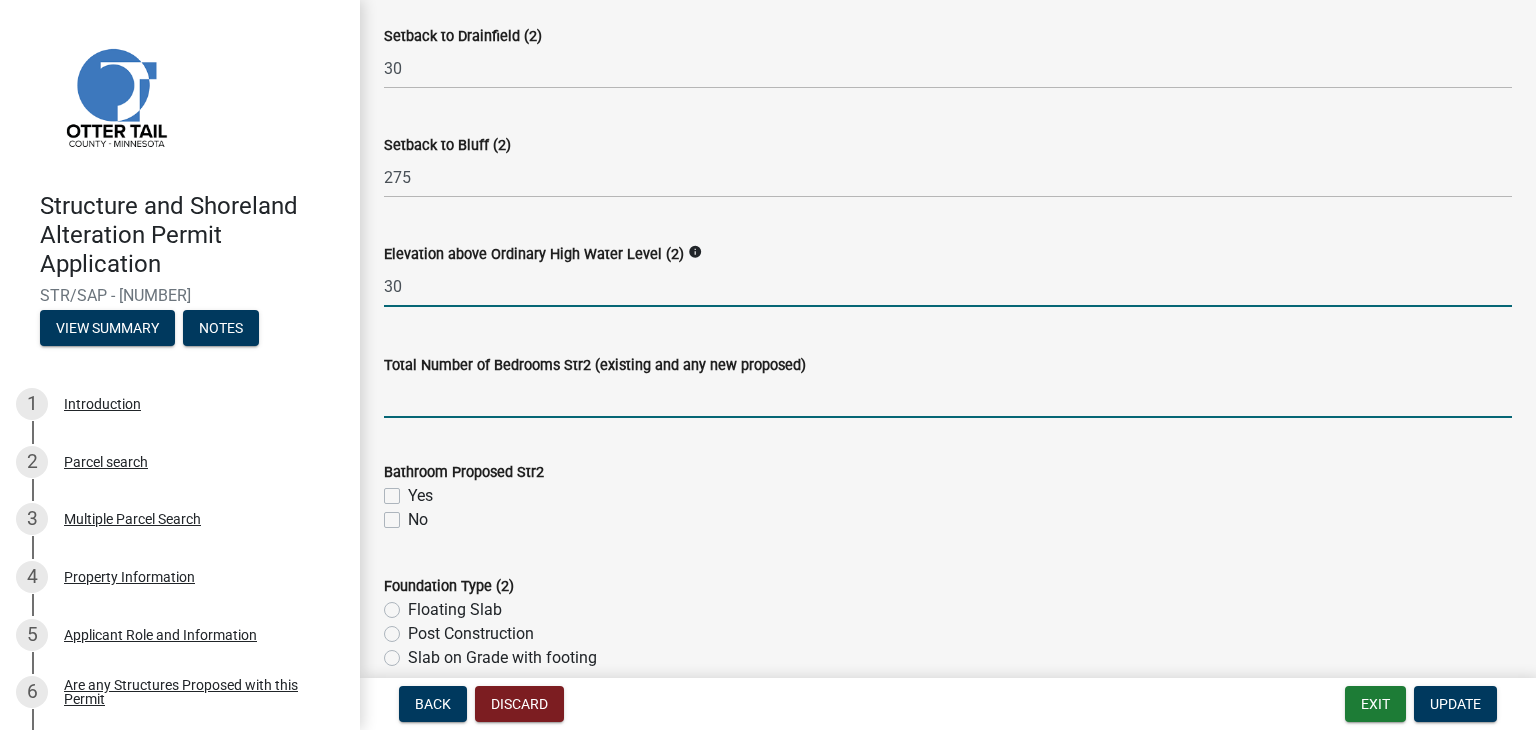 click 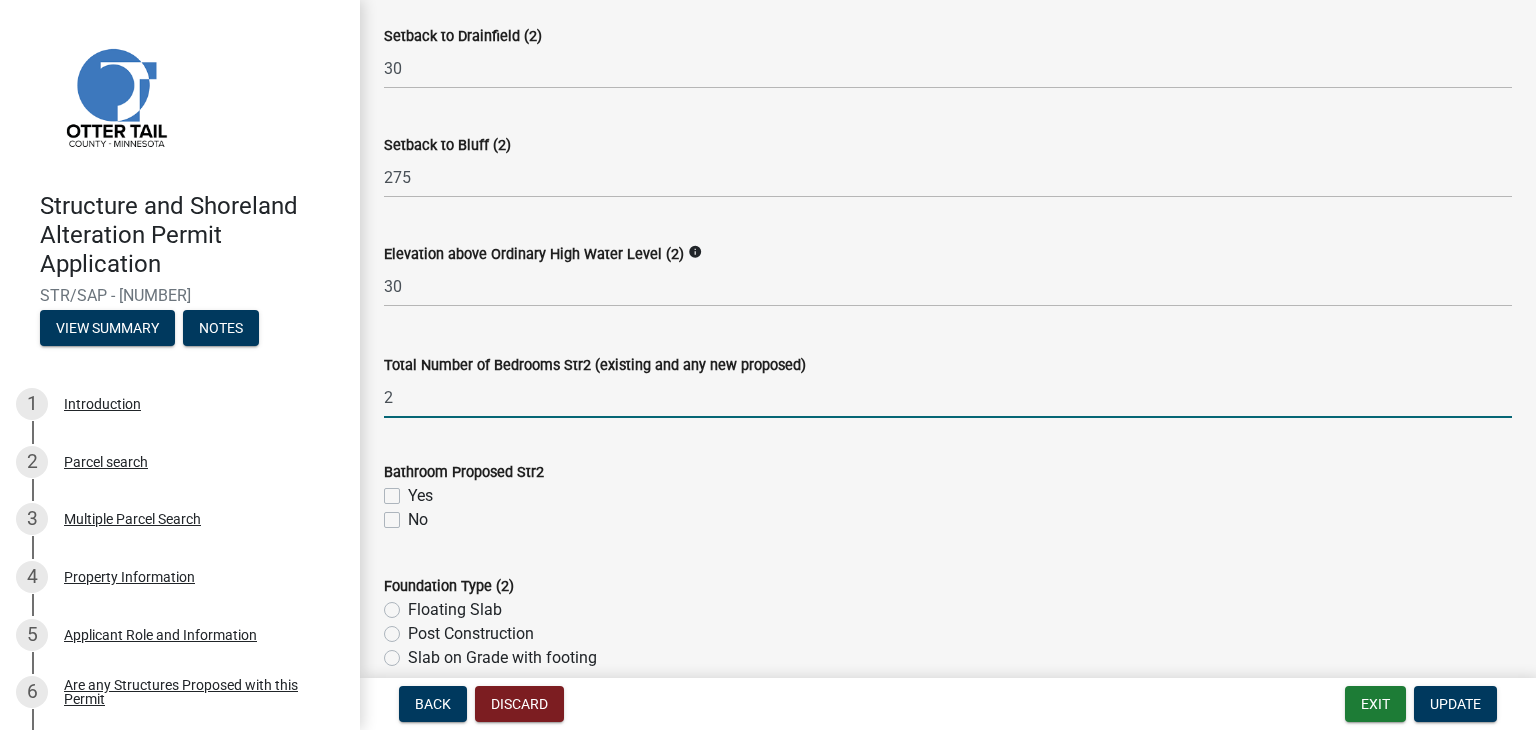 scroll, scrollTop: 1700, scrollLeft: 0, axis: vertical 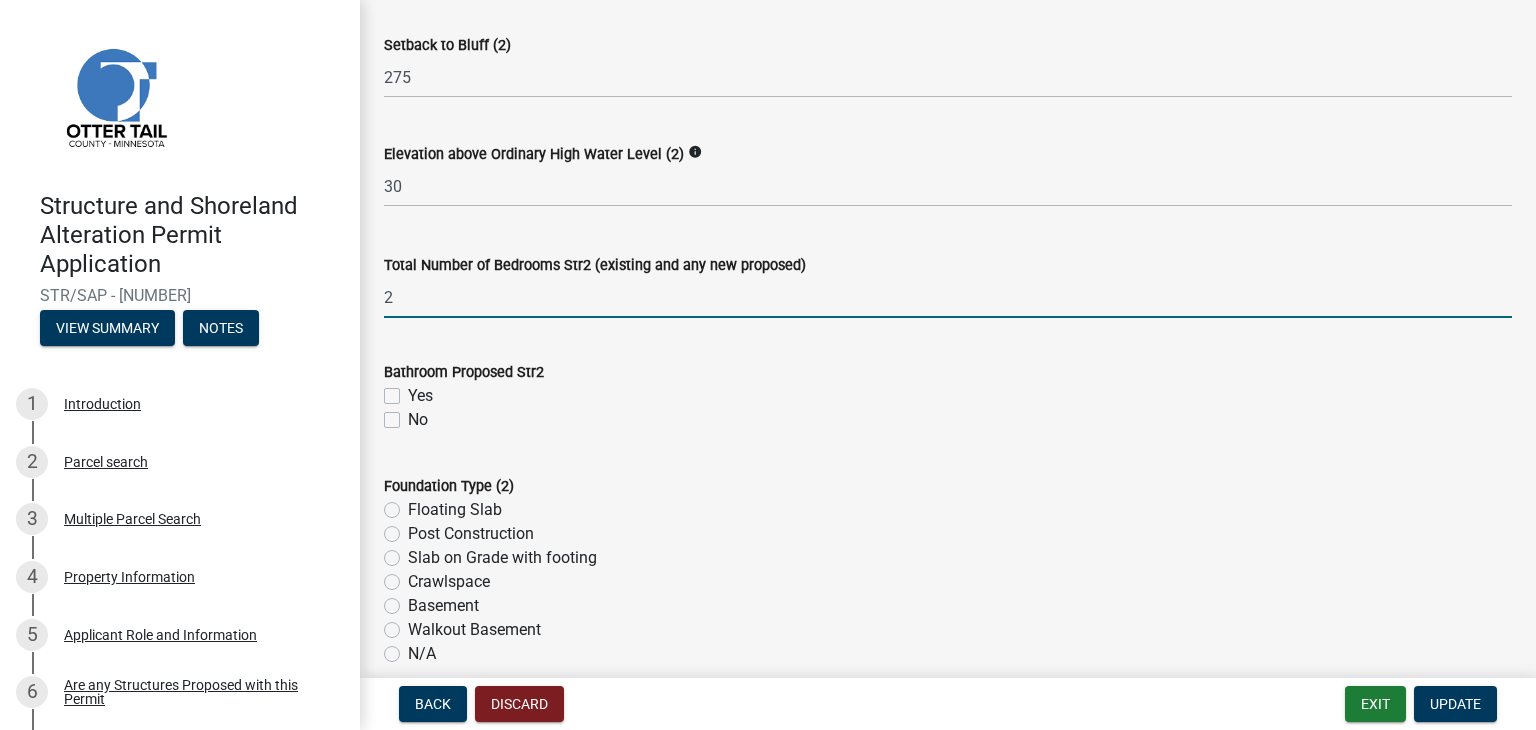 type on "2" 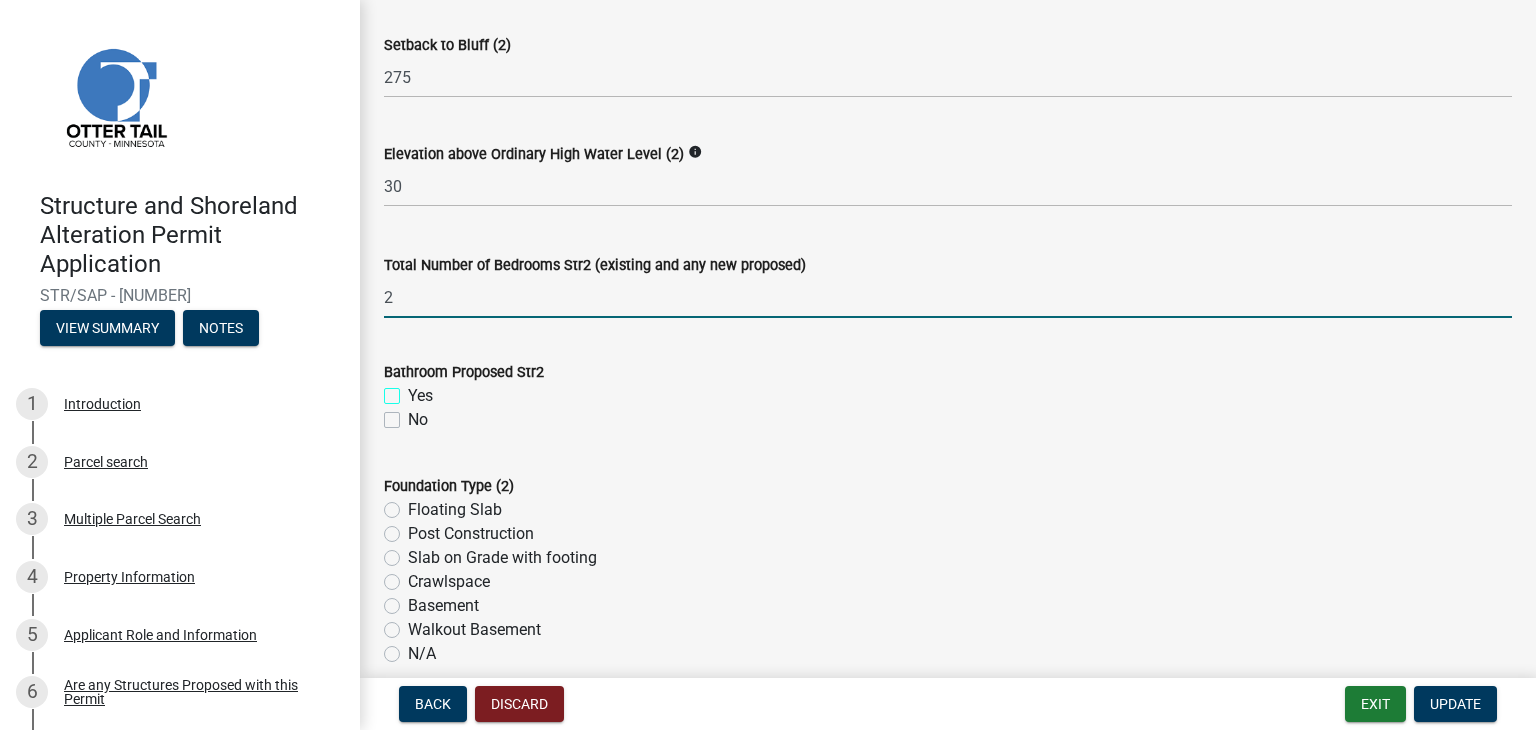click on "Yes" at bounding box center (414, 390) 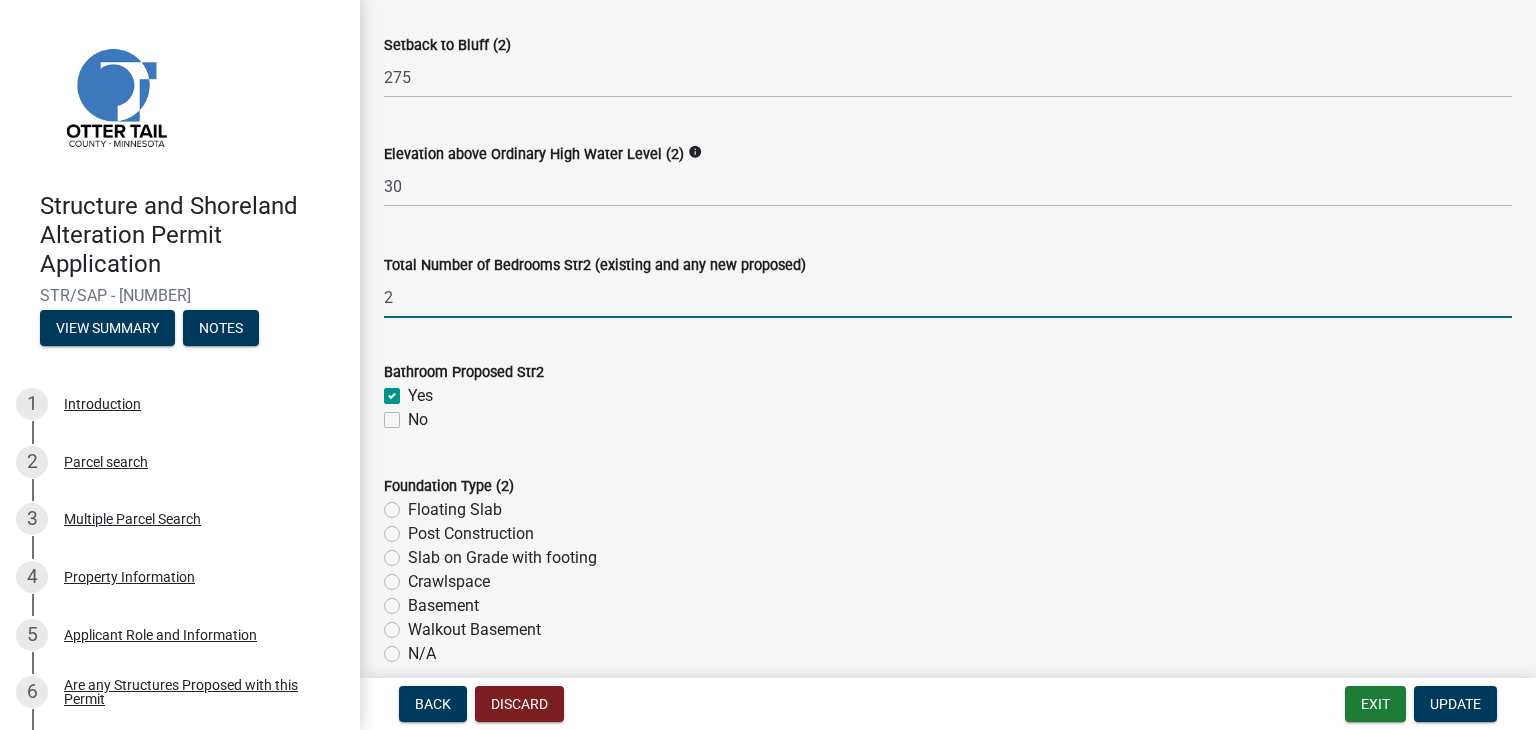 checkbox on "true" 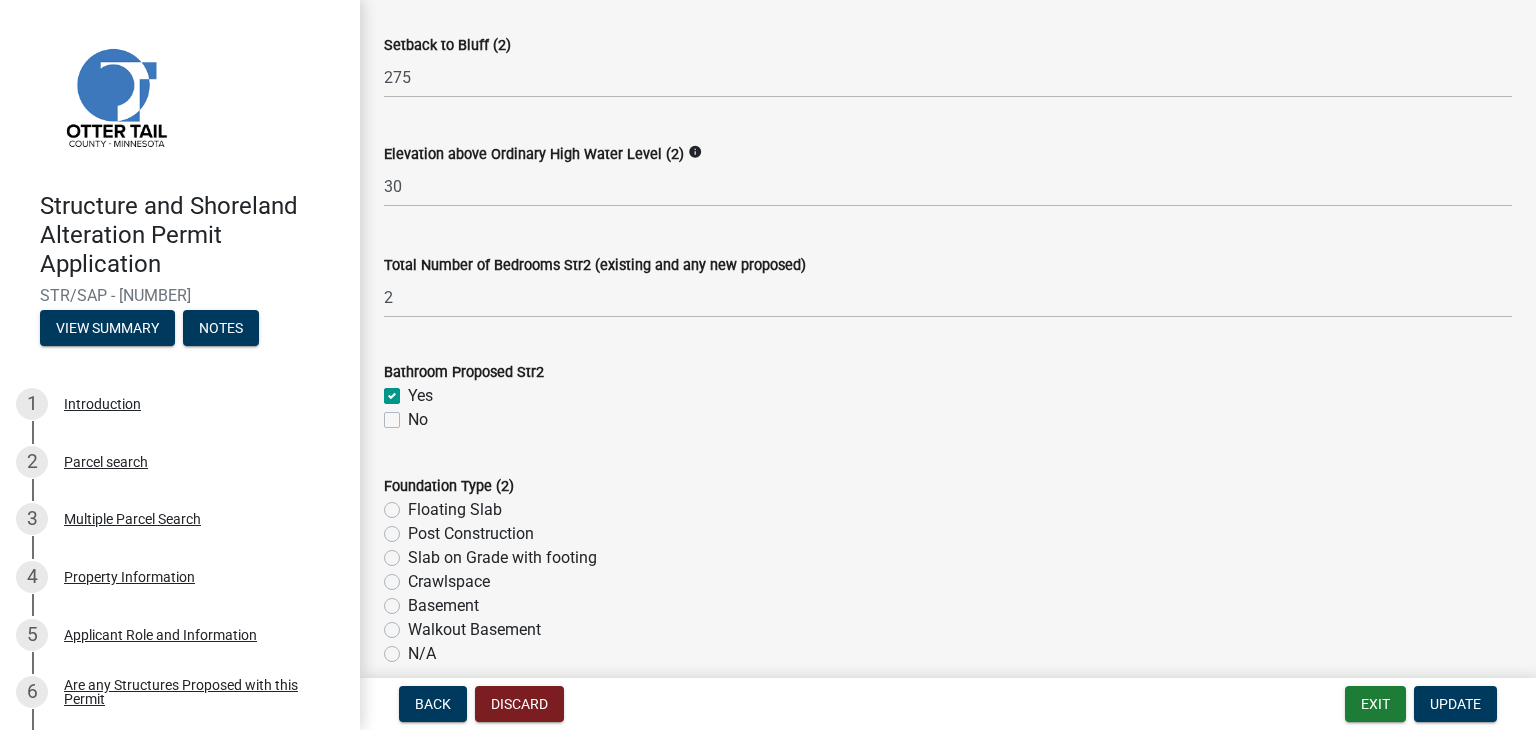 scroll, scrollTop: 1800, scrollLeft: 0, axis: vertical 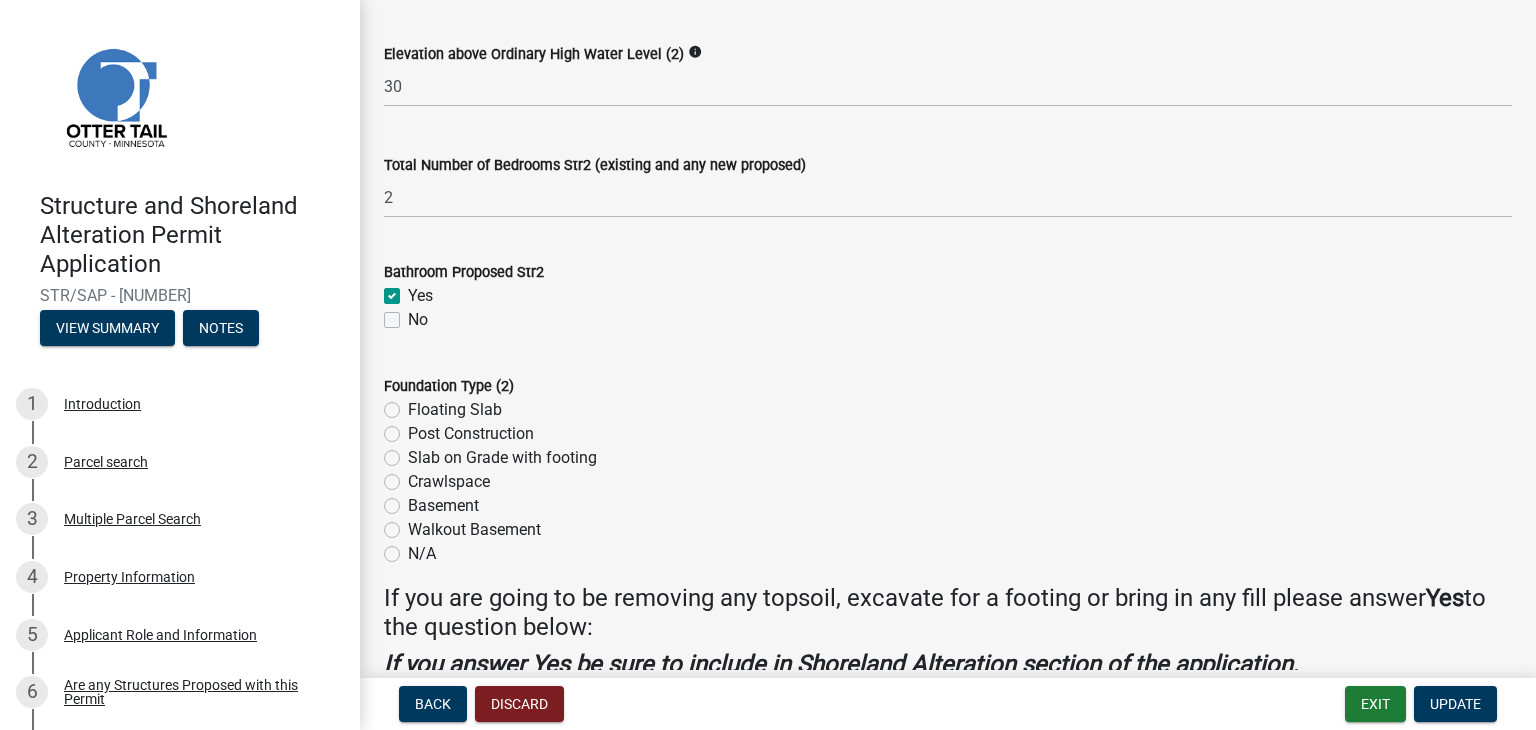 click on "Post Construction" 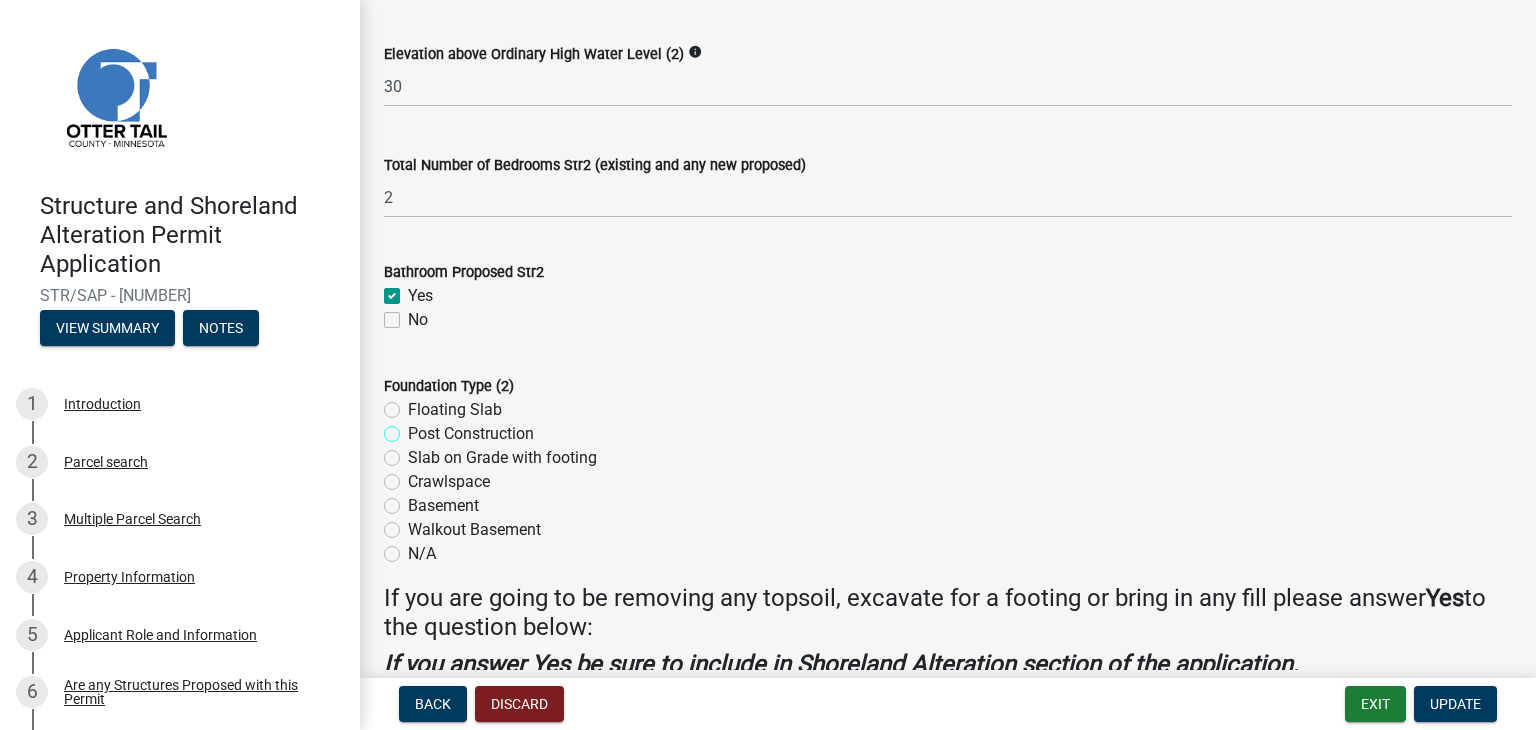 click on "Post Construction" at bounding box center (414, 428) 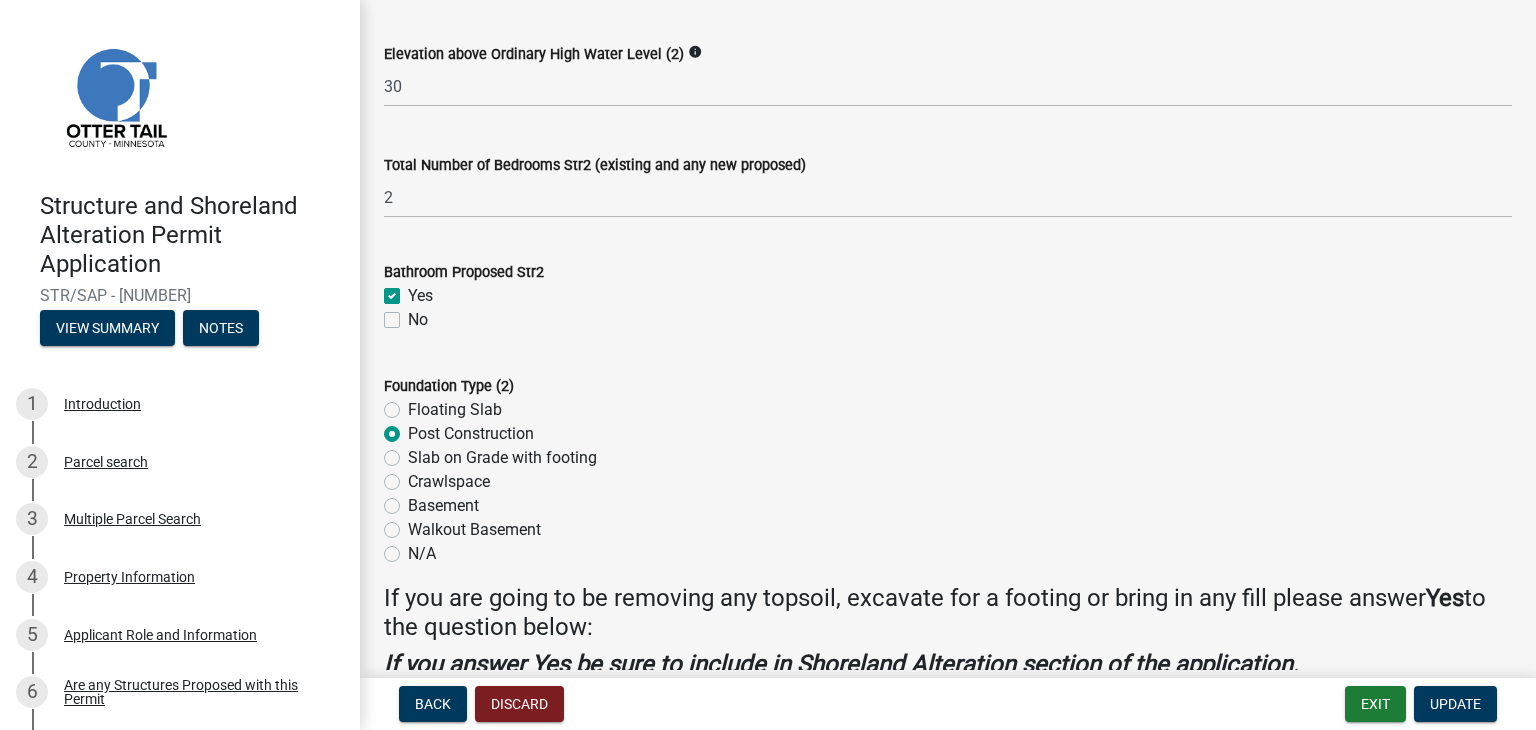 radio on "true" 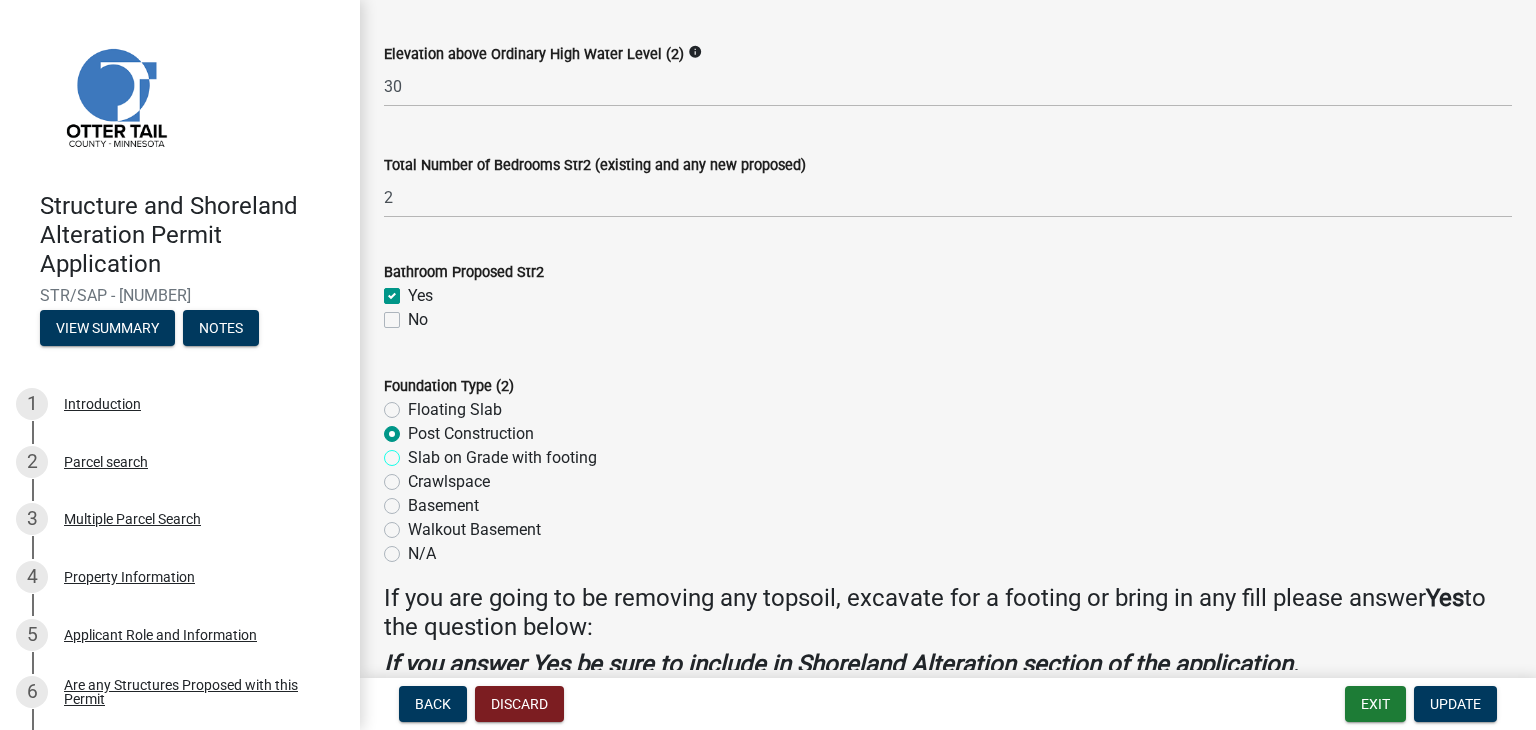 click on "Slab on Grade with footing" at bounding box center (414, 452) 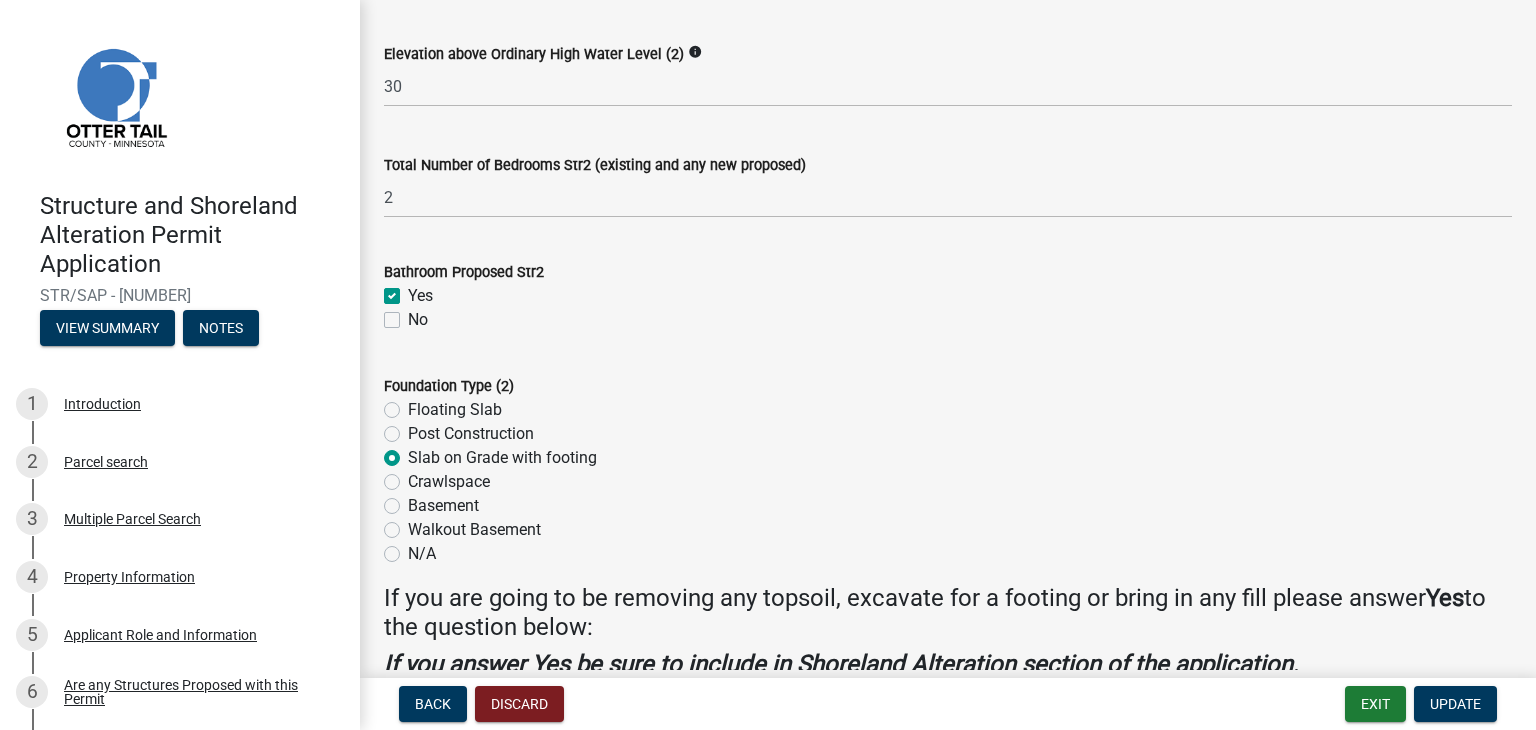 radio on "true" 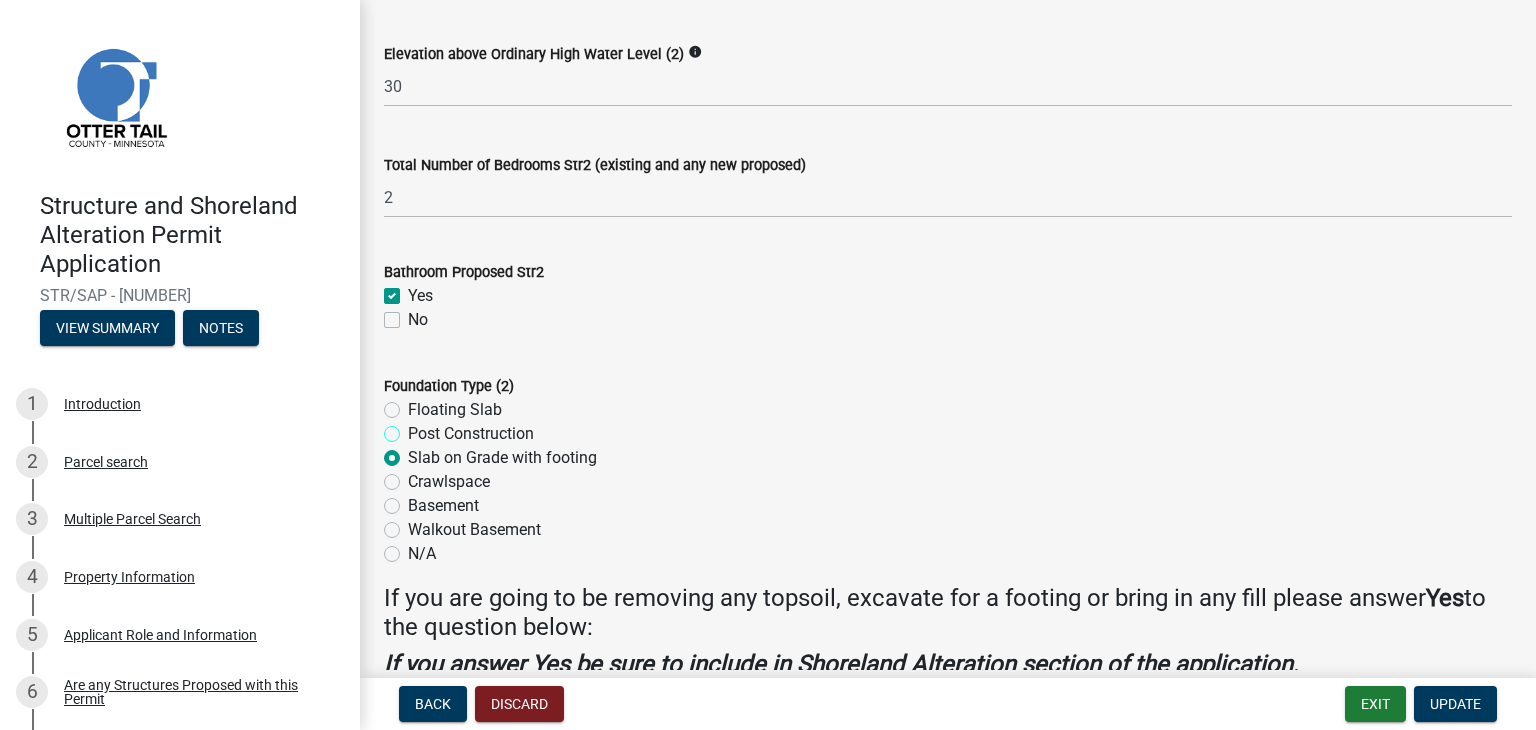click on "Post Construction" at bounding box center [414, 428] 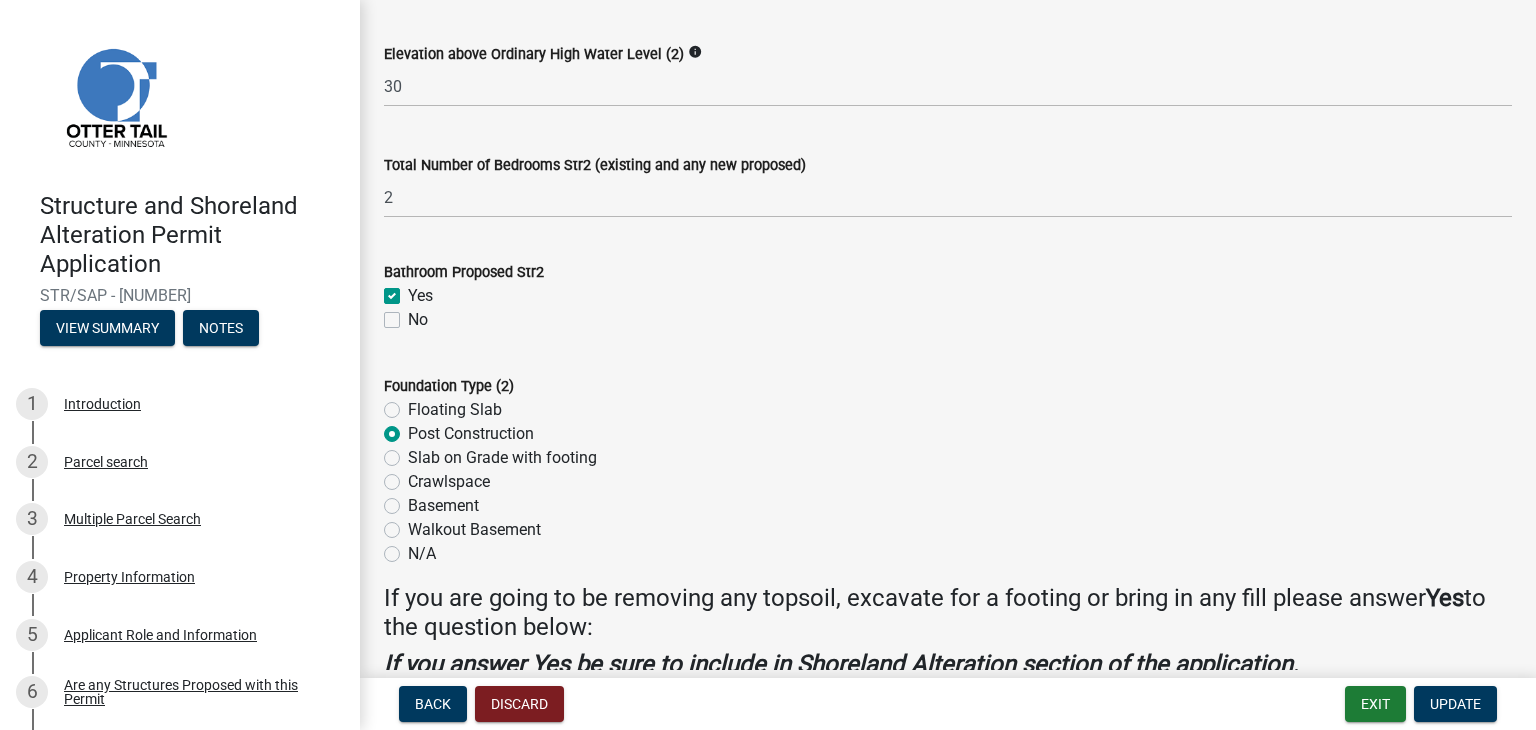 radio on "true" 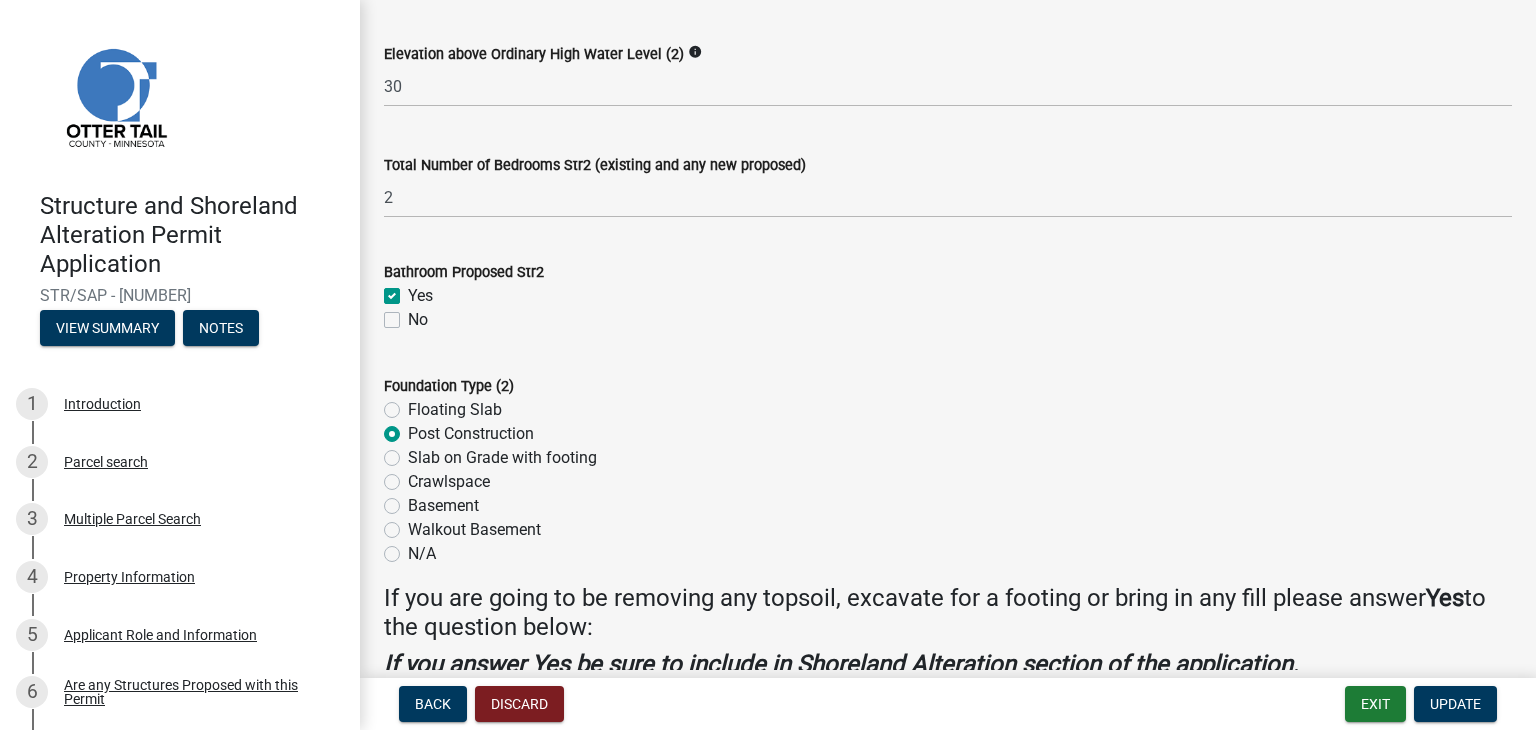 click on "Slab on Grade with footing" 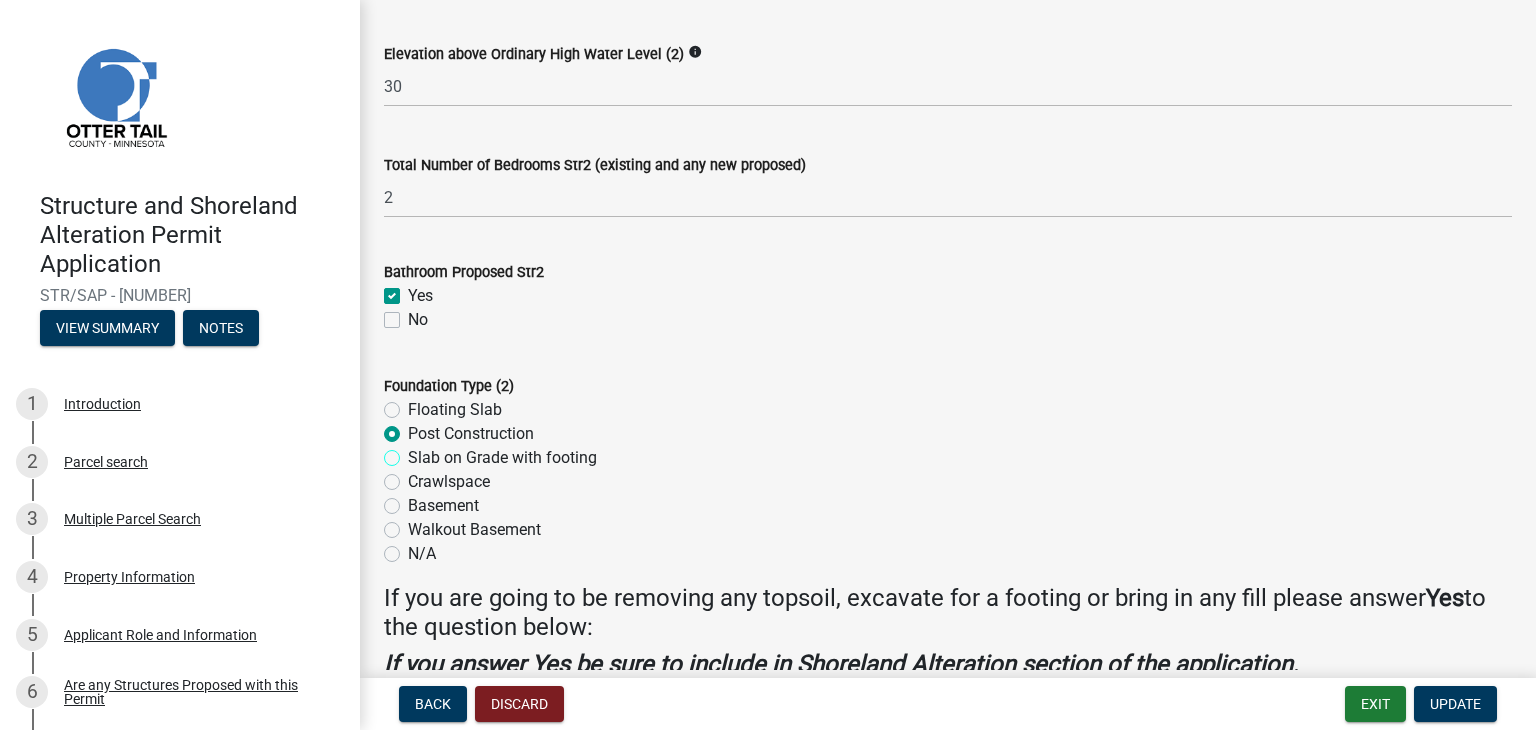 click on "Slab on Grade with footing" at bounding box center [414, 452] 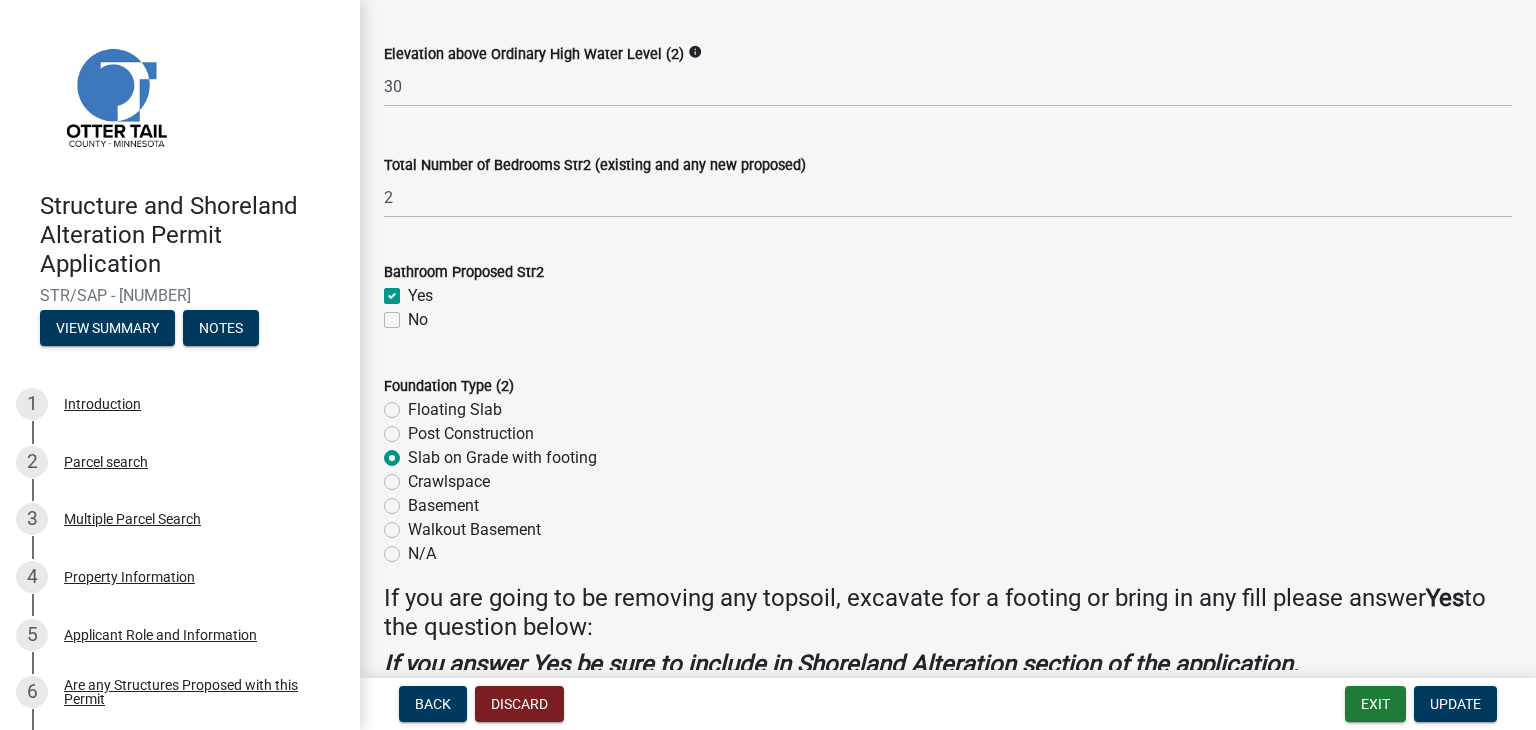 radio on "true" 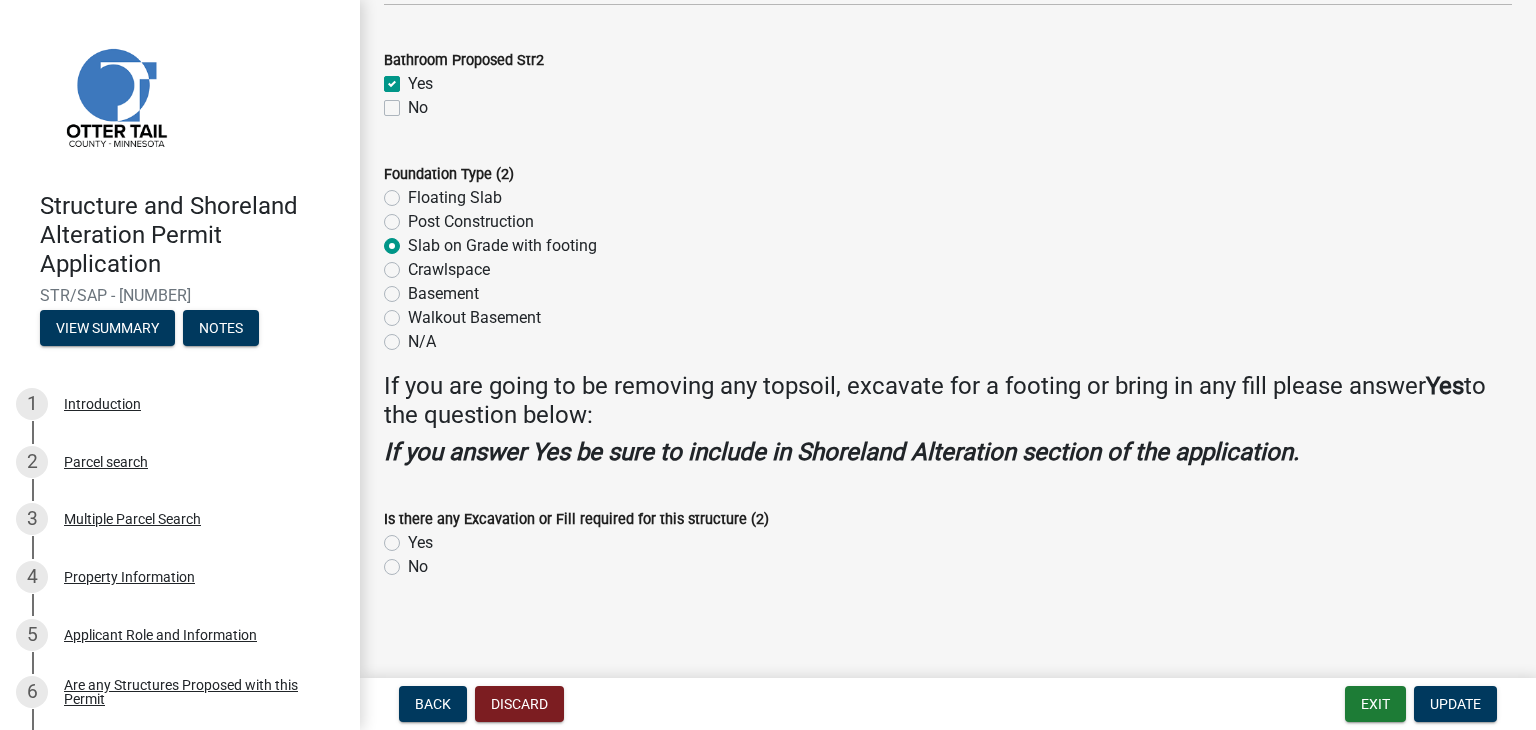 scroll, scrollTop: 2016, scrollLeft: 0, axis: vertical 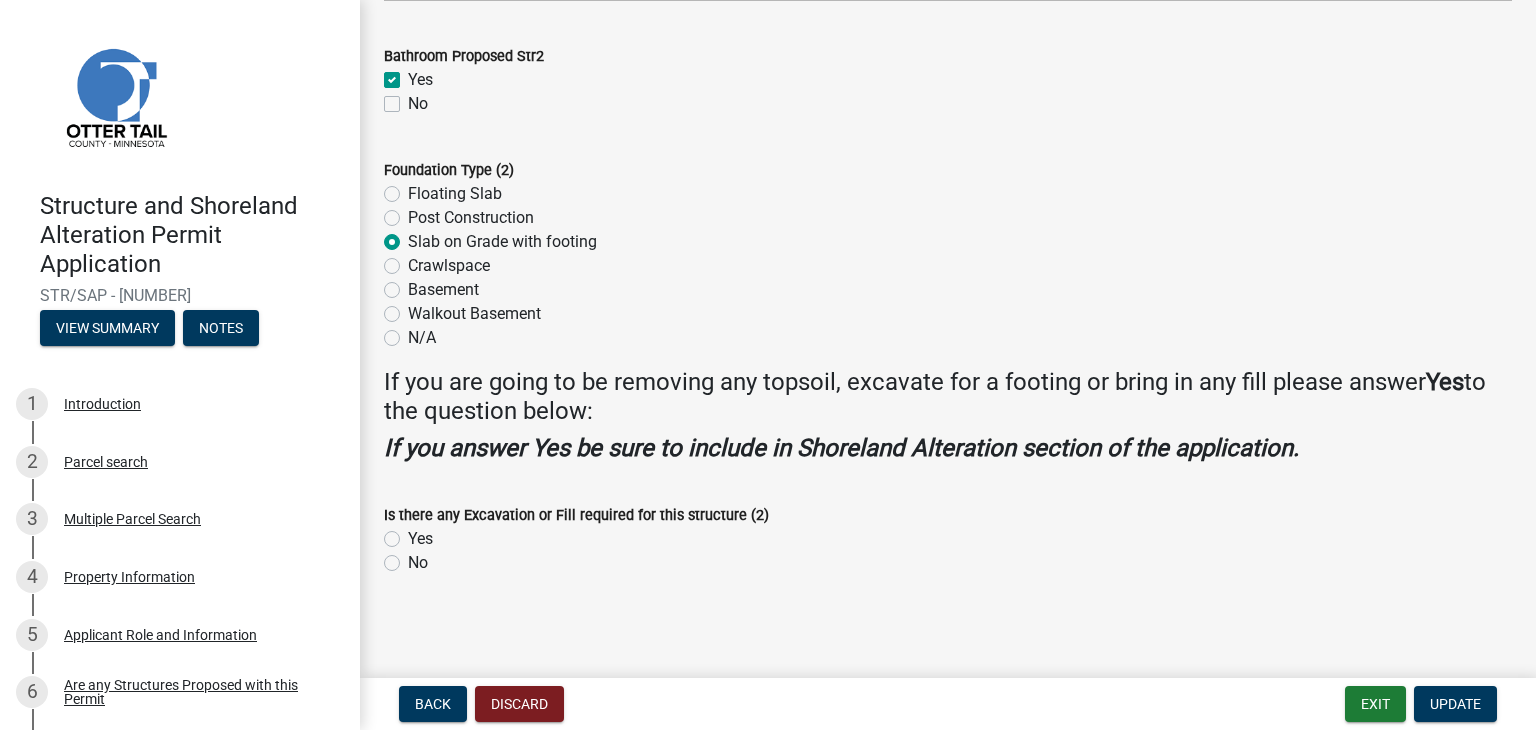 click on "Yes" 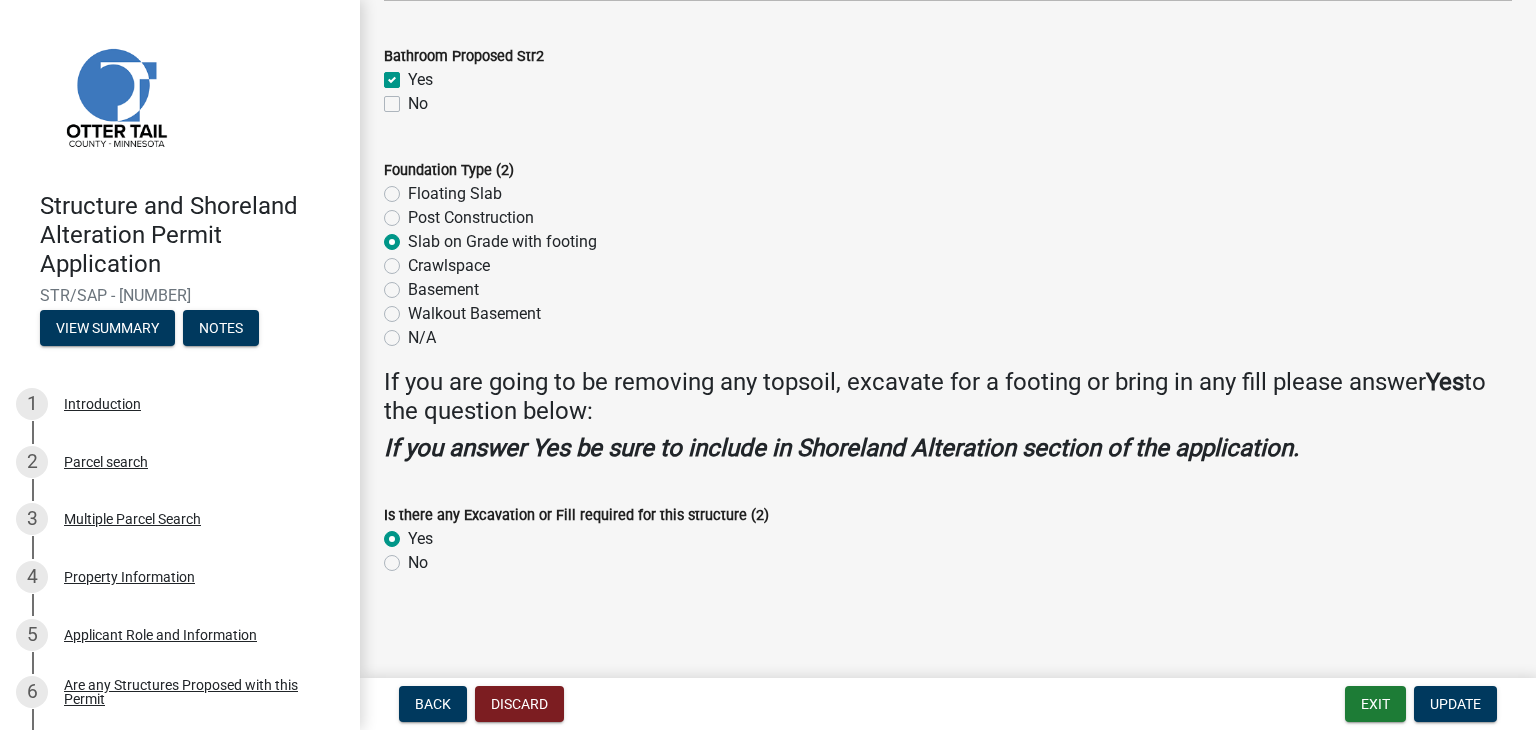 radio on "true" 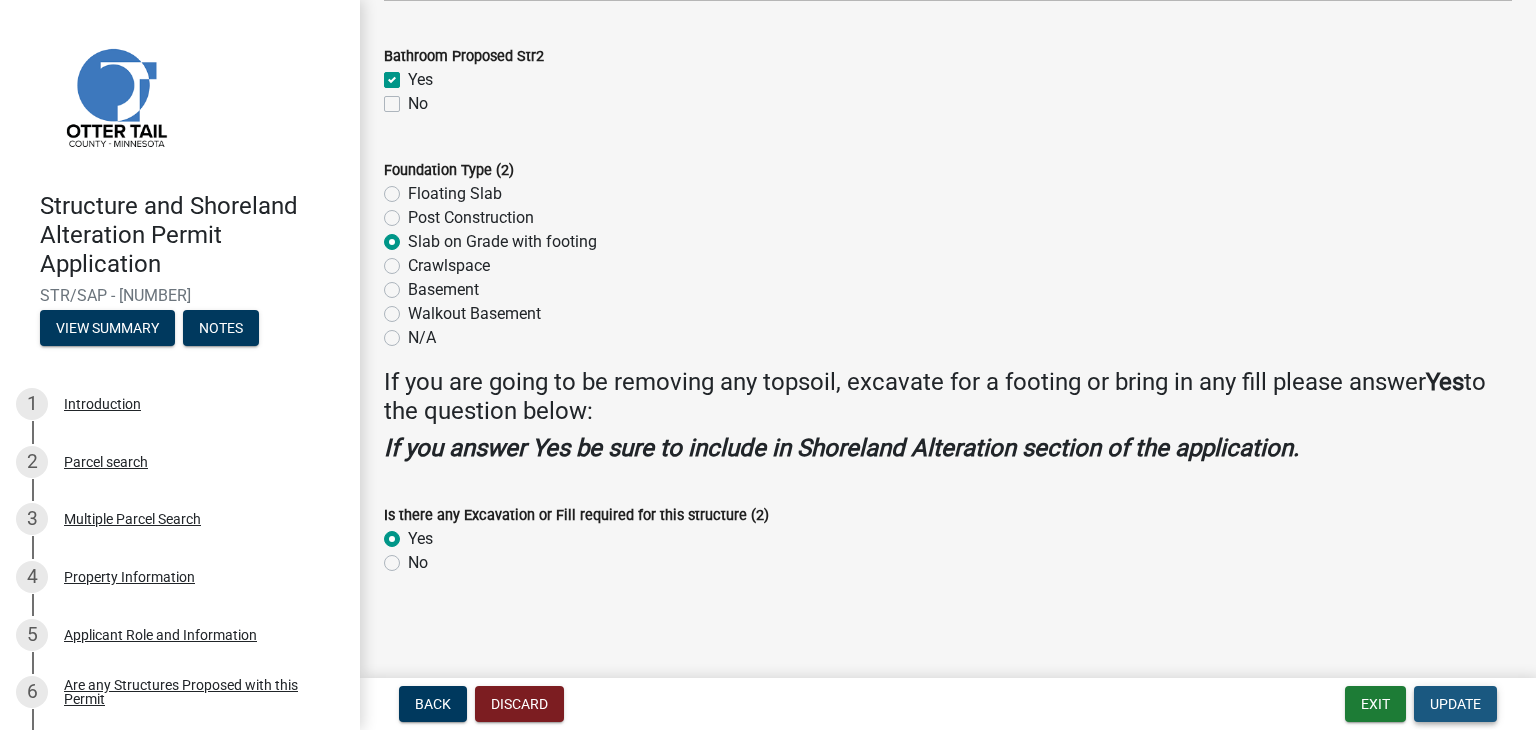 click on "Update" at bounding box center [1455, 704] 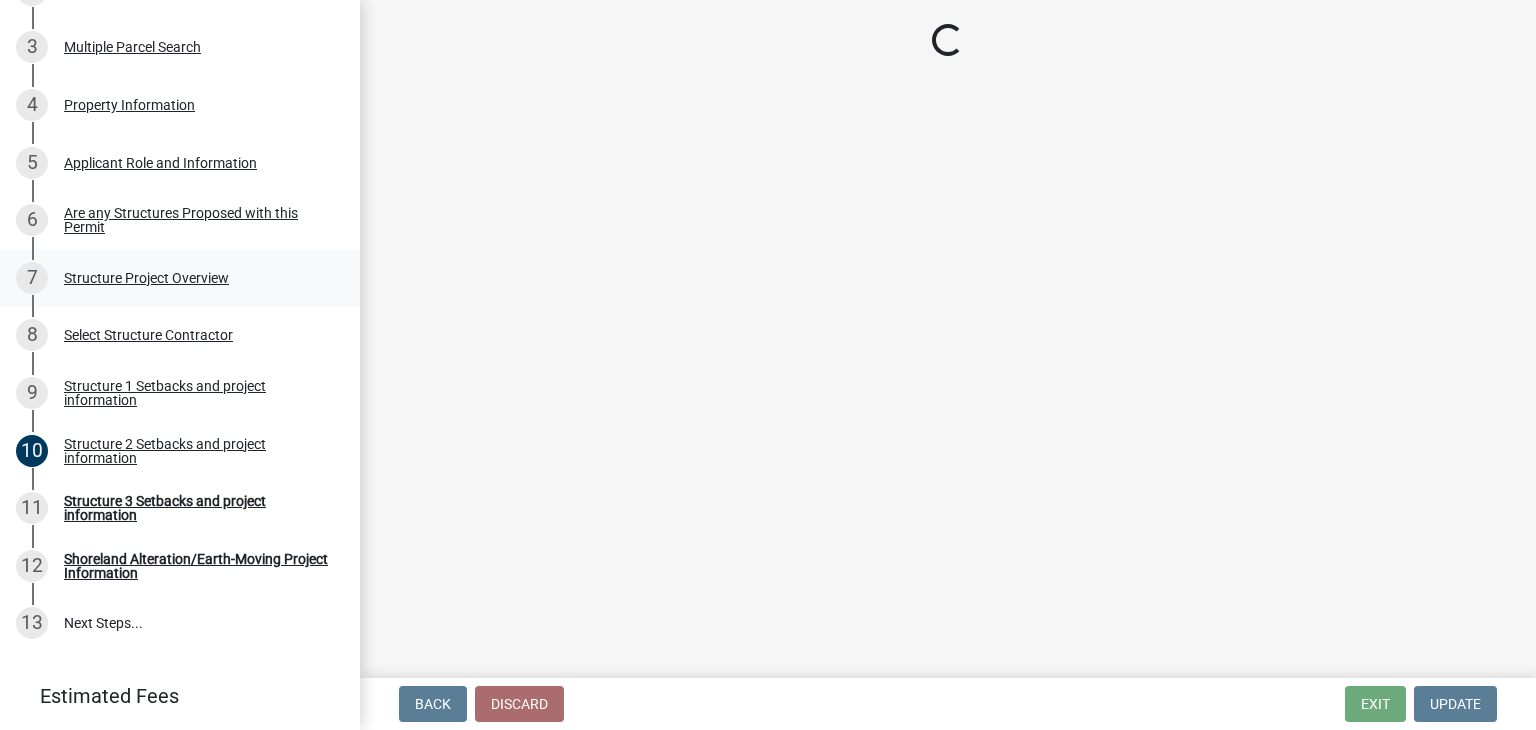scroll, scrollTop: 536, scrollLeft: 0, axis: vertical 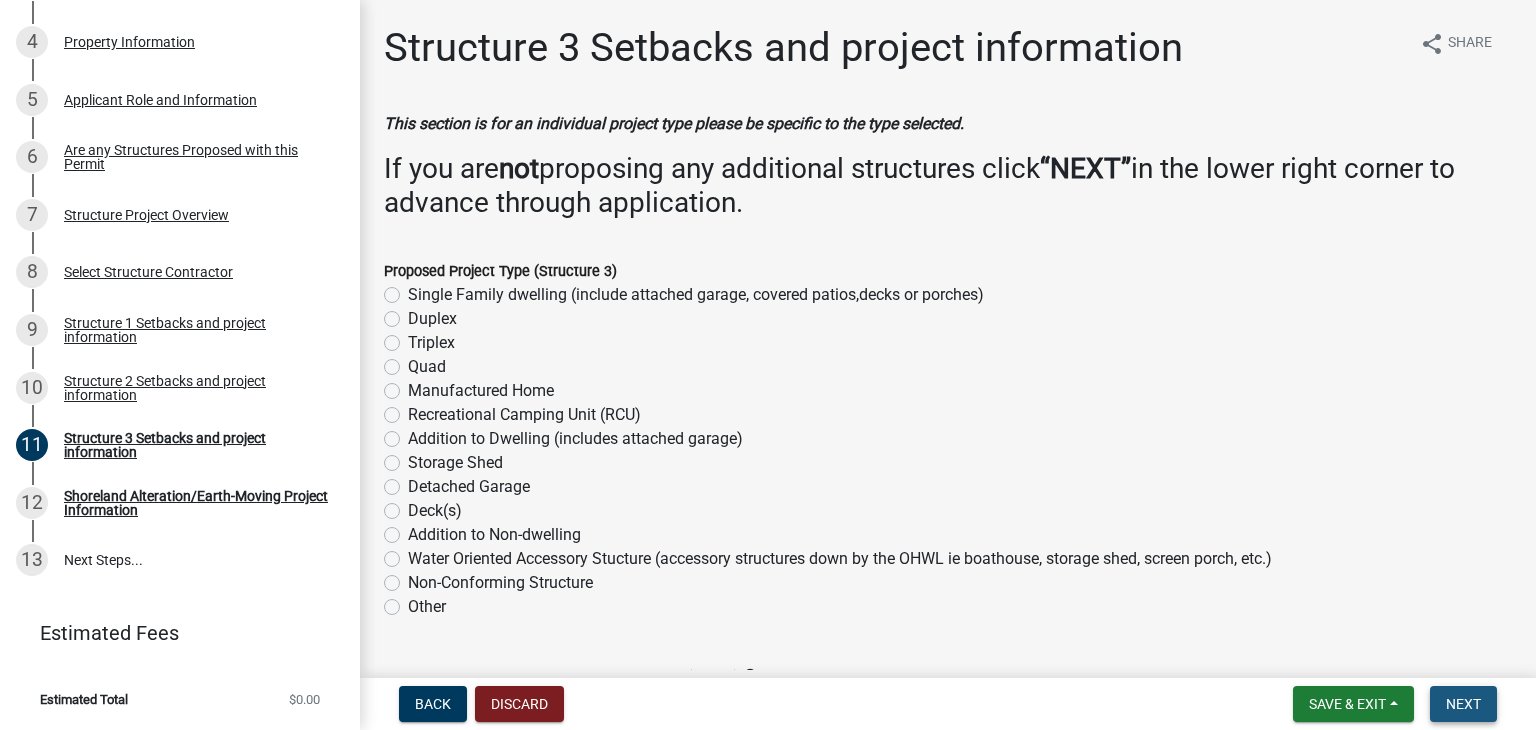 click on "Next" at bounding box center (1463, 704) 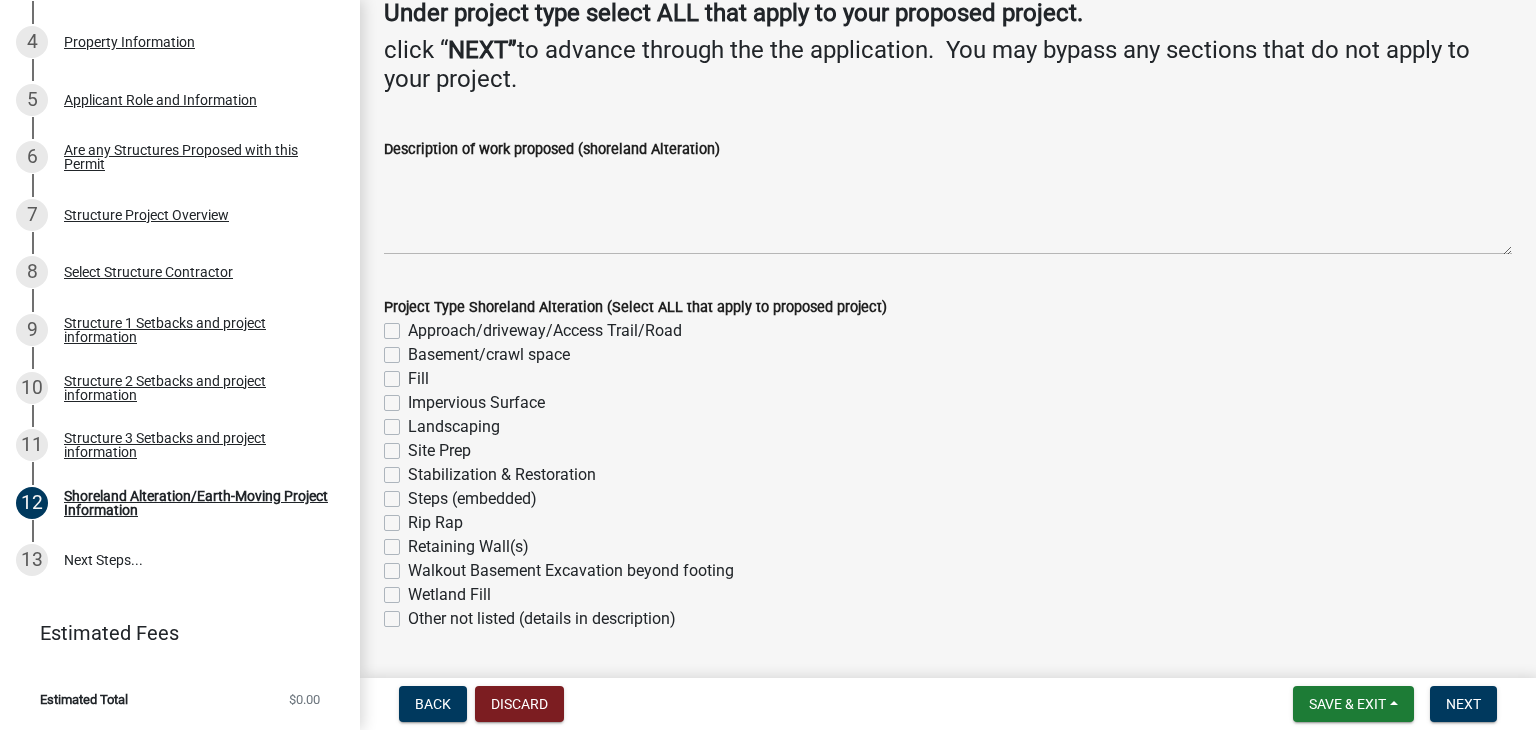 scroll, scrollTop: 200, scrollLeft: 0, axis: vertical 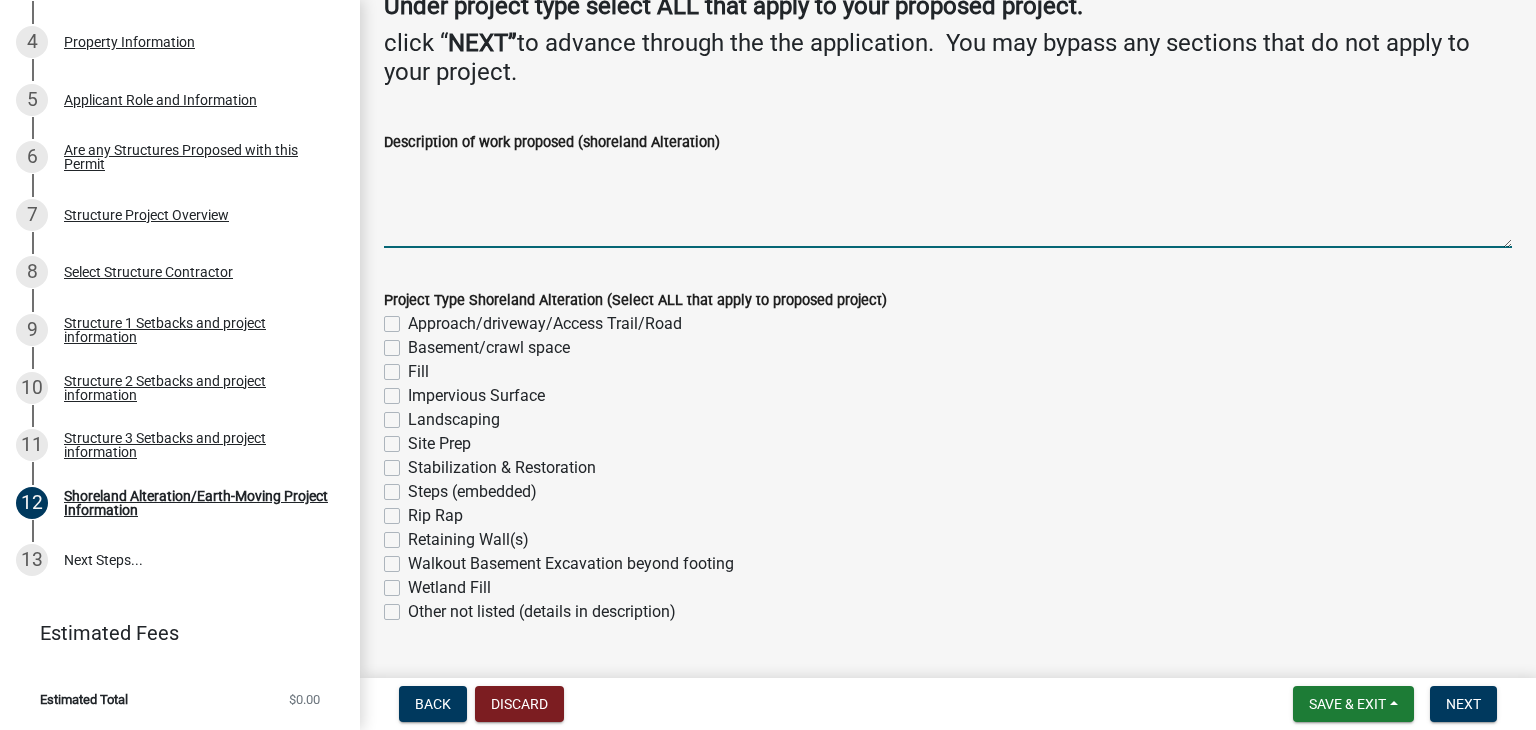 click on "Description of work proposed (shoreland Alteration)" at bounding box center [948, 201] 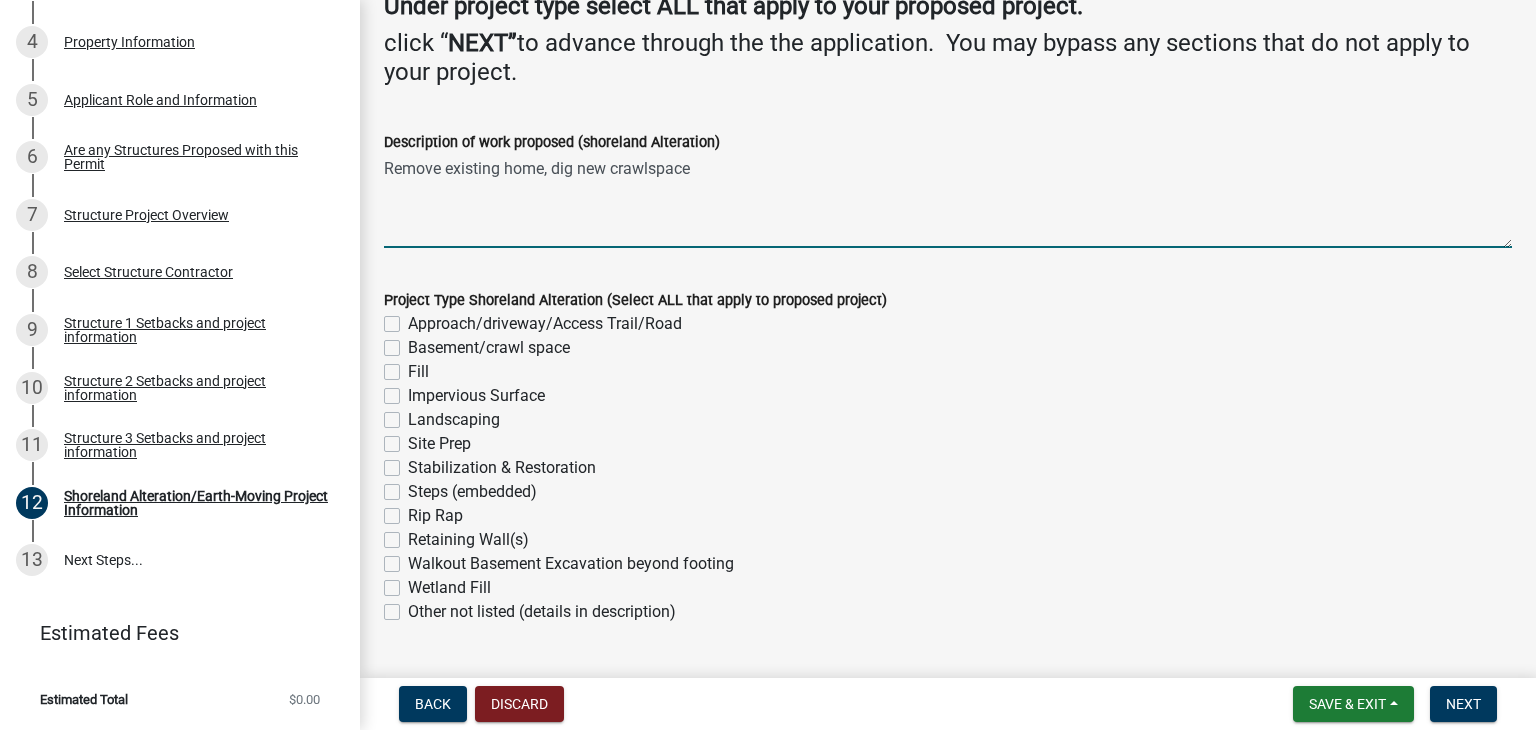 type on "Remove existing home, dig new crawlspace" 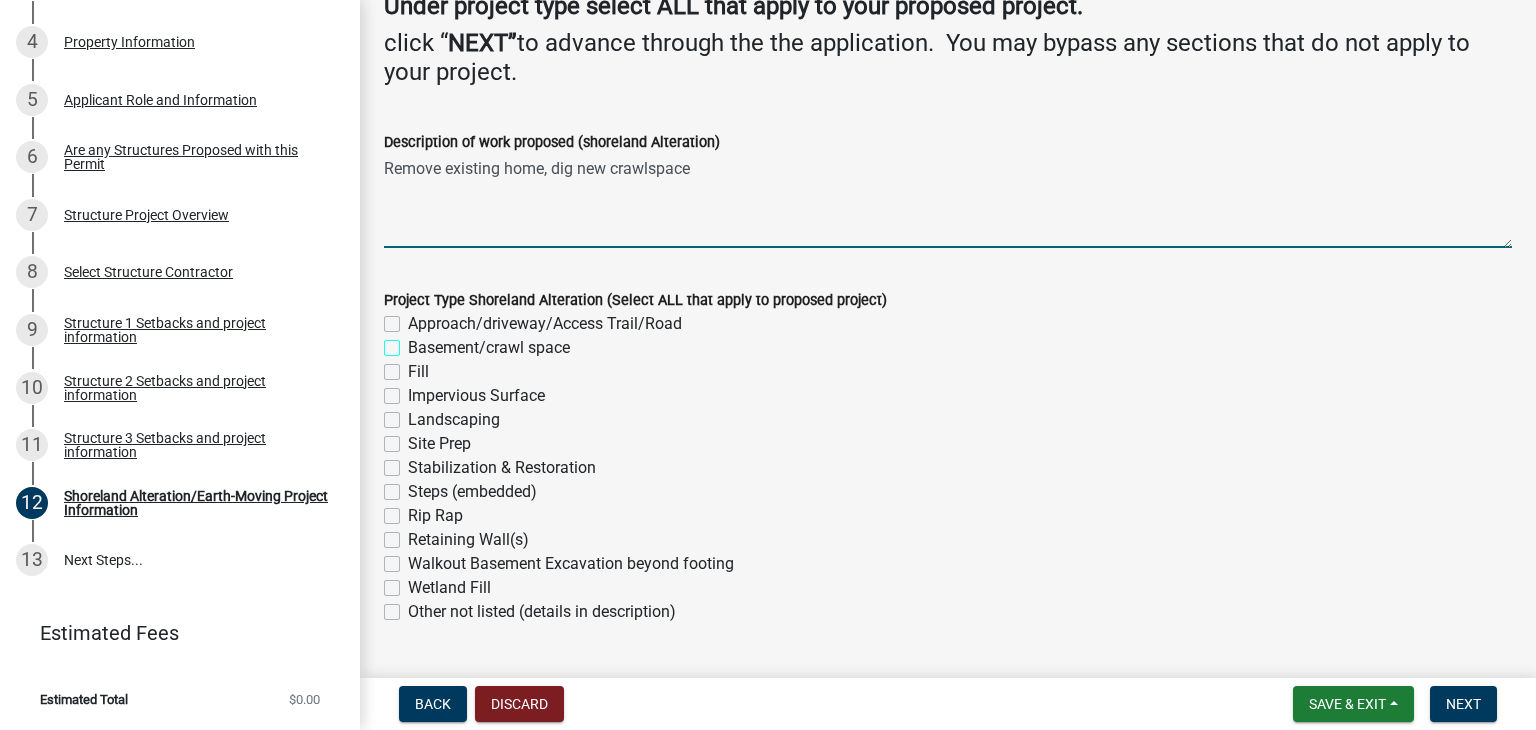 click on "Basement/crawl space" at bounding box center (414, 342) 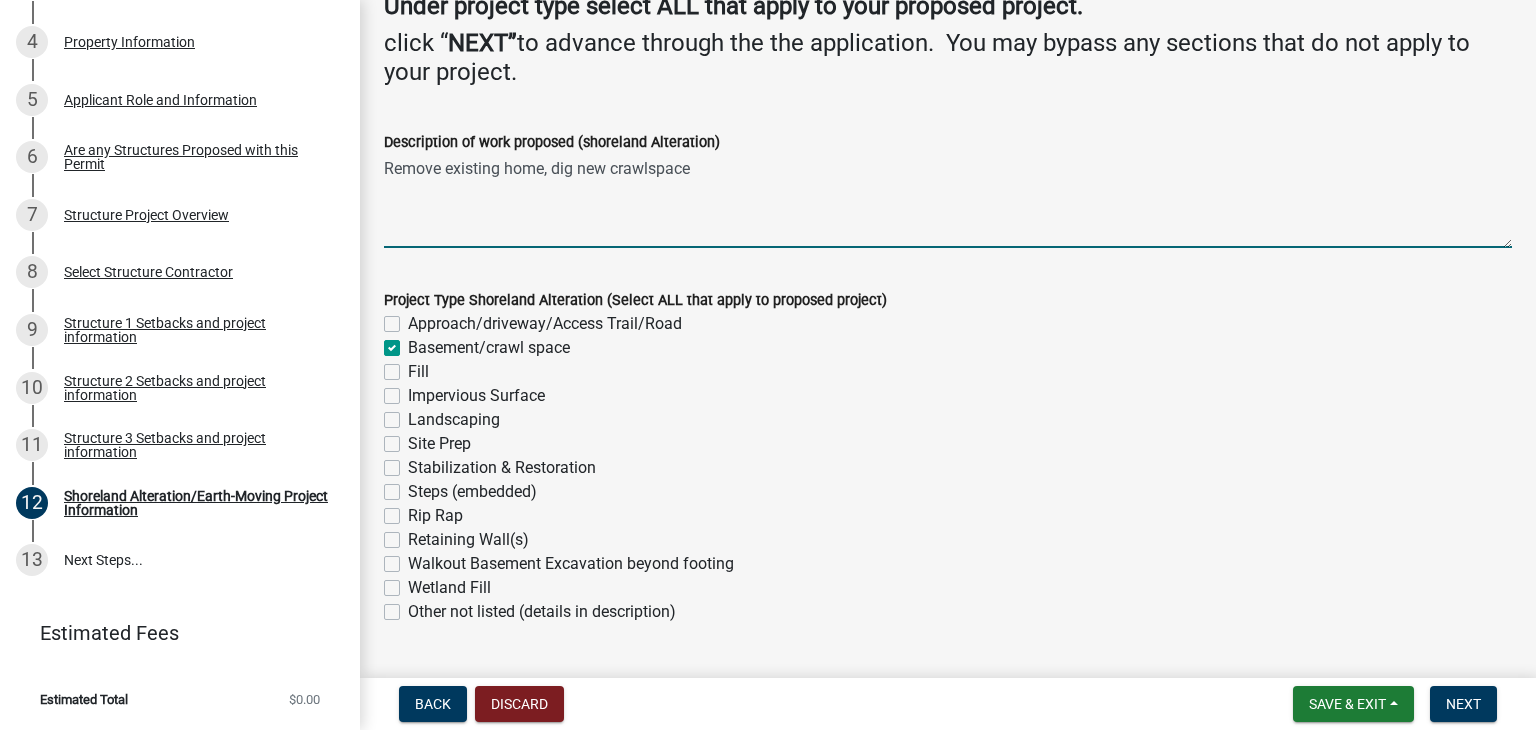checkbox on "false" 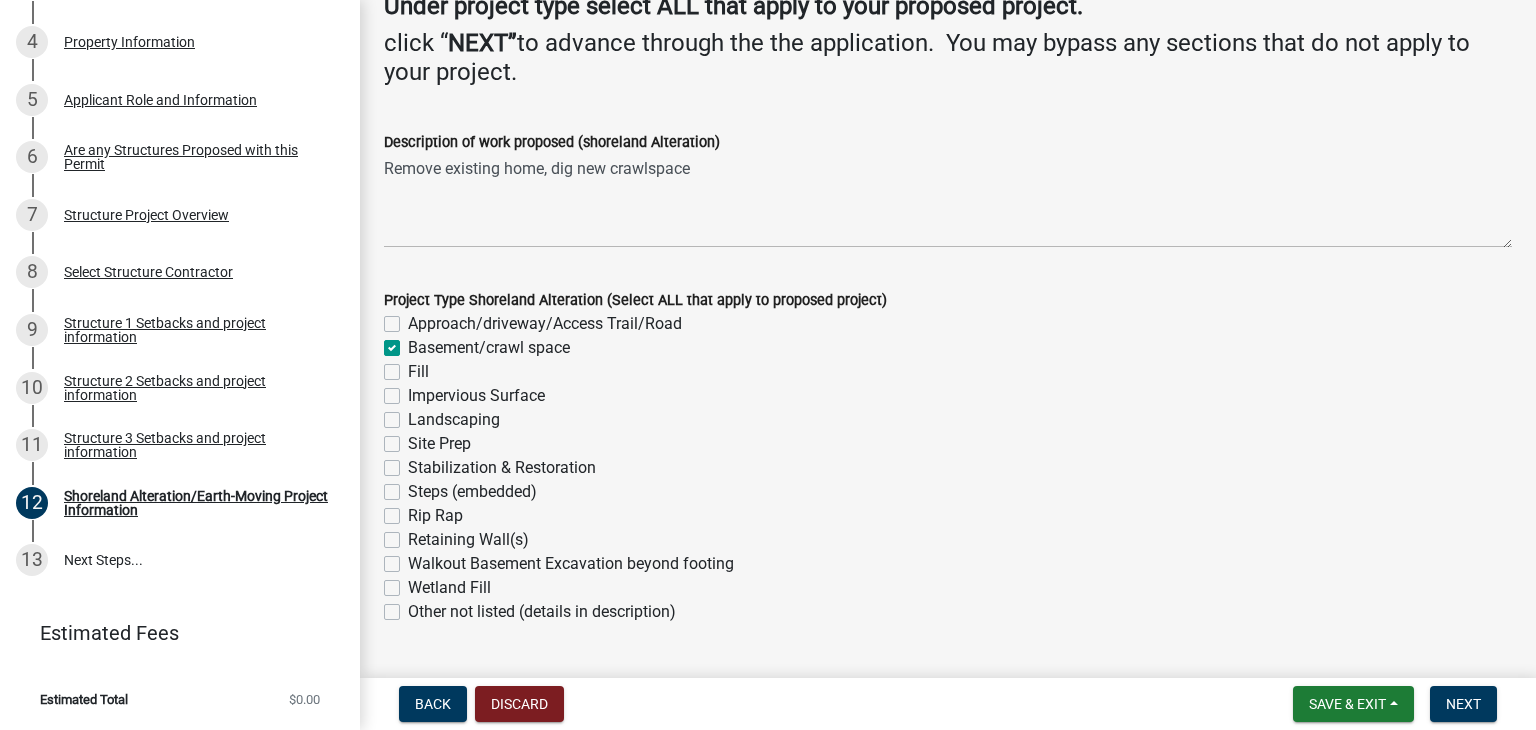 scroll, scrollTop: 364, scrollLeft: 0, axis: vertical 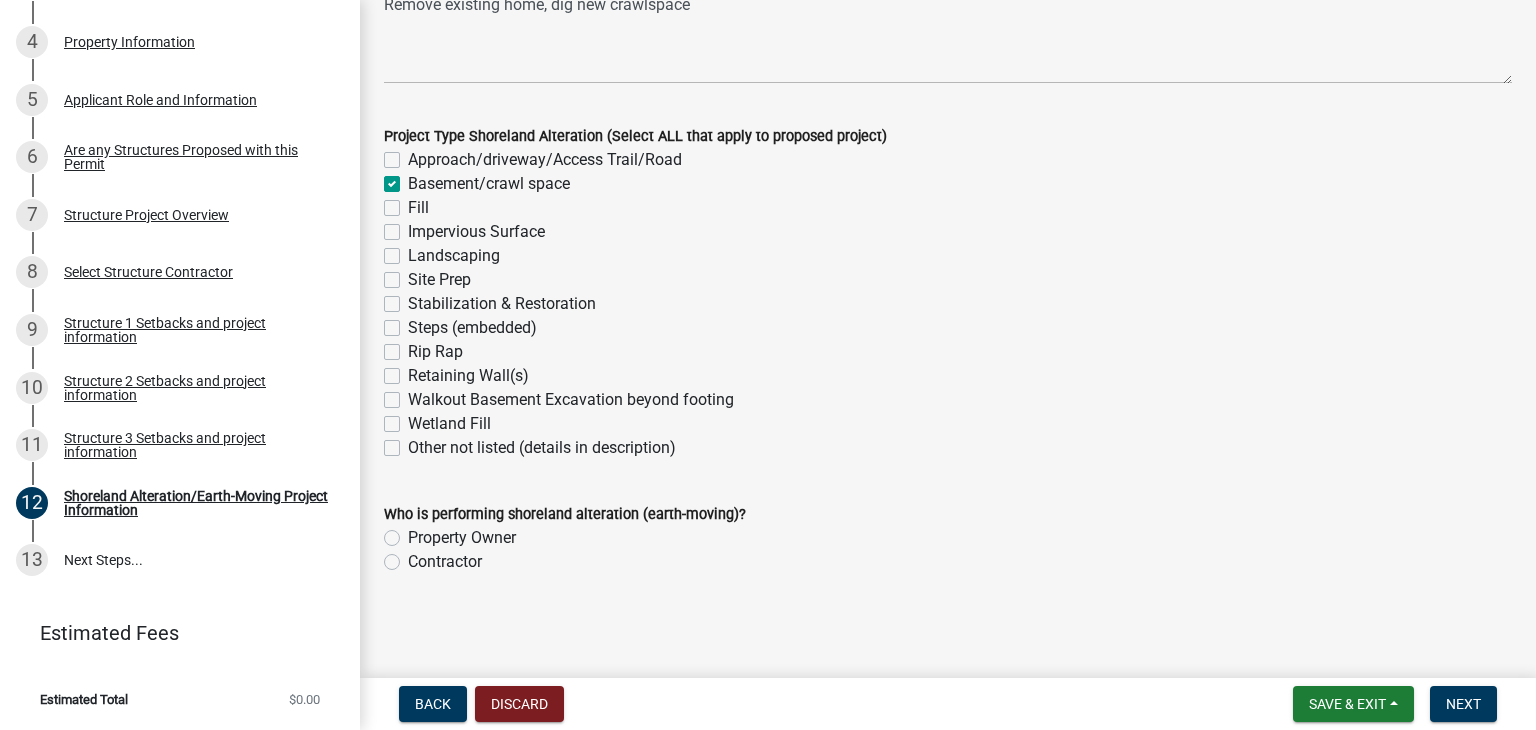 click on "Contractor" 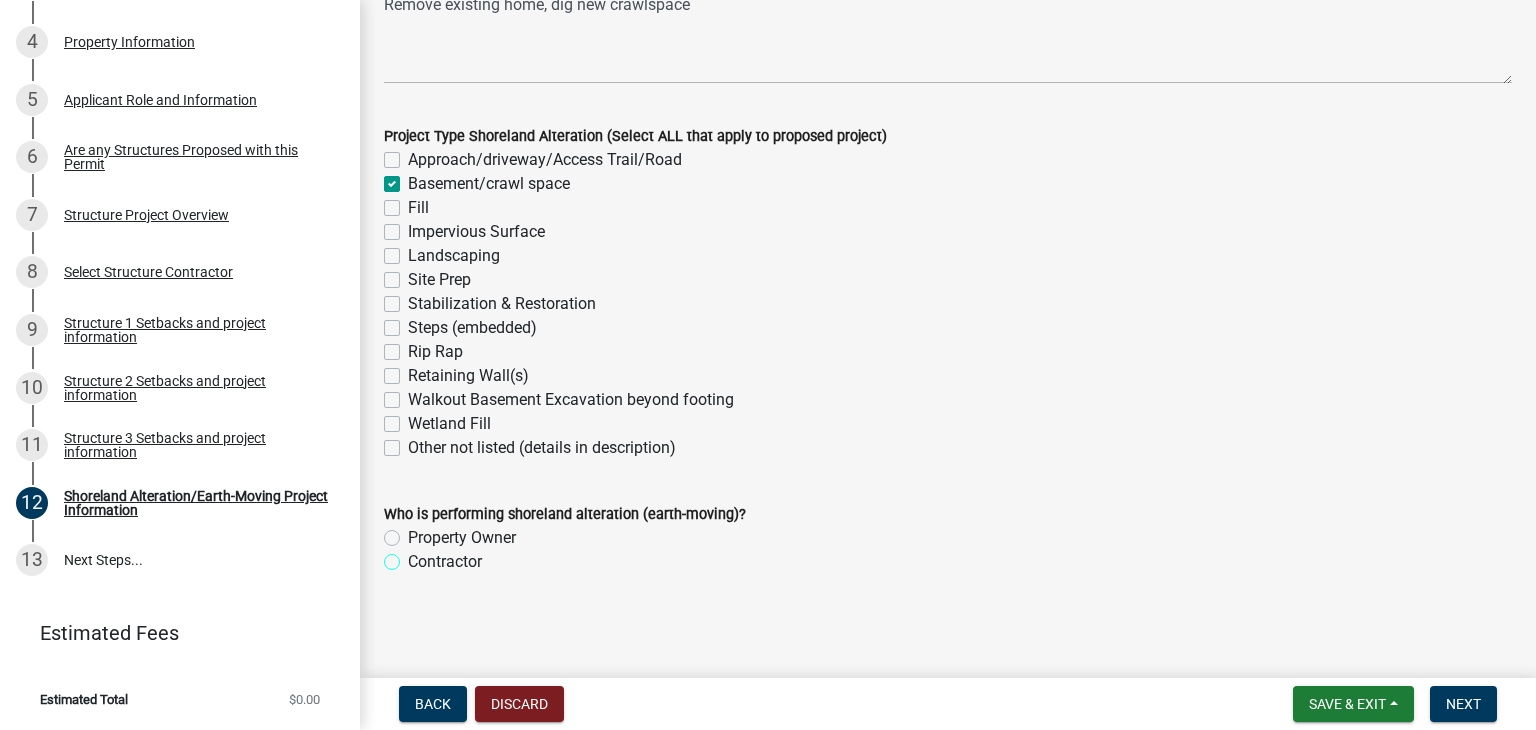 click on "Contractor" at bounding box center (414, 556) 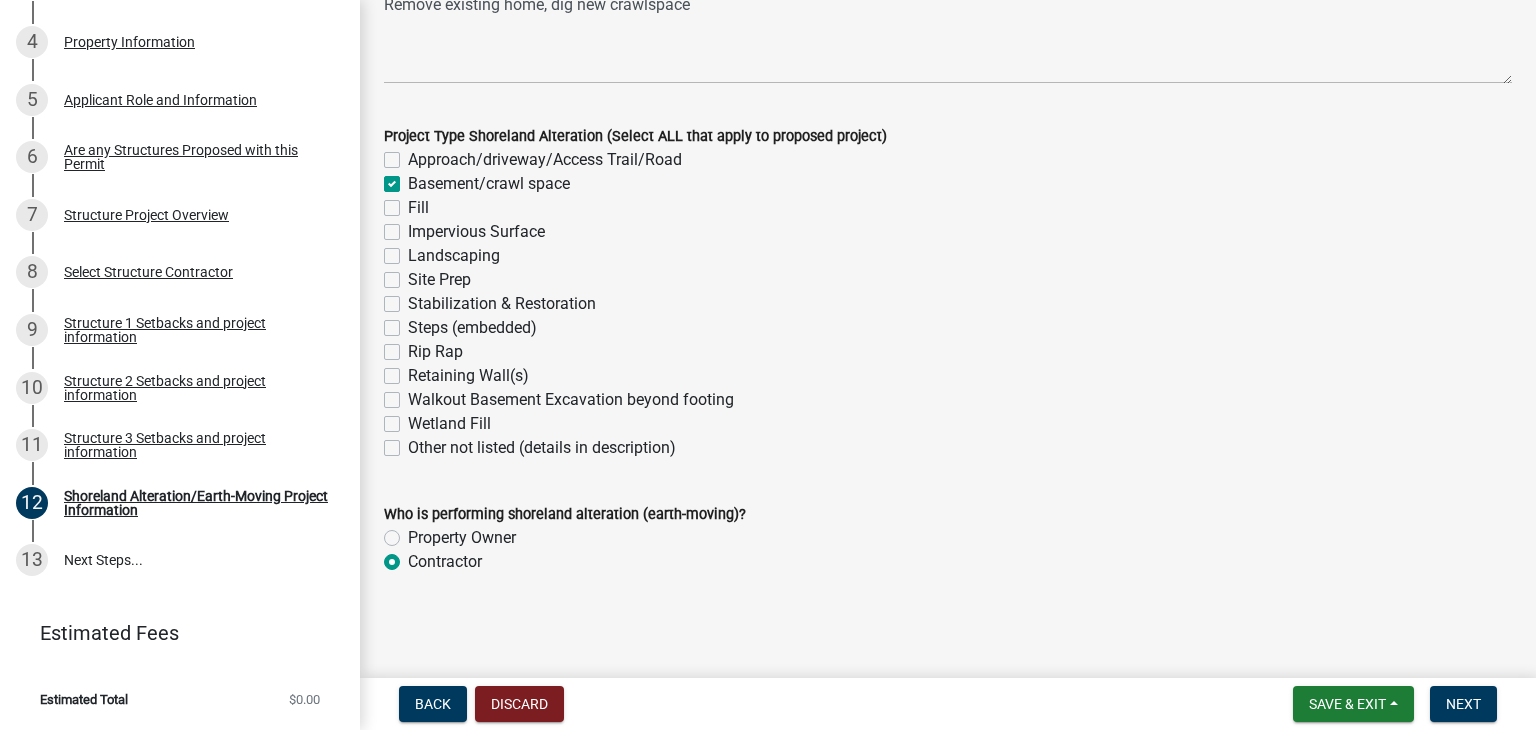 radio on "true" 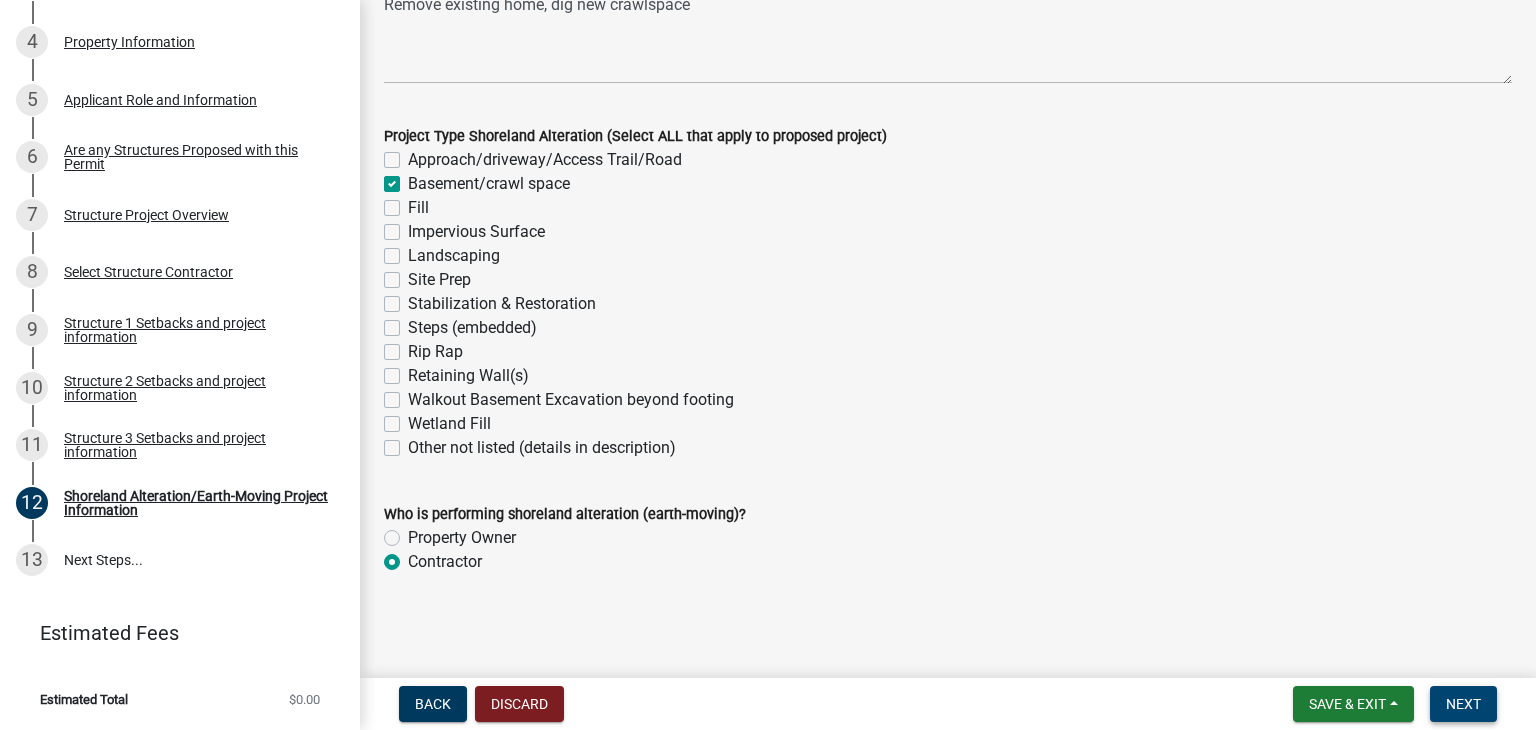 click on "Next" at bounding box center (1463, 704) 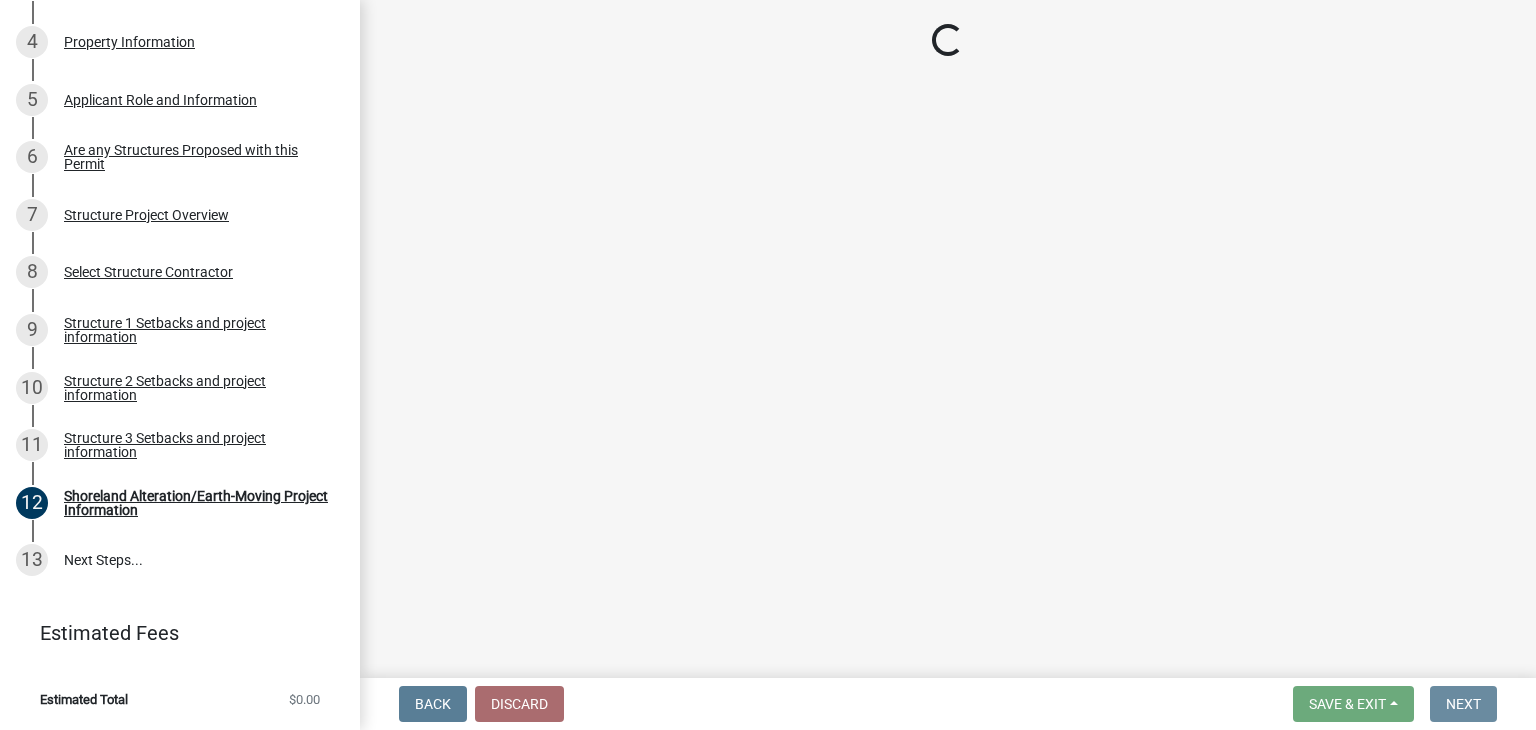 scroll, scrollTop: 0, scrollLeft: 0, axis: both 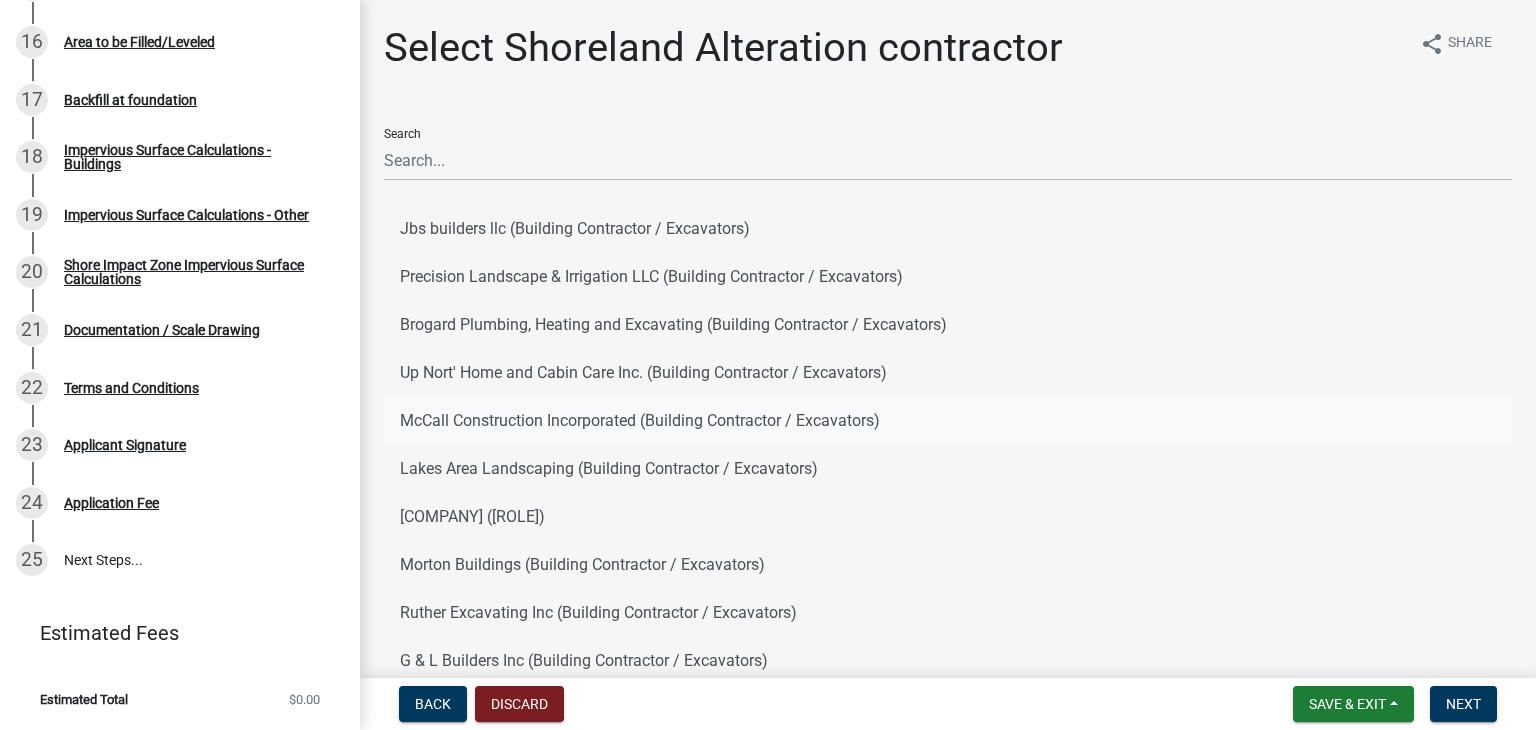 click on "McCall Construction Incorporated (Building Contractor / Excavators)" 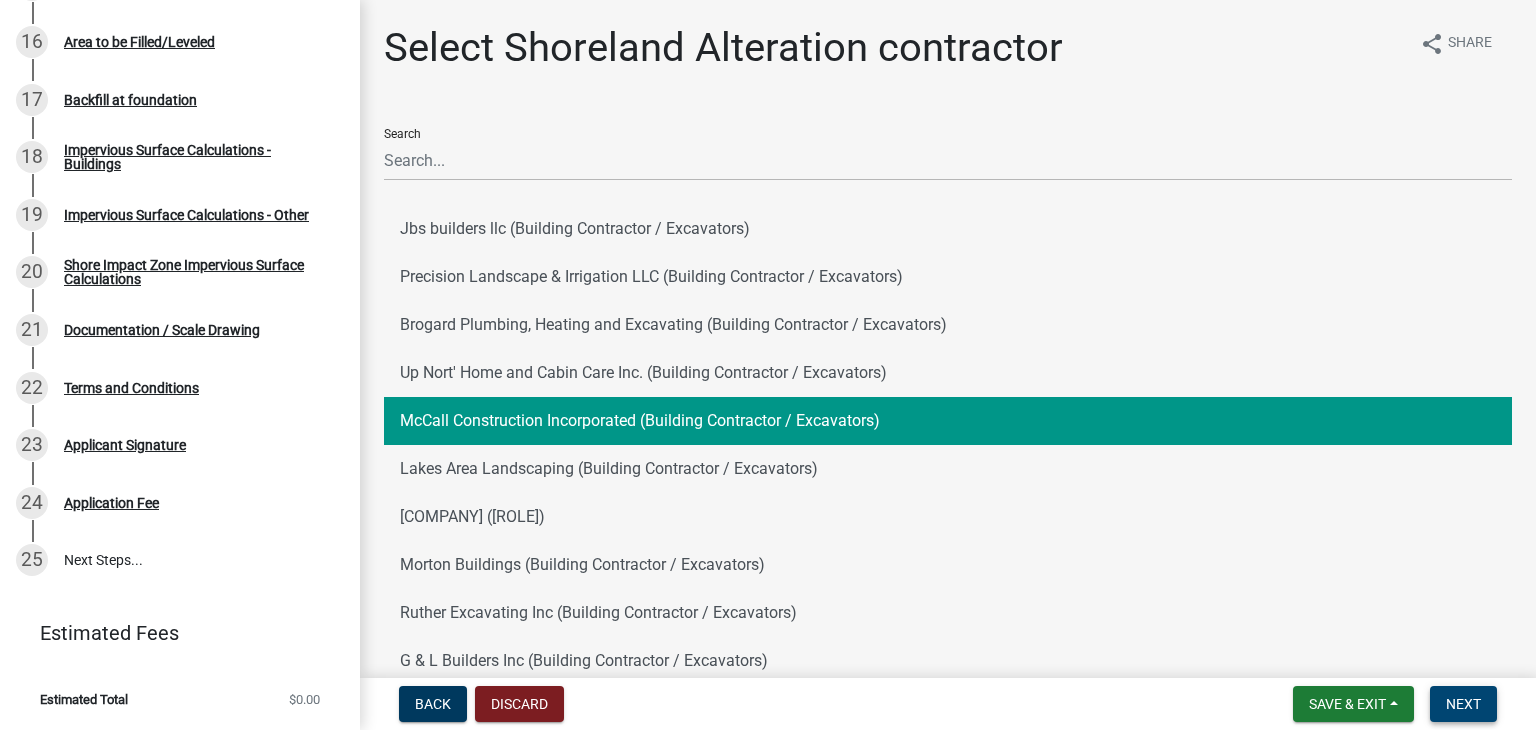 click on "Next" at bounding box center [1463, 704] 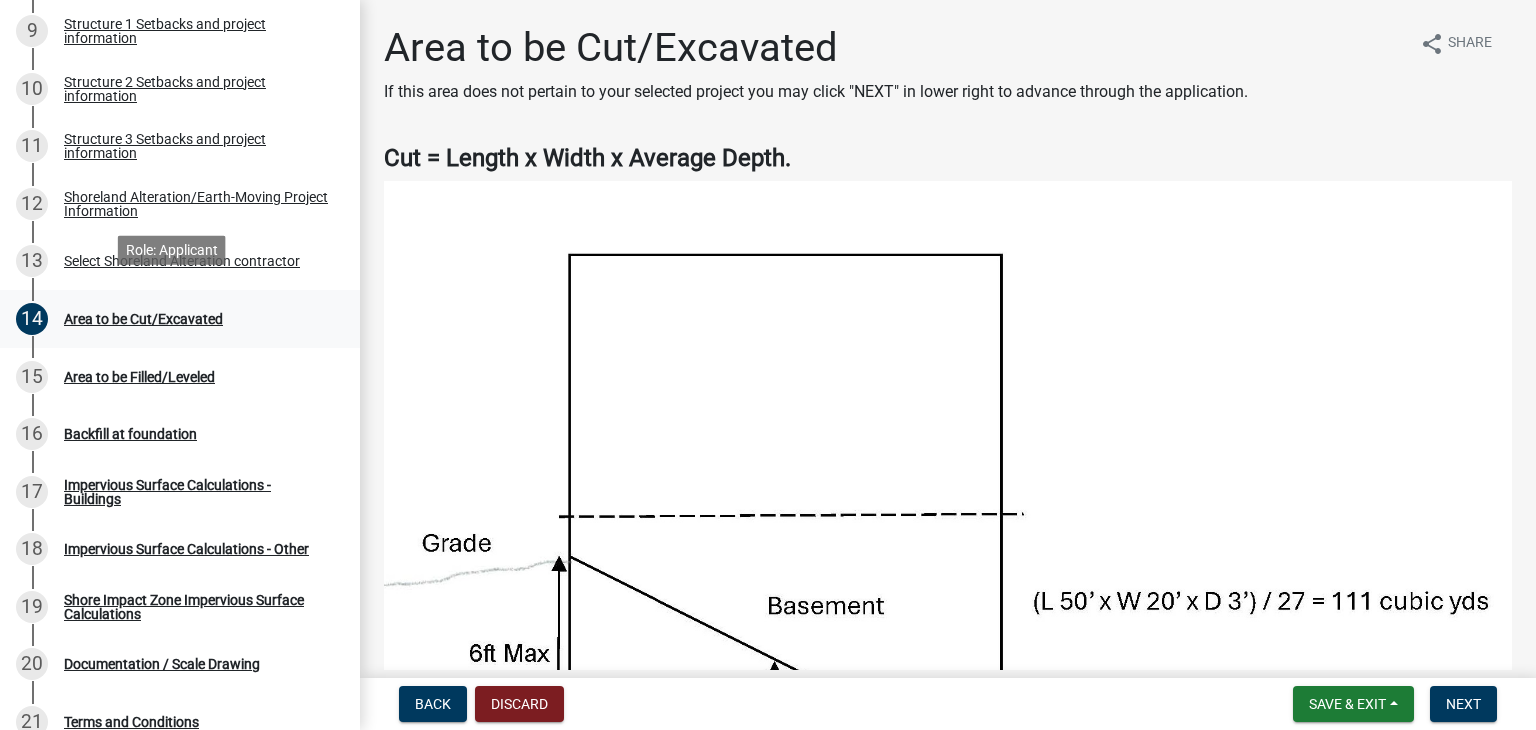 scroll, scrollTop: 869, scrollLeft: 0, axis: vertical 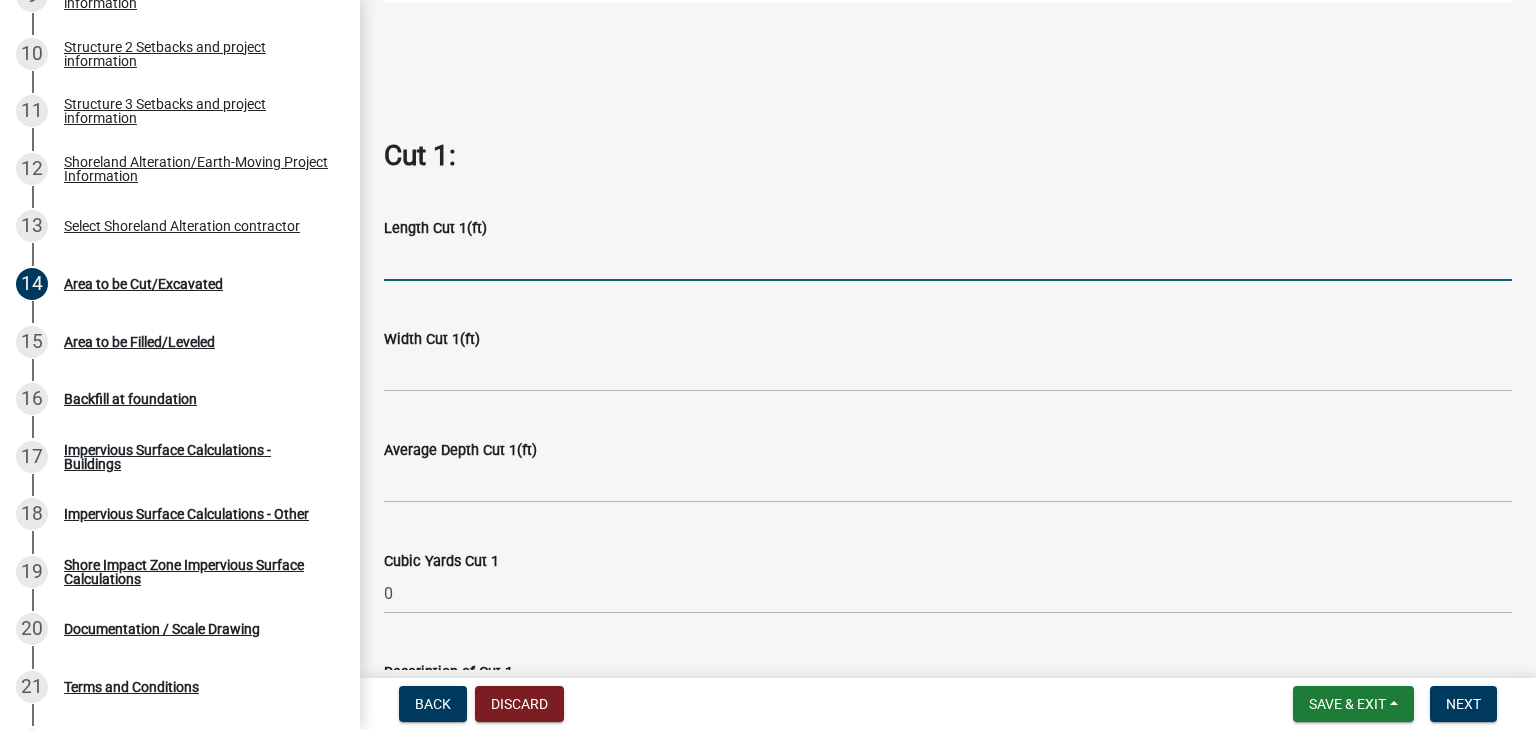 click 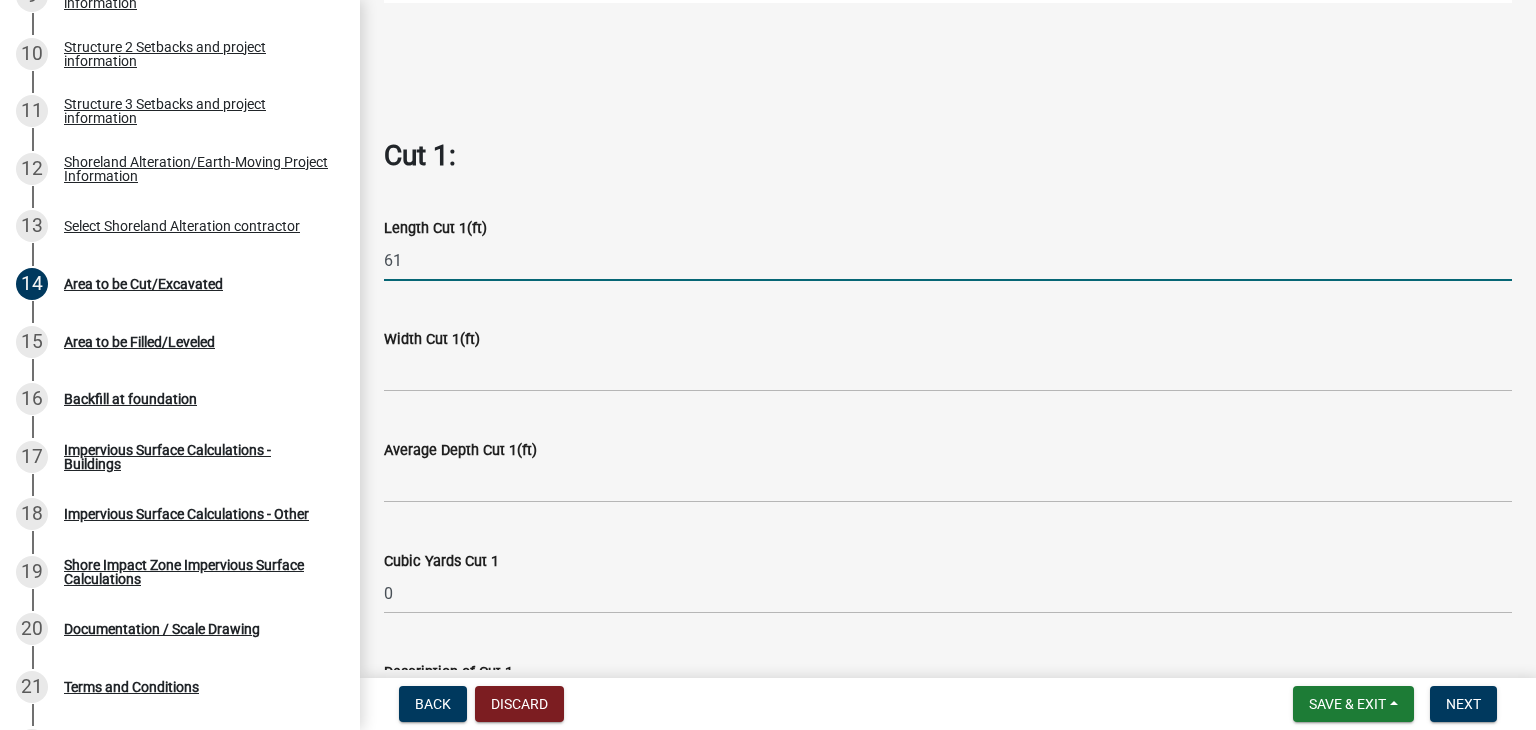 type on "61" 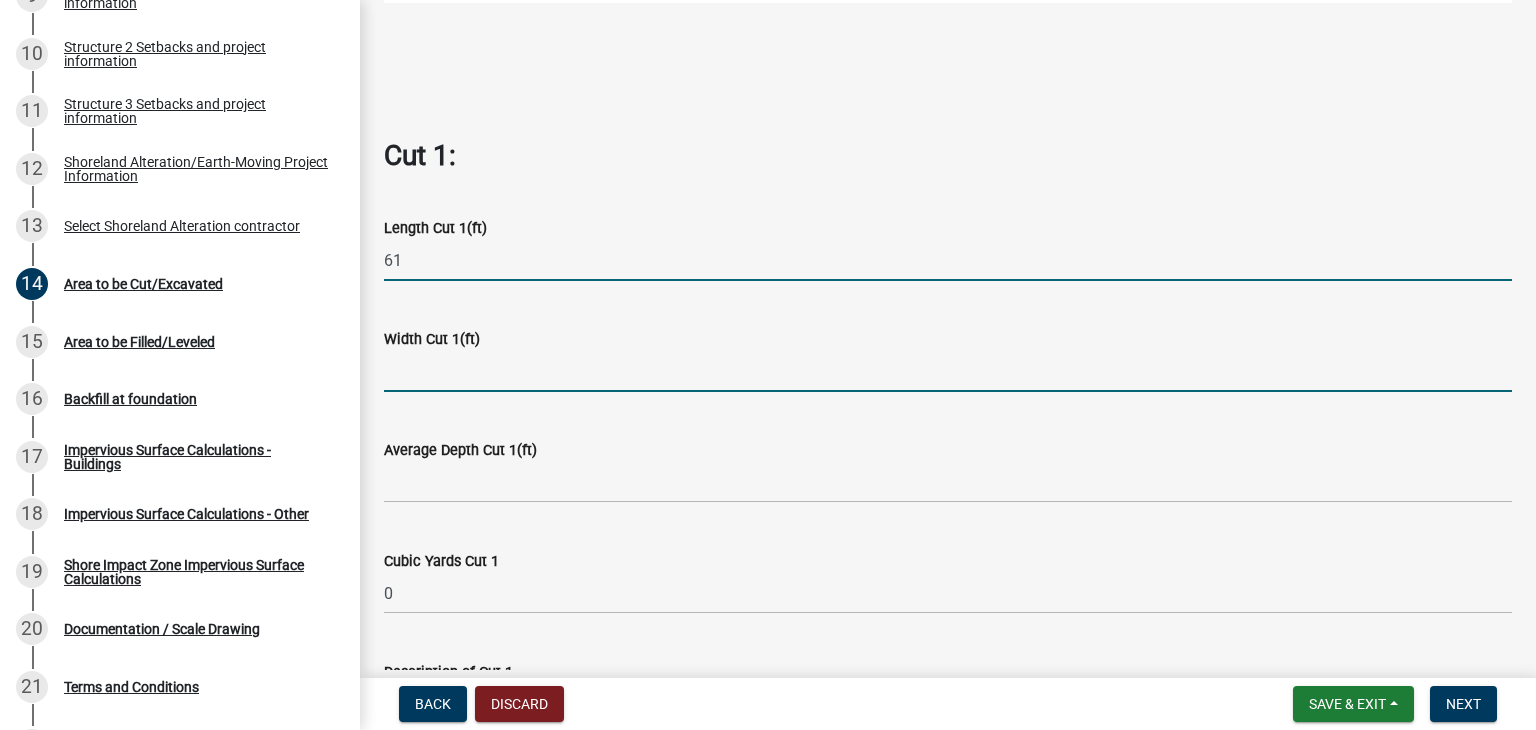 click 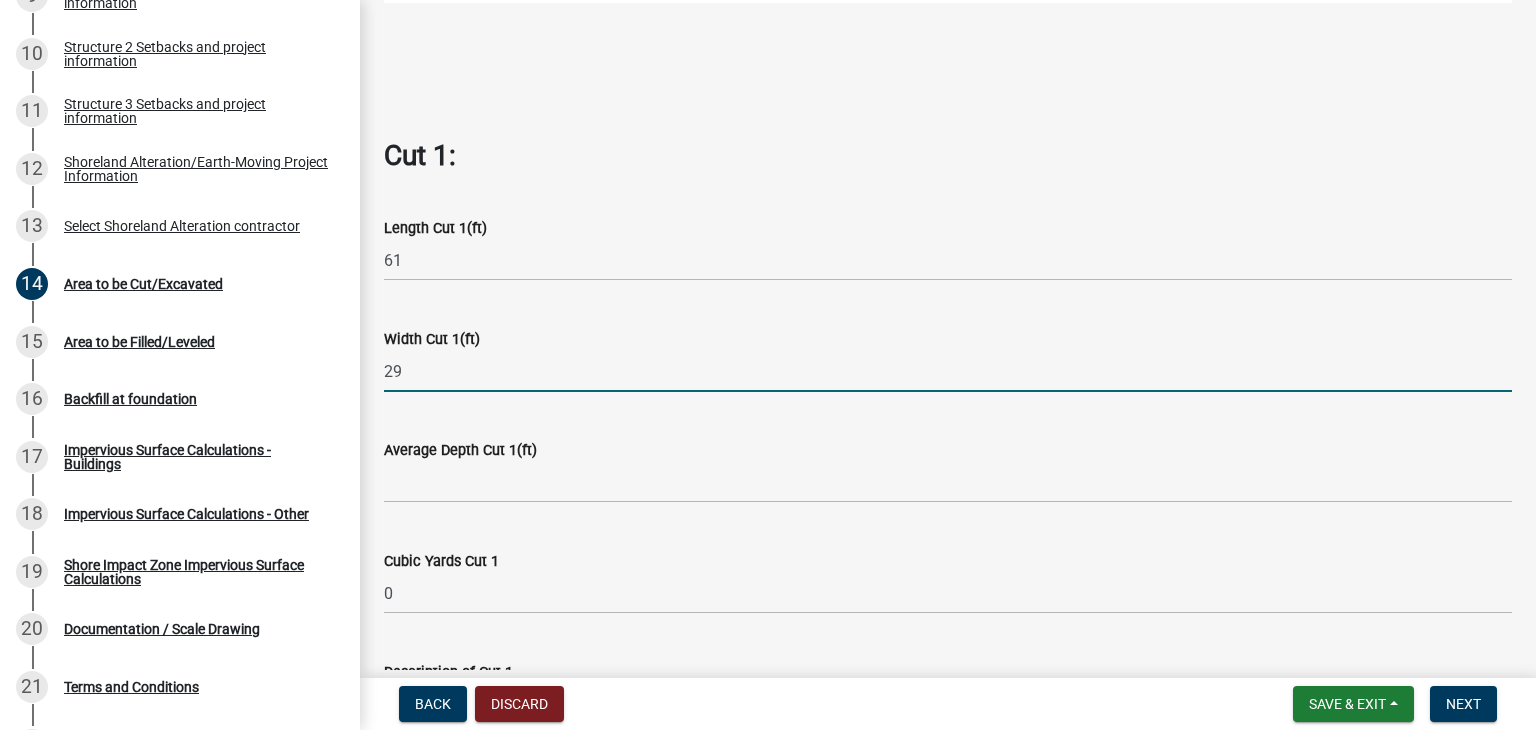 type on "29" 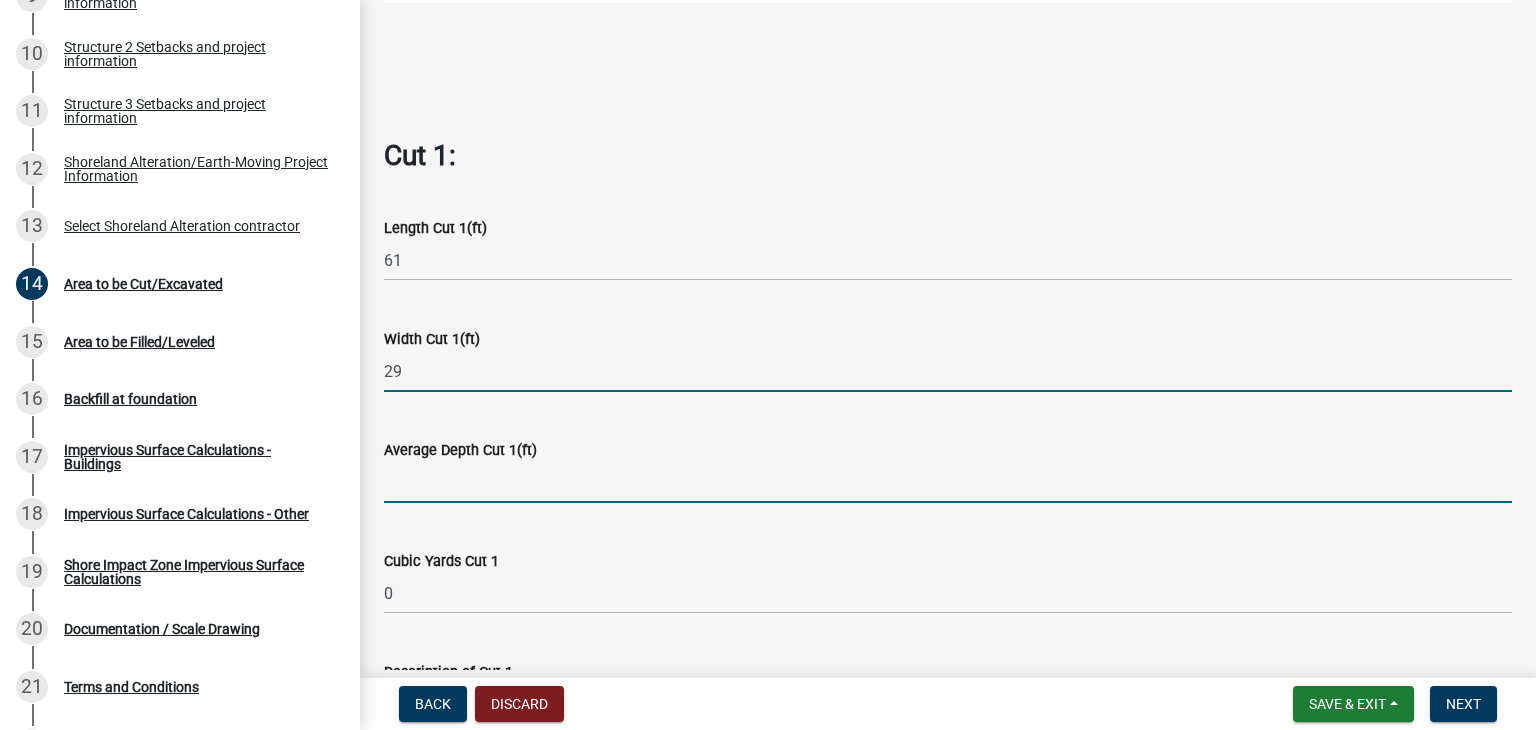 click 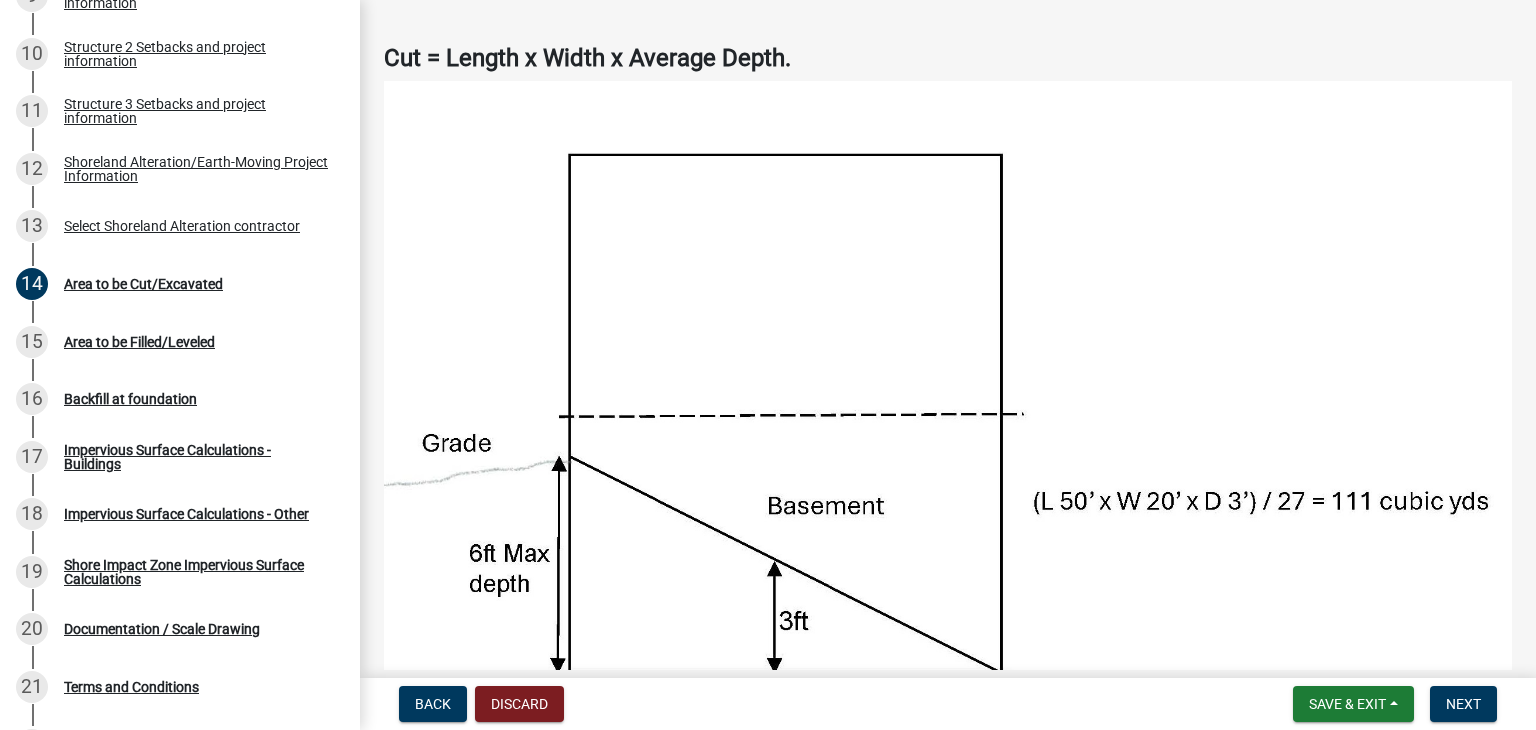 scroll, scrollTop: 0, scrollLeft: 0, axis: both 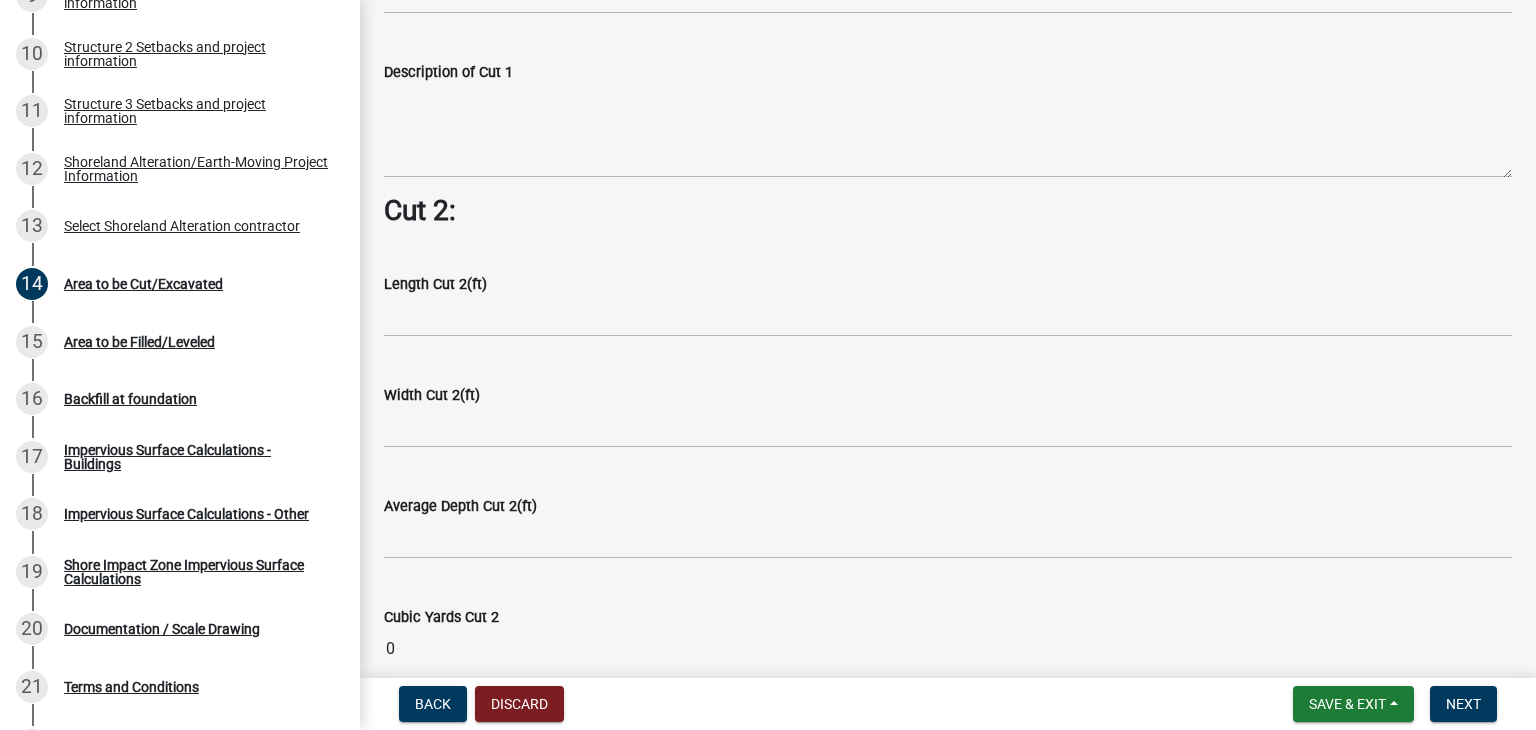 type on "2" 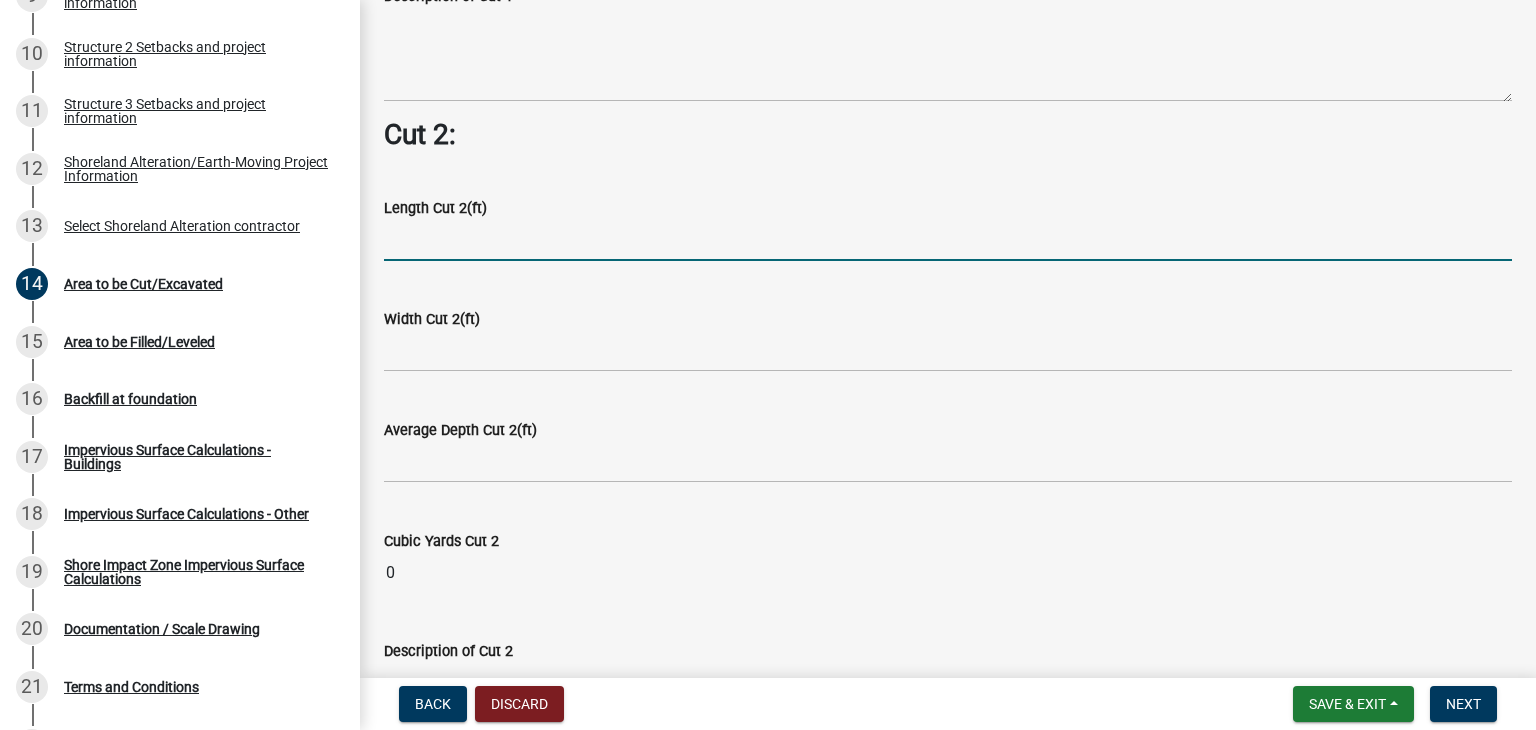 click on "Cut = Length x Width x Average Depth.         Cut 1:  Length Cut 1(ft)  61  Width Cut 1(ft)  29  Average Depth Cut 1(ft)  2  Cubic Yards Cut 1  Loading... Loading...  Description of Cut 1   Cut 2:  Length Cut 2(ft)   Width Cut 2(ft)   Average Depth Cut 2(ft)   Cubic Yards Cut 2  0  Description of Cut 2   Cut 3:  Length Cut 3(ft)   Width Cut 3(ft)   Average Depth Cut 3(ft)   Cubic Yards Cut 3  0  Description of Cut 3   Total Cut   0" 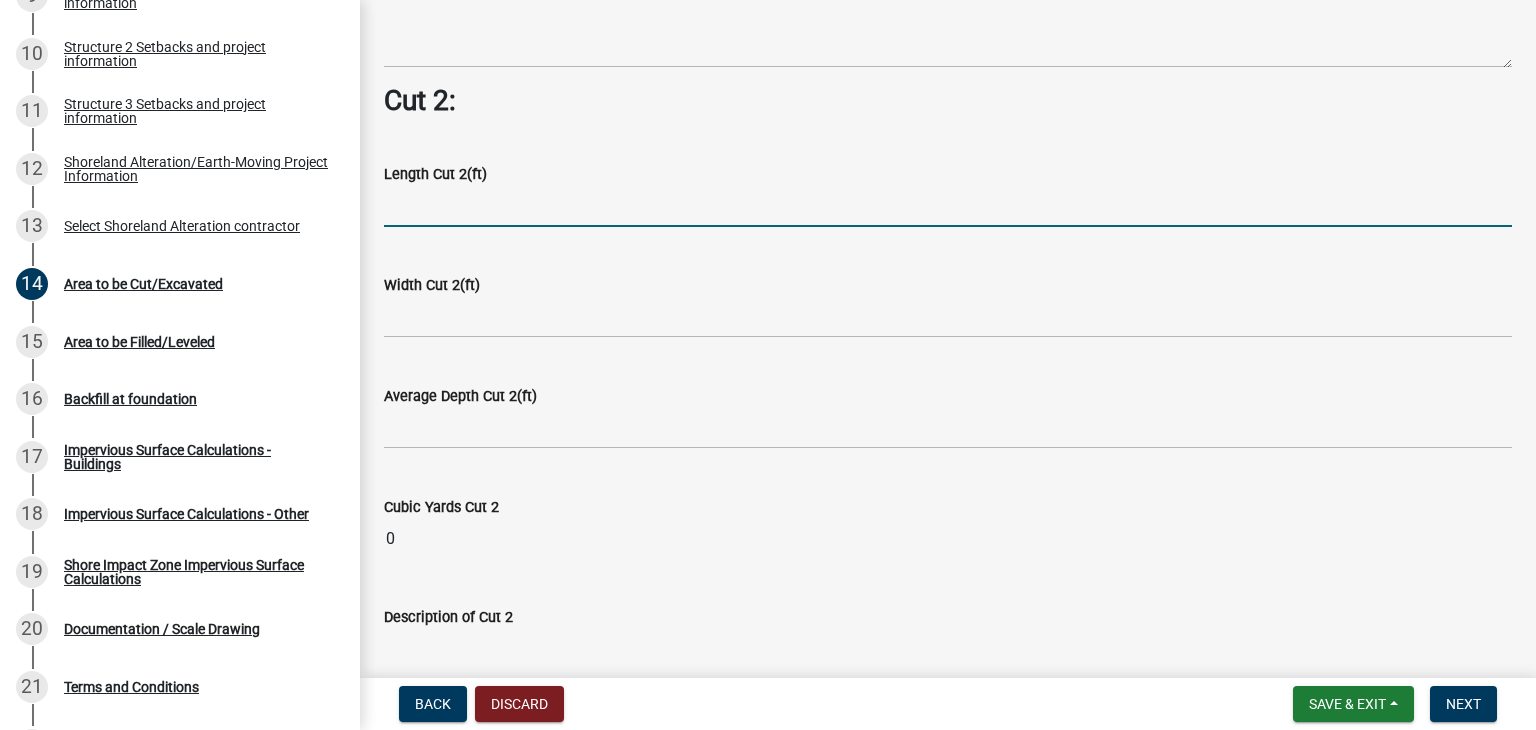scroll, scrollTop: 1611, scrollLeft: 0, axis: vertical 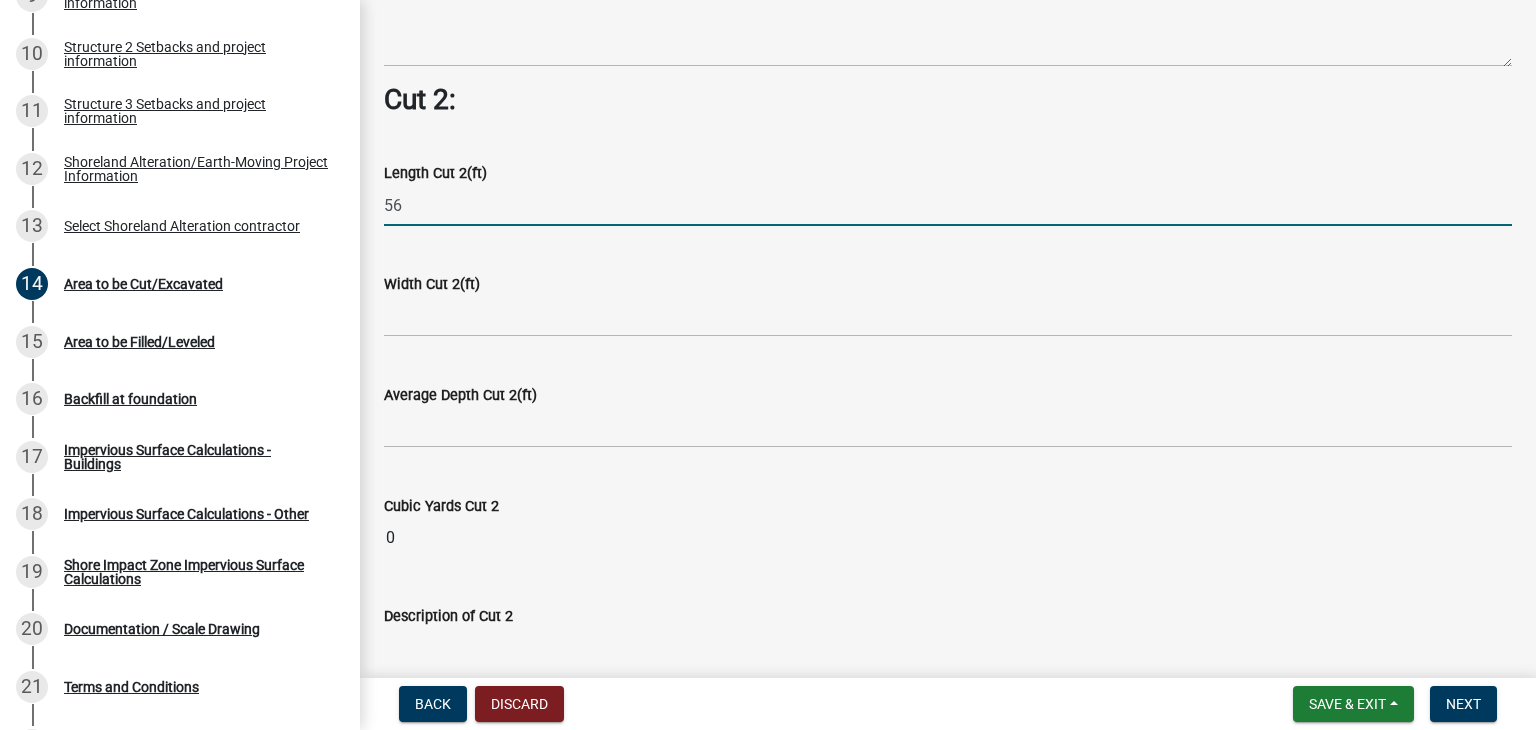 type on "56" 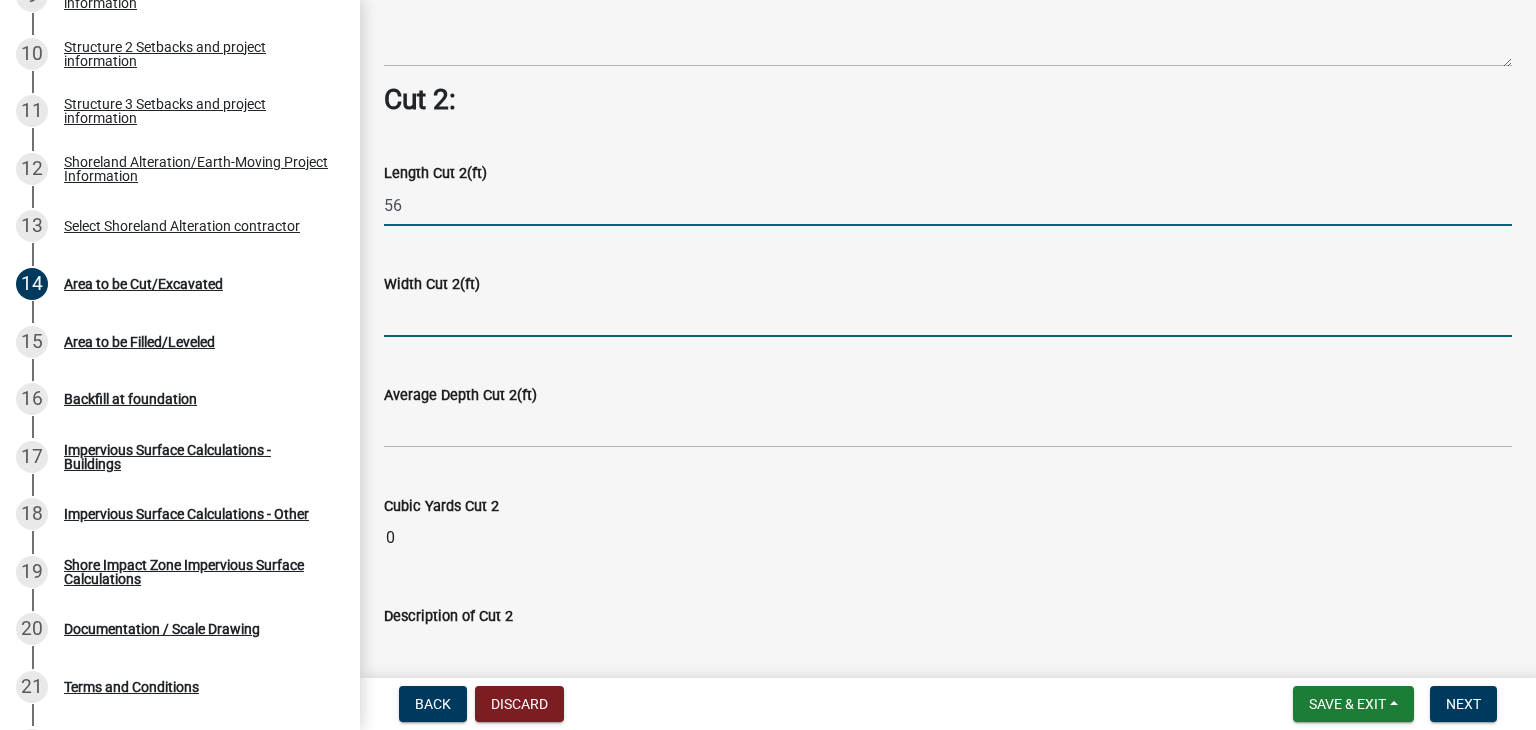 click 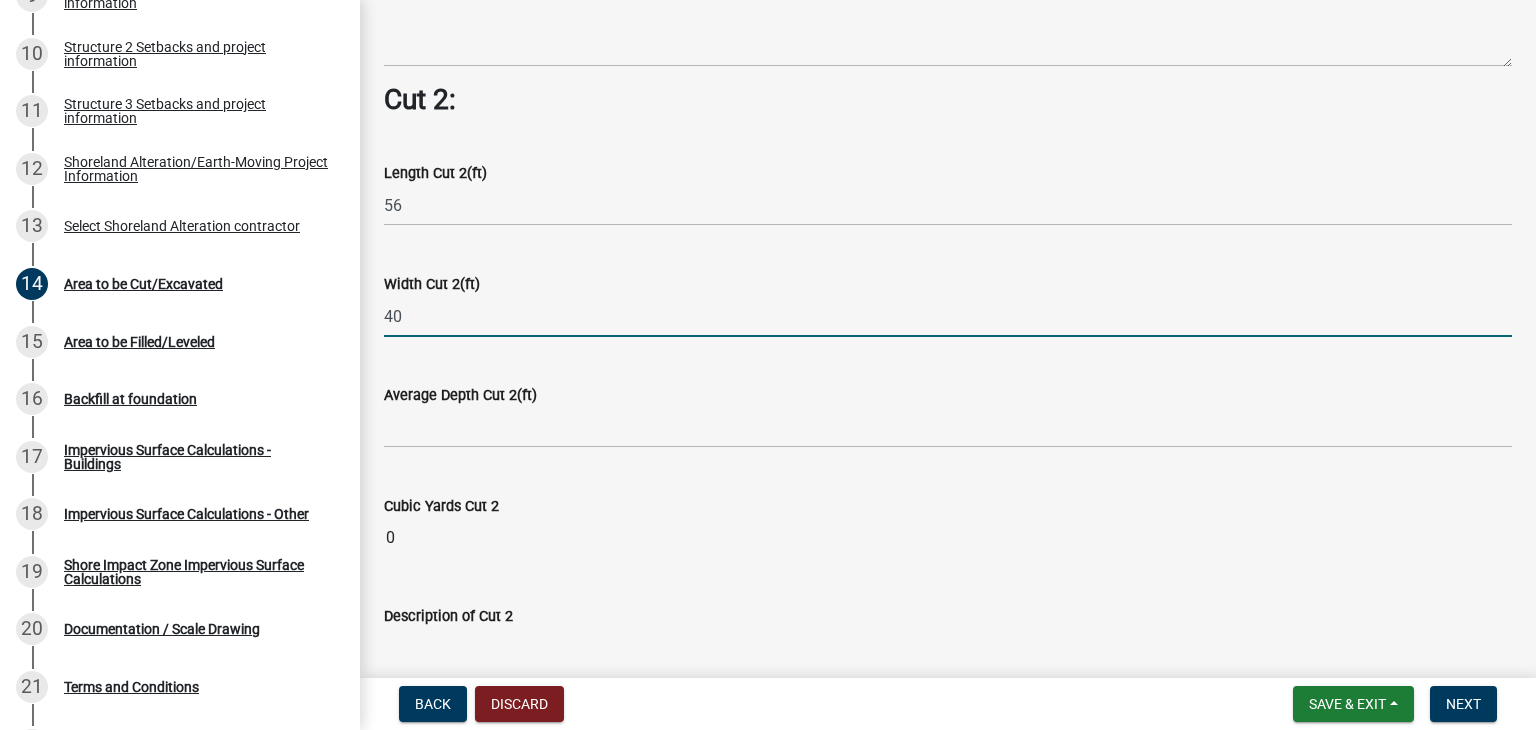 type on "40" 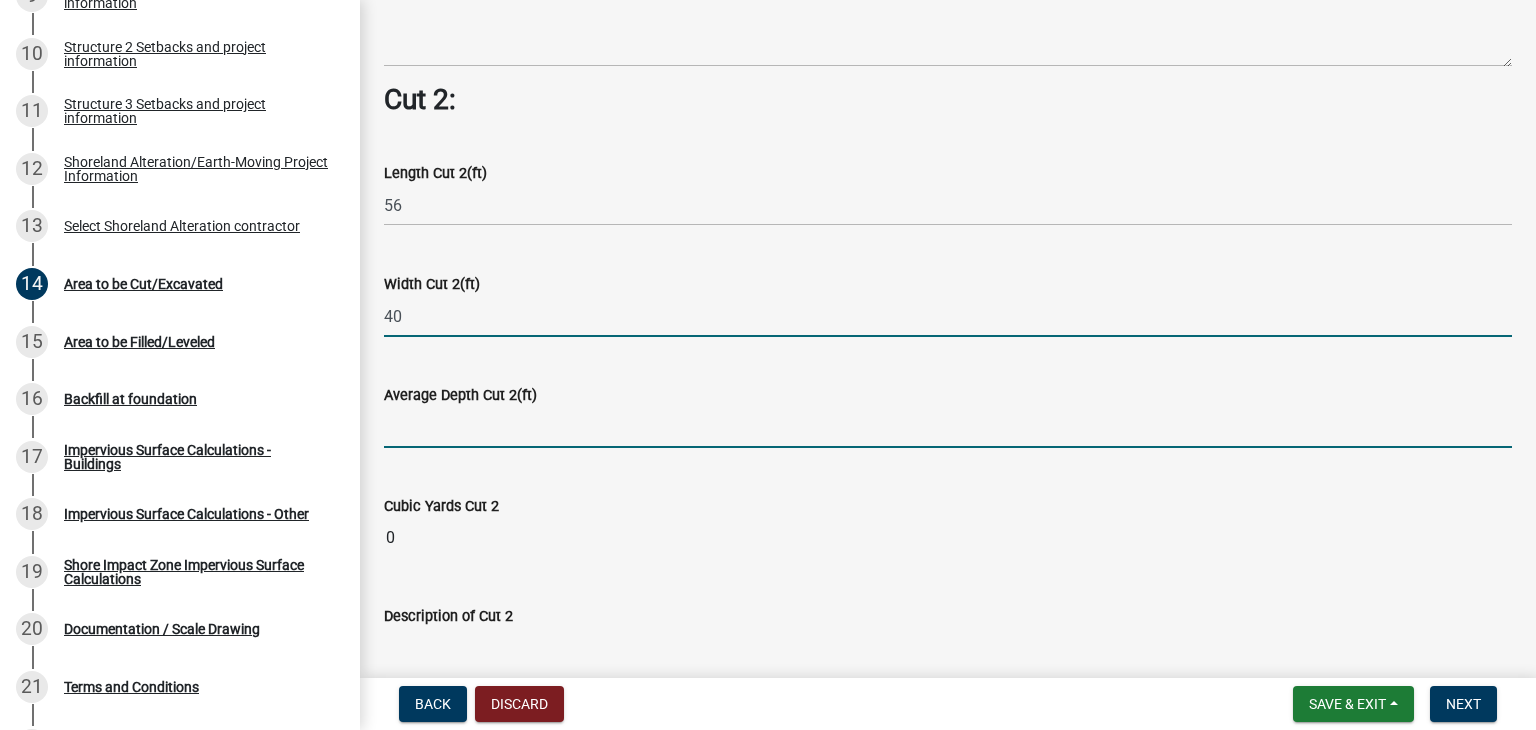 click 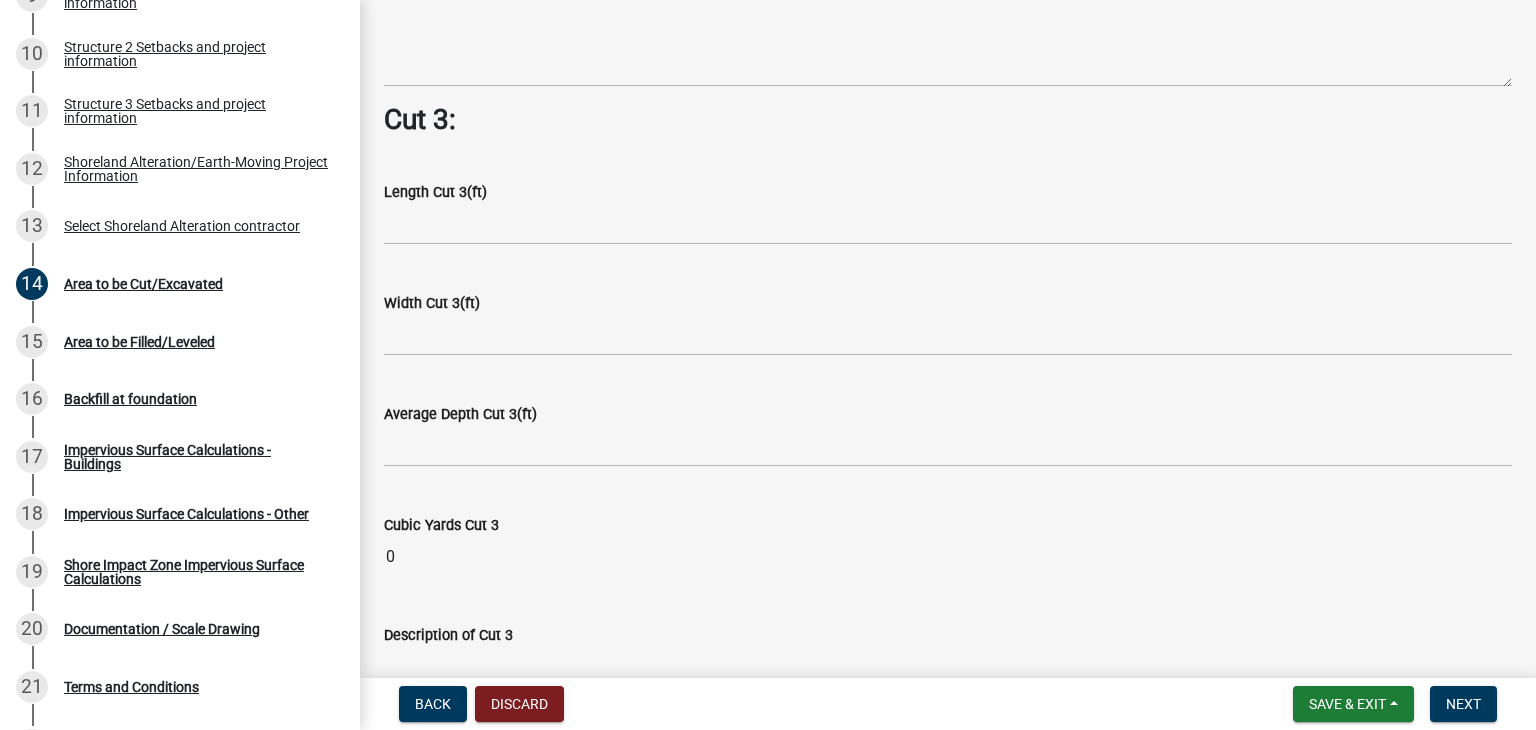 scroll, scrollTop: 2511, scrollLeft: 0, axis: vertical 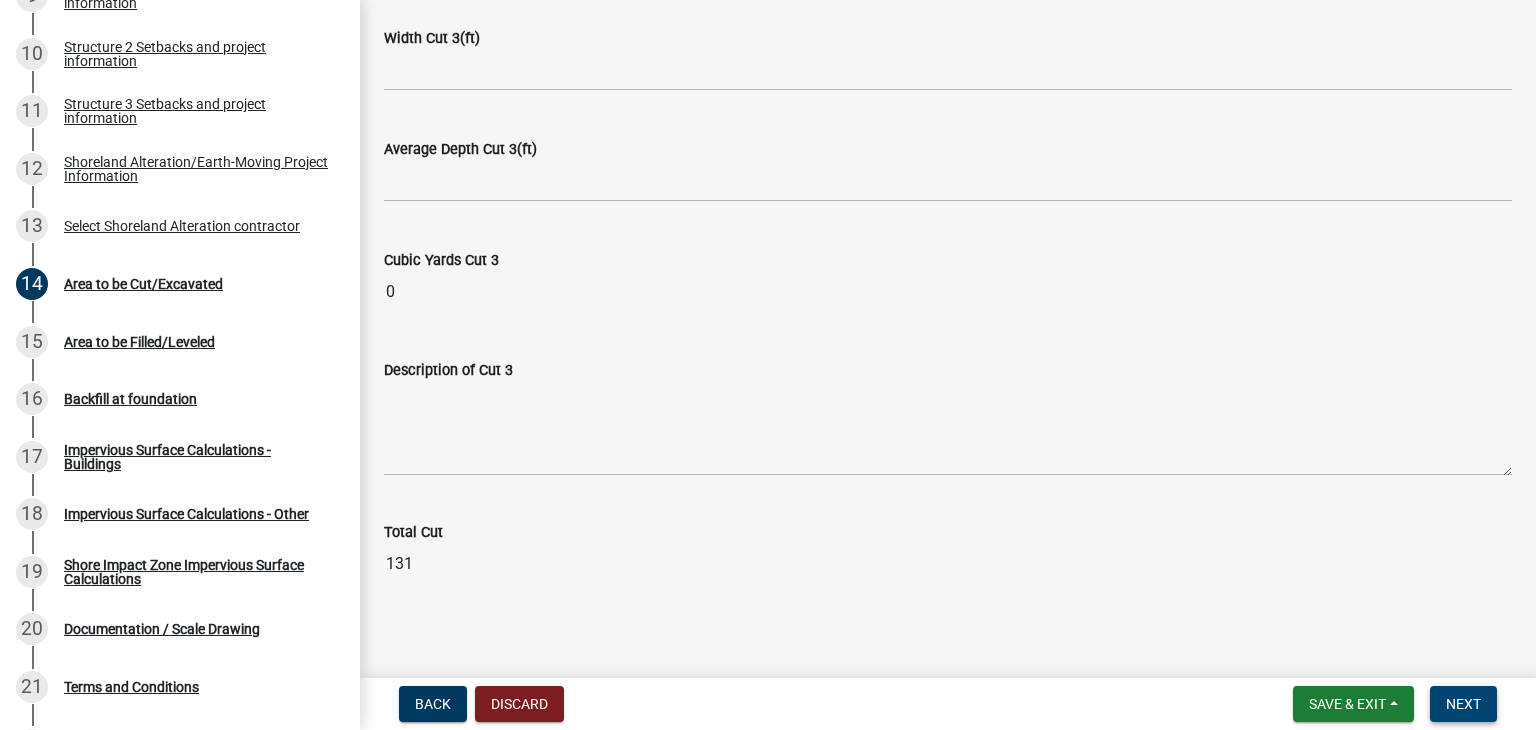type on "2" 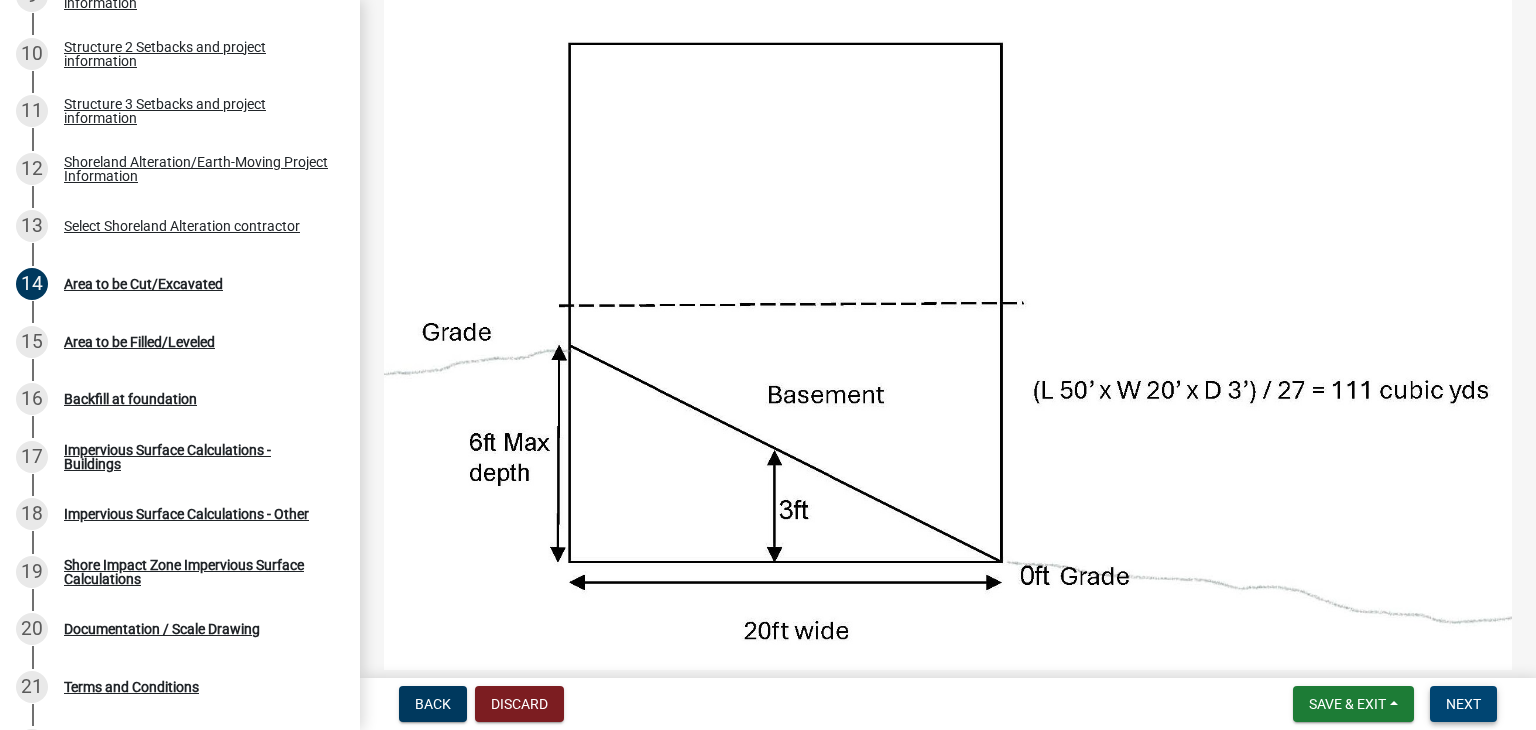 scroll, scrollTop: 0, scrollLeft: 0, axis: both 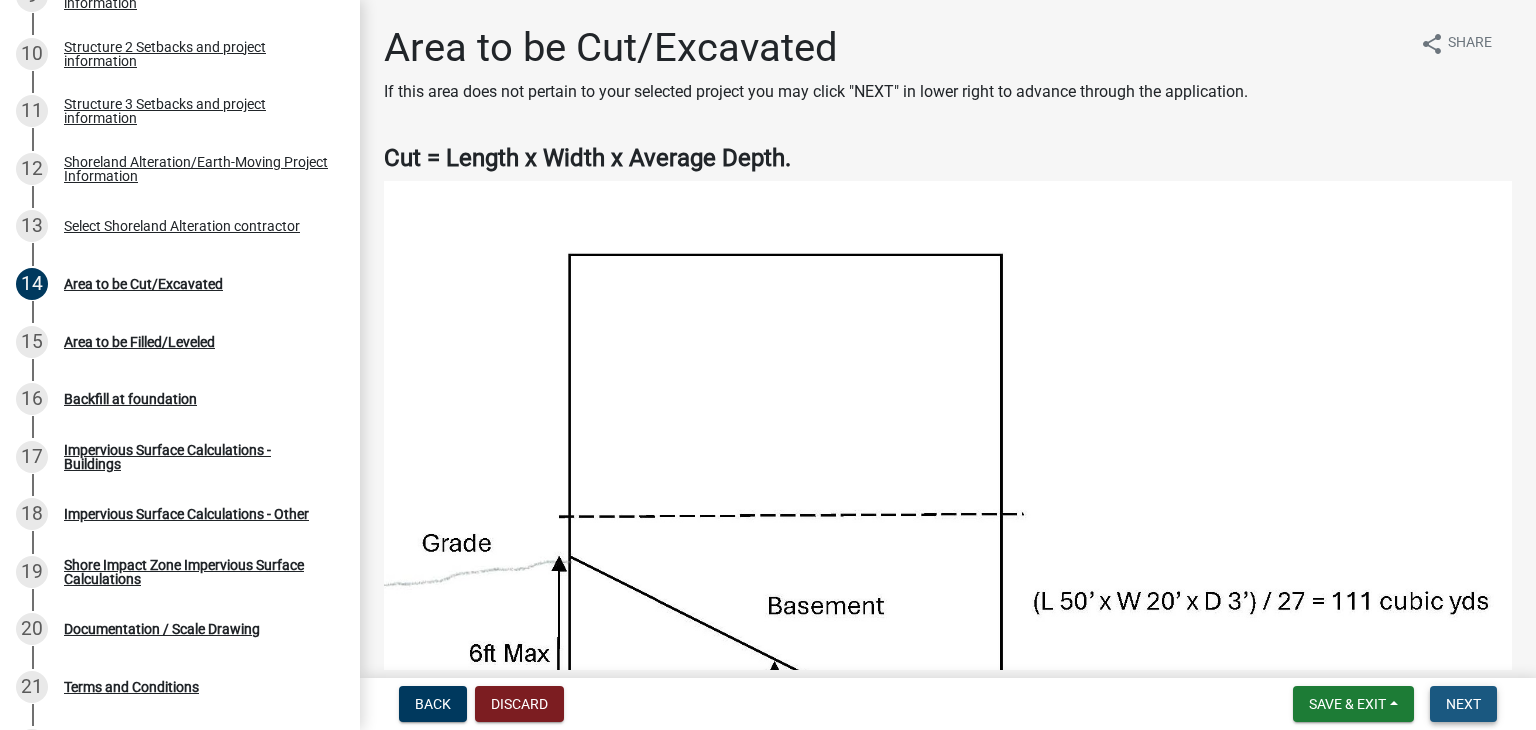 click on "Next" at bounding box center (1463, 704) 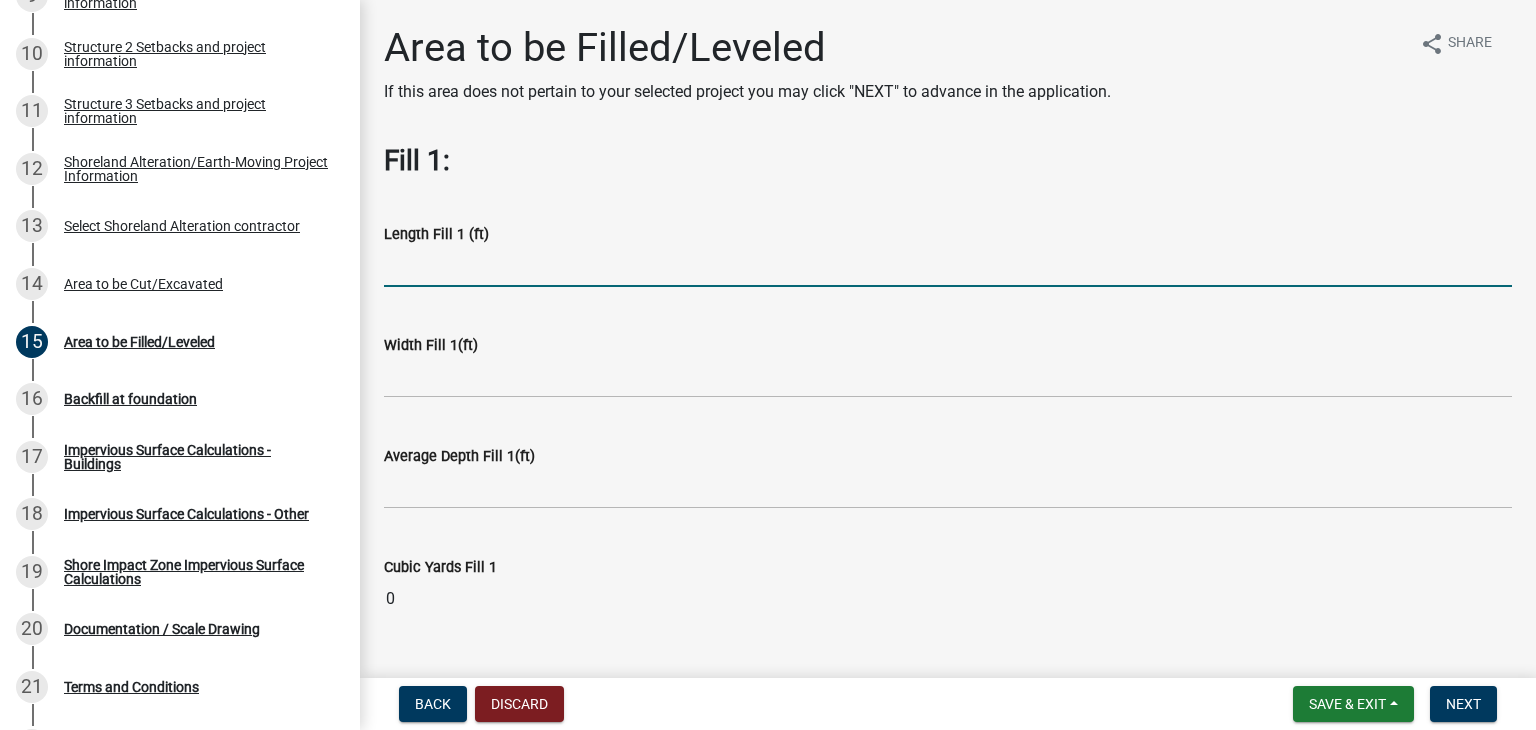 click 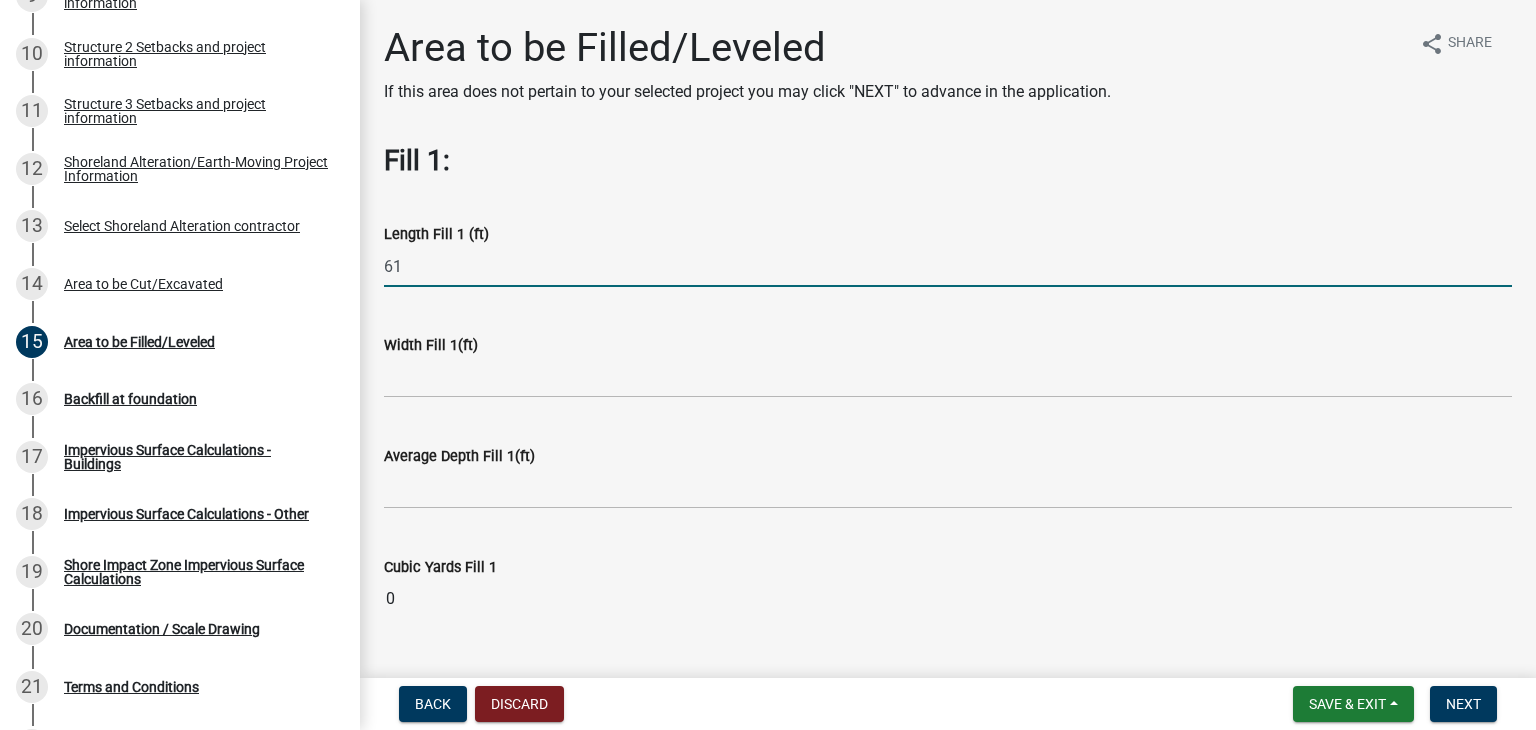 type on "61" 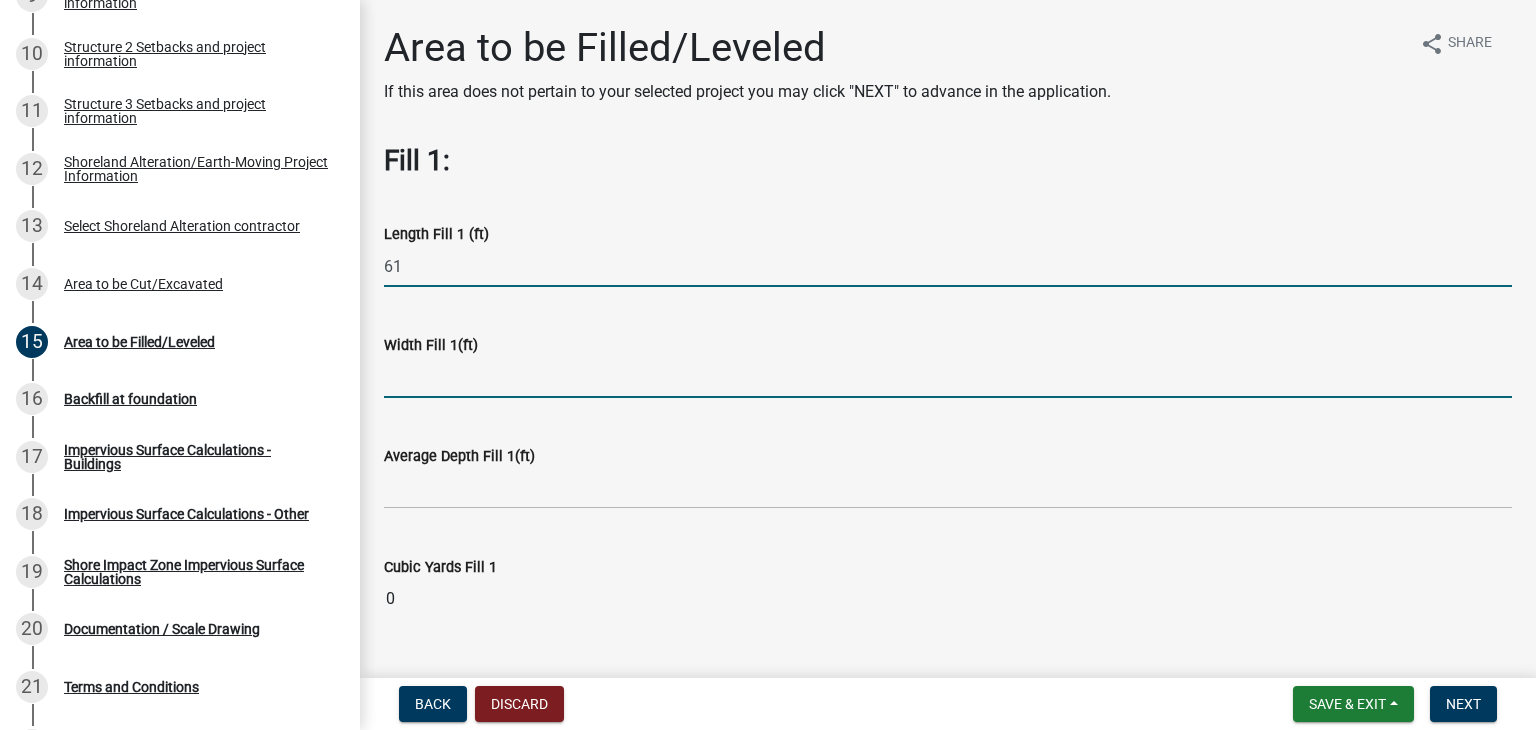 click 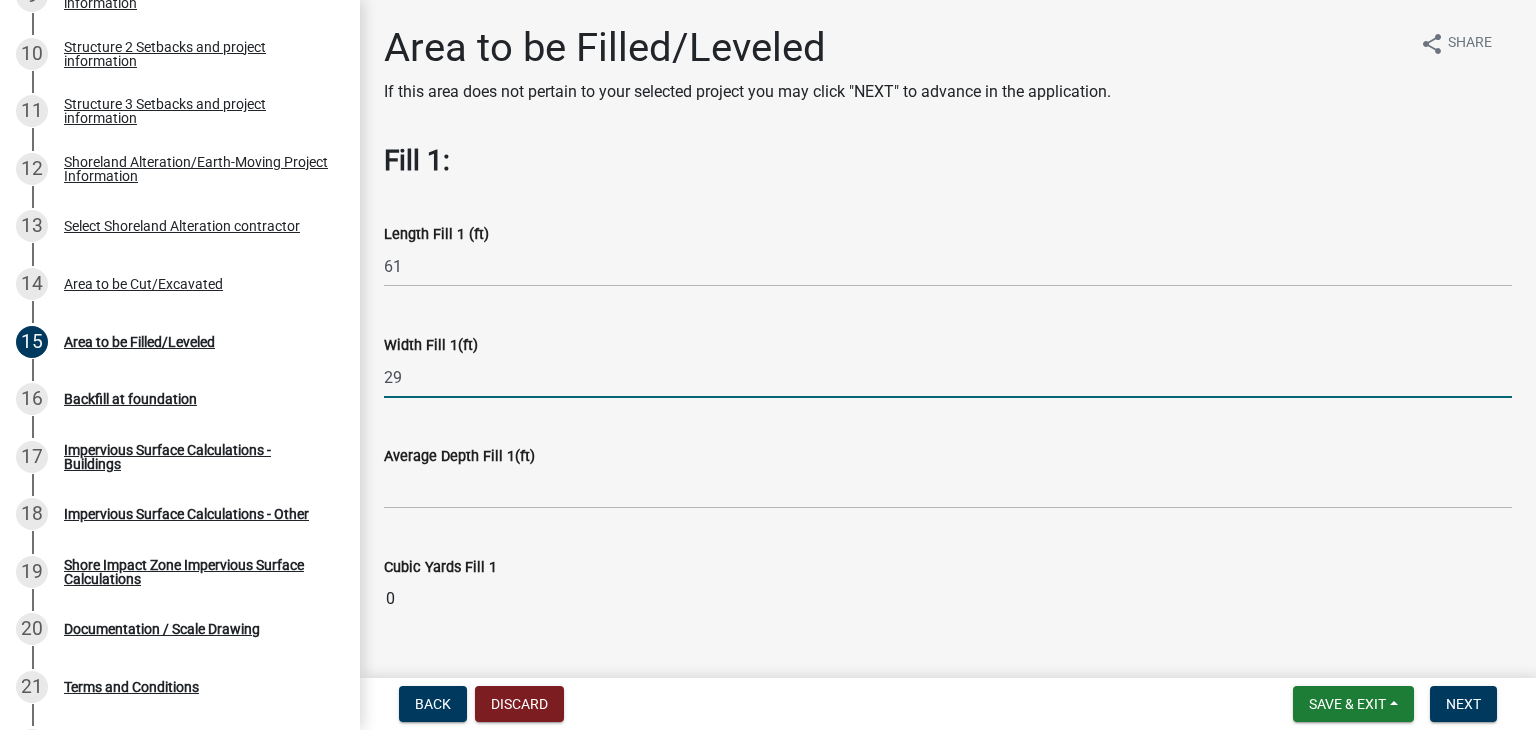 type on "29" 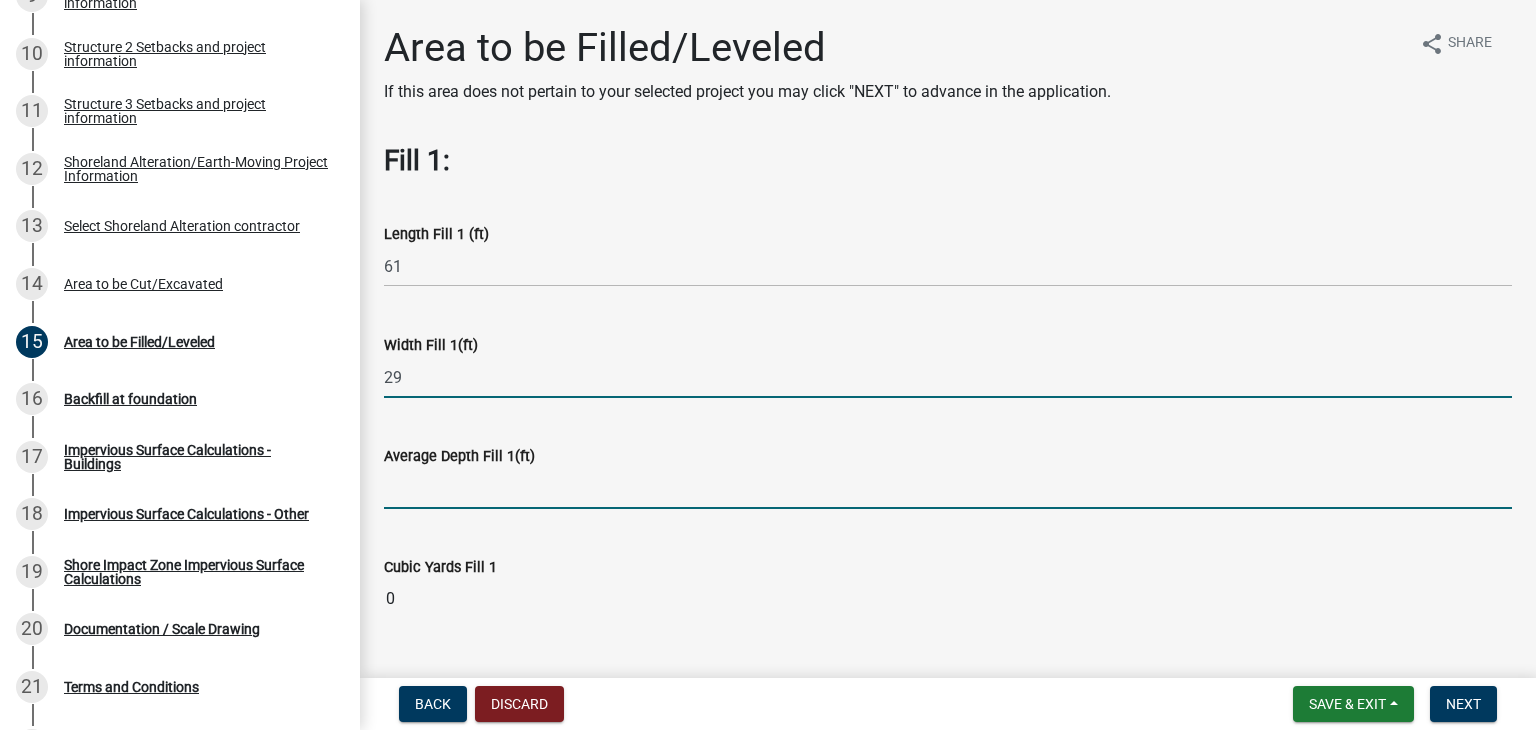 click 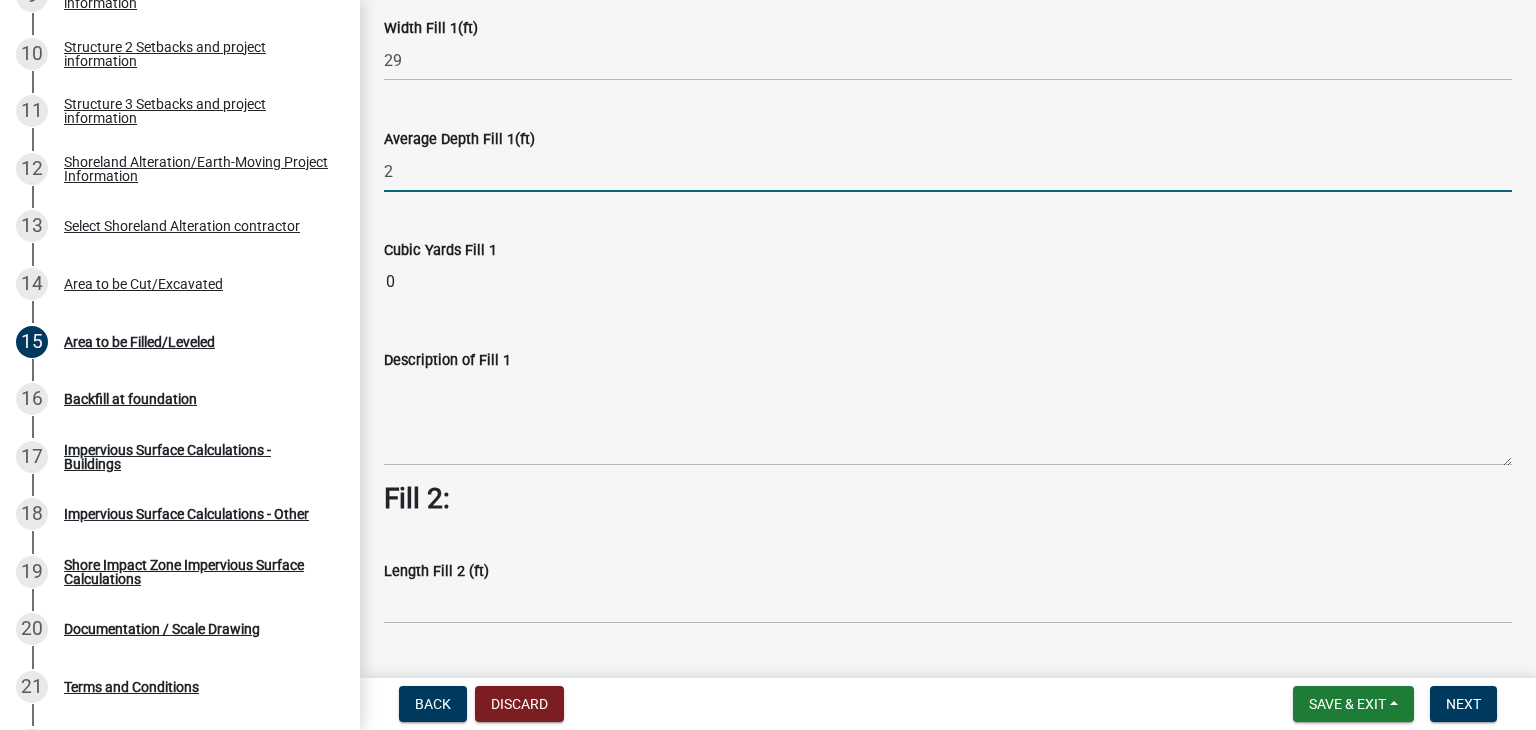 scroll, scrollTop: 400, scrollLeft: 0, axis: vertical 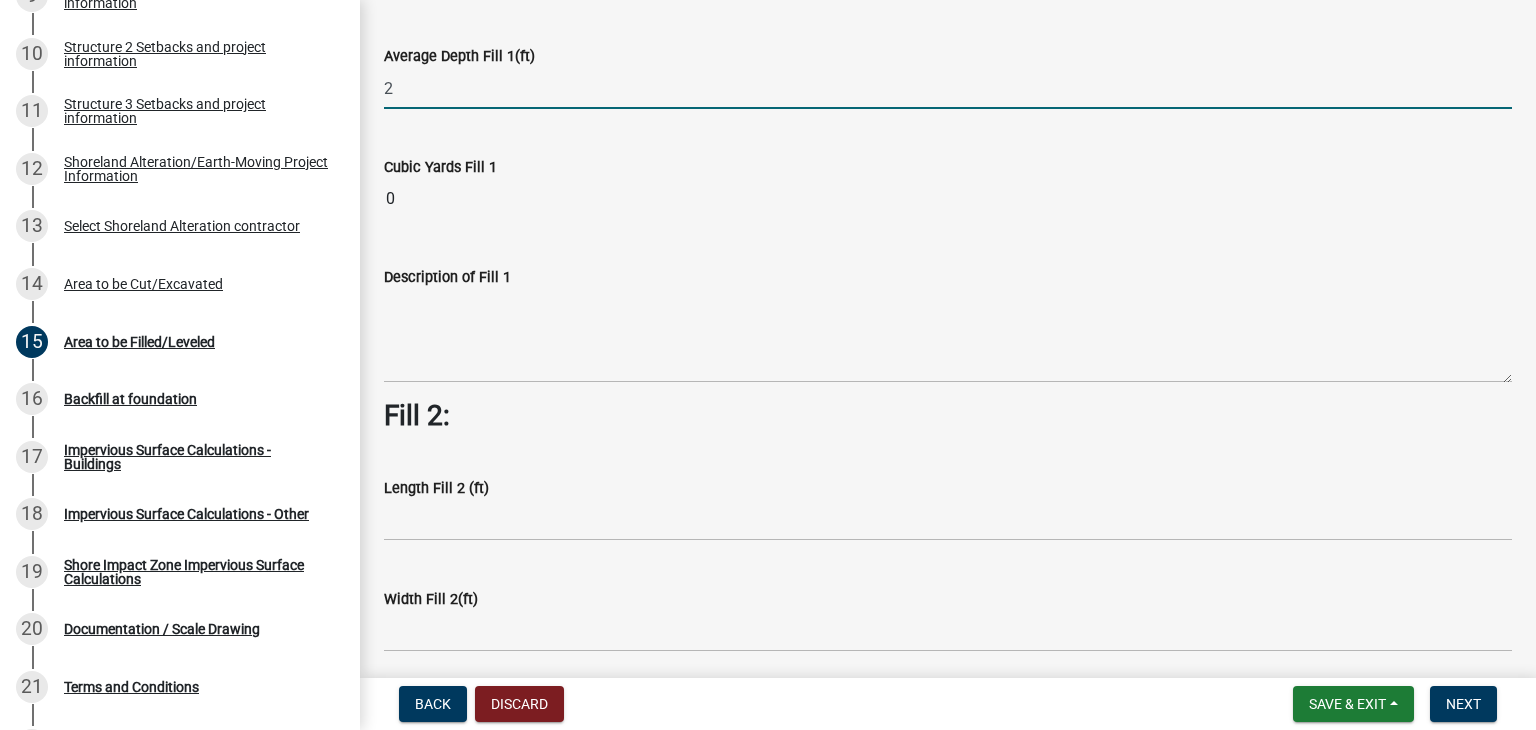 type on "2" 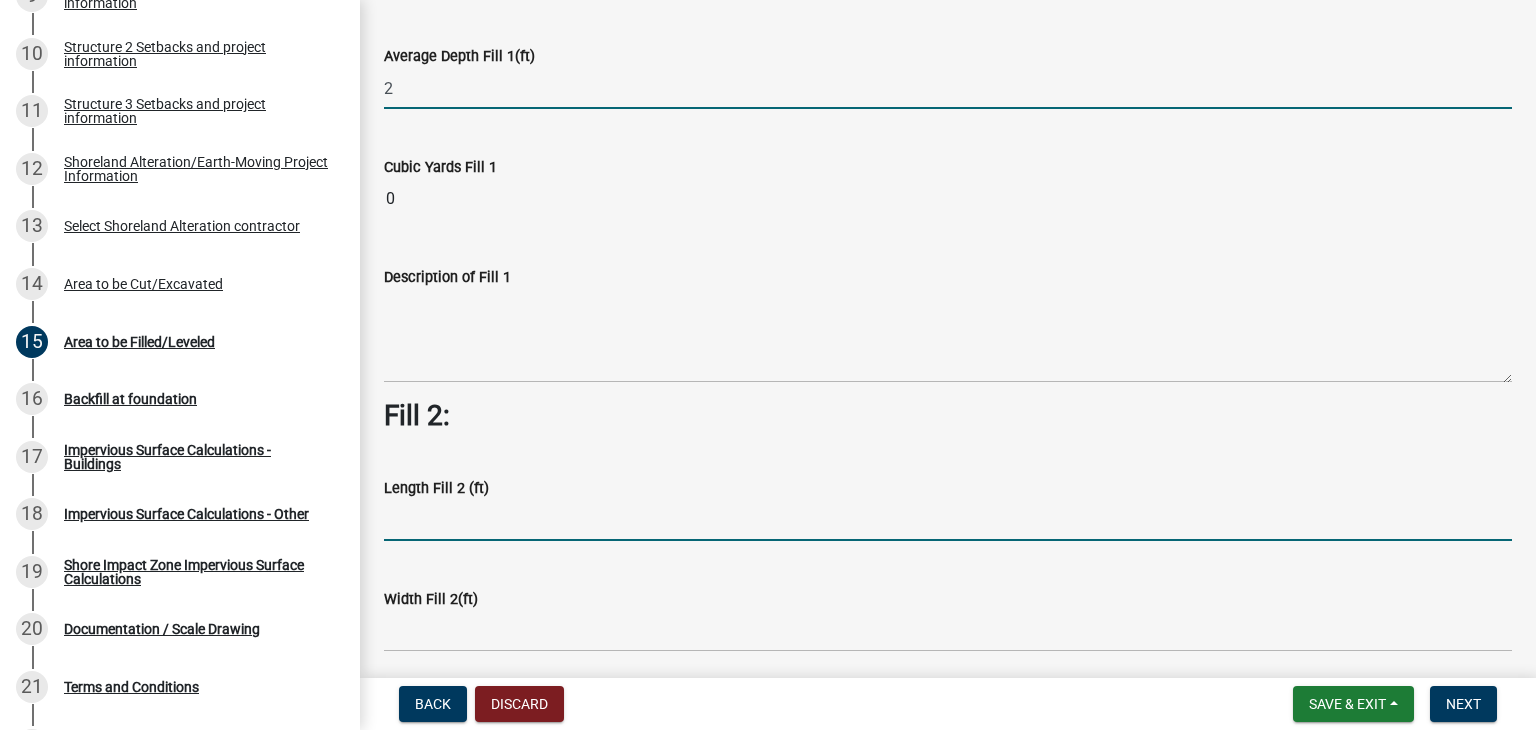click on "Fill 1:  Length Fill 1 (ft)  61  Width Fill 1(ft)  29  Average Depth Fill 1(ft)  2  Cubic Yards Fill 1  0  Description of Fill 1  Fill 2:  Length Fill 2 (ft)   Width Fill 2(ft)   Average Depth Fill 2(ft)   Cubic Yards Fill 2  0  Description of Fill 2  Fill 3:  Length Fill 3 (ft)   Width Fill 3(ft)   Average Depth Fill 3(ft)   Cubic Yards Fill 3  0  Description of Fill 3   Total Fill Cubic Yds  0" 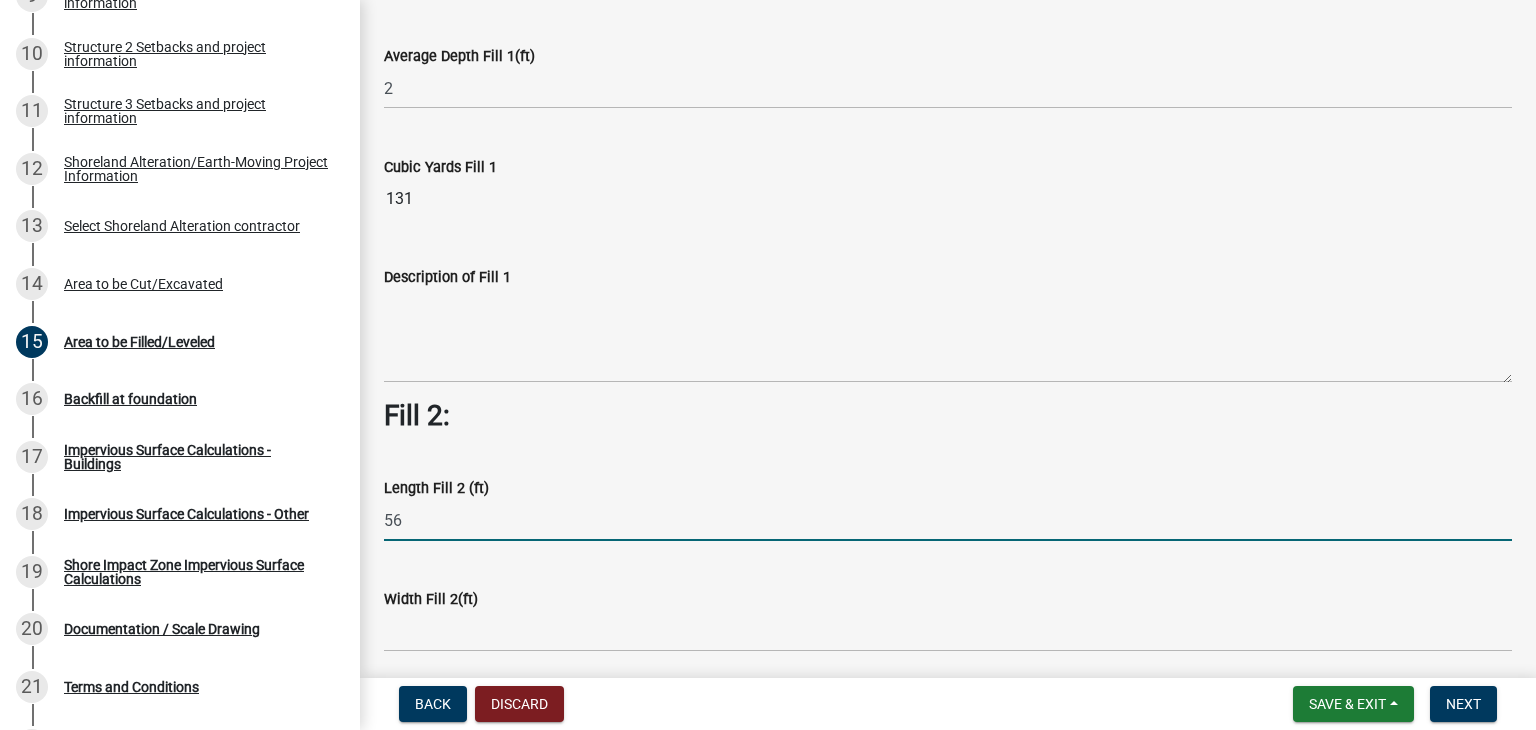 type on "56" 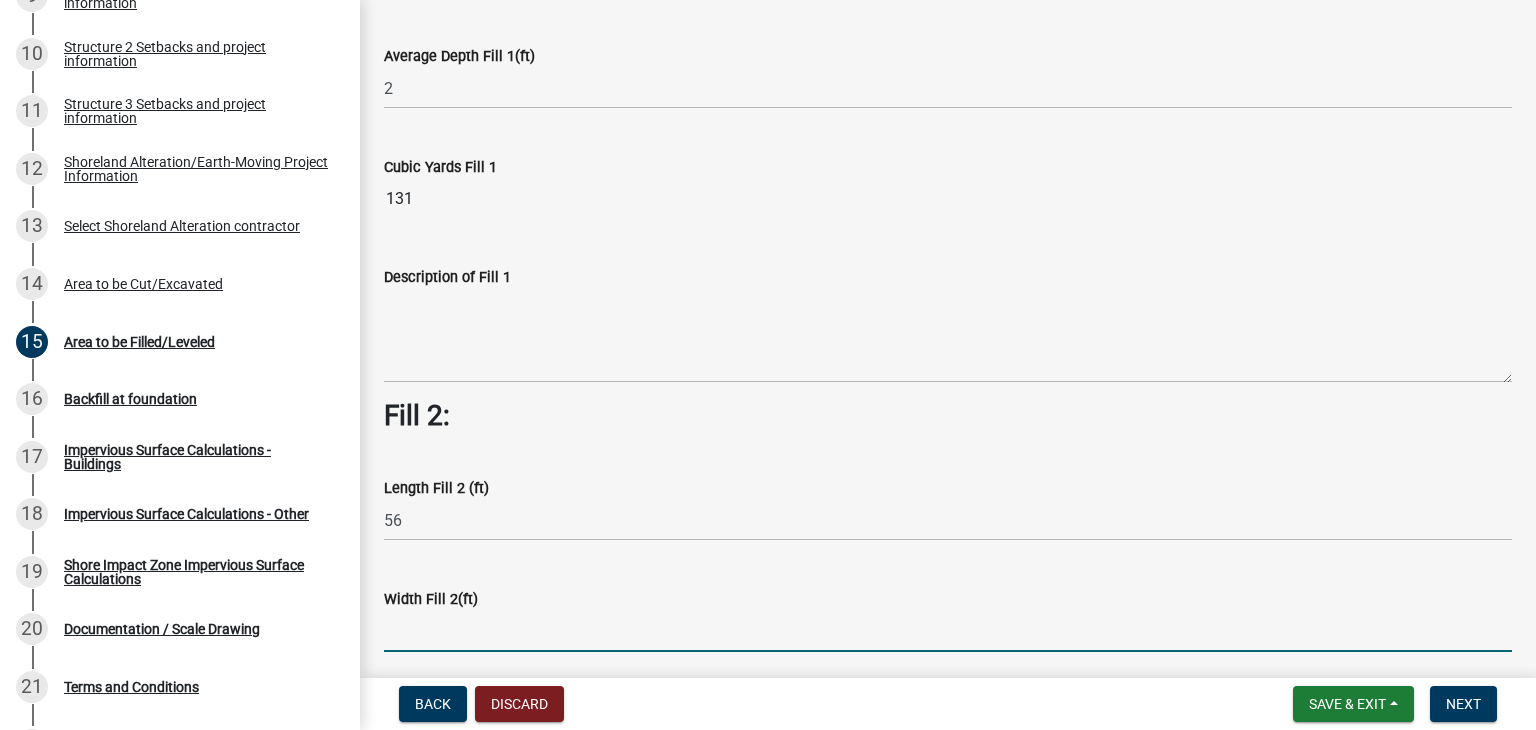 click 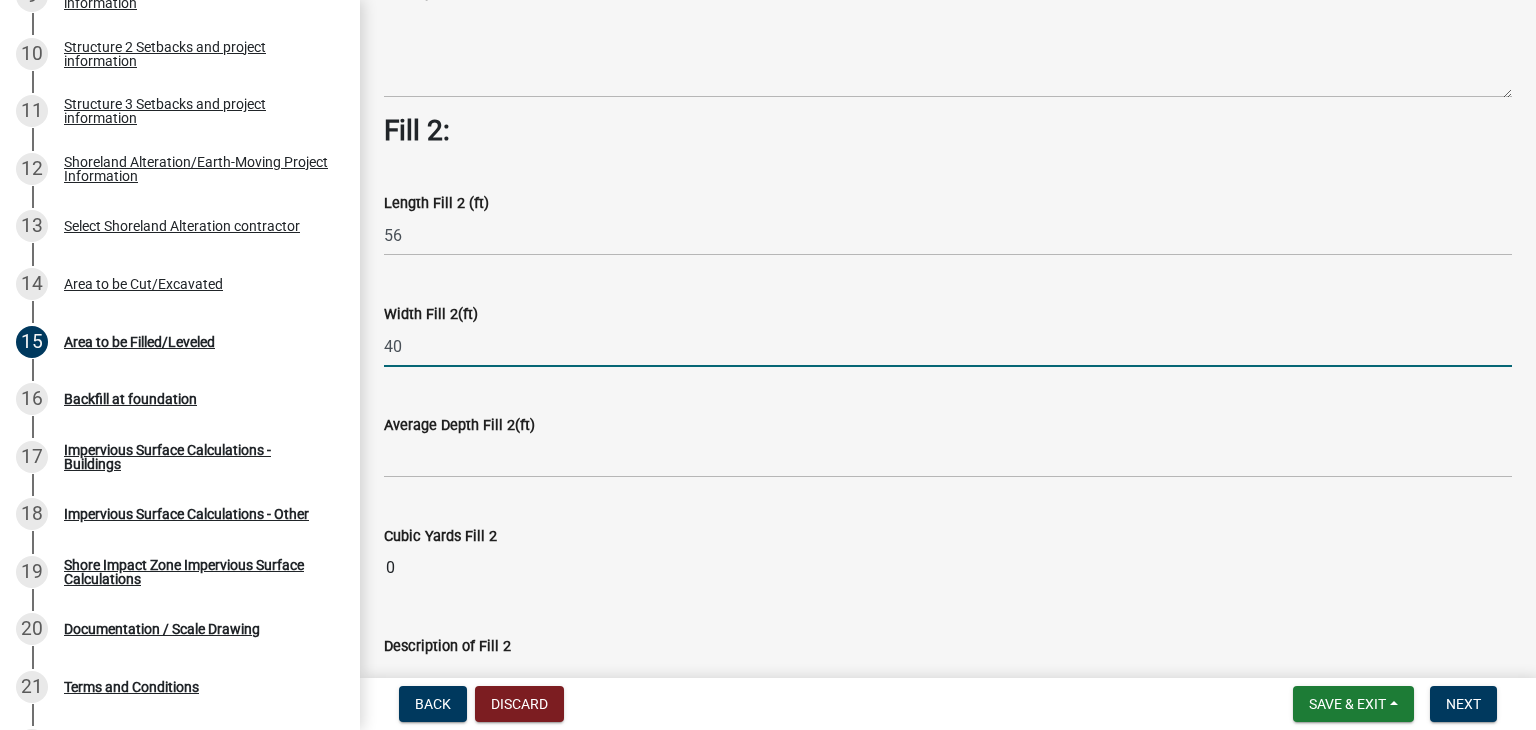 scroll, scrollTop: 700, scrollLeft: 0, axis: vertical 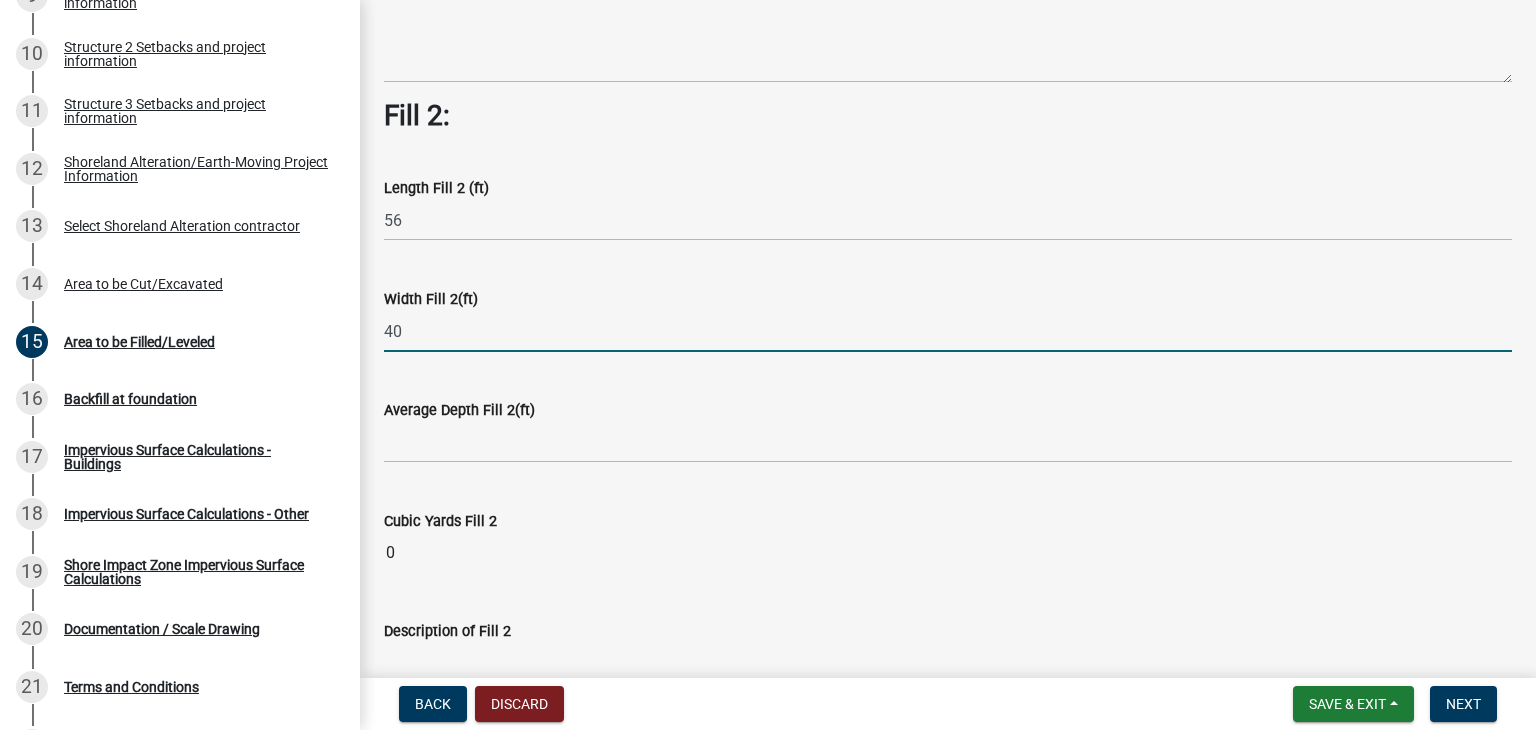 type on "40" 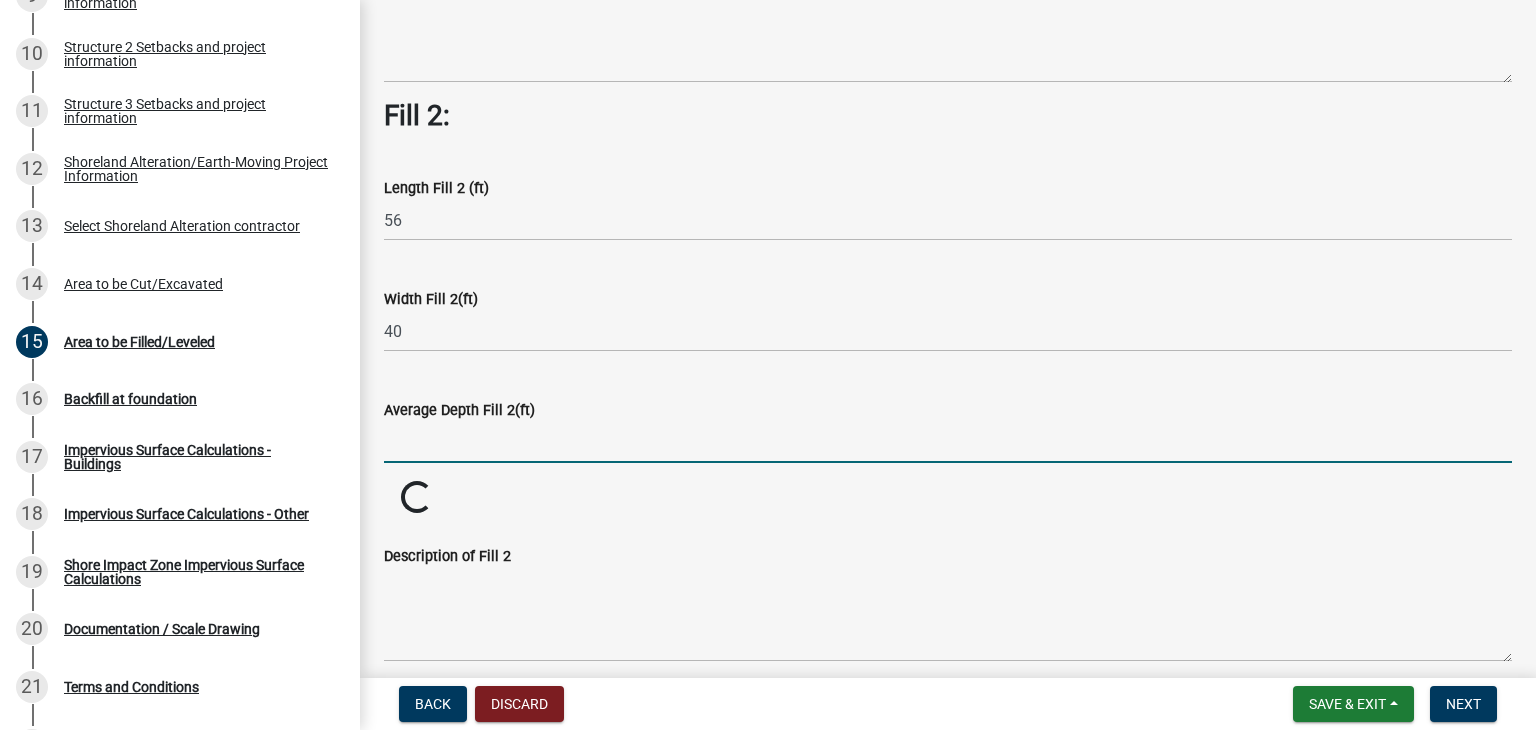 click 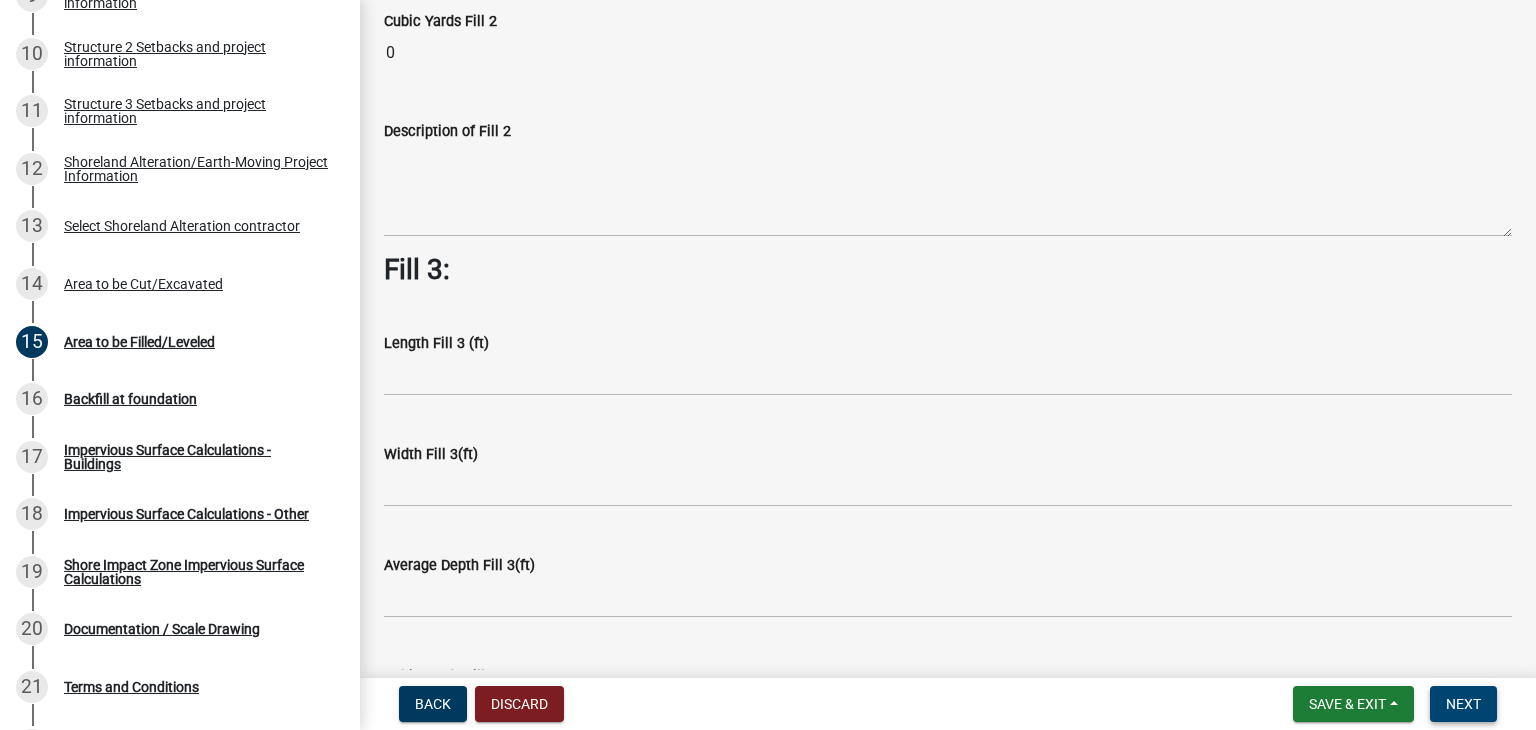 type on "2" 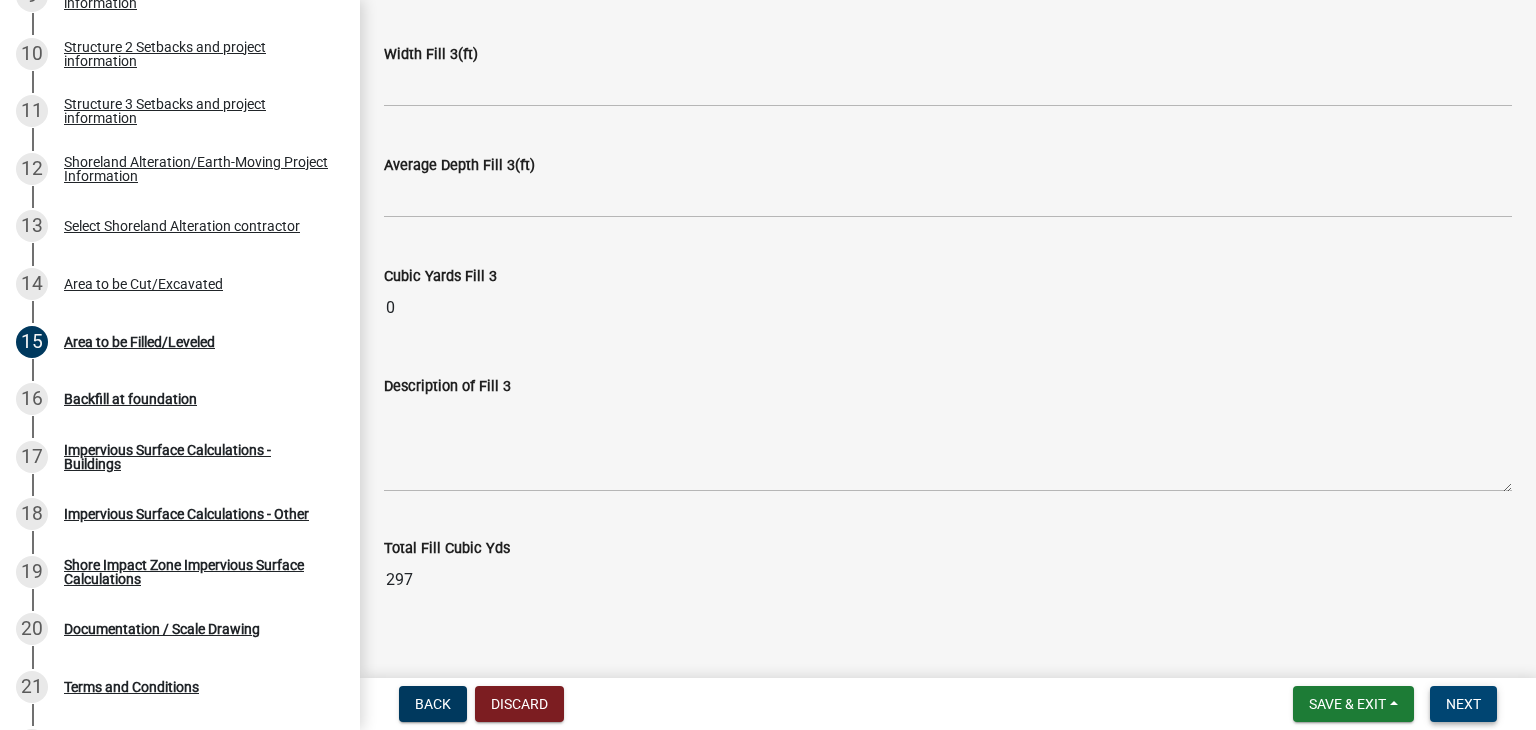 scroll, scrollTop: 1624, scrollLeft: 0, axis: vertical 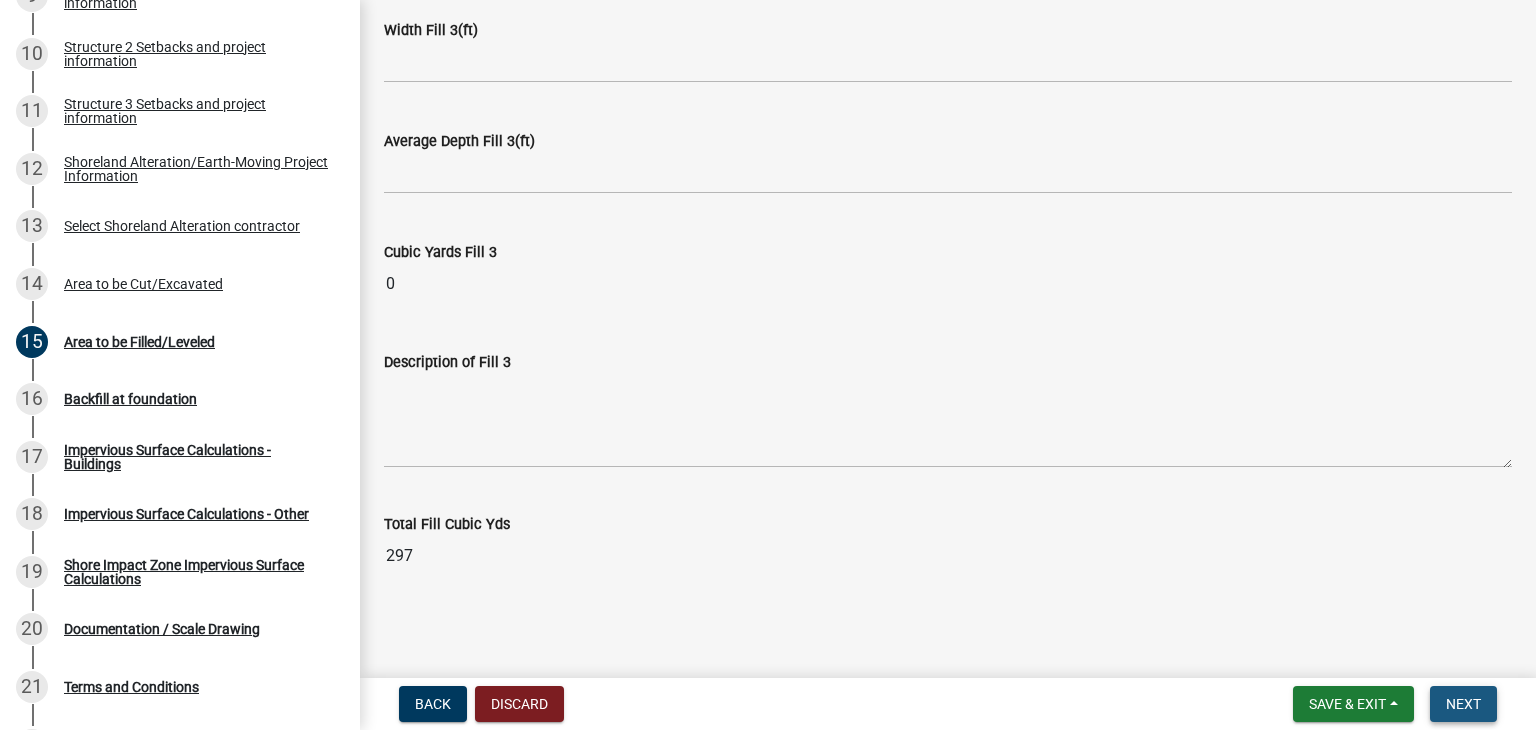 click on "Next" at bounding box center (1463, 704) 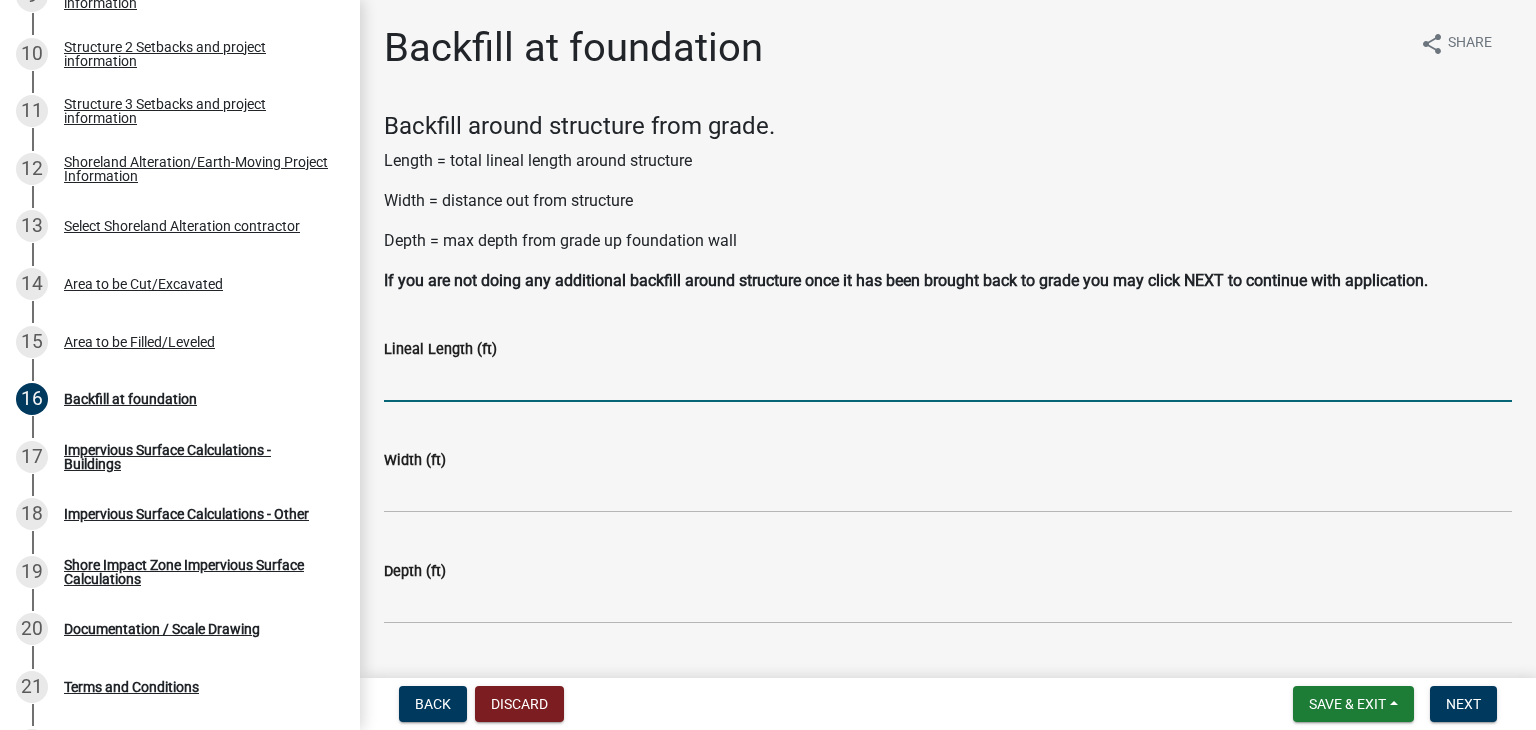 click 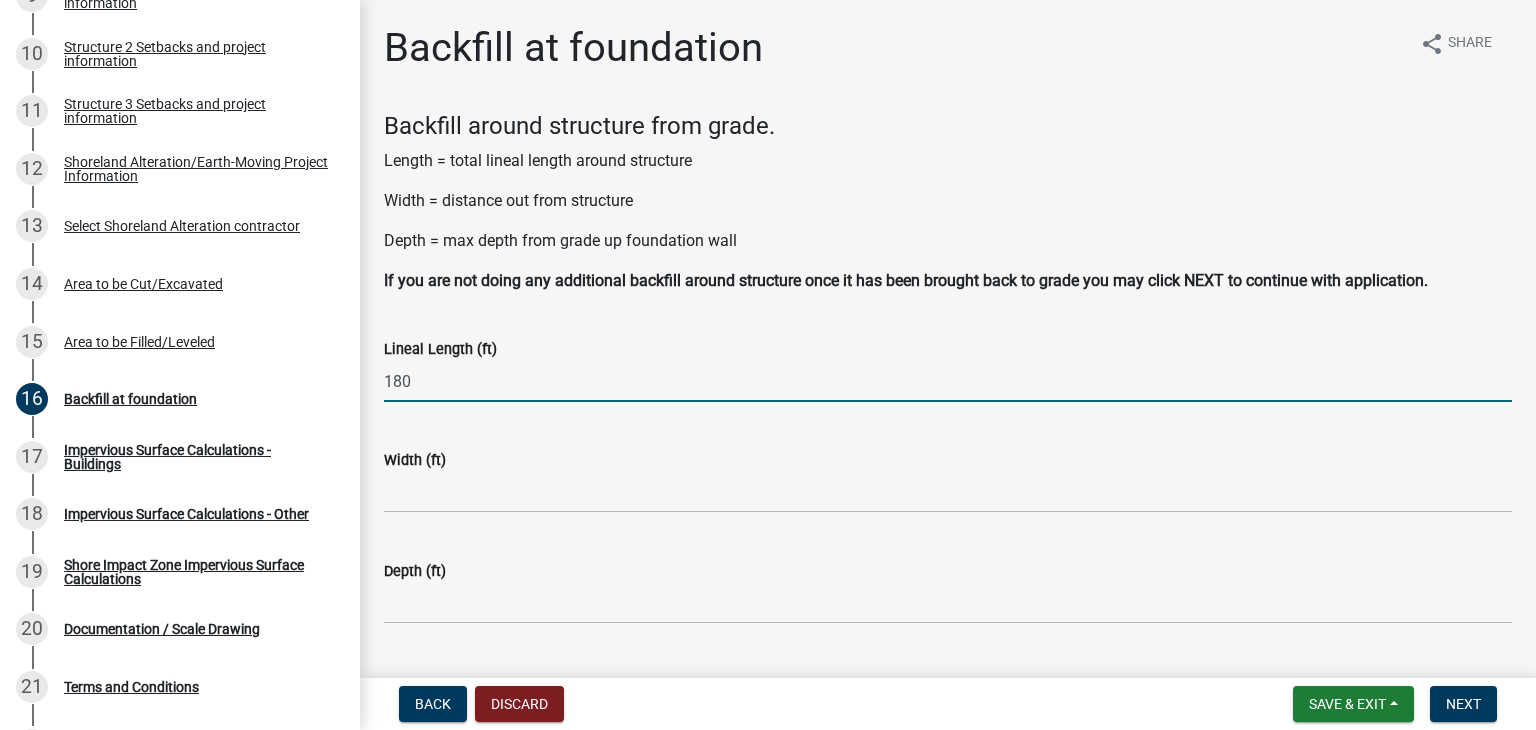 type on "180" 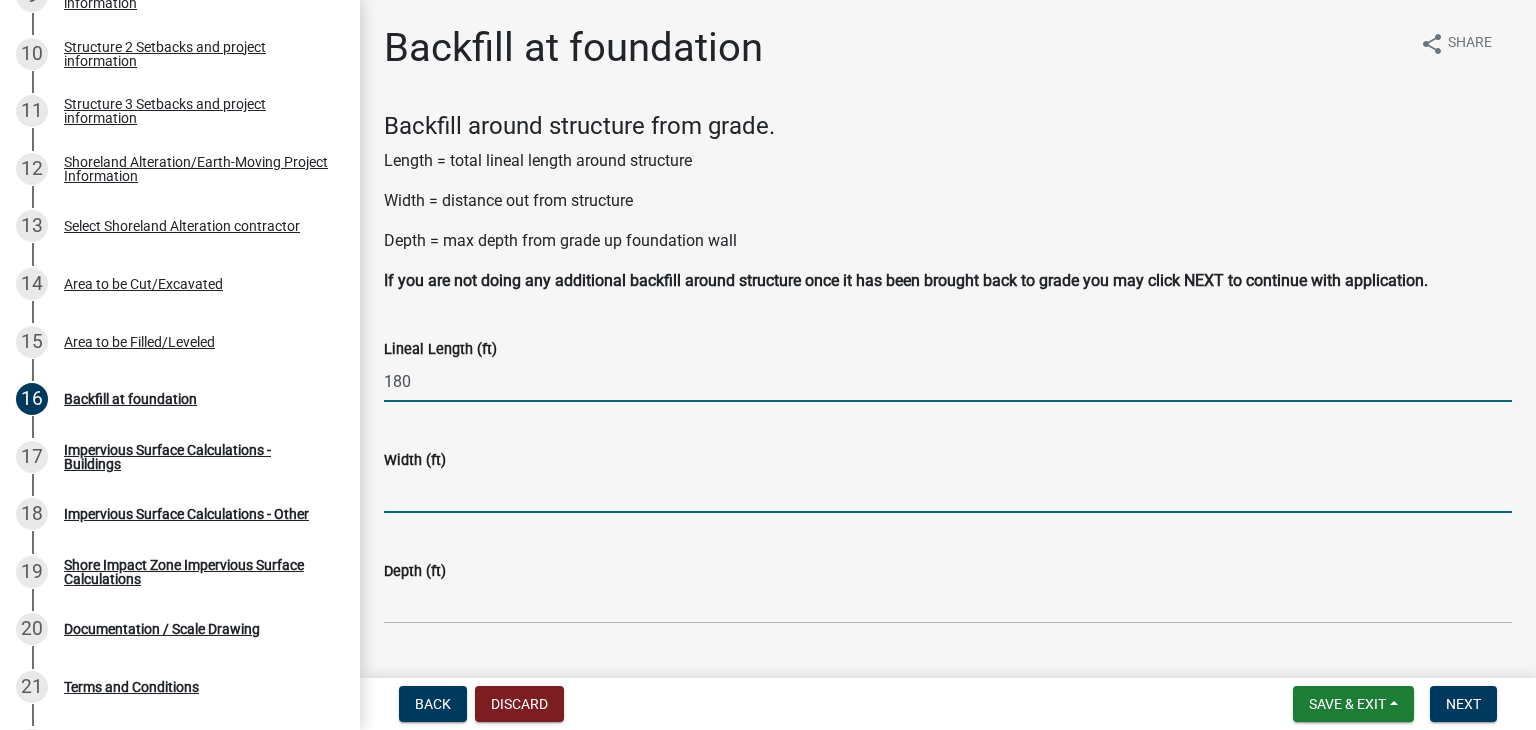 click 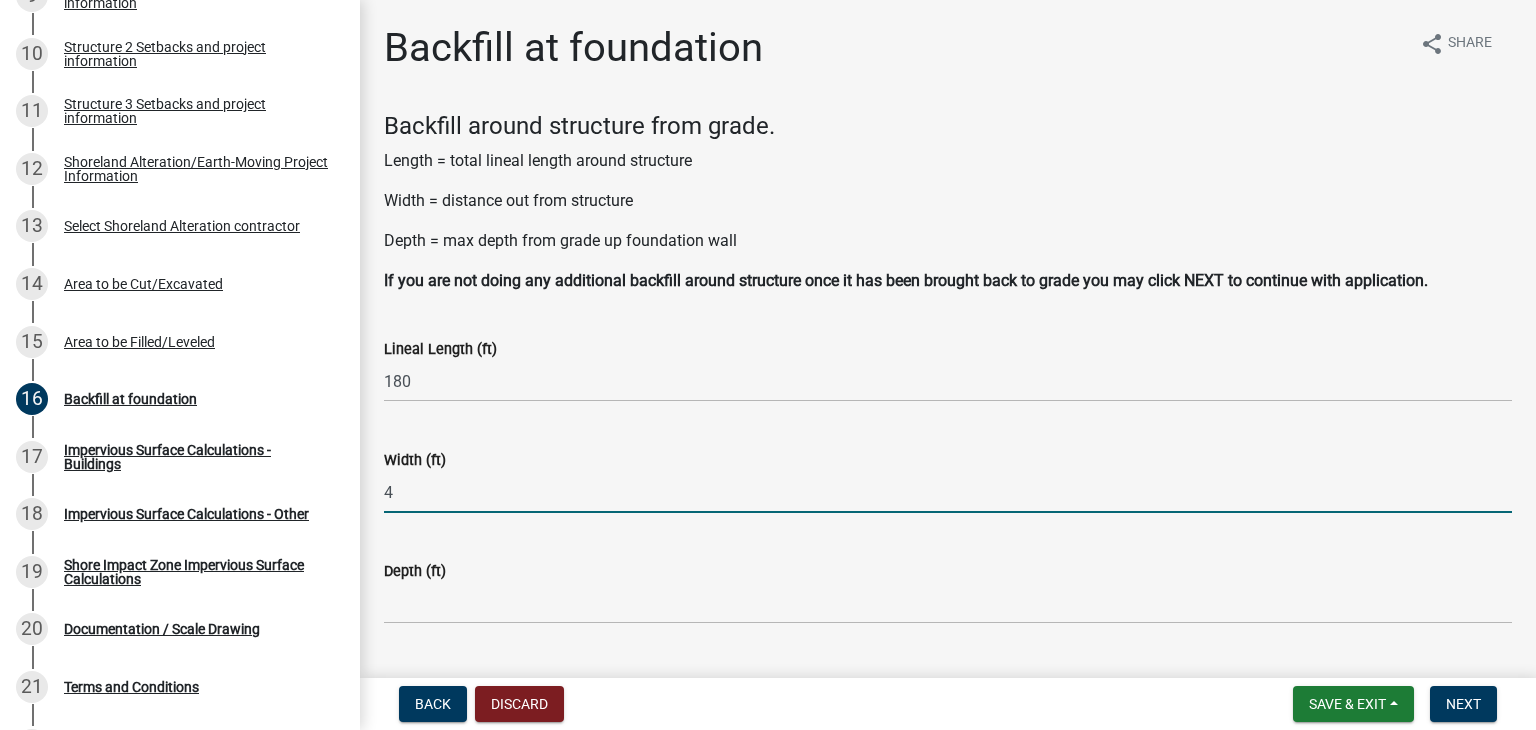 type on "4" 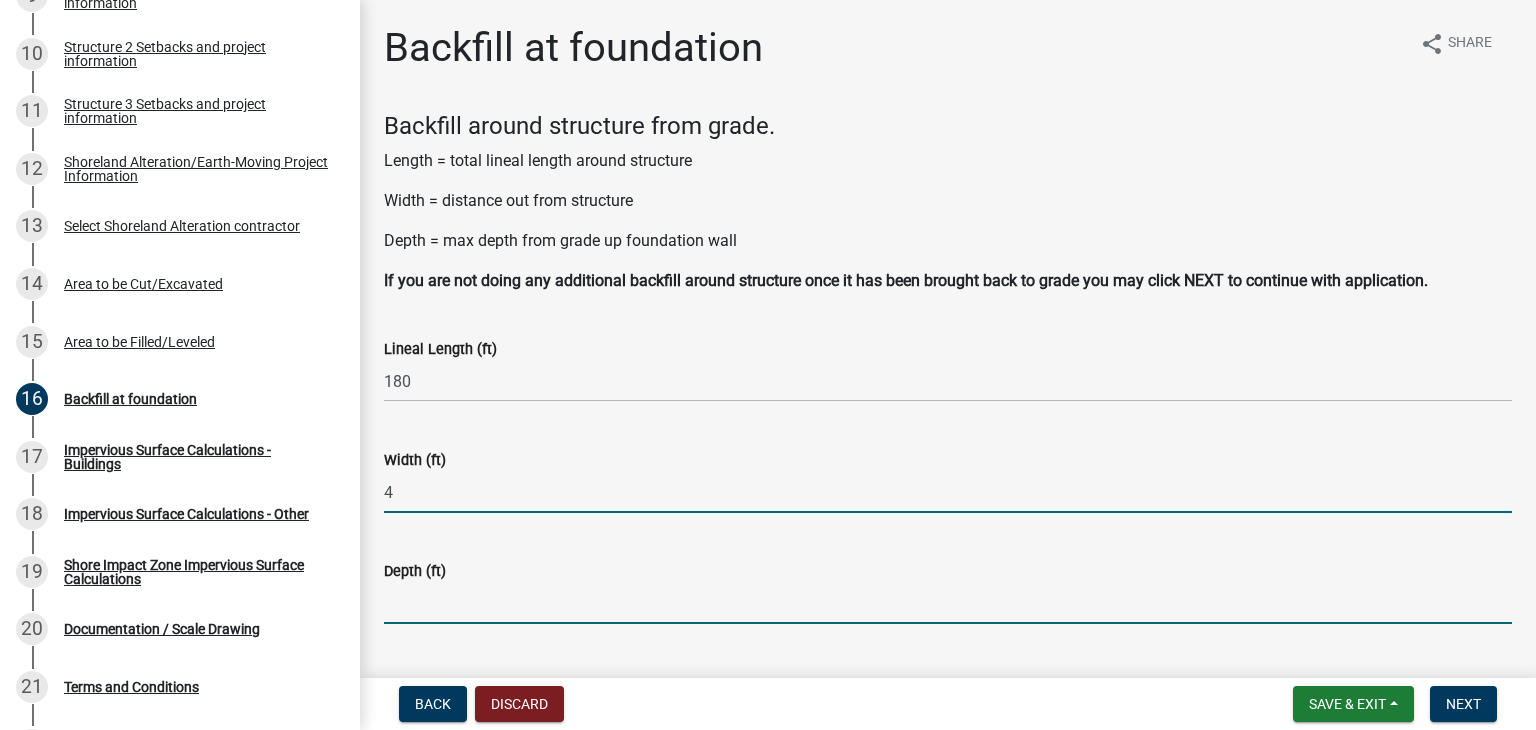 click 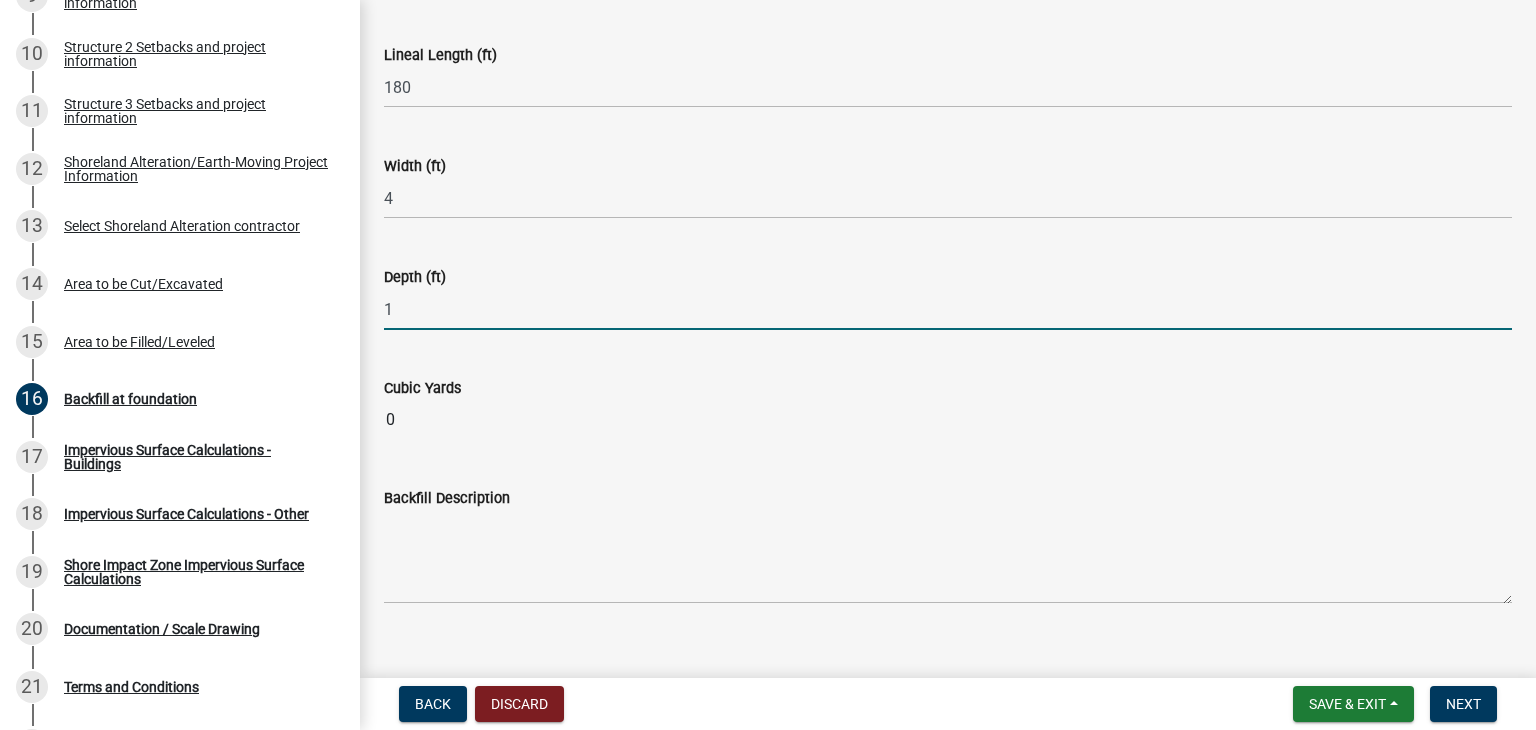 scroll, scrollTop: 321, scrollLeft: 0, axis: vertical 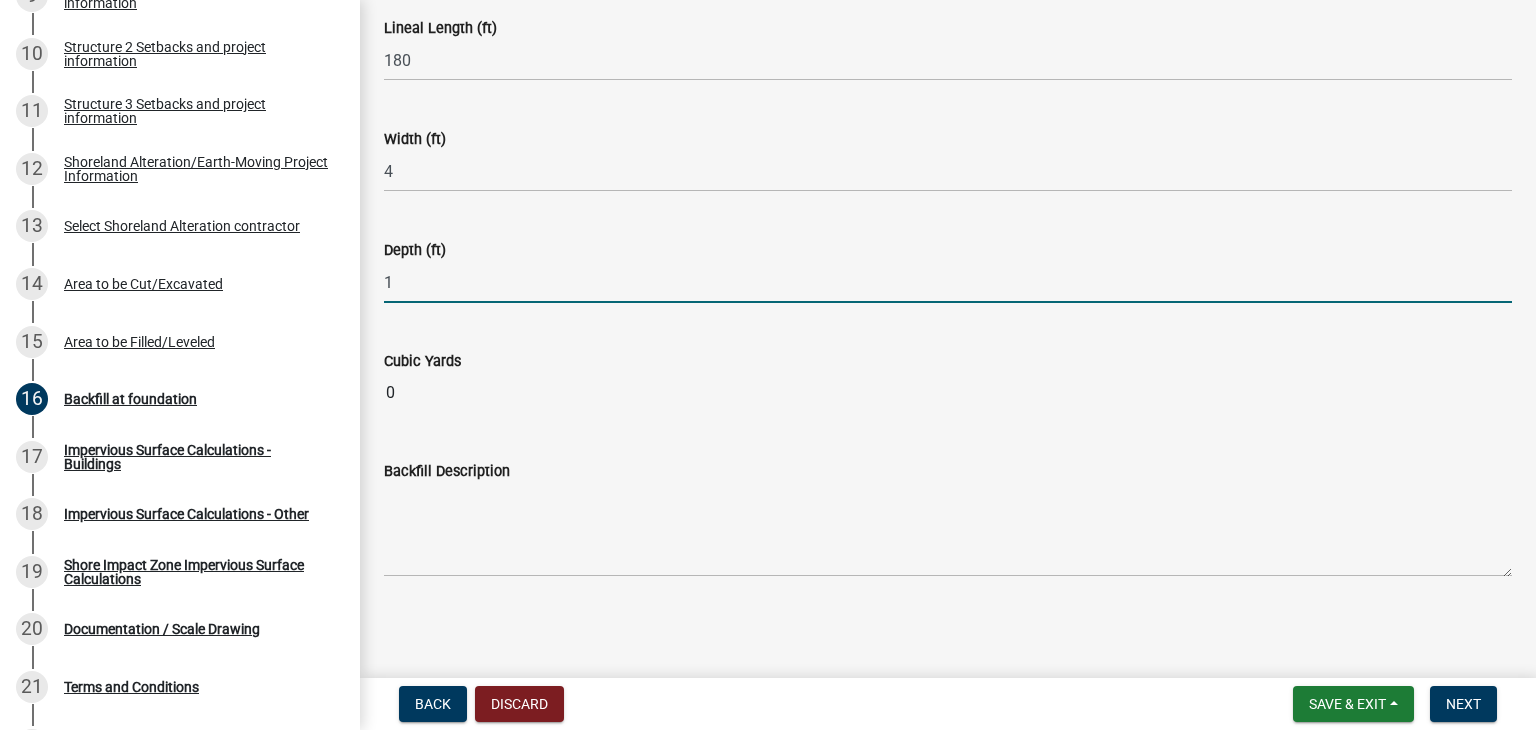 type on "1" 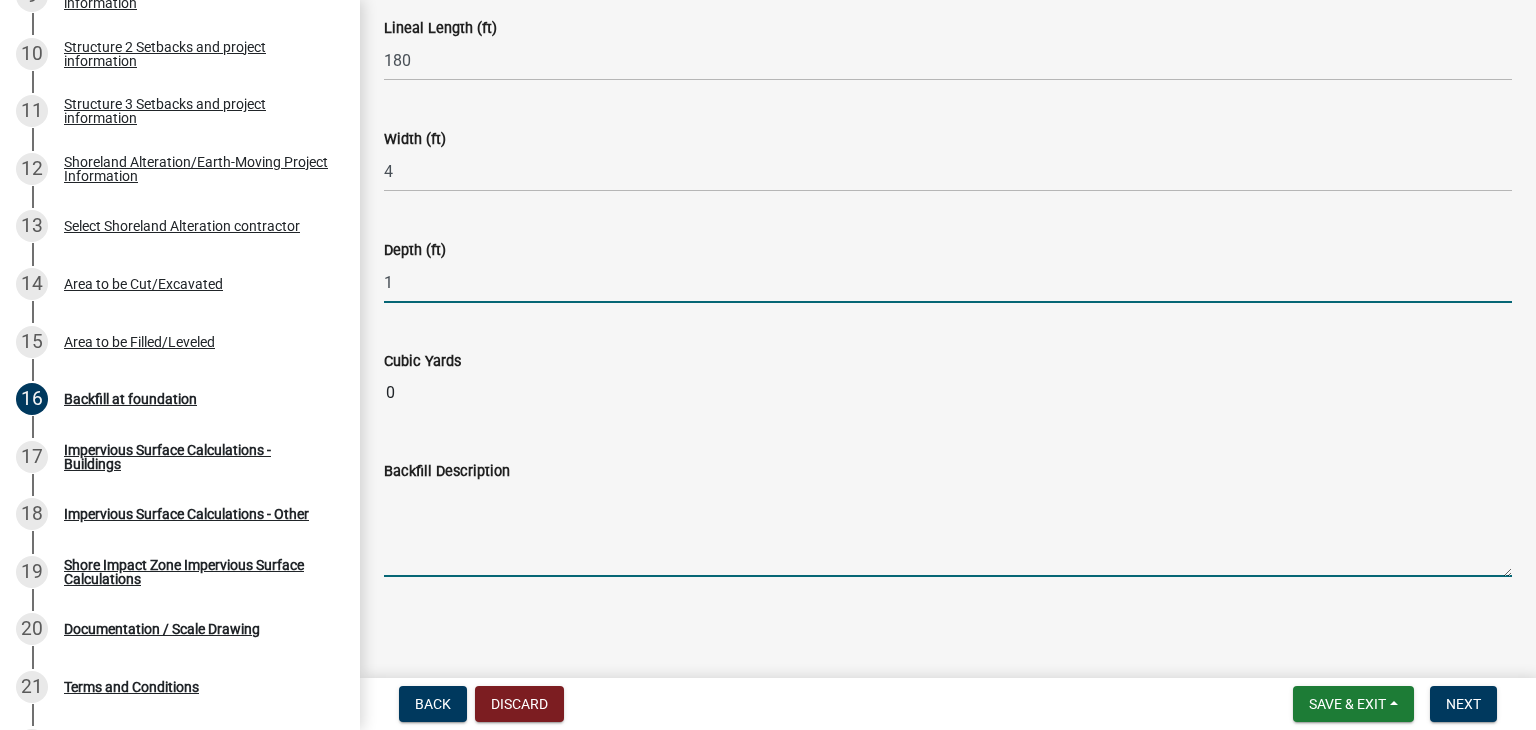 click on "Backfill Description" at bounding box center (948, 530) 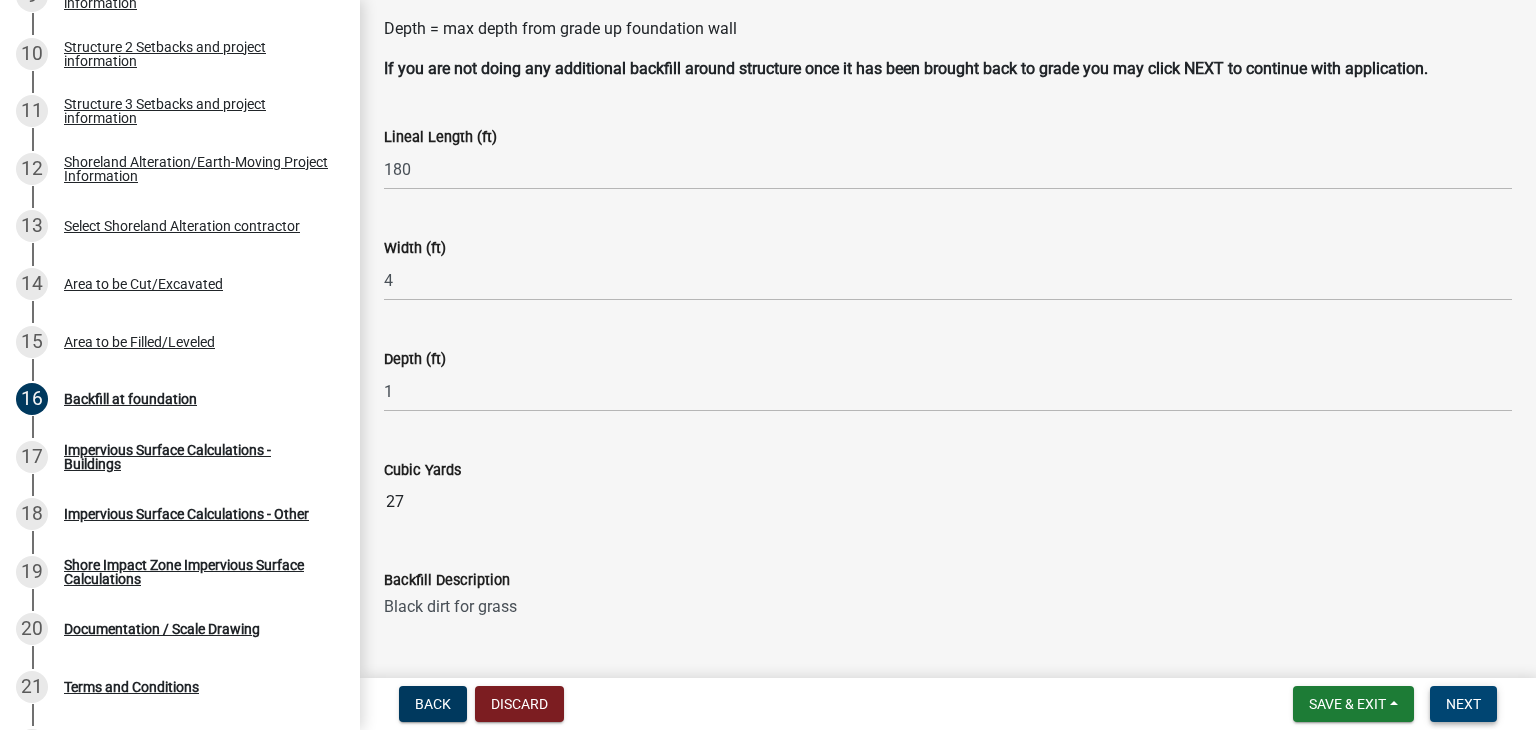 type on "Black dirt for grass" 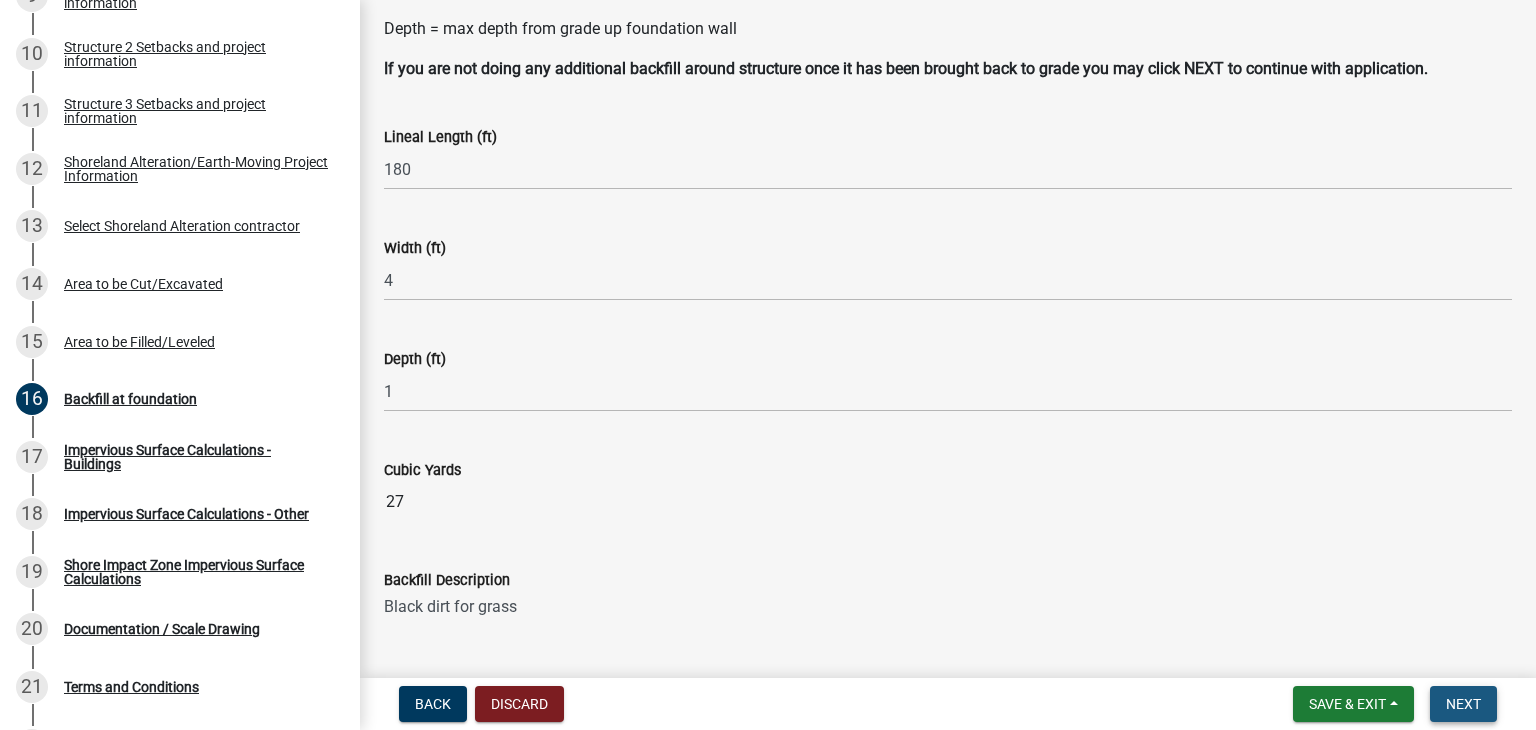 click on "Next" at bounding box center [1463, 704] 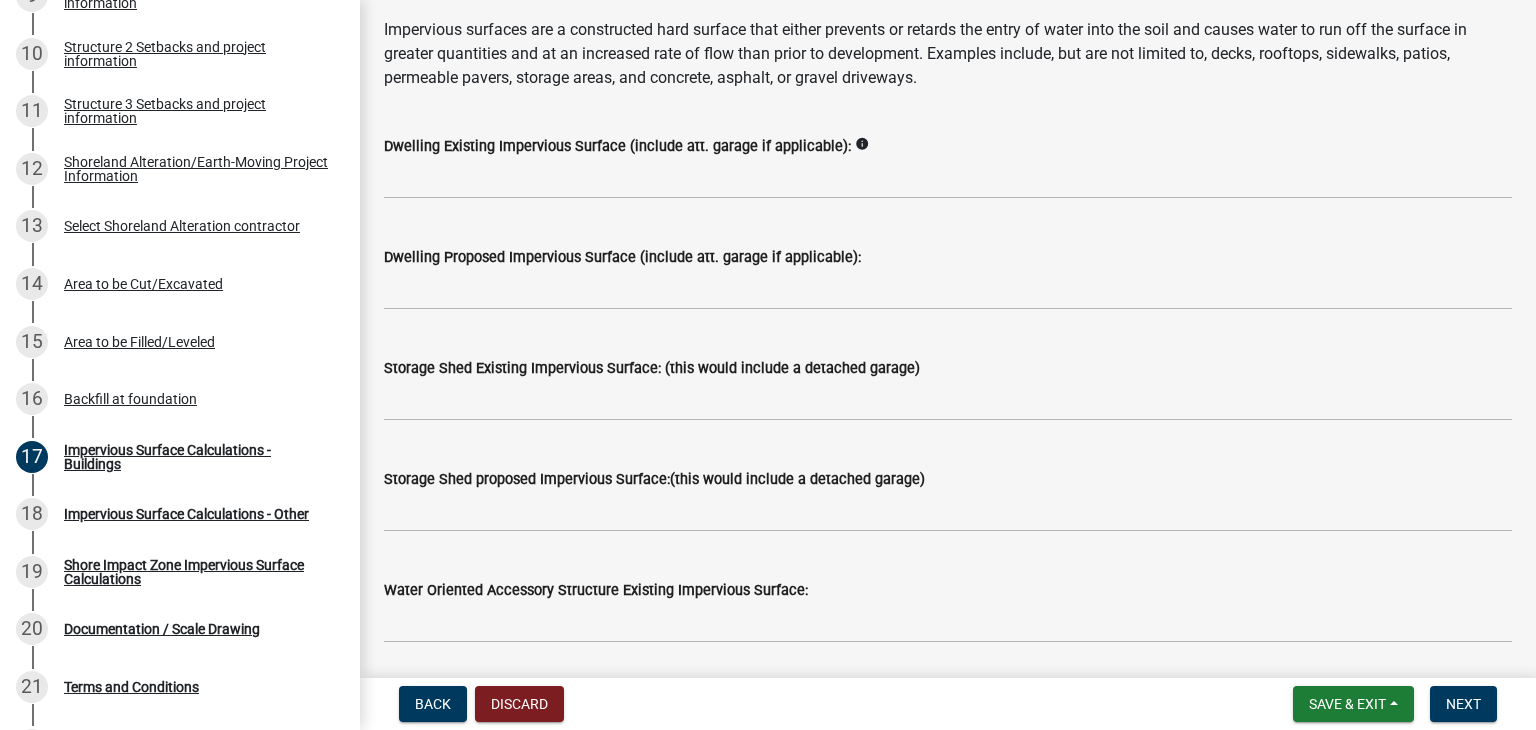 scroll, scrollTop: 0, scrollLeft: 0, axis: both 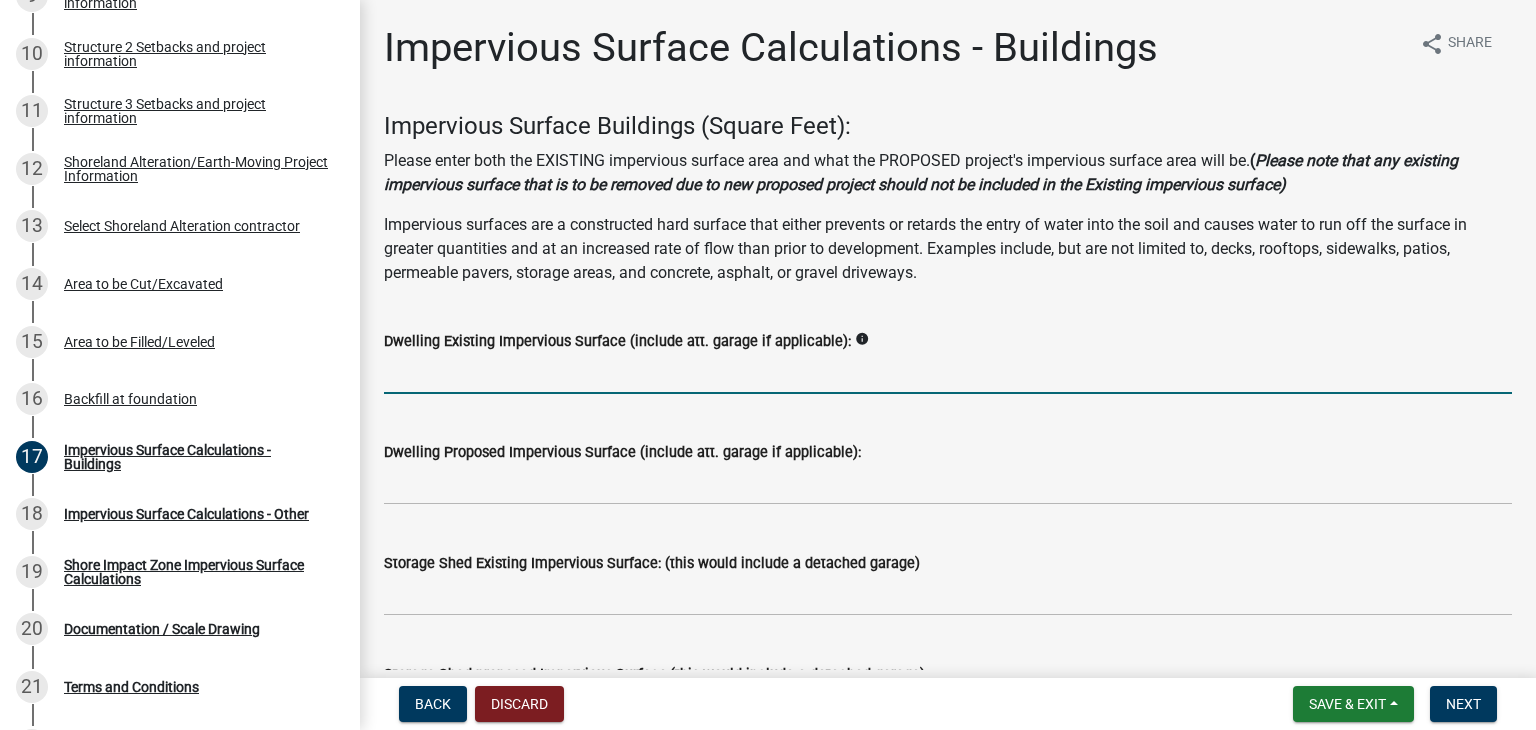 click 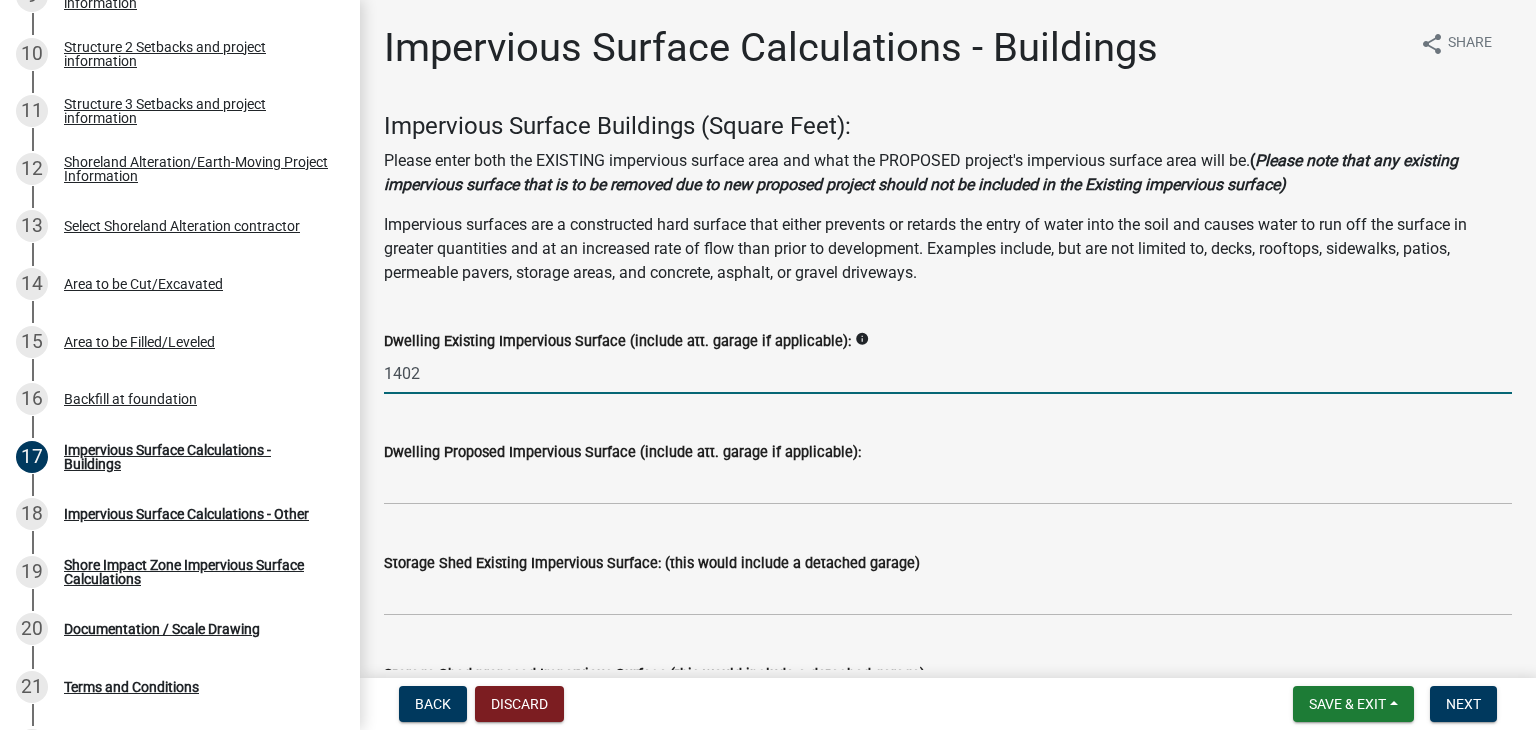 type on "1402" 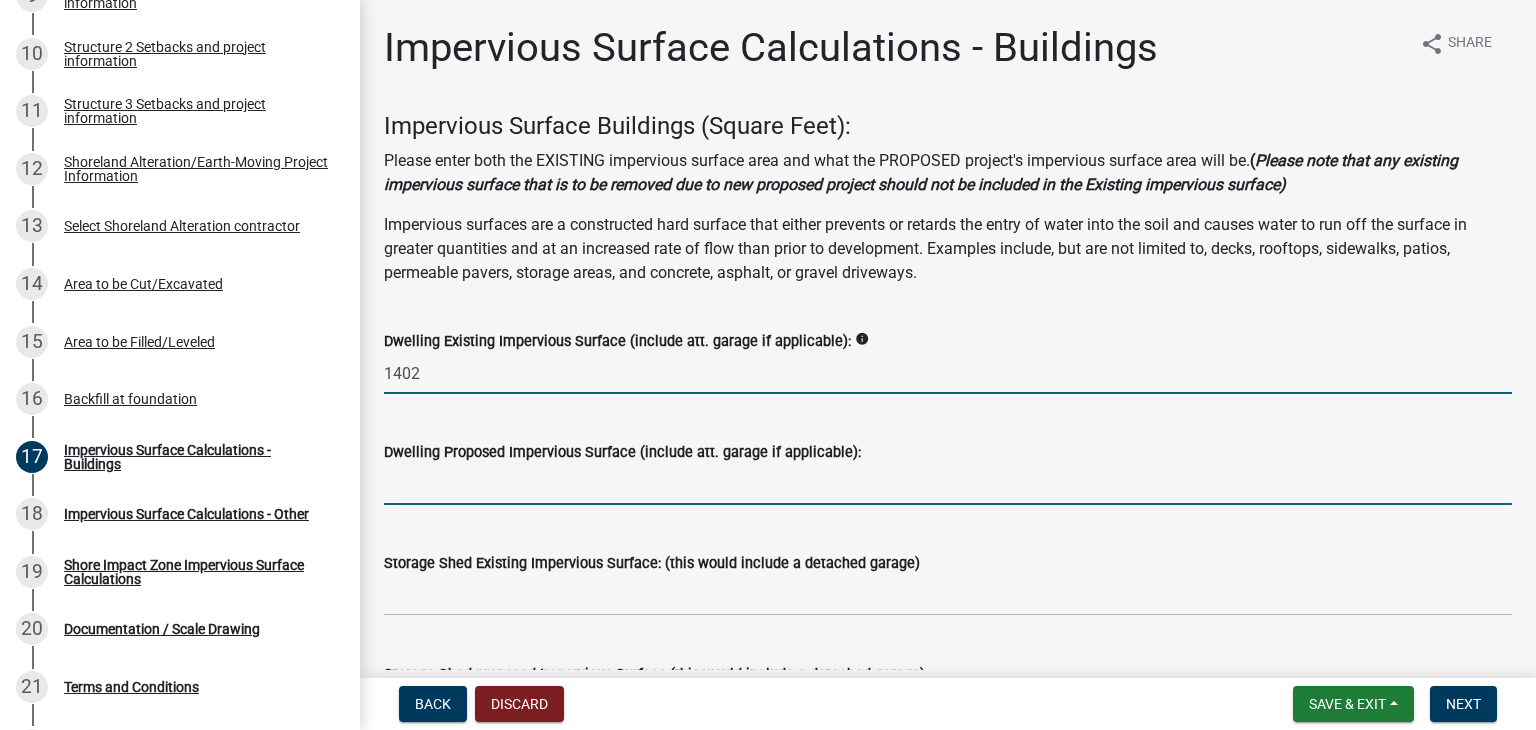 click 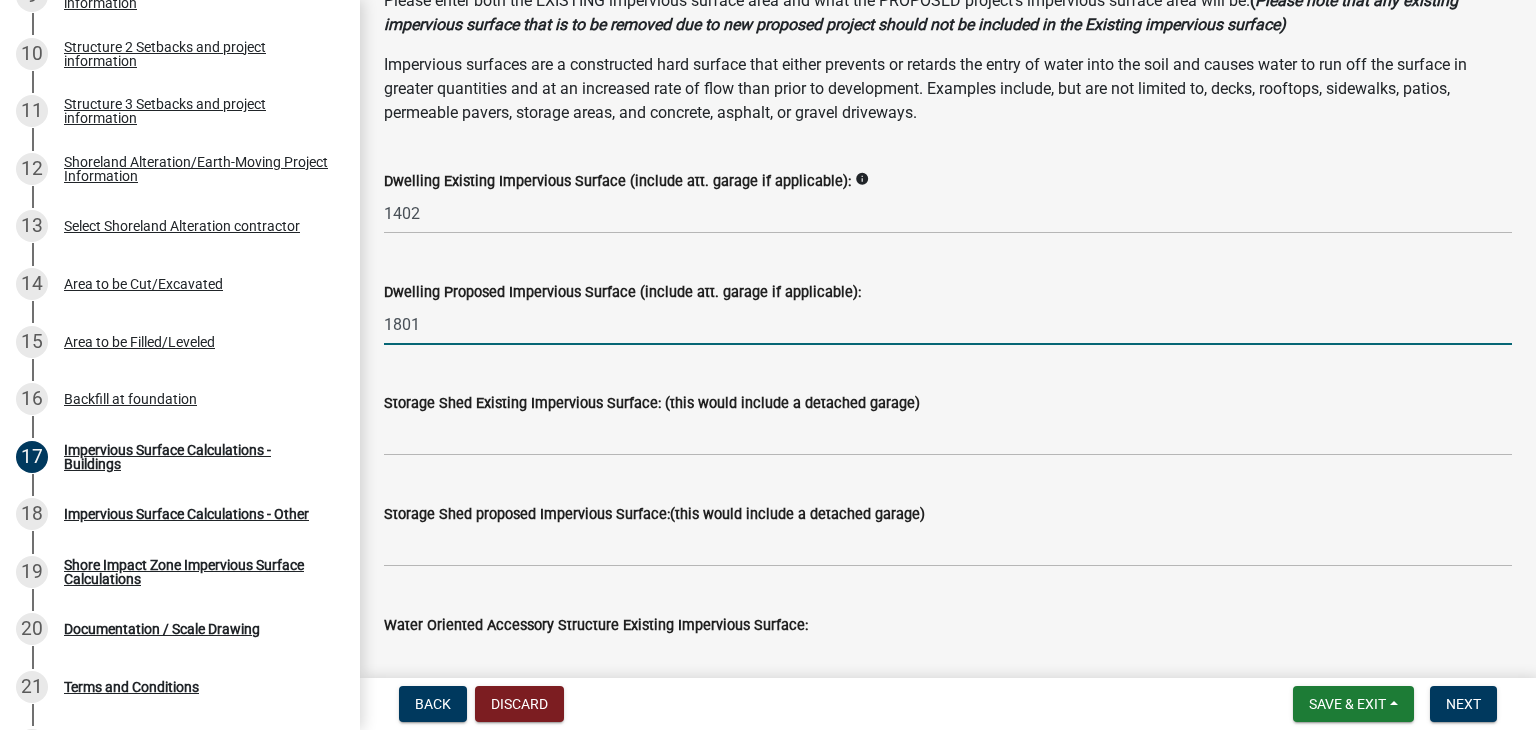 scroll, scrollTop: 160, scrollLeft: 0, axis: vertical 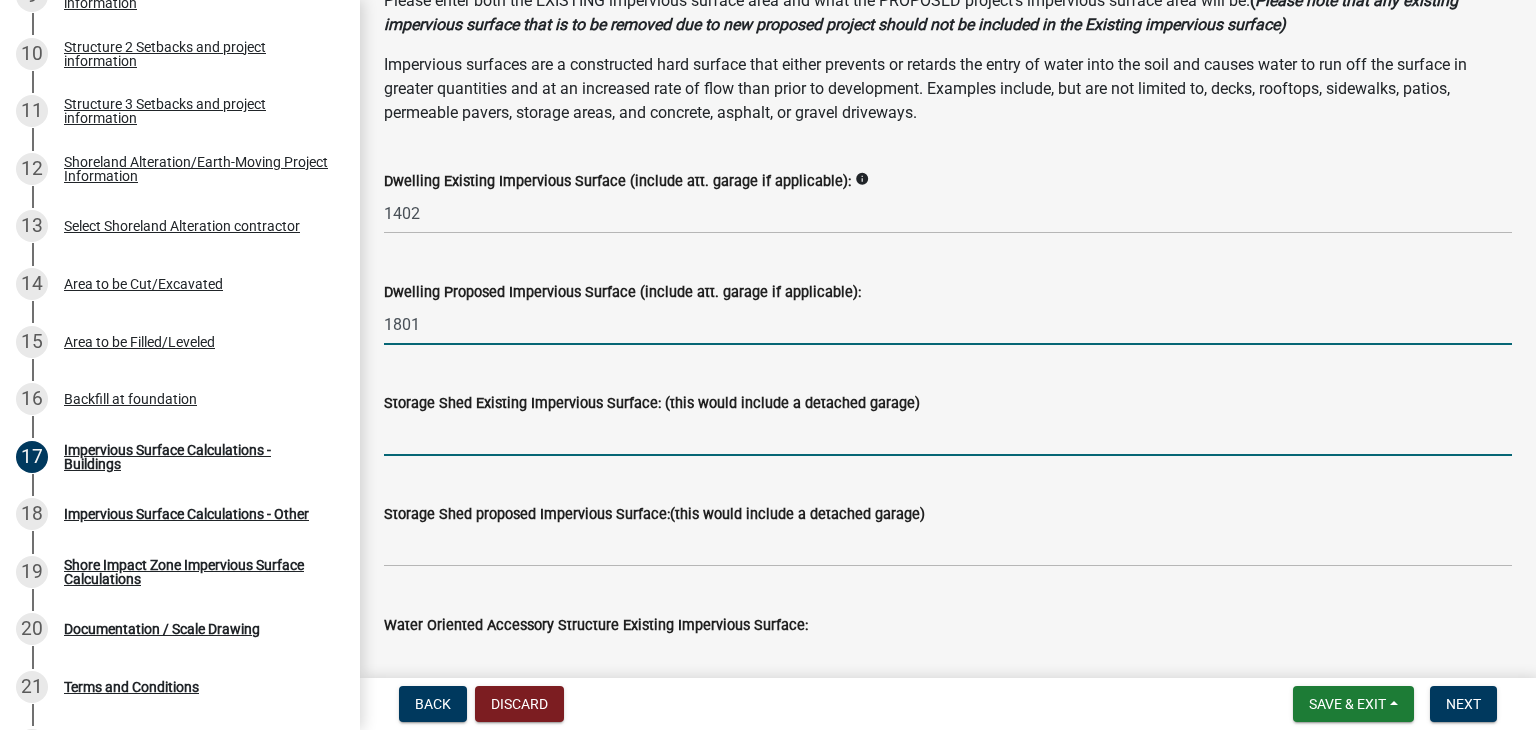 click 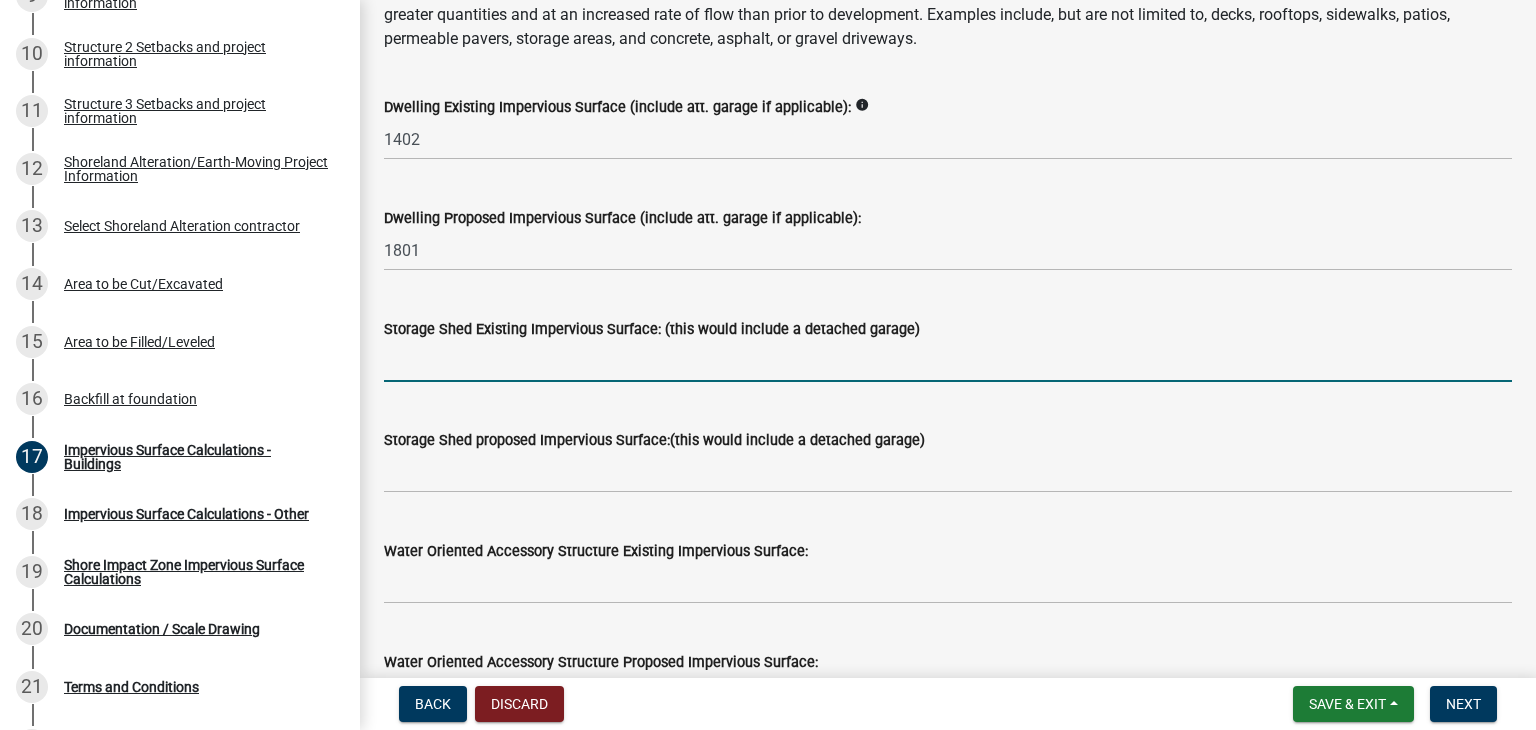 scroll, scrollTop: 0, scrollLeft: 0, axis: both 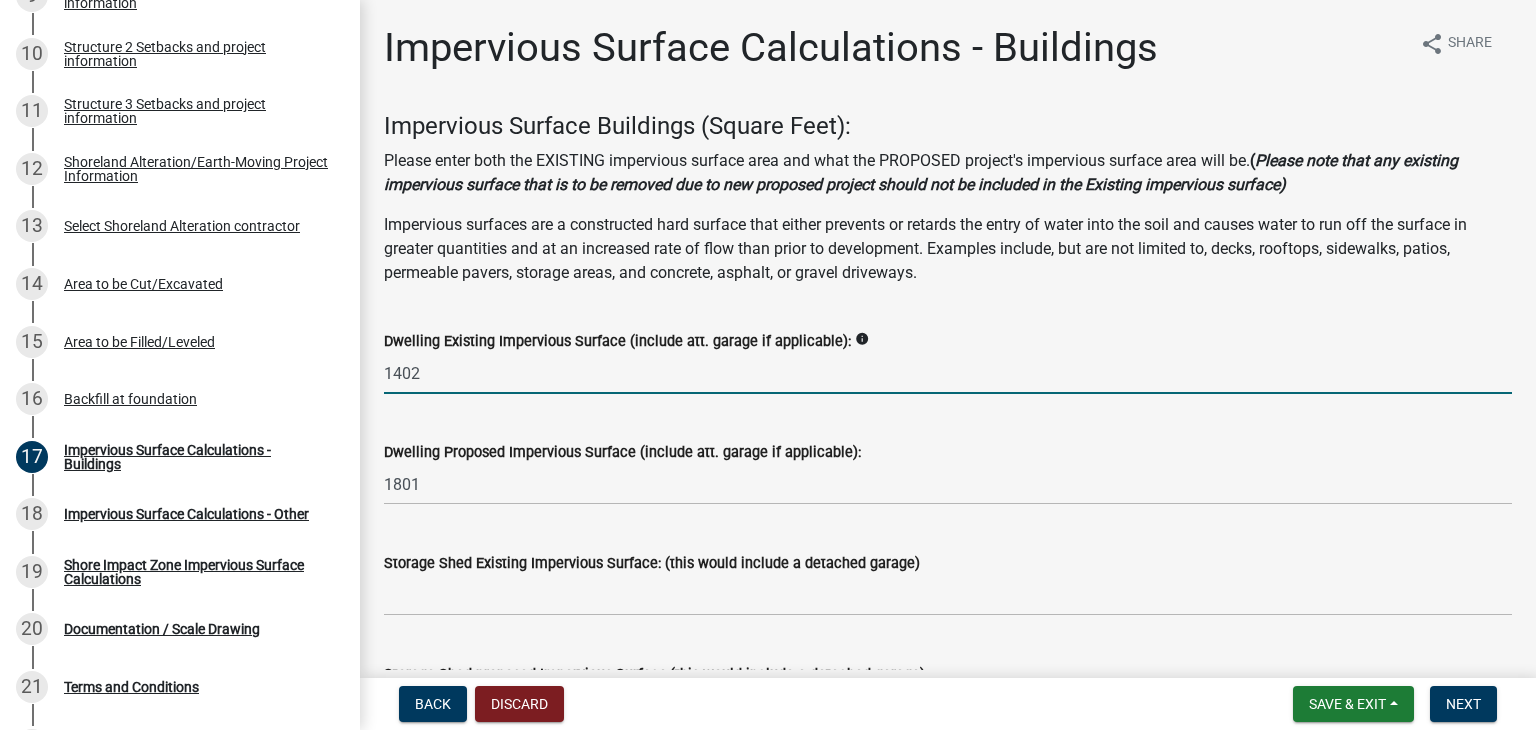 drag, startPoint x: 424, startPoint y: 386, endPoint x: 381, endPoint y: 385, distance: 43.011627 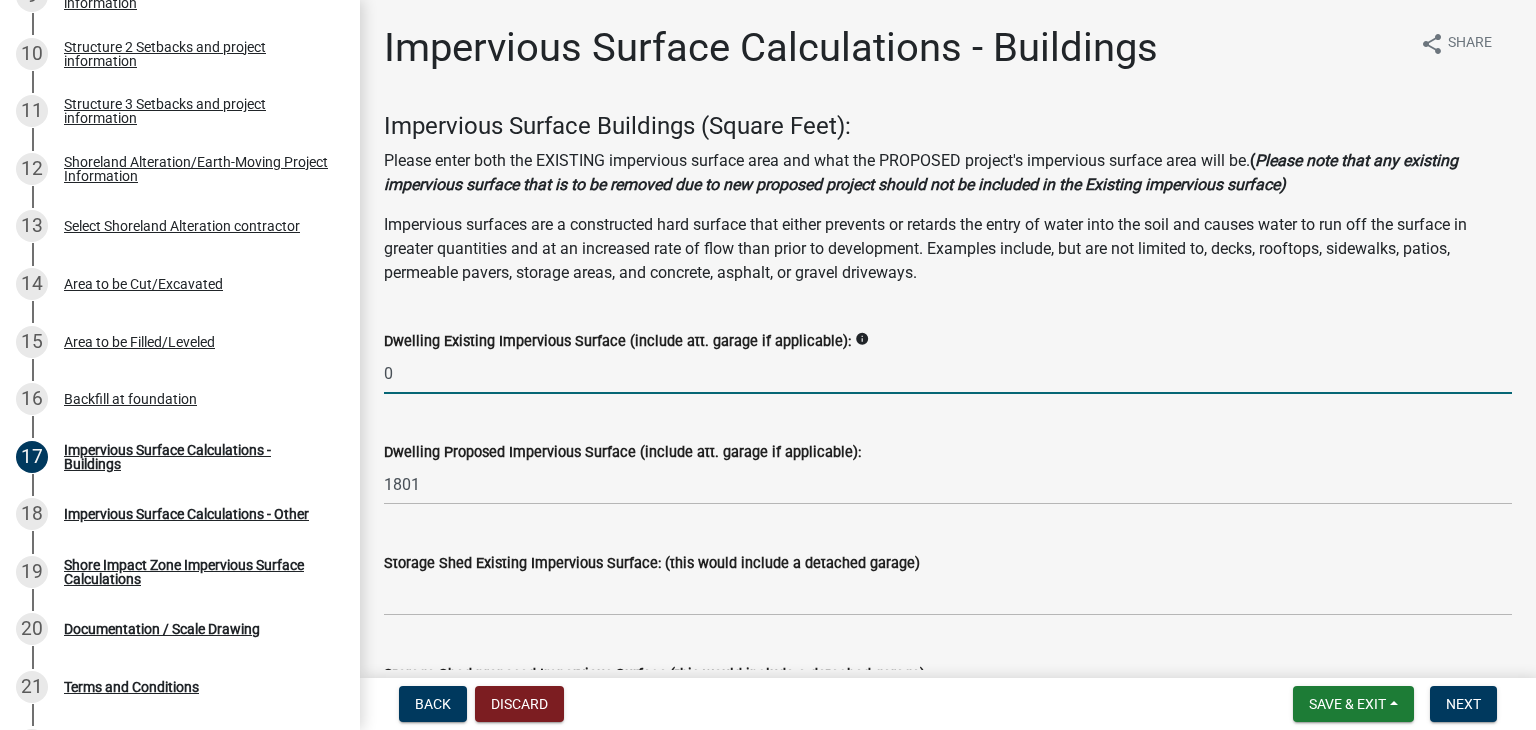 type on "0" 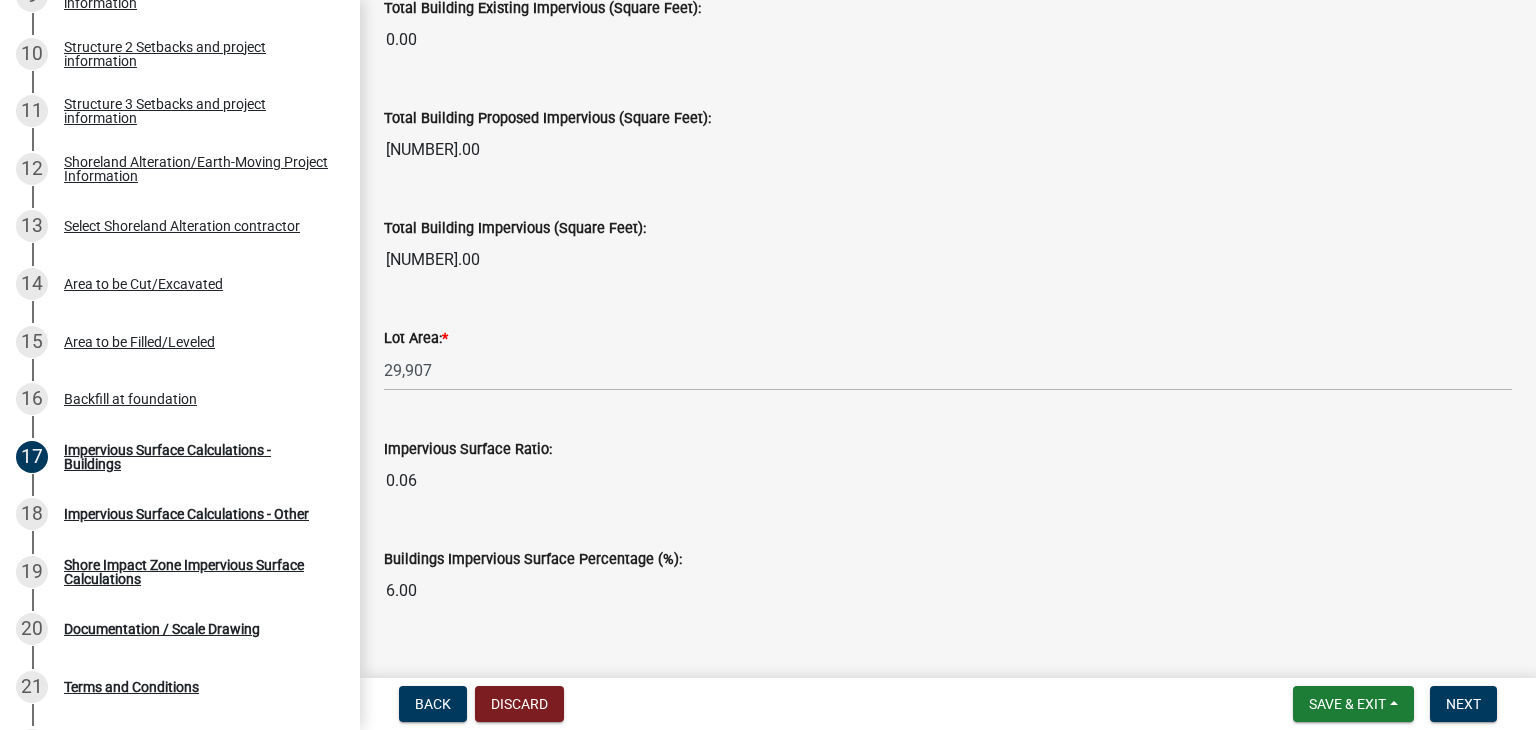 scroll, scrollTop: 1560, scrollLeft: 0, axis: vertical 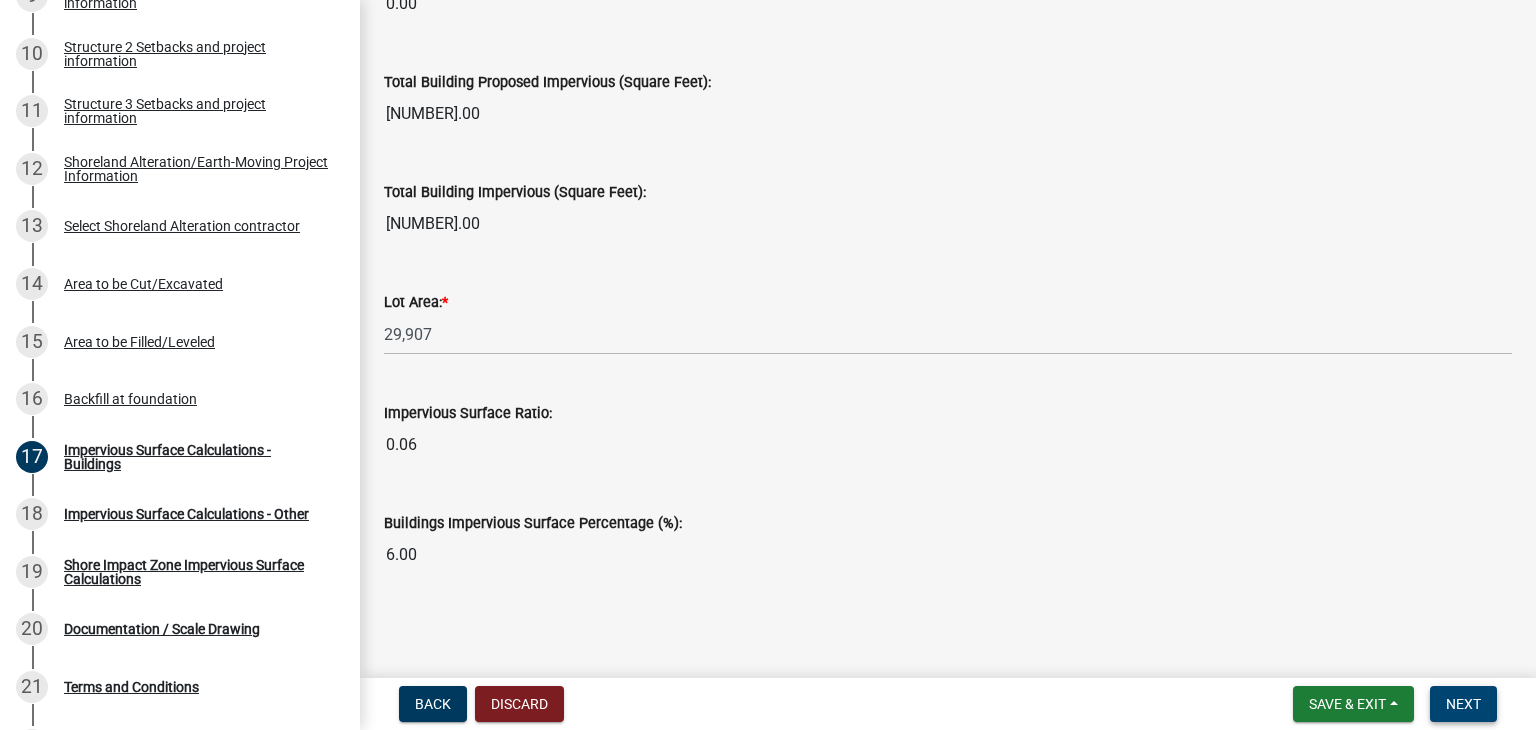 click on "Next" at bounding box center (1463, 704) 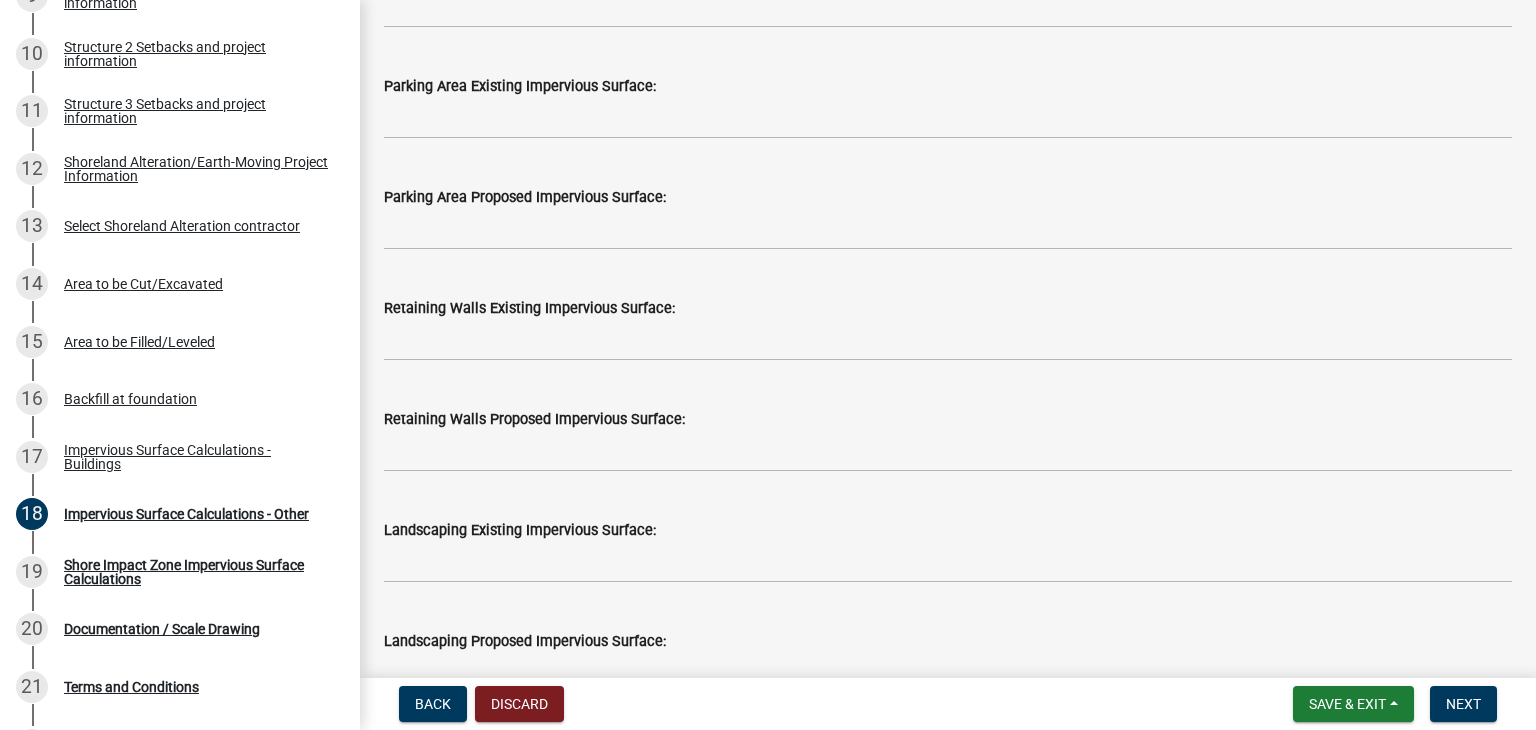 scroll, scrollTop: 1400, scrollLeft: 0, axis: vertical 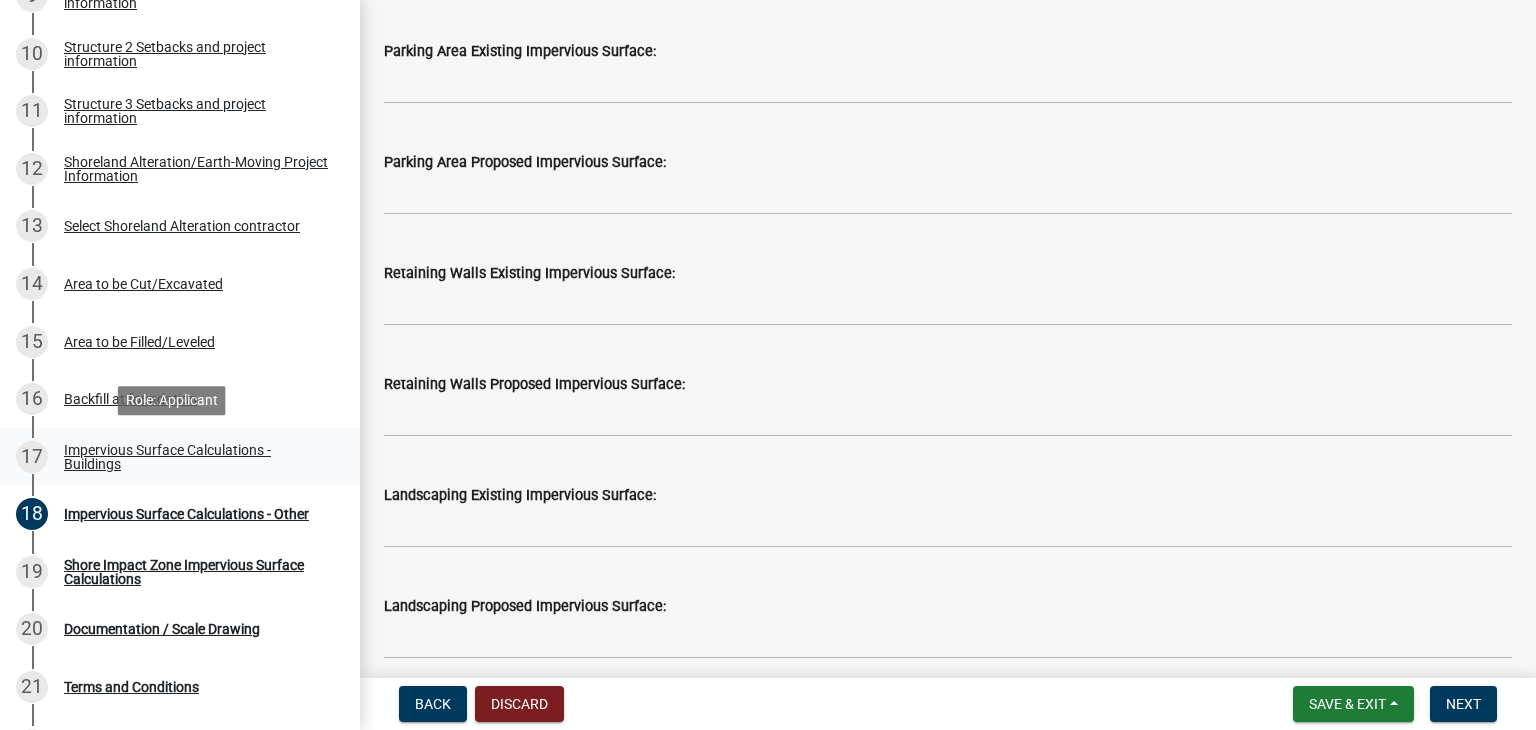 click on "Impervious Surface Calculations - Buildings" at bounding box center (196, 457) 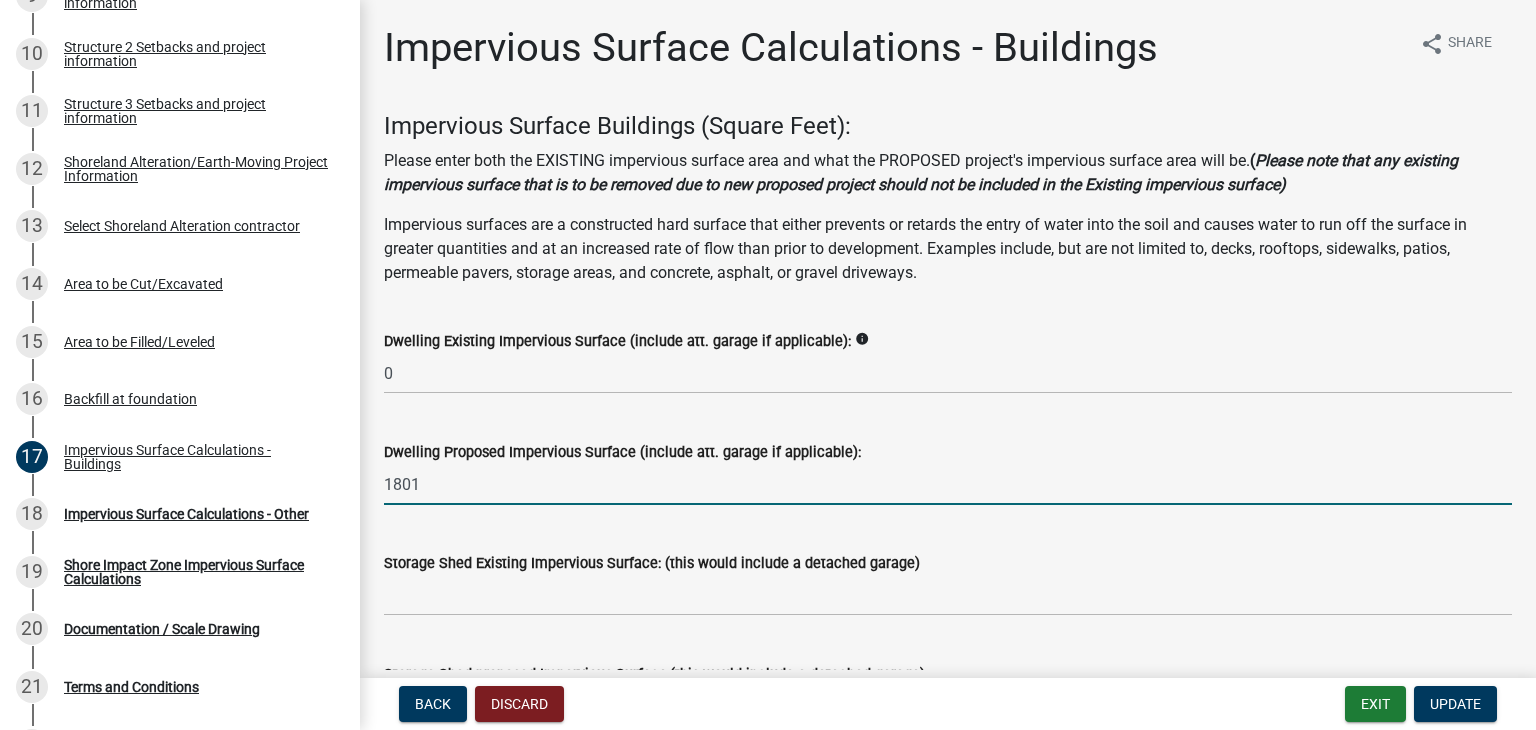 drag, startPoint x: 448, startPoint y: 487, endPoint x: 379, endPoint y: 480, distance: 69.354164 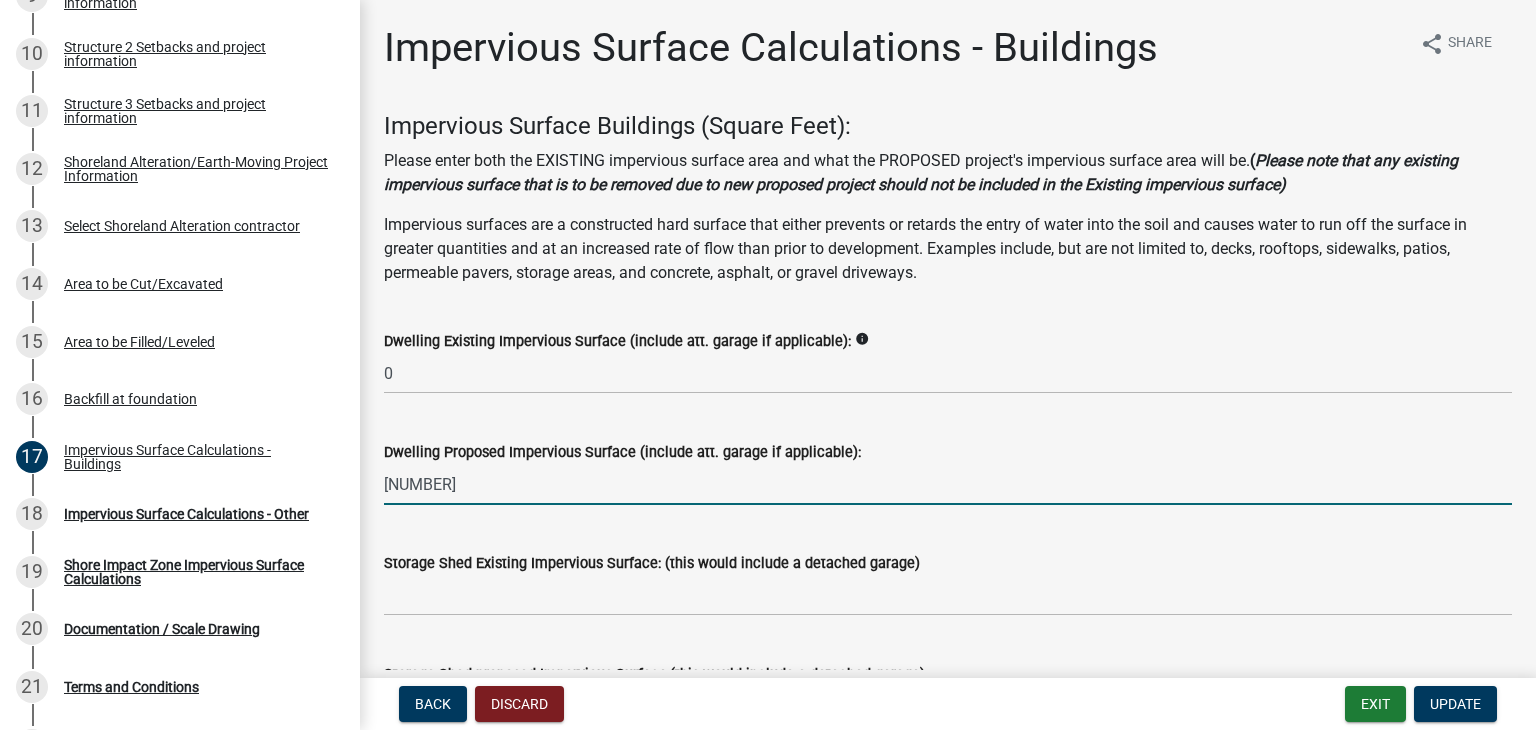 drag, startPoint x: 428, startPoint y: 477, endPoint x: 362, endPoint y: 479, distance: 66.0303 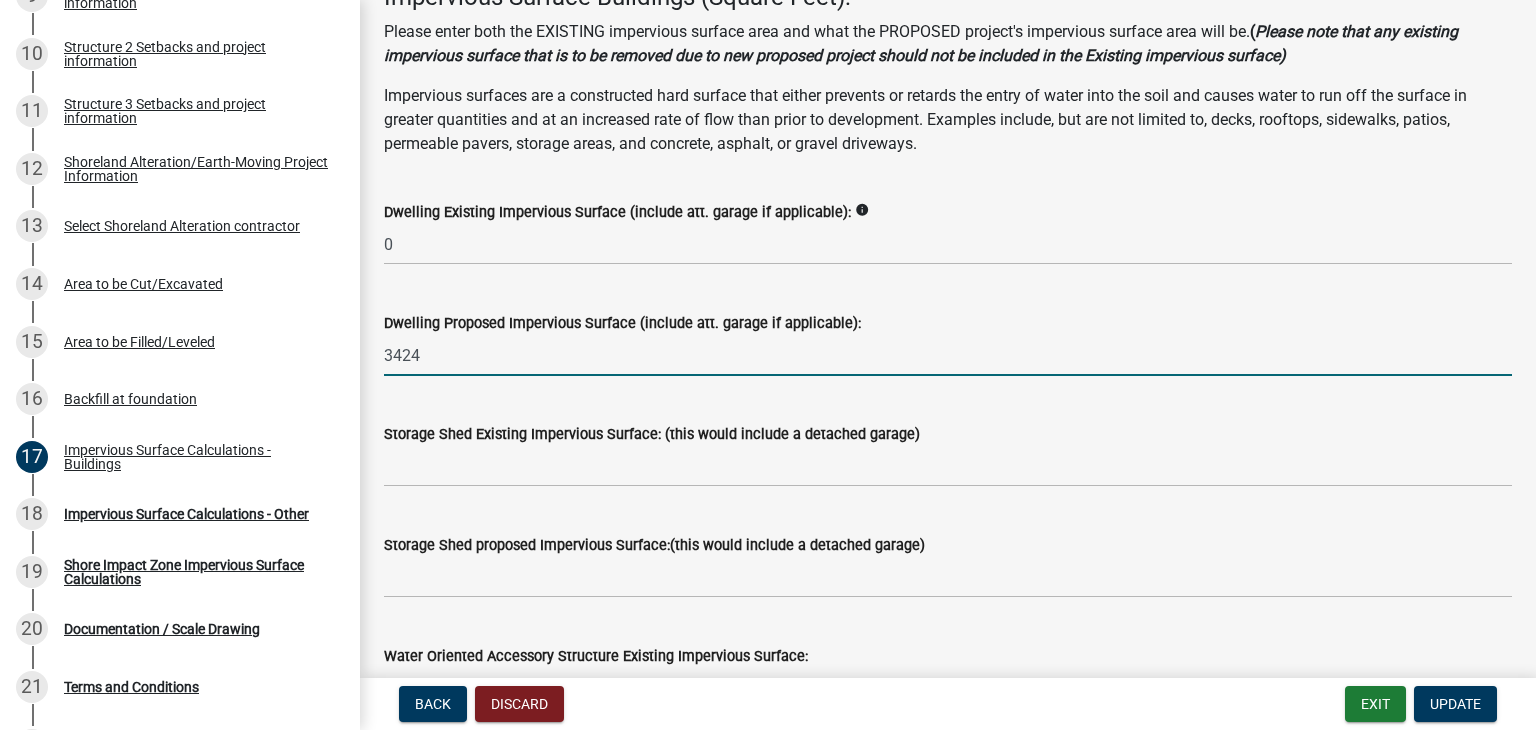 scroll, scrollTop: 100, scrollLeft: 0, axis: vertical 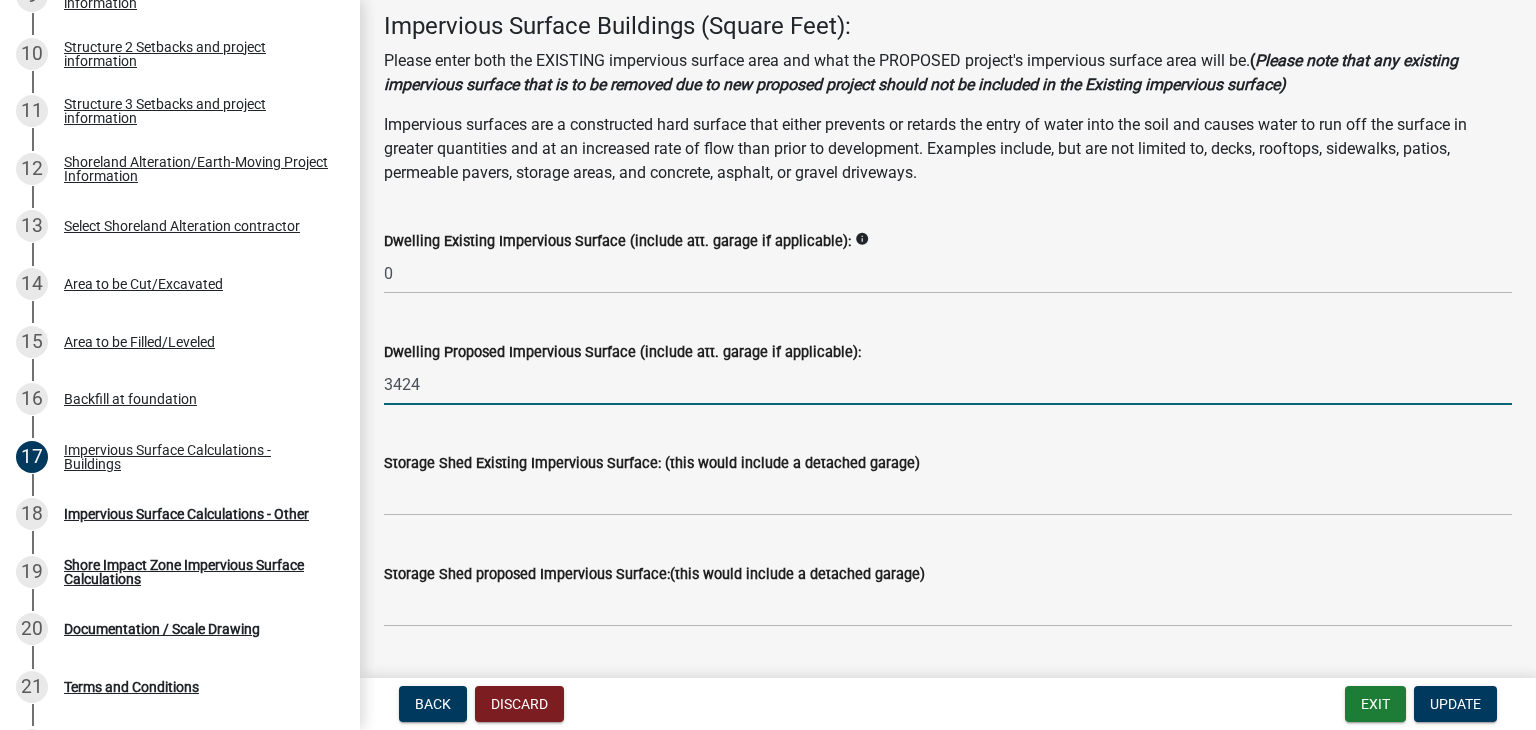 drag, startPoint x: 426, startPoint y: 389, endPoint x: 376, endPoint y: 386, distance: 50.08992 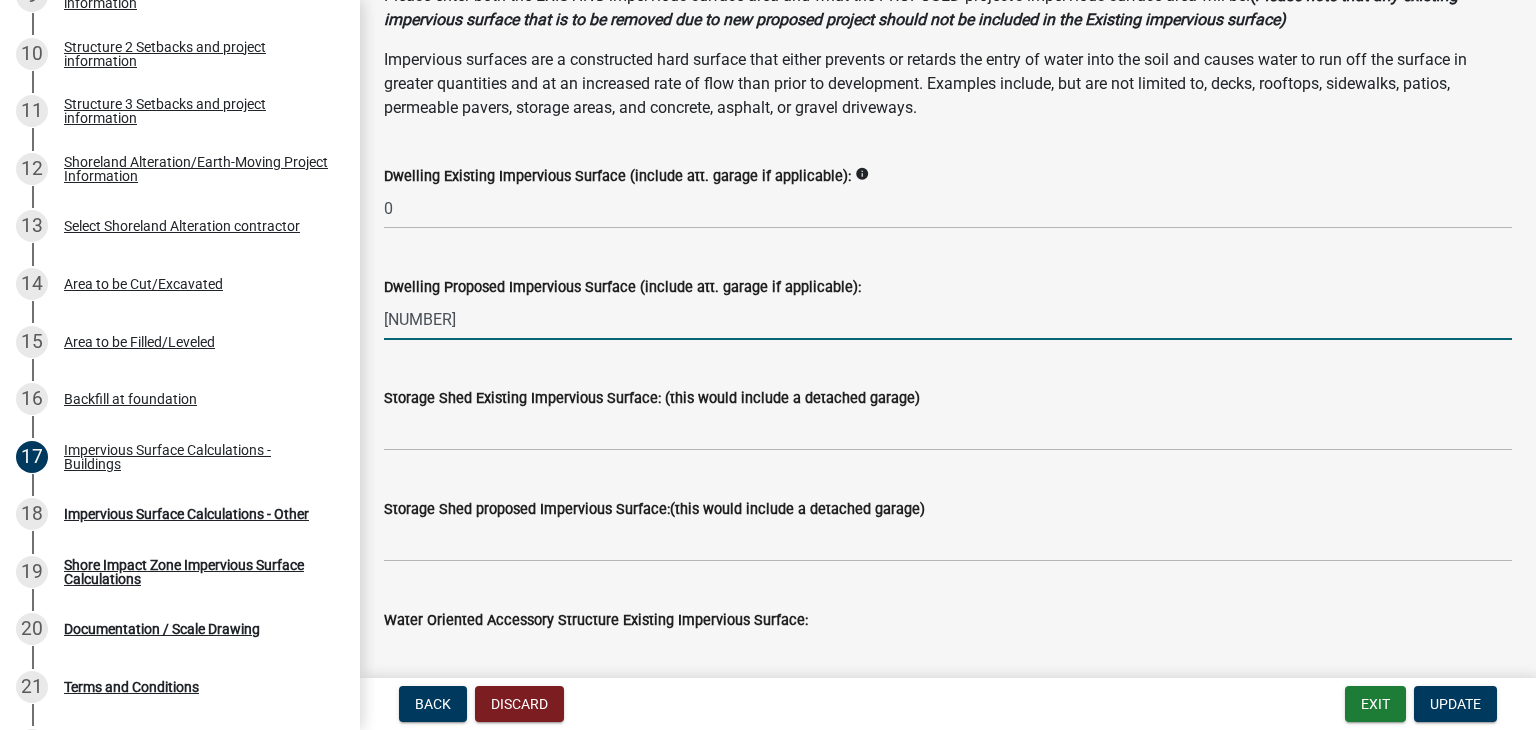 scroll, scrollTop: 200, scrollLeft: 0, axis: vertical 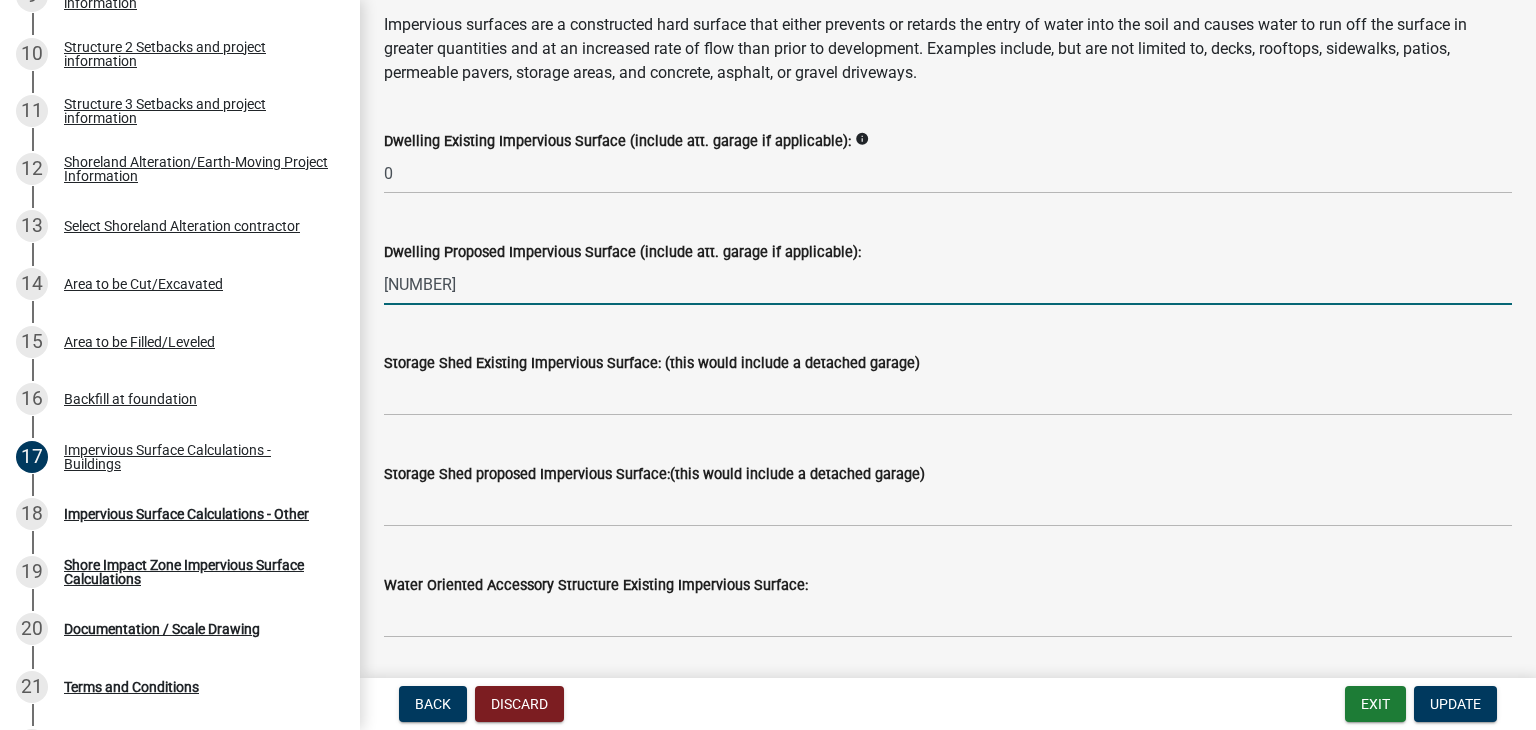 type on "[NUMBER]" 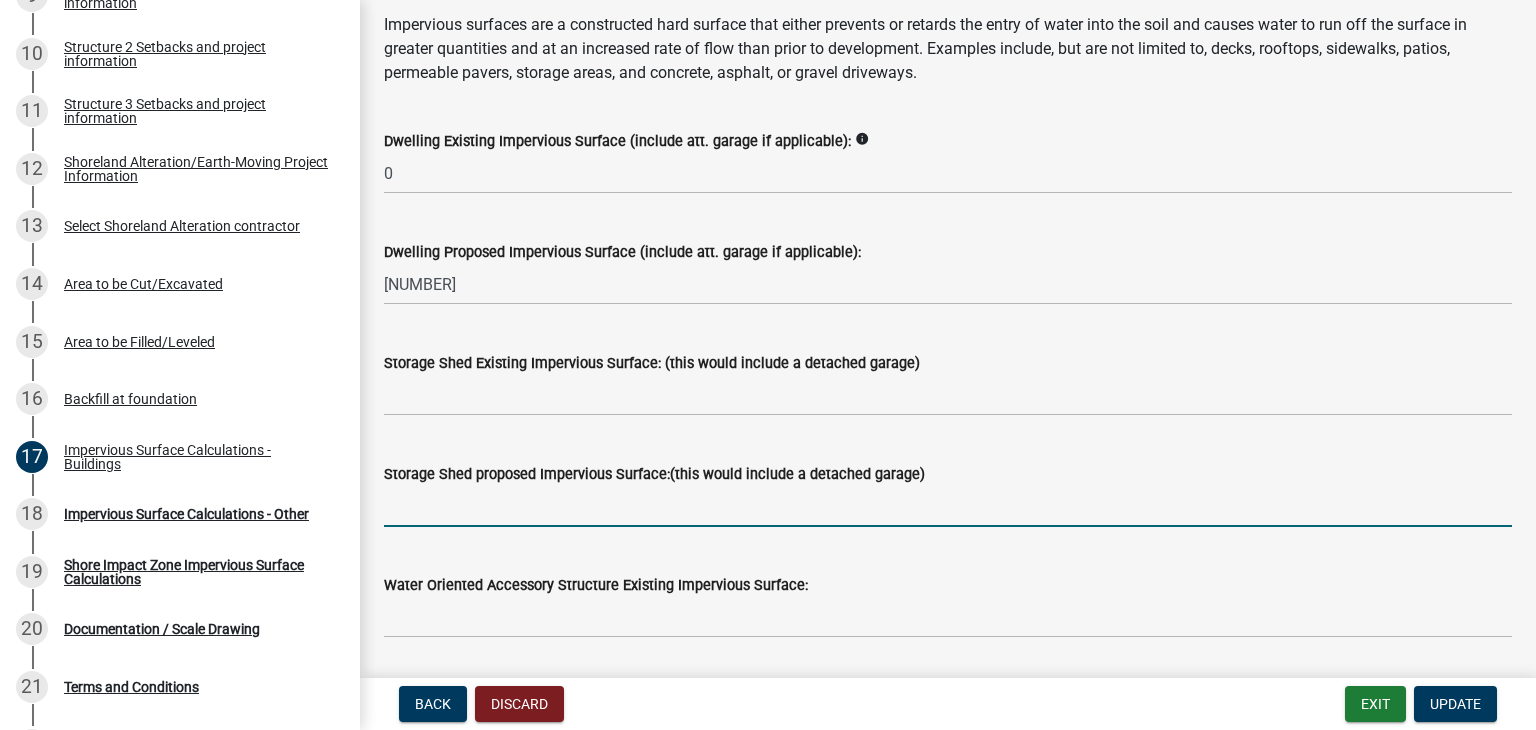 click 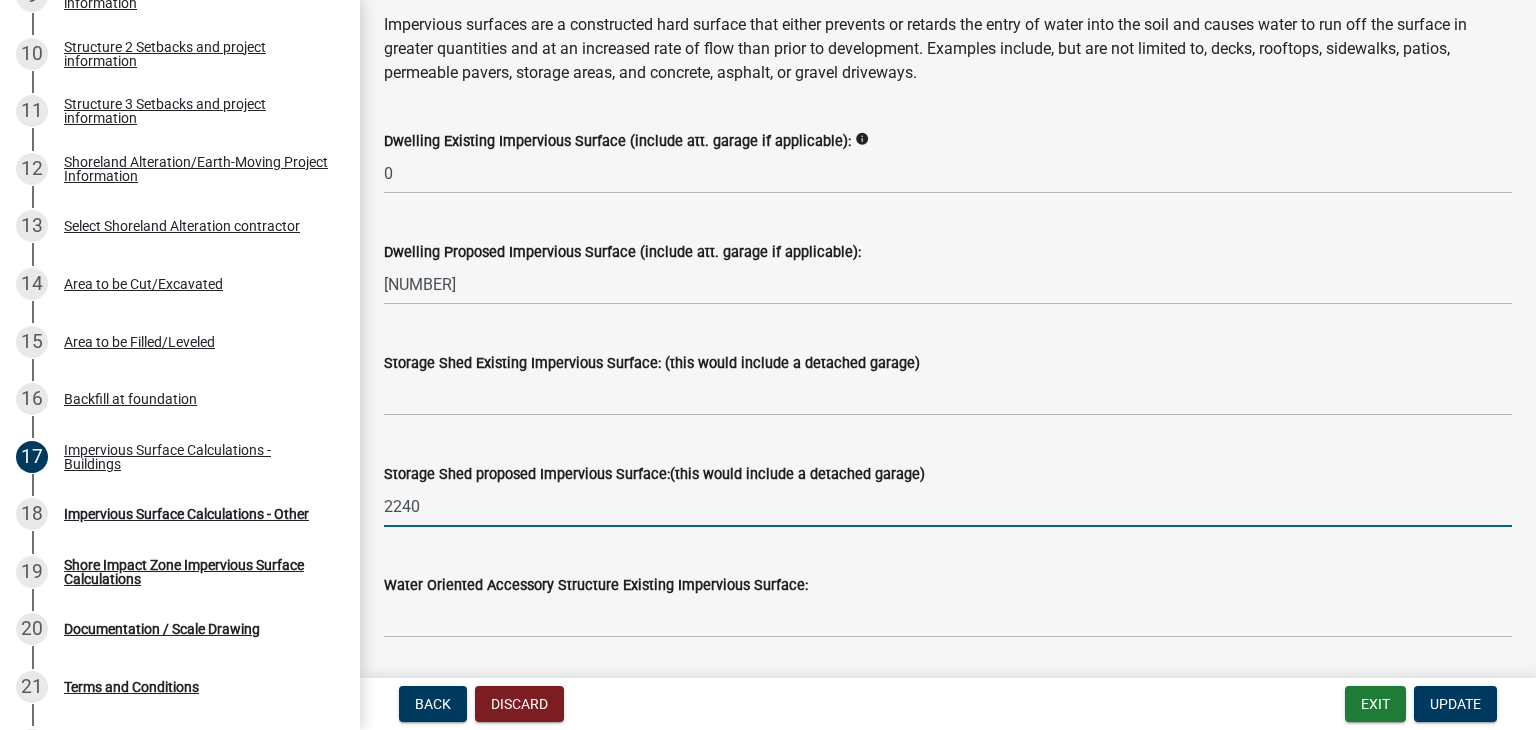 type on "2240" 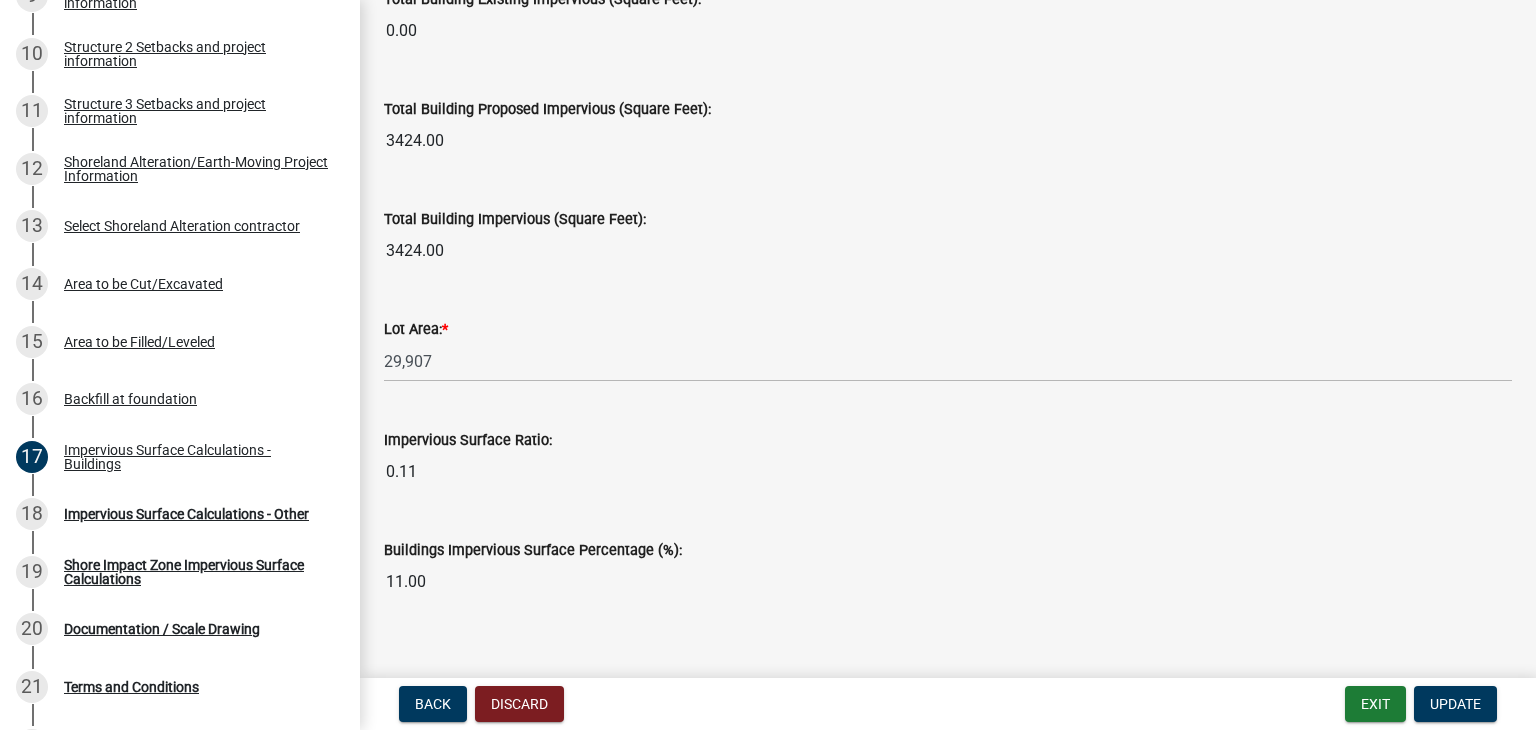 scroll, scrollTop: 1560, scrollLeft: 0, axis: vertical 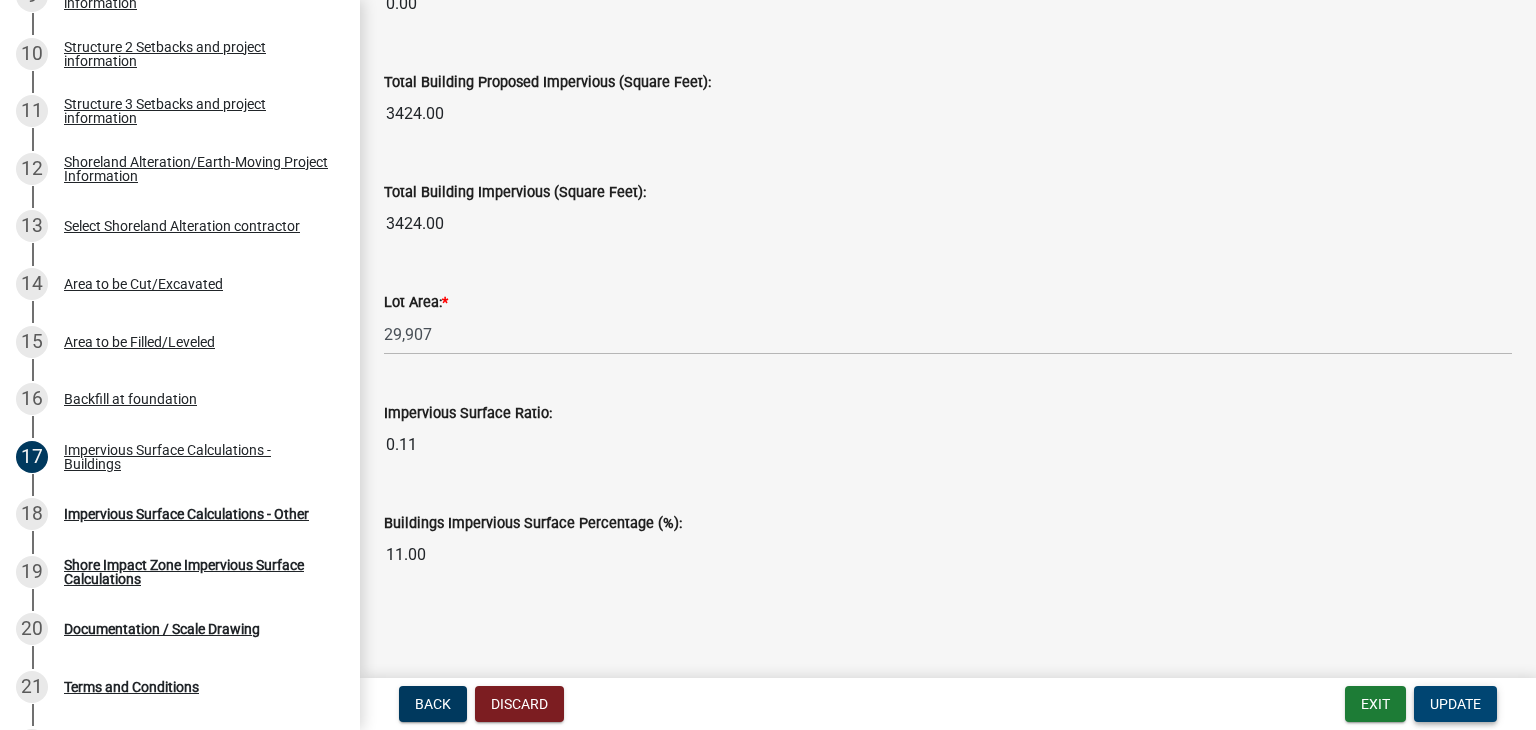 click on "Update" at bounding box center [1455, 704] 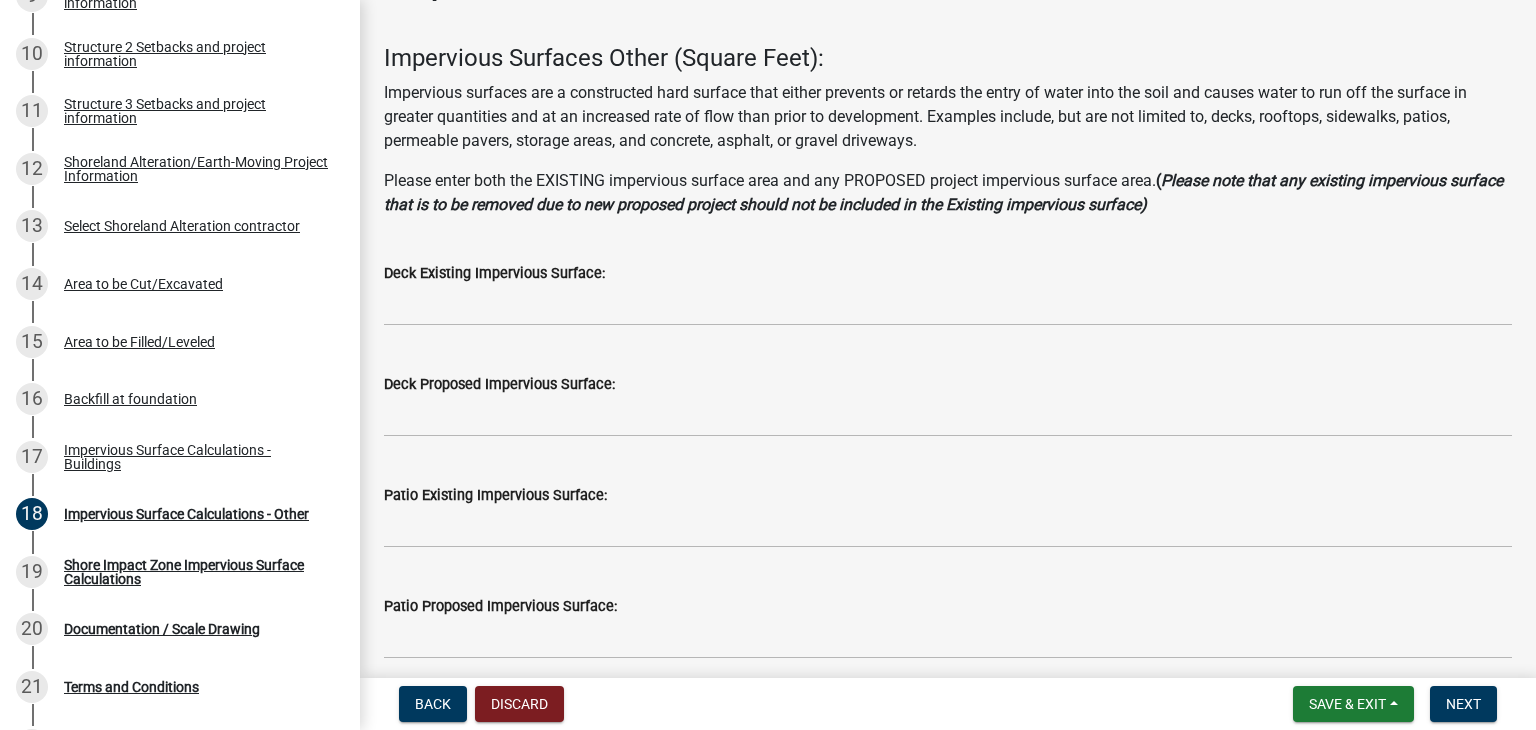 scroll, scrollTop: 100, scrollLeft: 0, axis: vertical 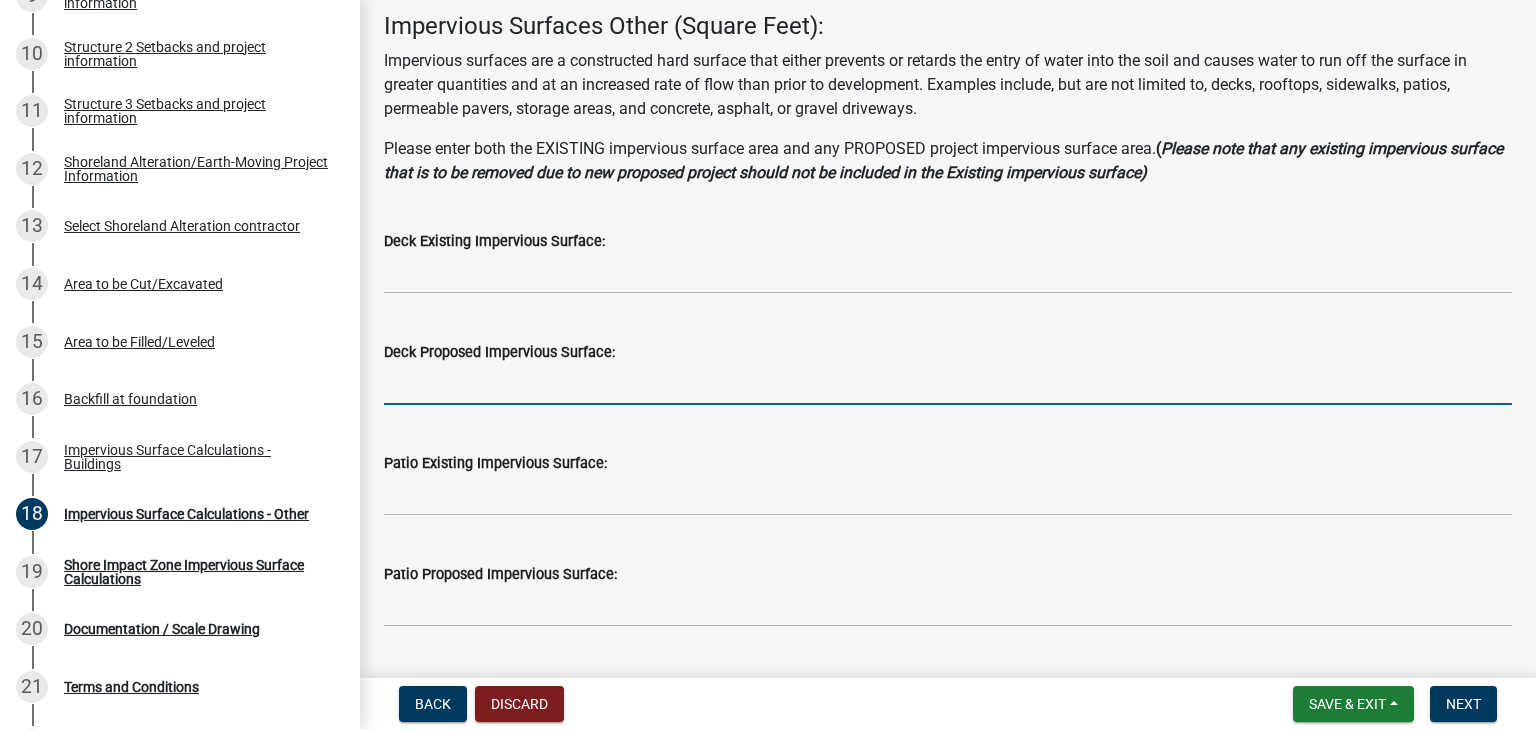click 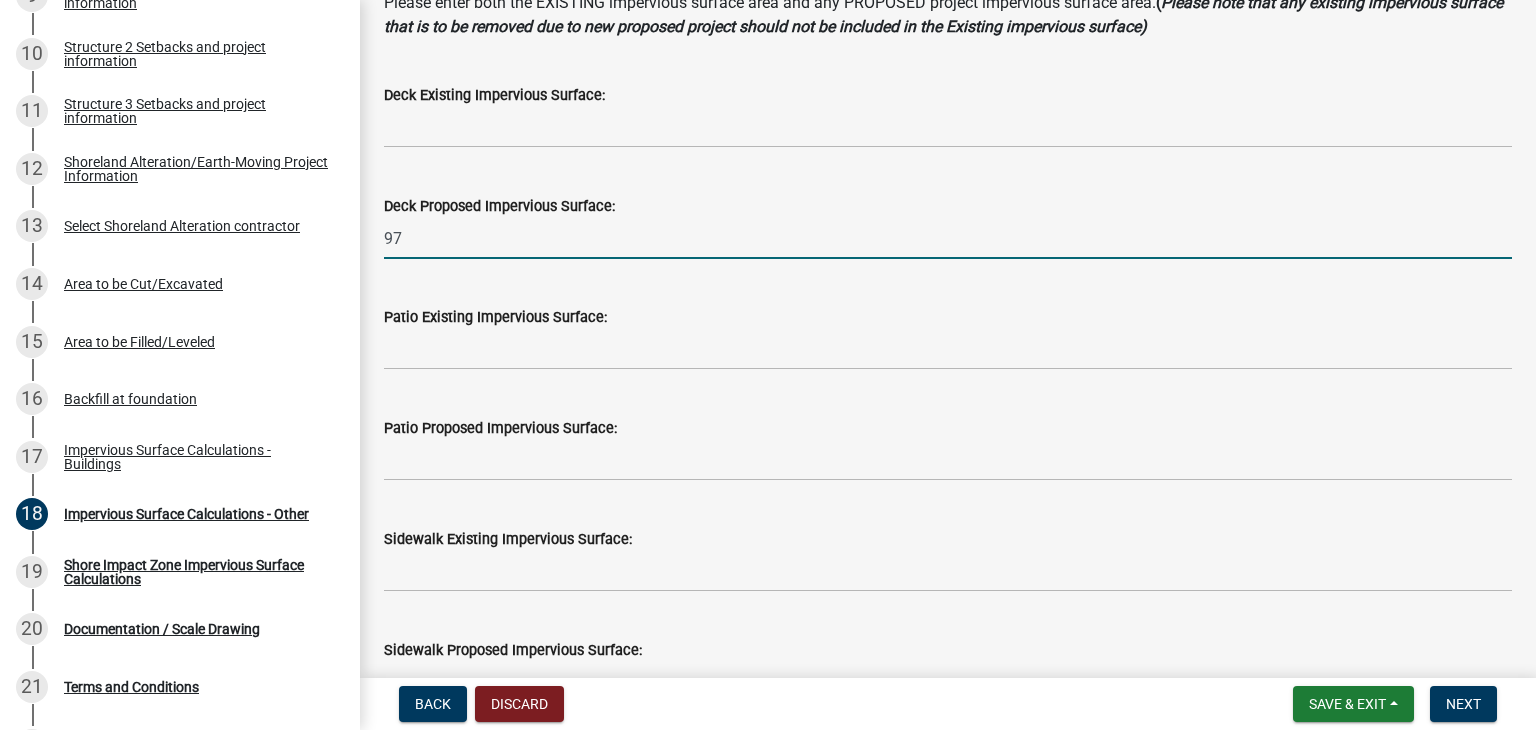 scroll, scrollTop: 300, scrollLeft: 0, axis: vertical 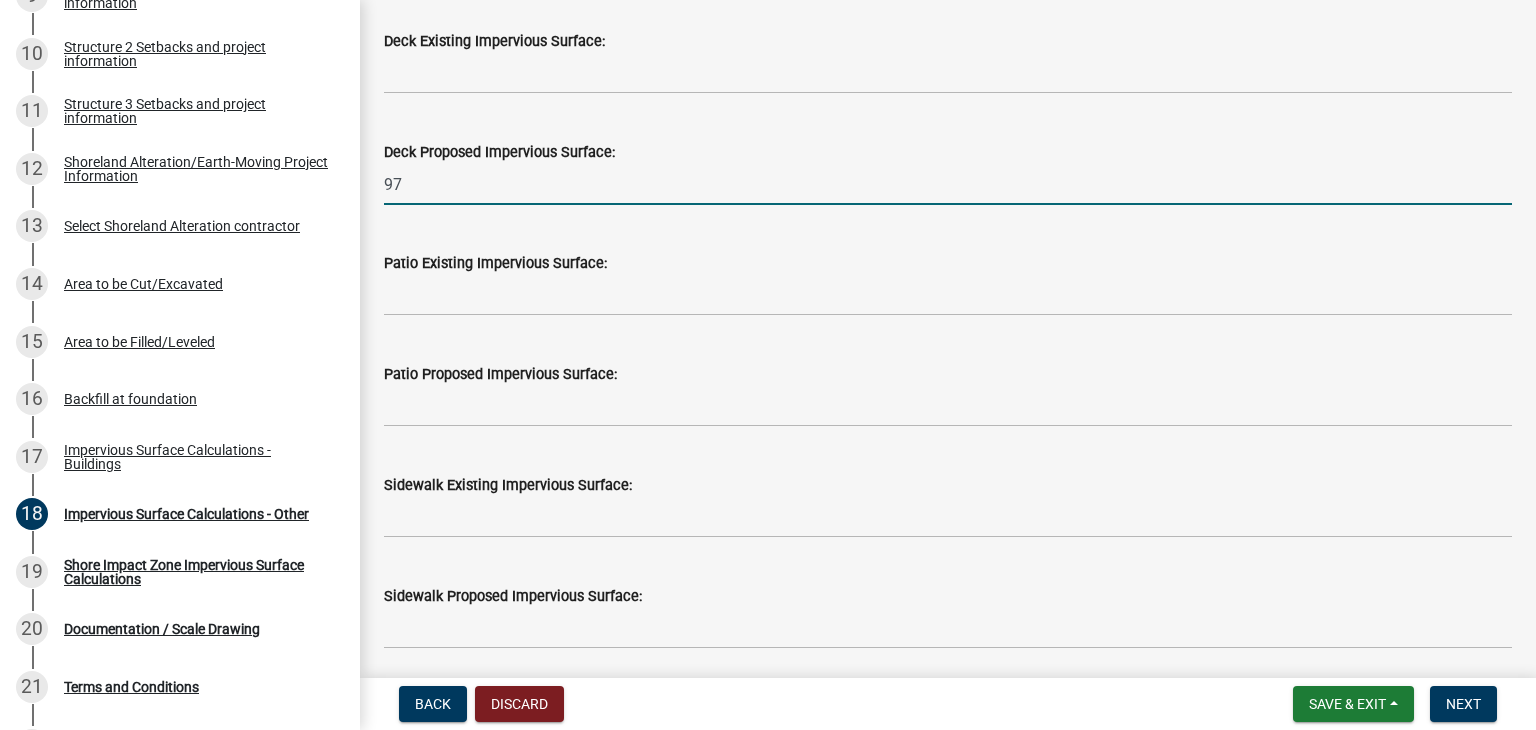 type on "97" 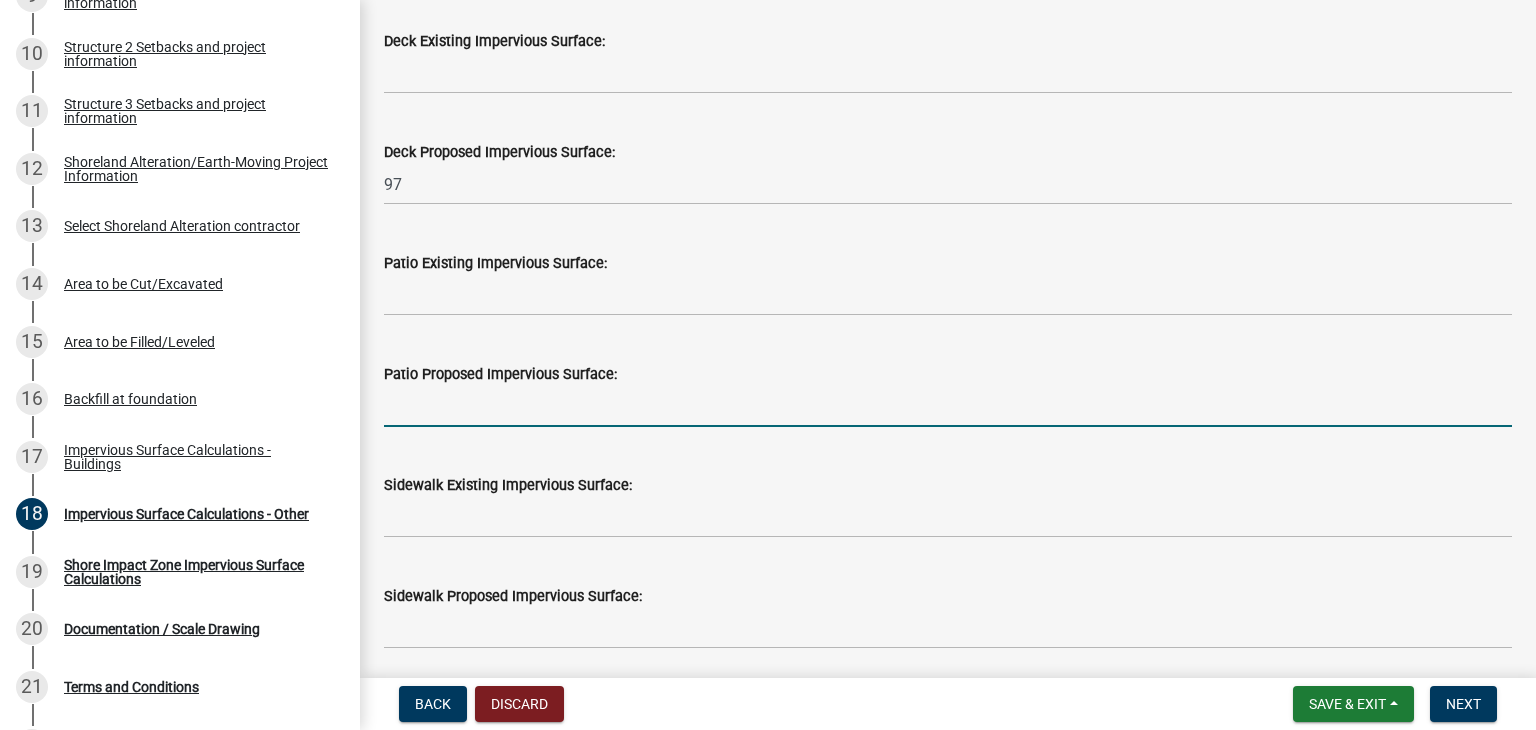 click 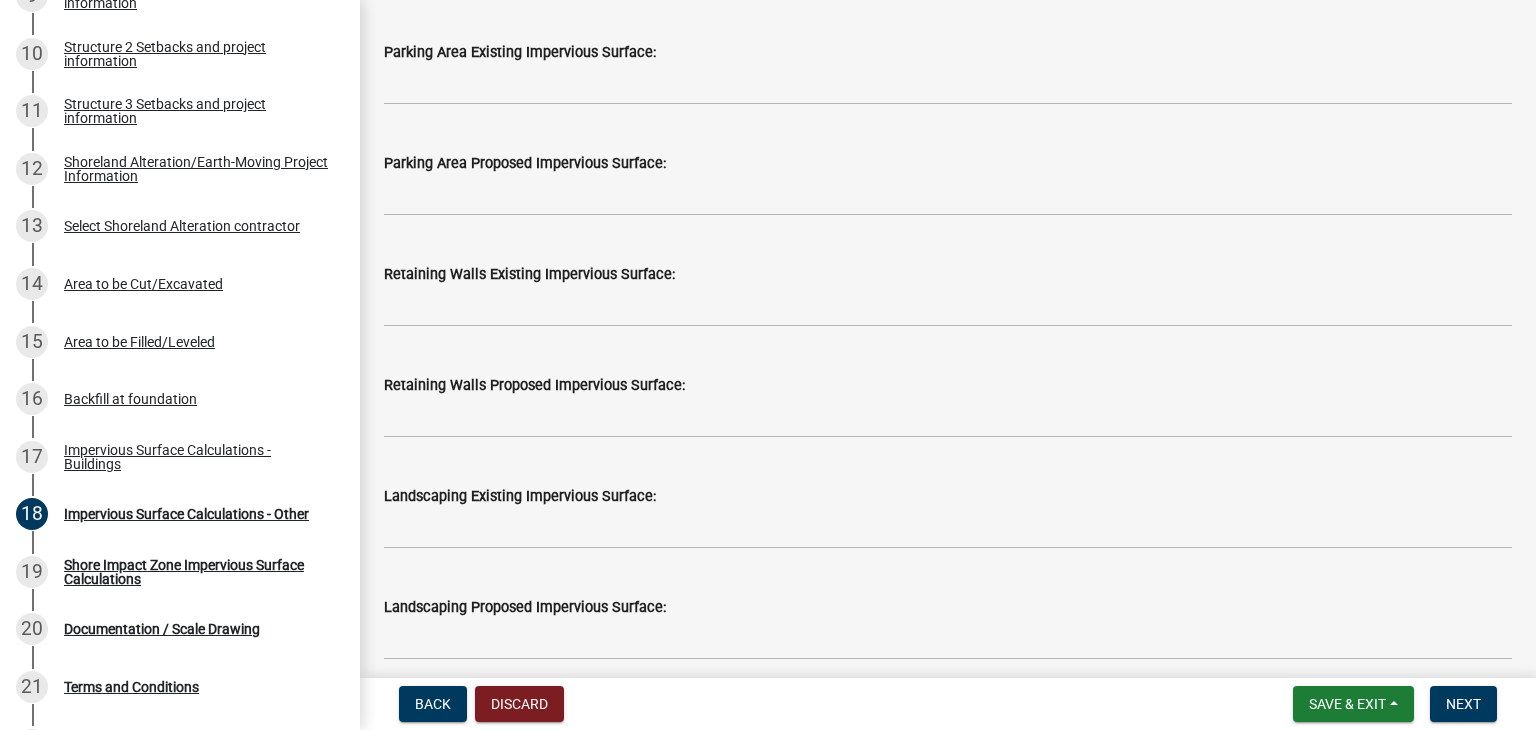 scroll, scrollTop: 1500, scrollLeft: 0, axis: vertical 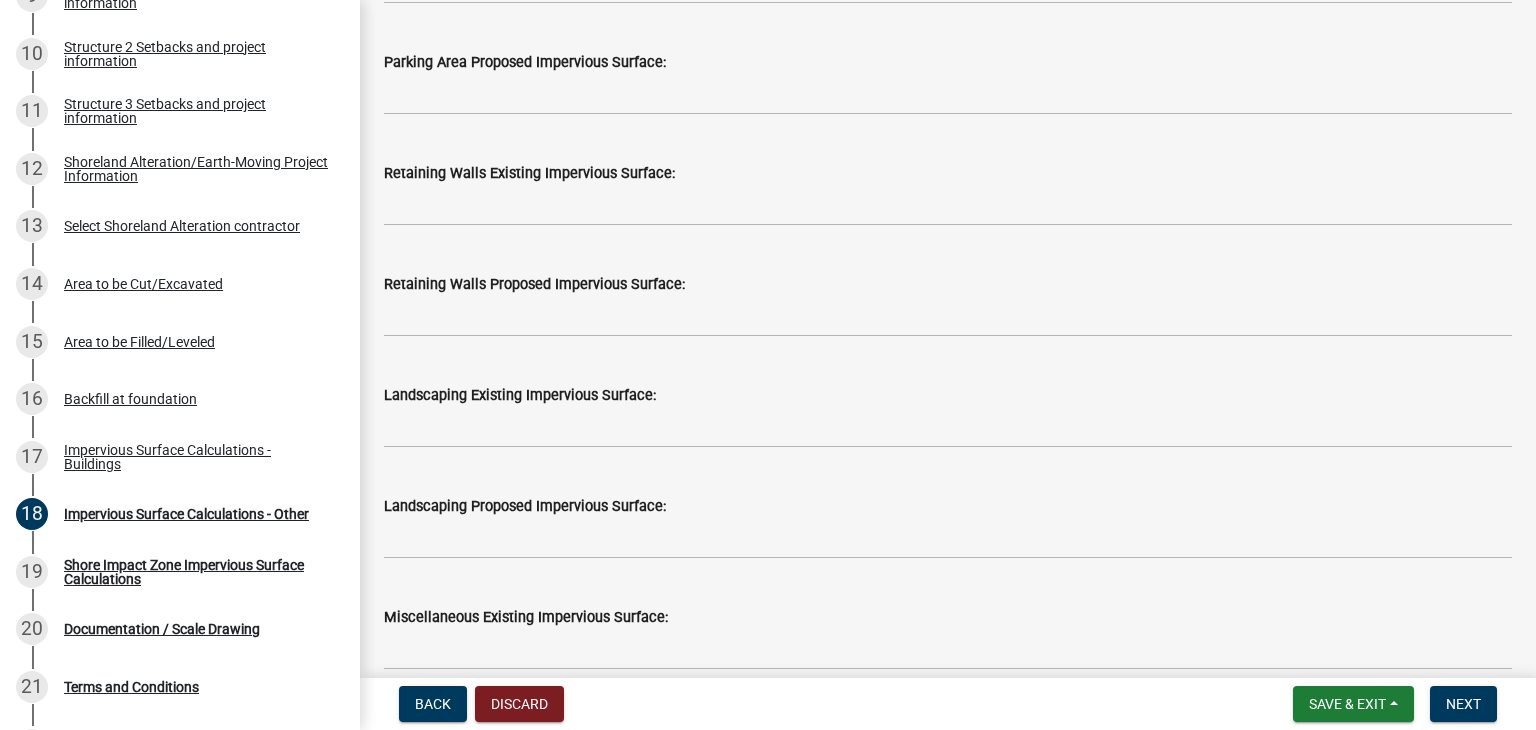 type on "152" 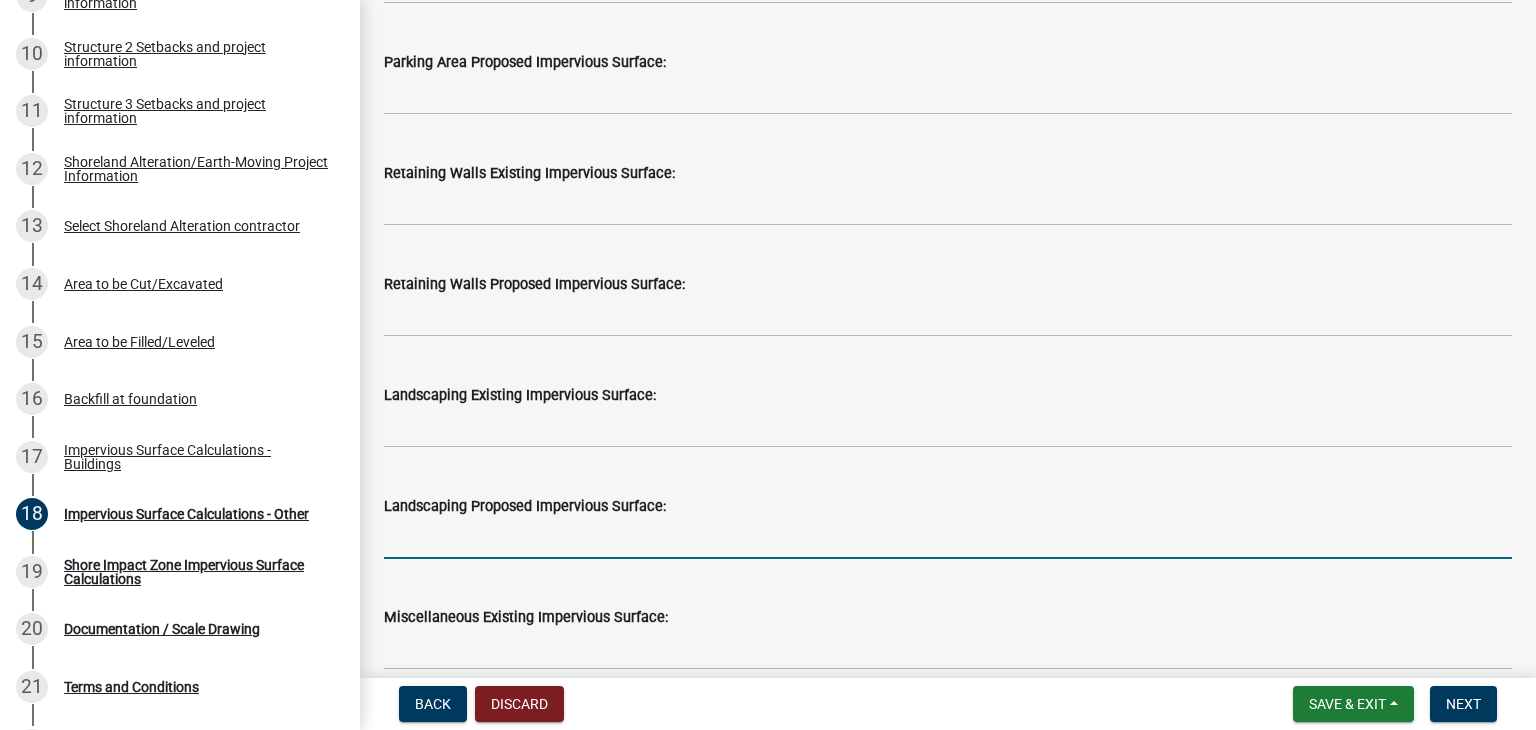 click 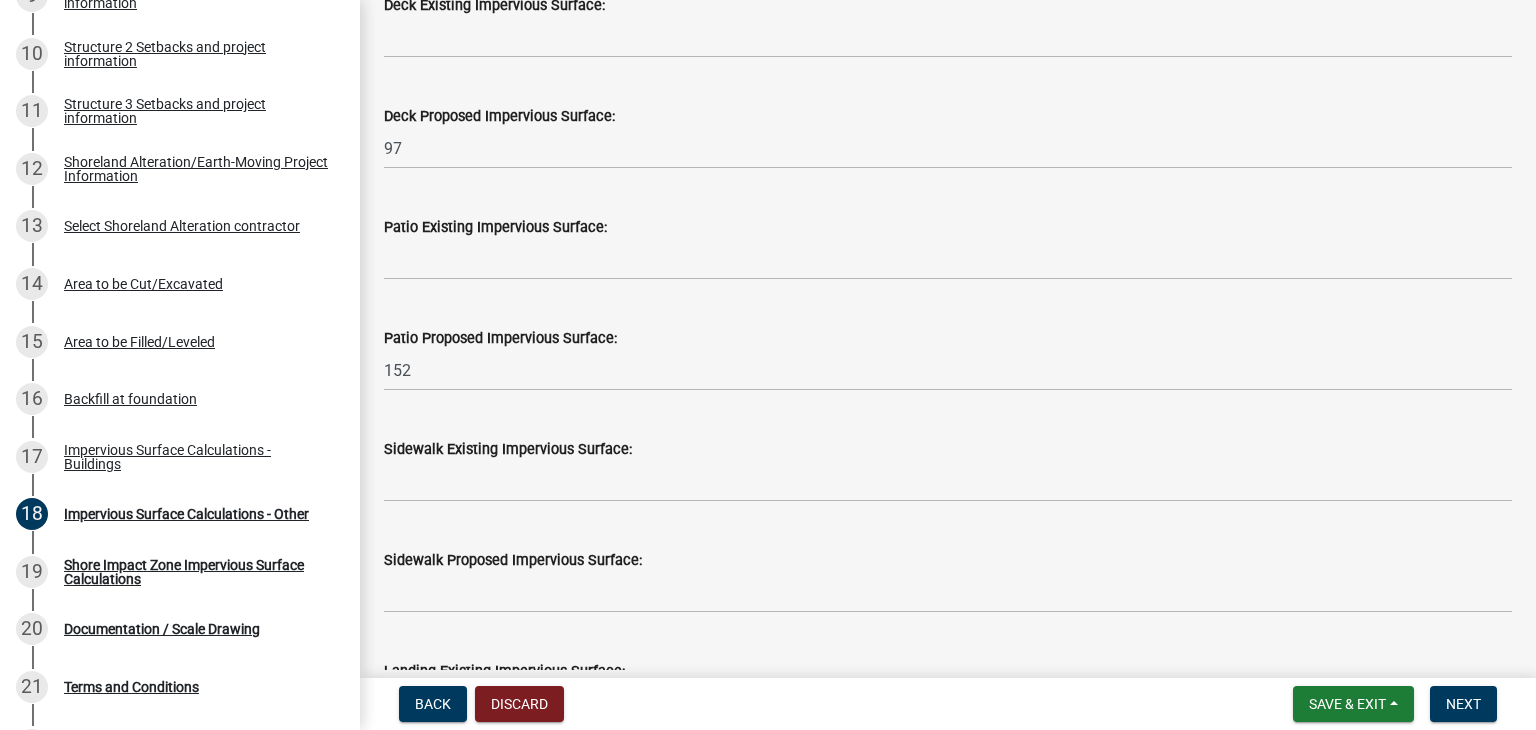 scroll, scrollTop: 400, scrollLeft: 0, axis: vertical 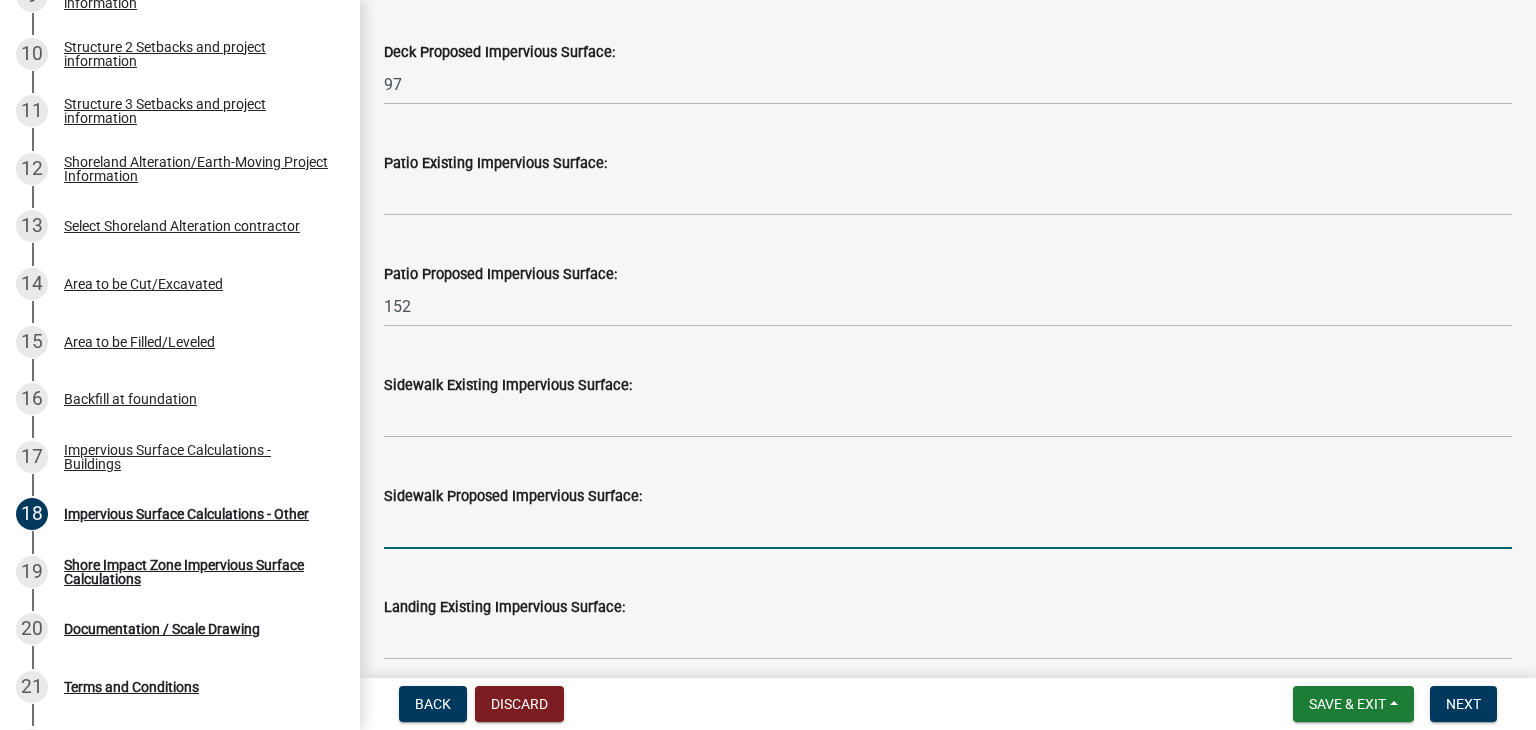 click 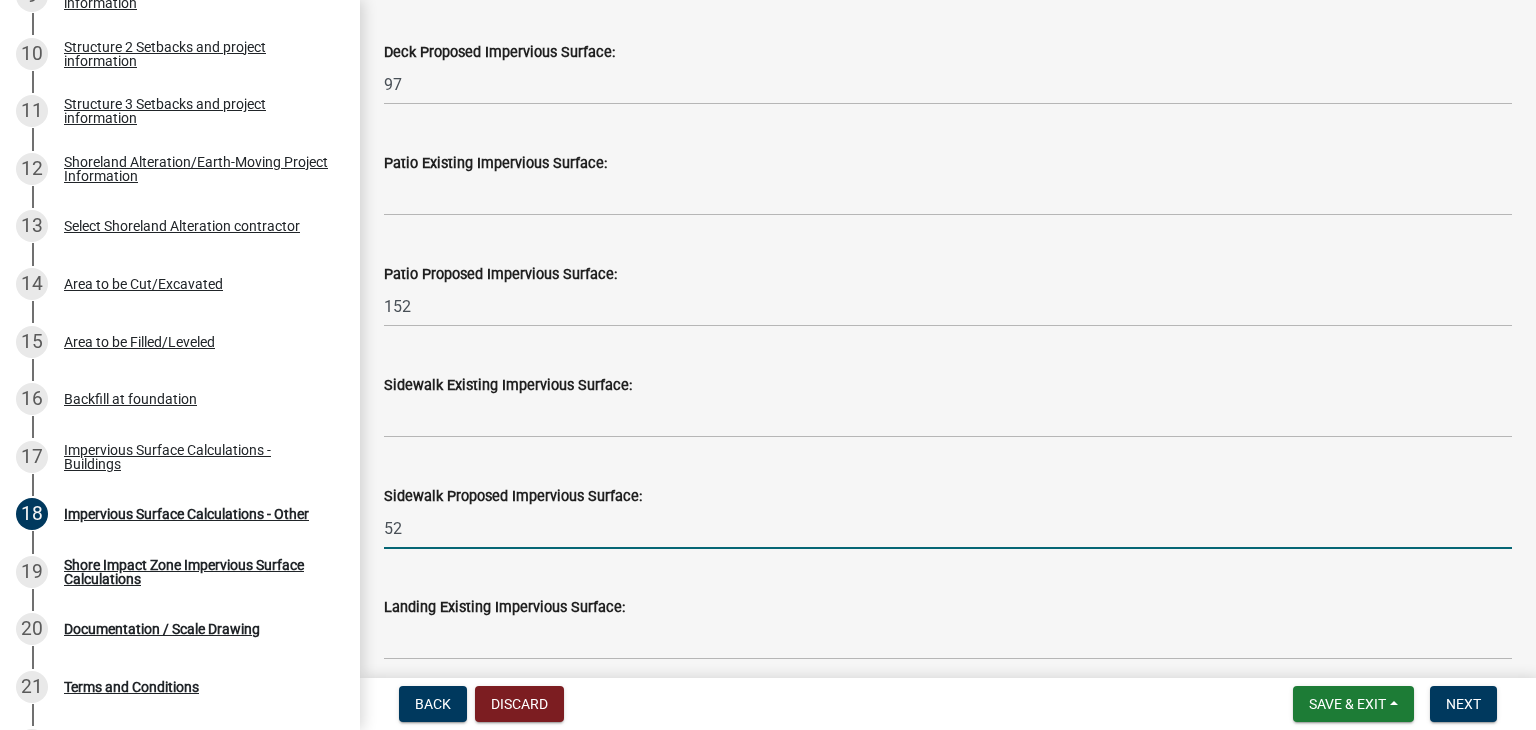 type on "52" 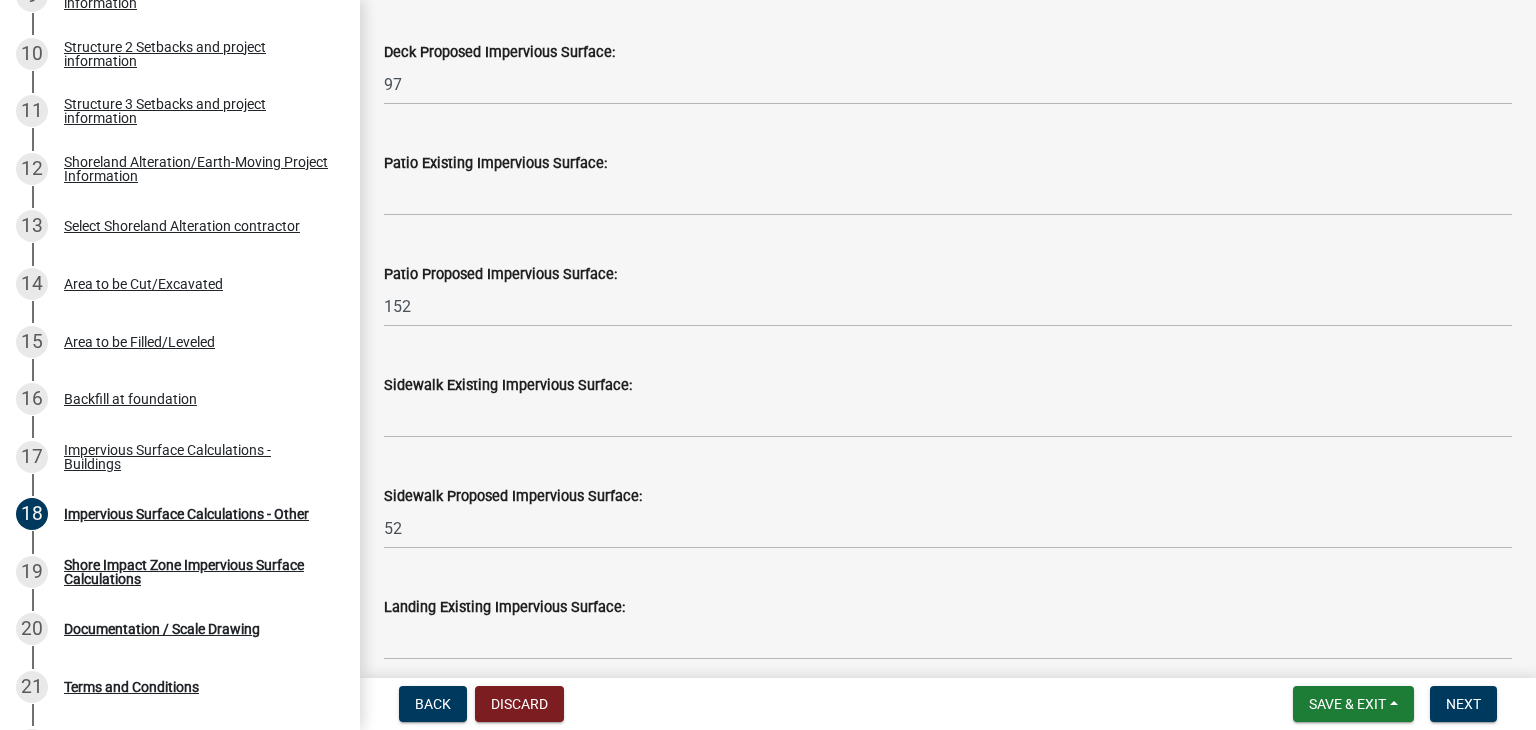 click on "Sidewalk Existing Impervious Surface:" 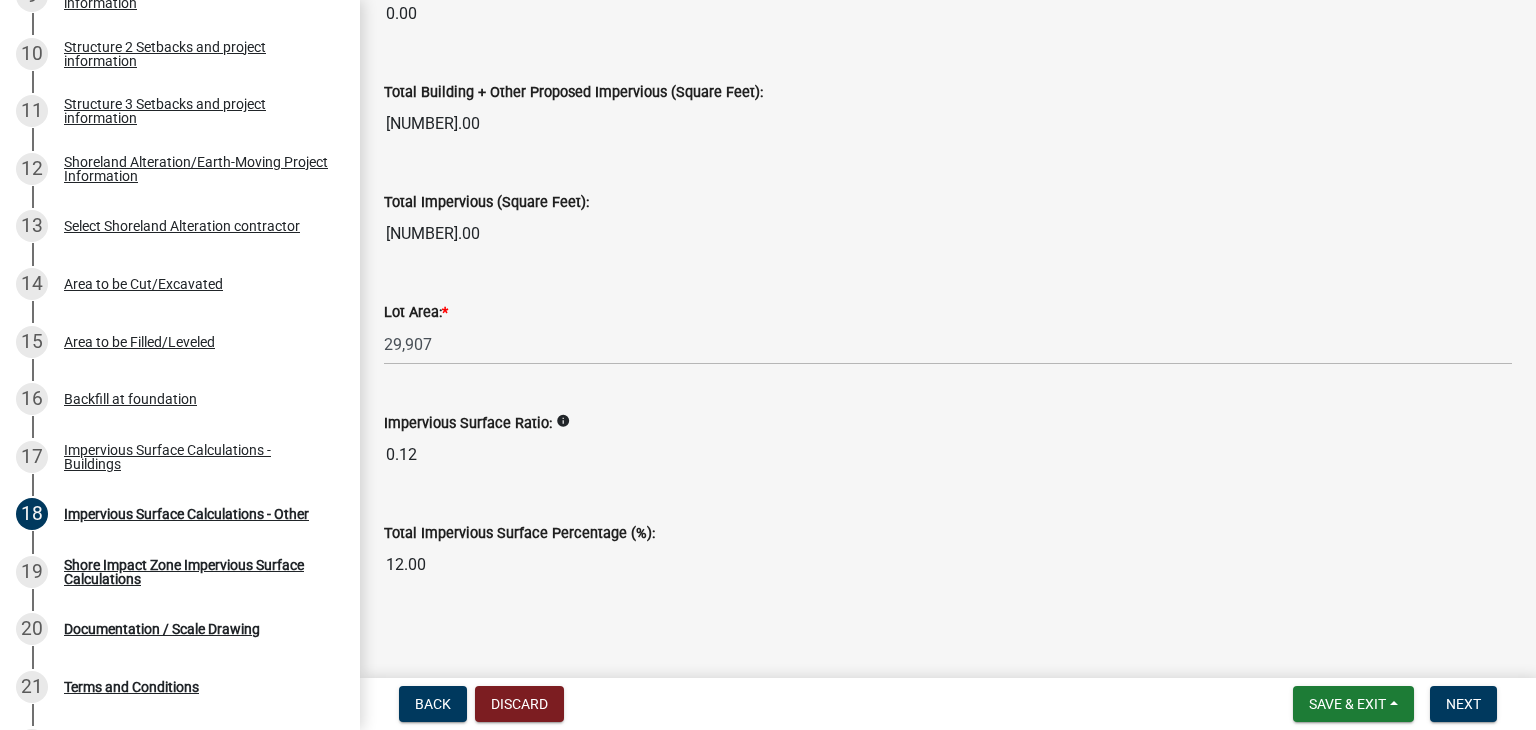 scroll, scrollTop: 2366, scrollLeft: 0, axis: vertical 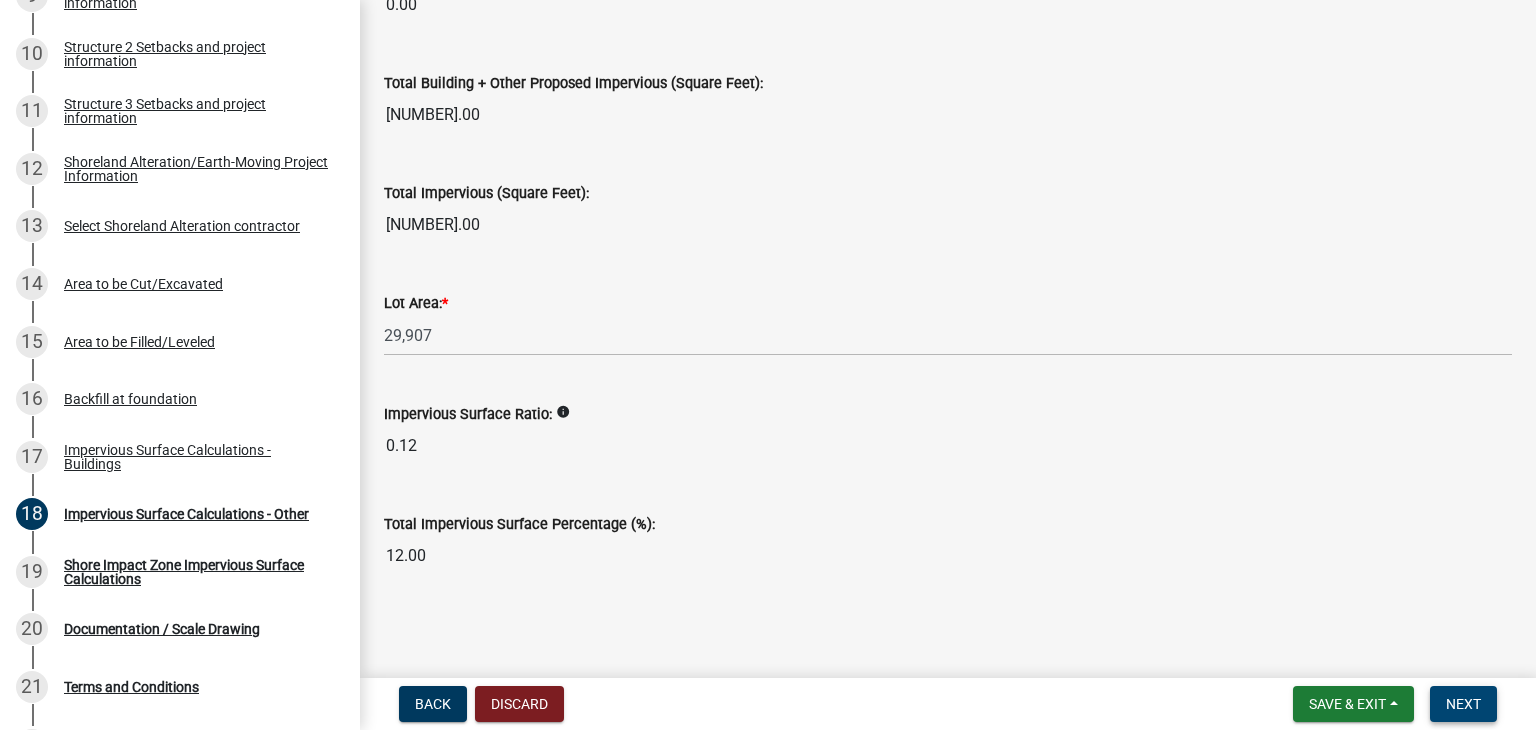 click on "Next" at bounding box center (1463, 704) 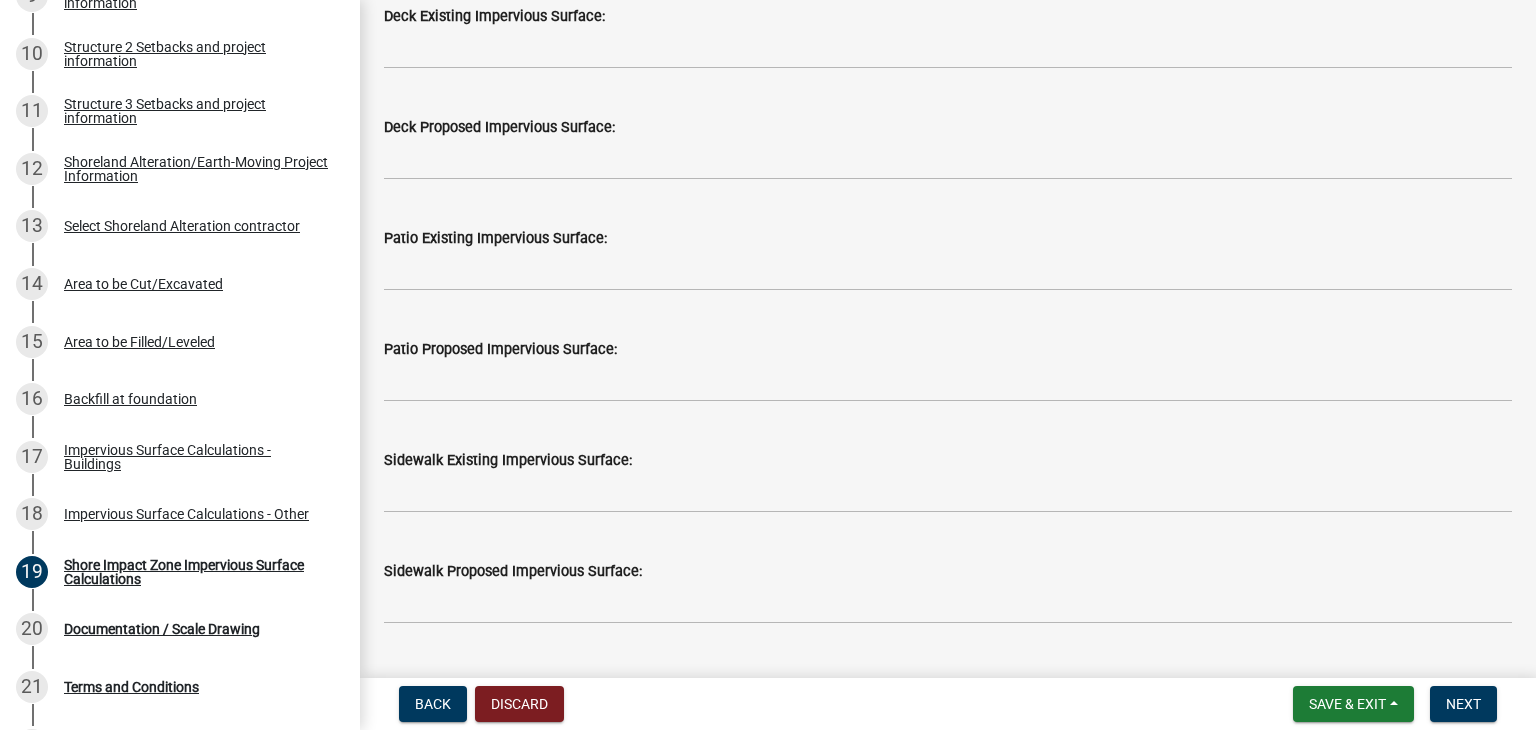 scroll, scrollTop: 400, scrollLeft: 0, axis: vertical 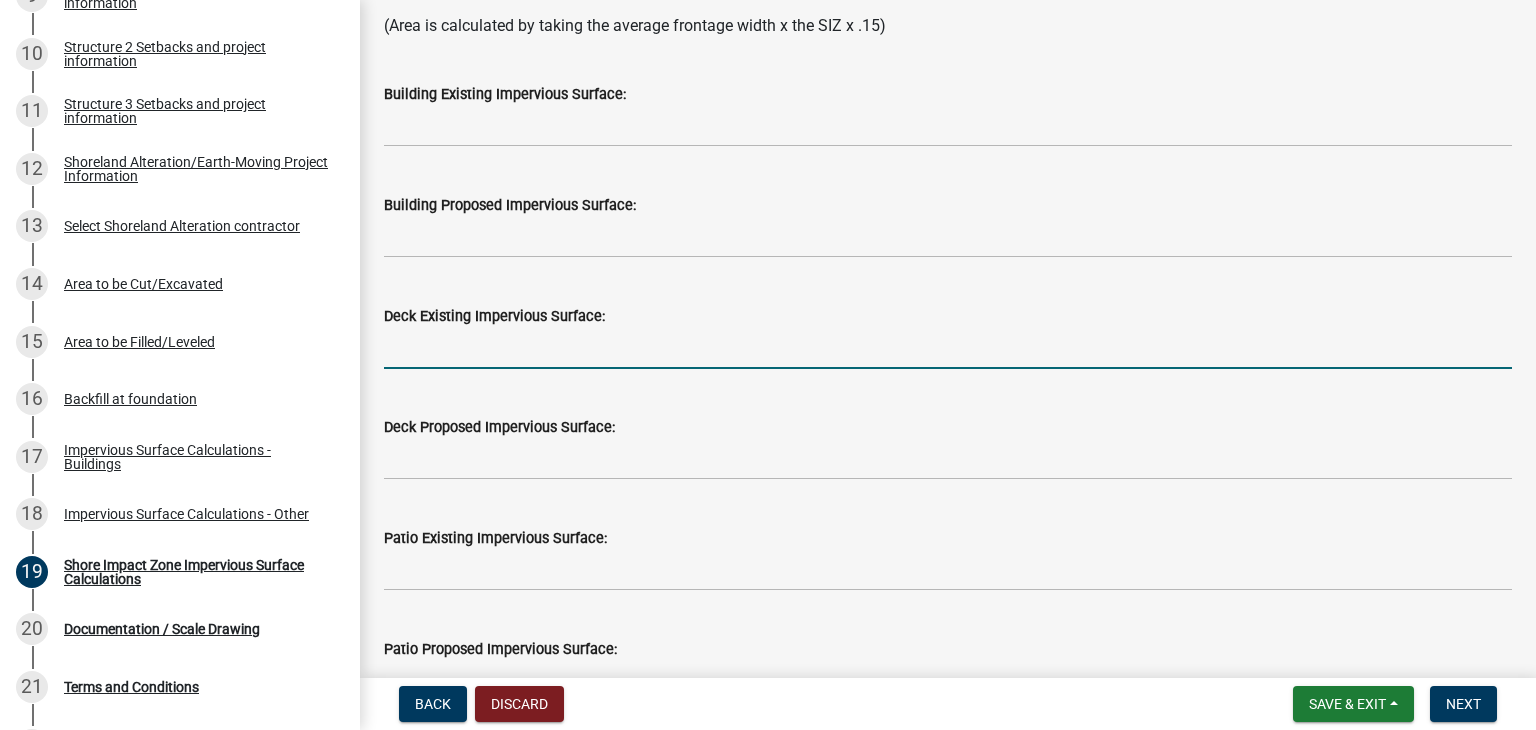 click 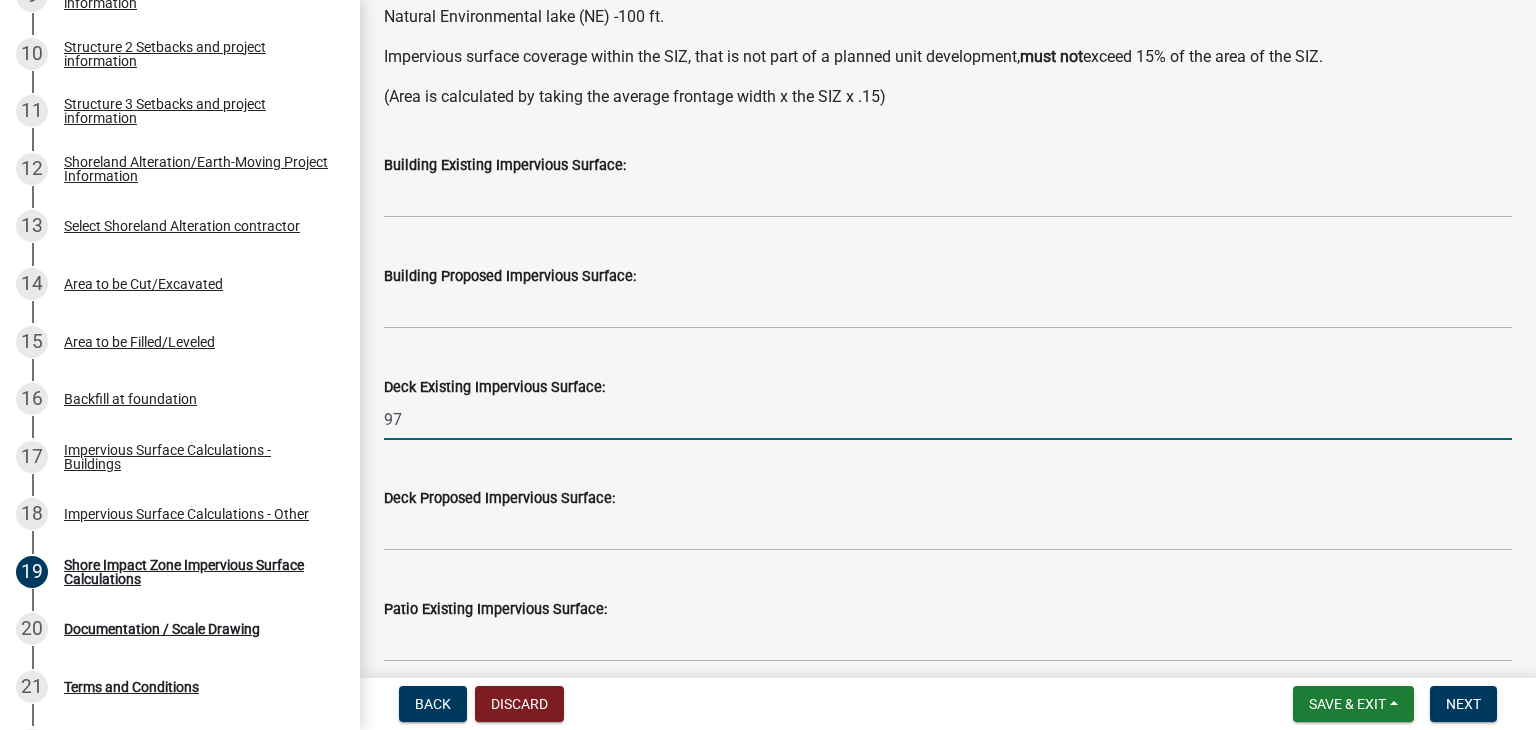 scroll, scrollTop: 300, scrollLeft: 0, axis: vertical 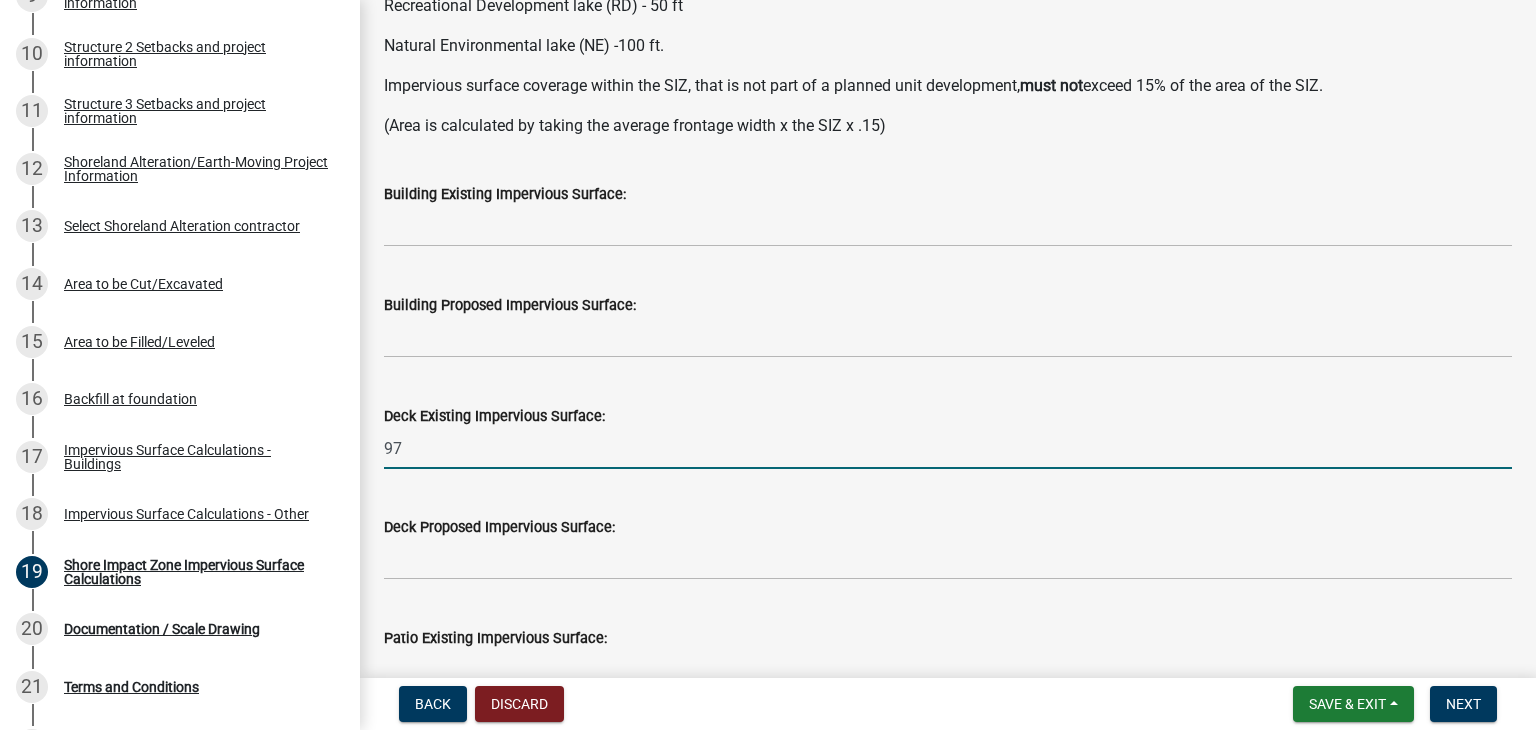 type on "97" 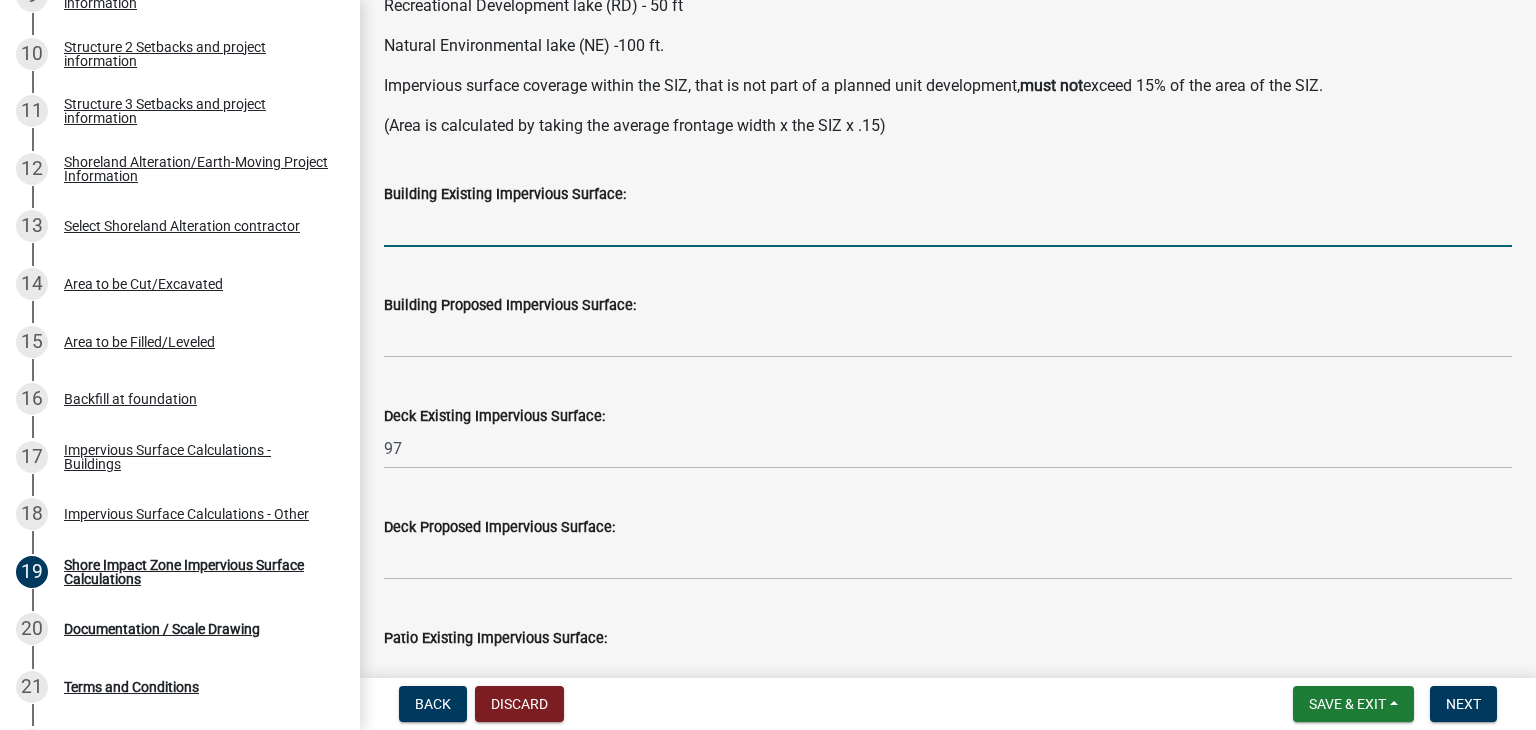 click 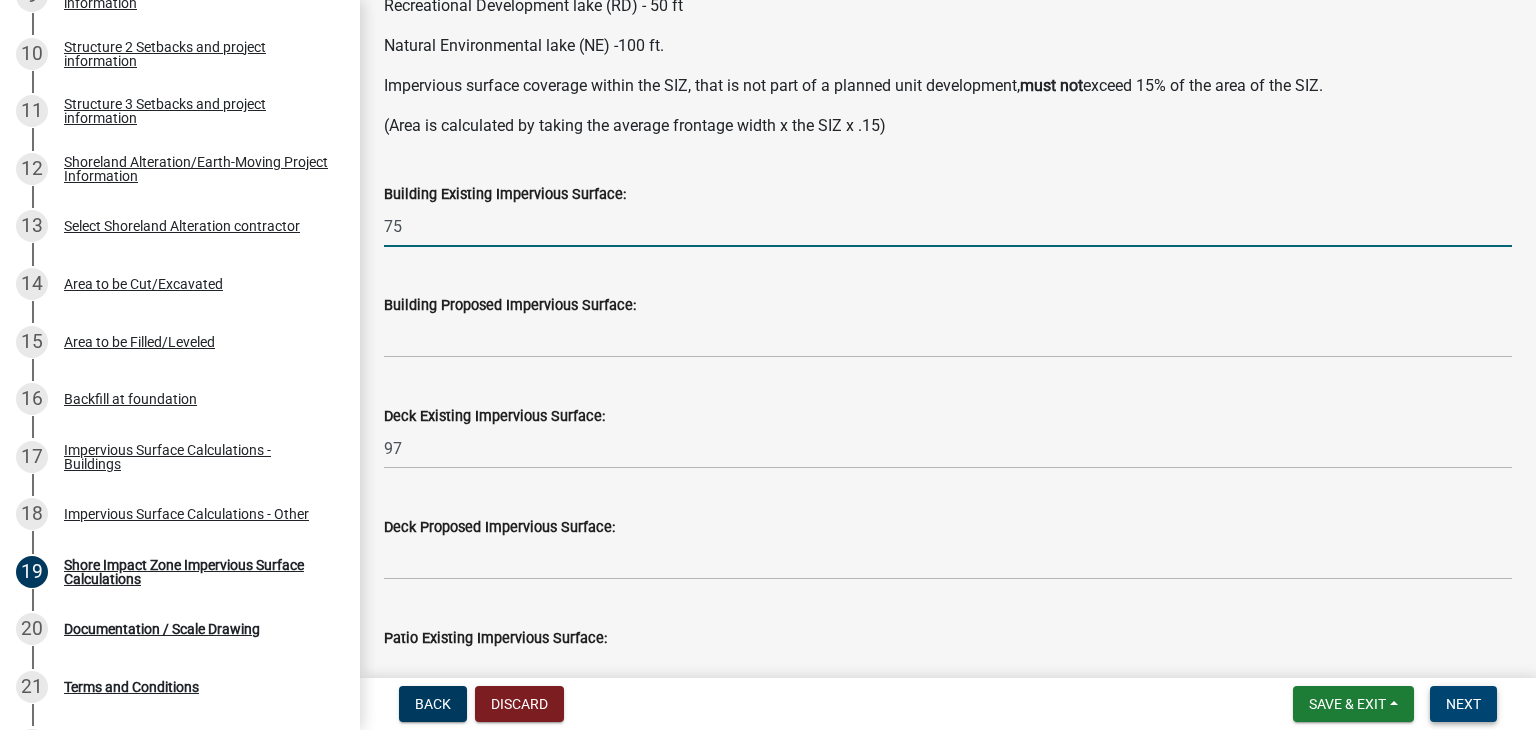 type on "75" 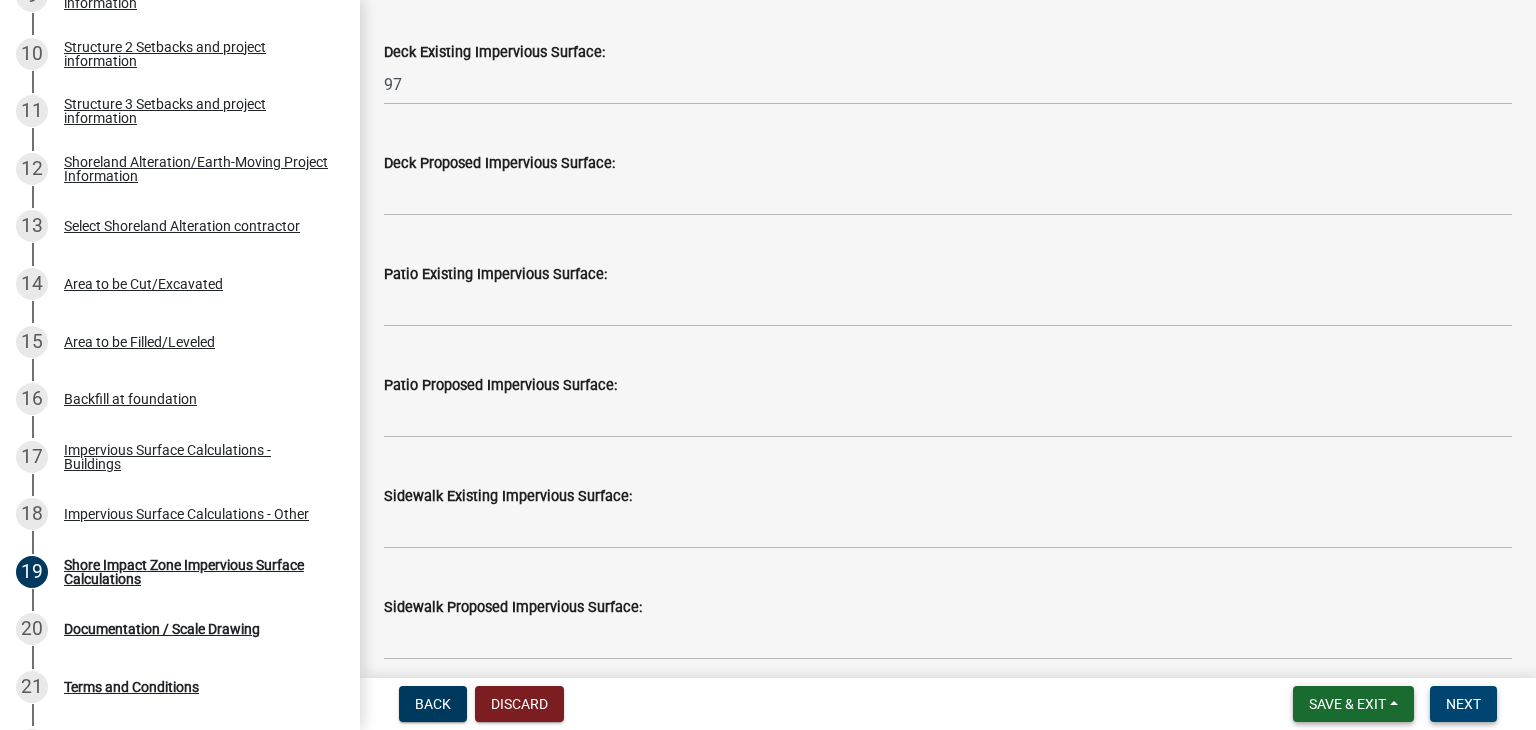 scroll, scrollTop: 700, scrollLeft: 0, axis: vertical 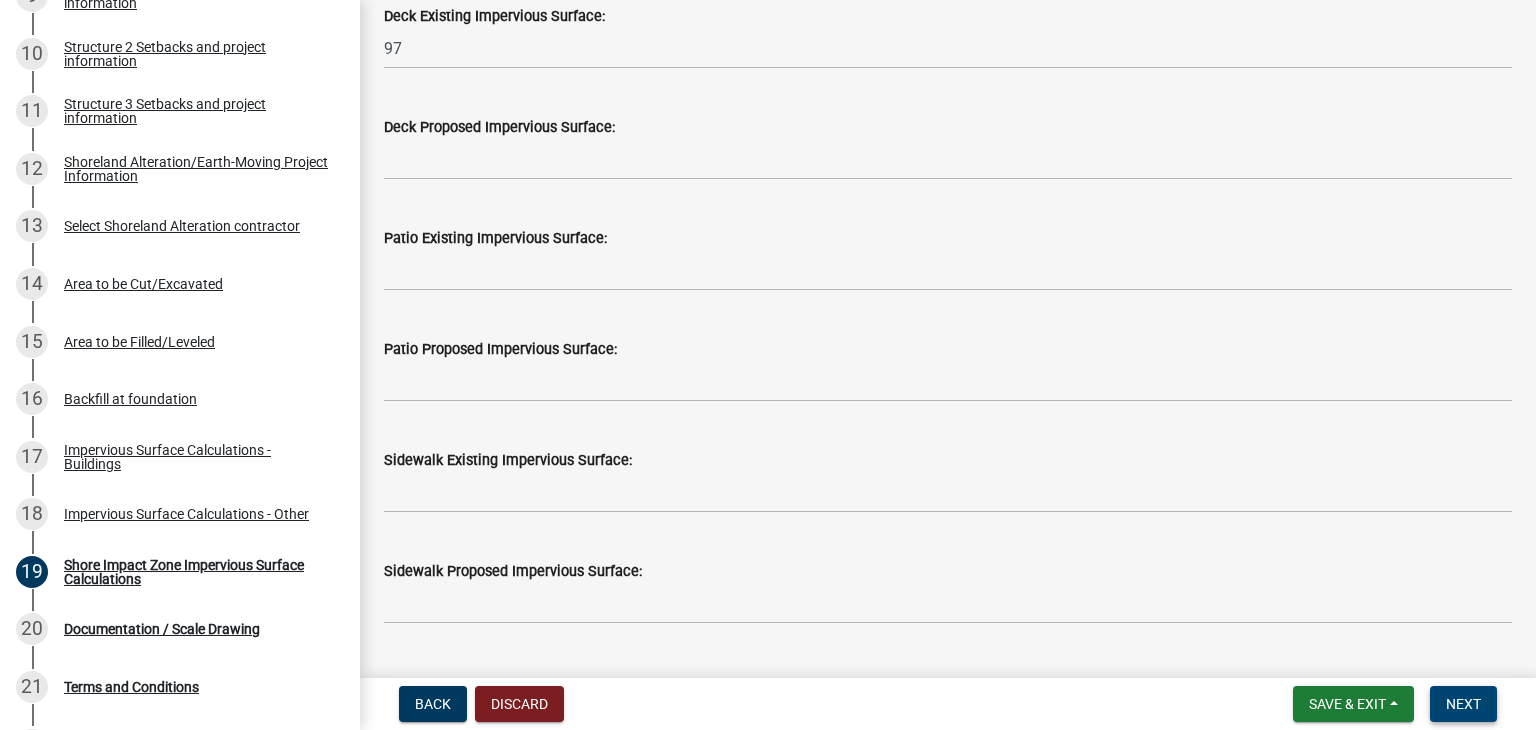 click on "Next" at bounding box center [1463, 704] 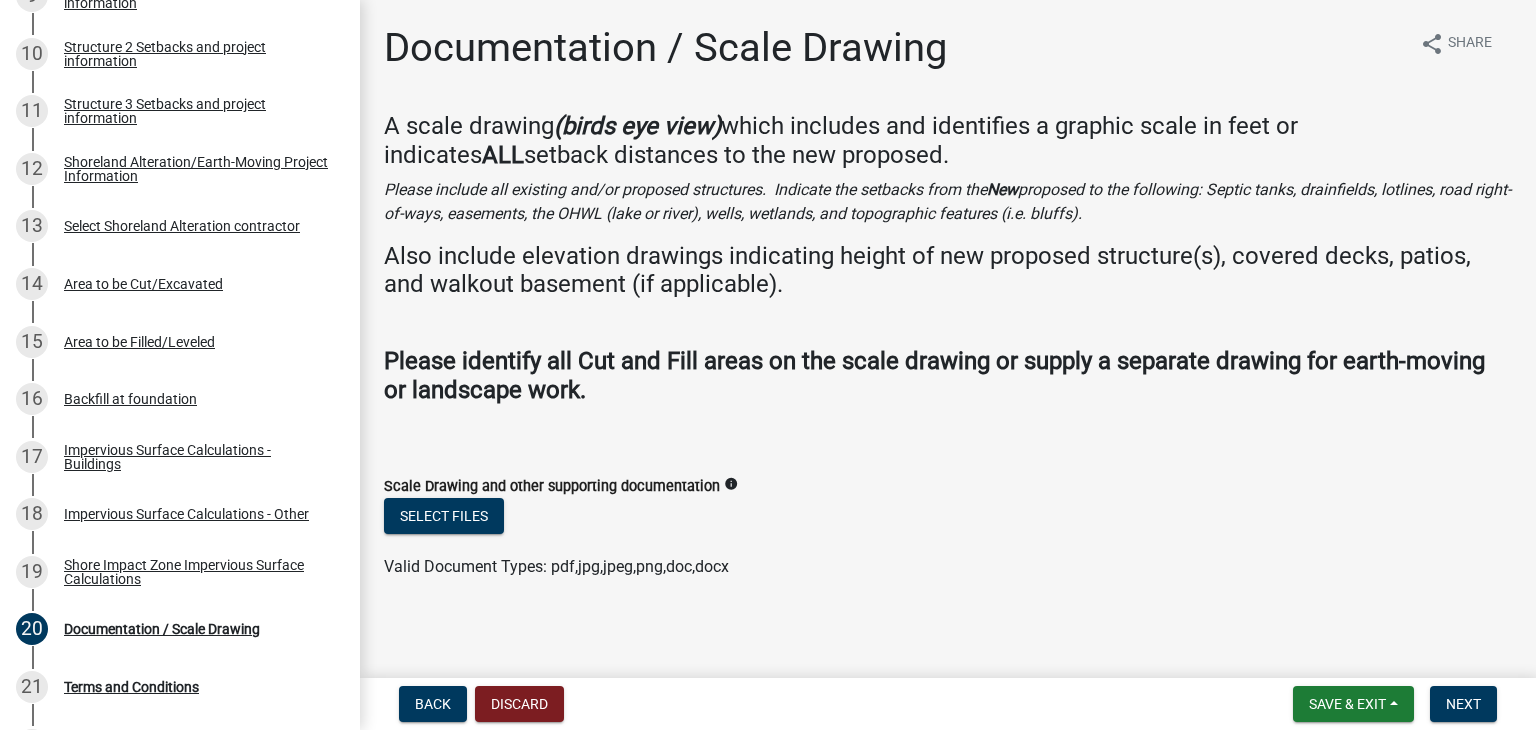 scroll, scrollTop: 4, scrollLeft: 0, axis: vertical 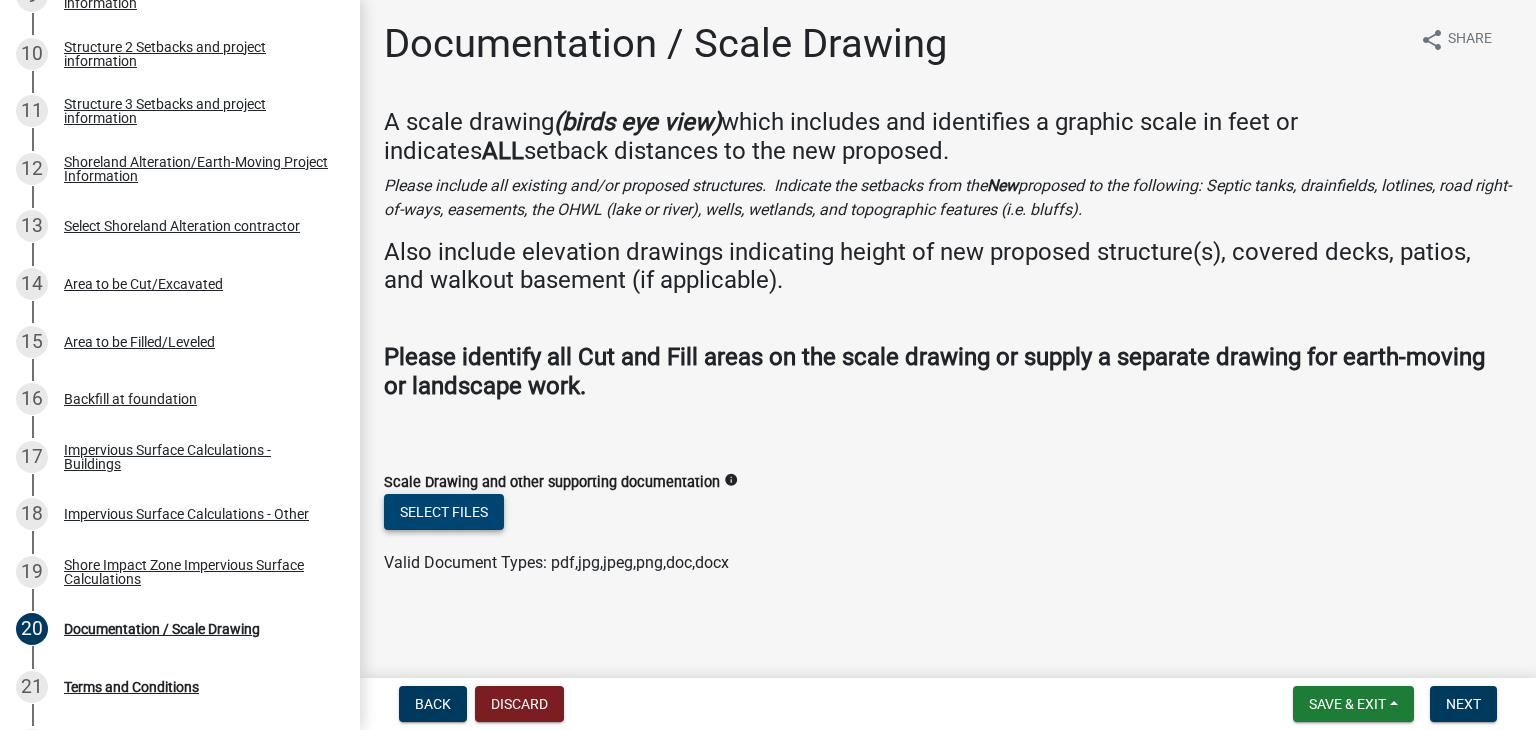 click on "Select files" 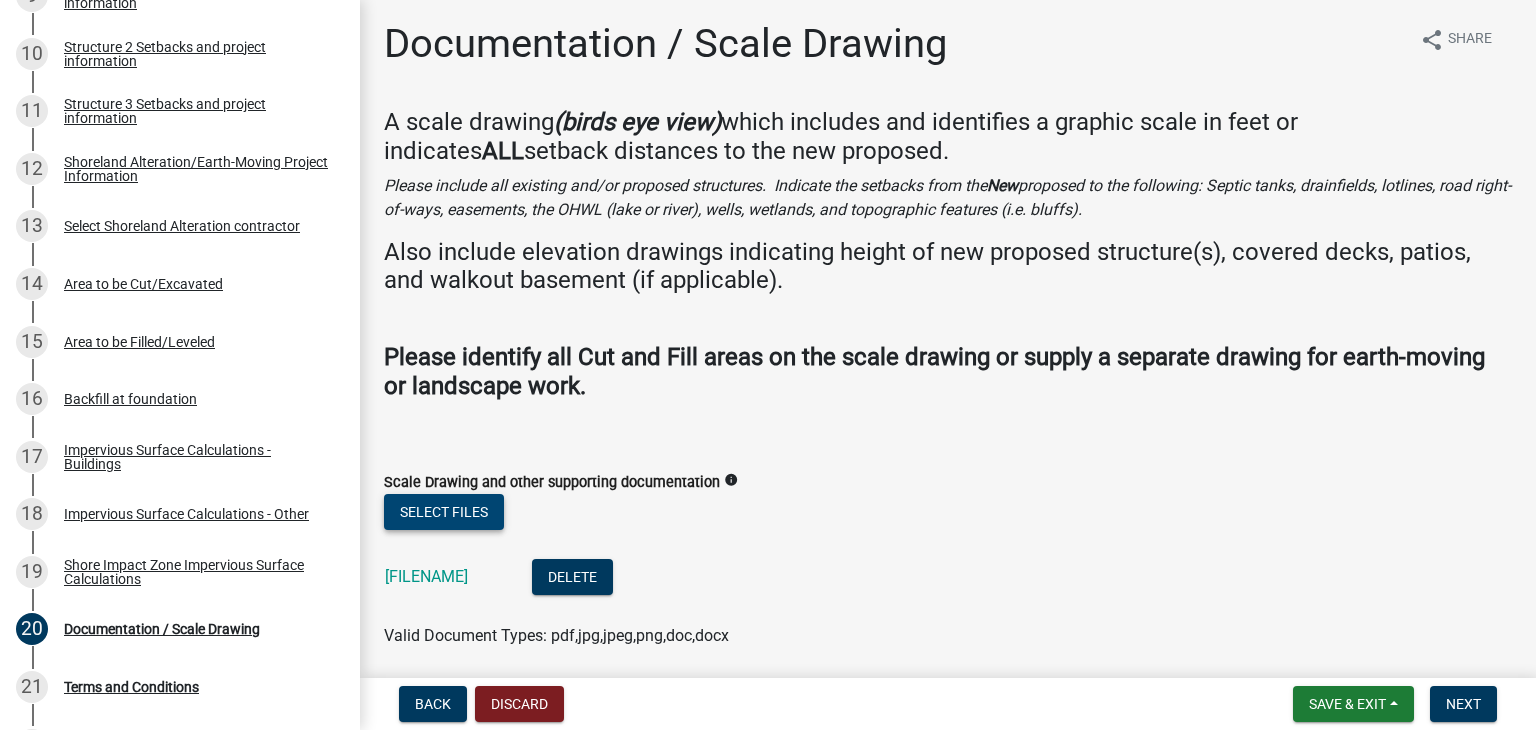 click on "Select files" 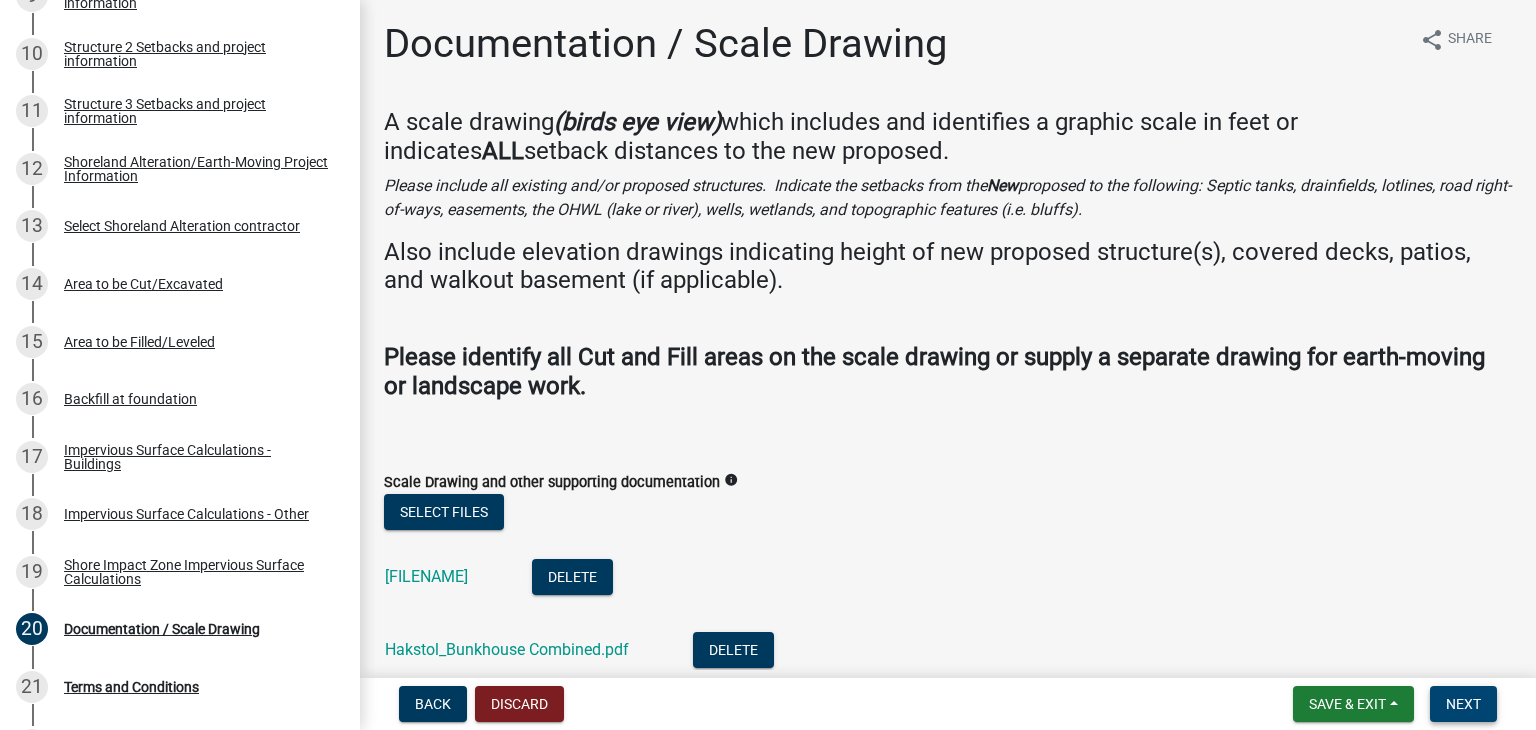 click on "Next" at bounding box center (1463, 704) 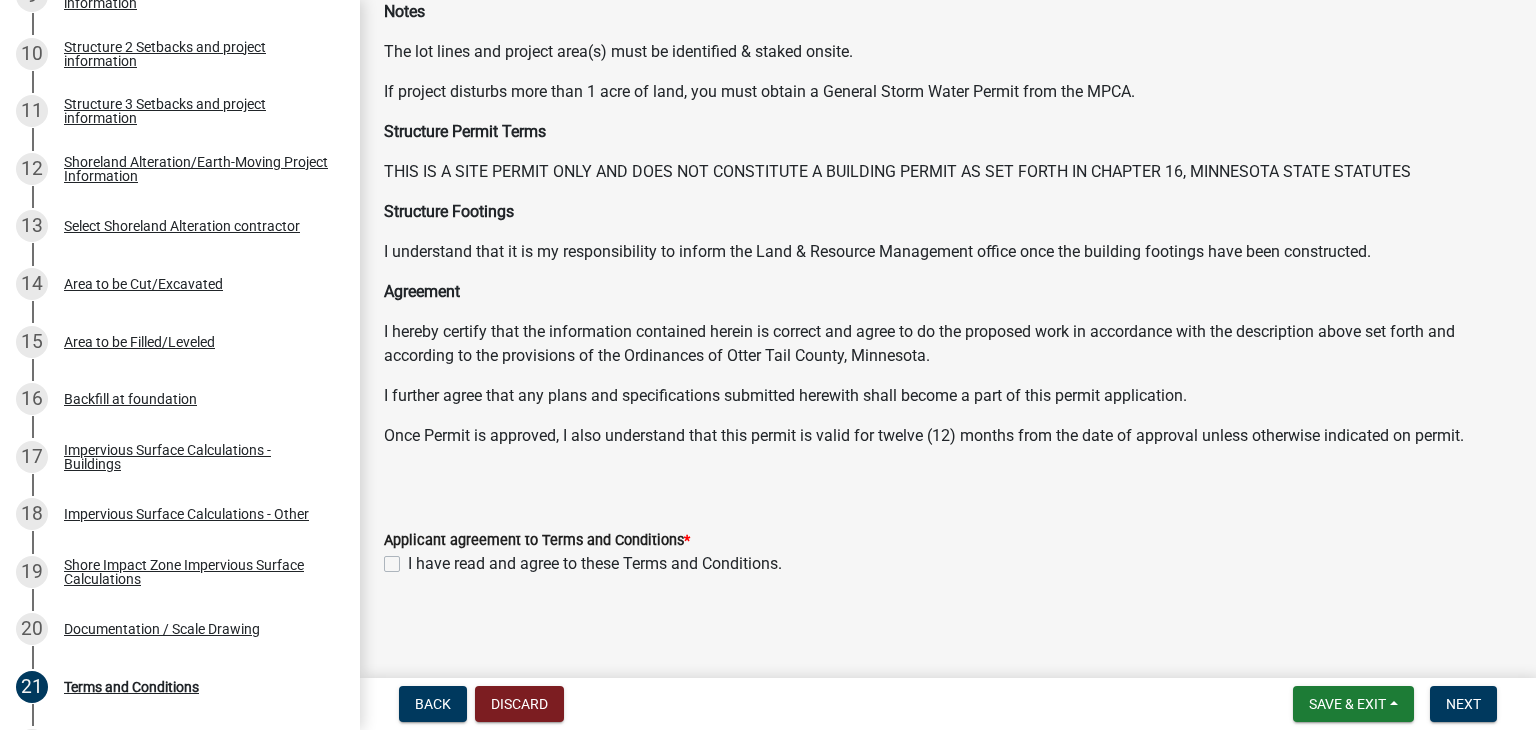 scroll, scrollTop: 215, scrollLeft: 0, axis: vertical 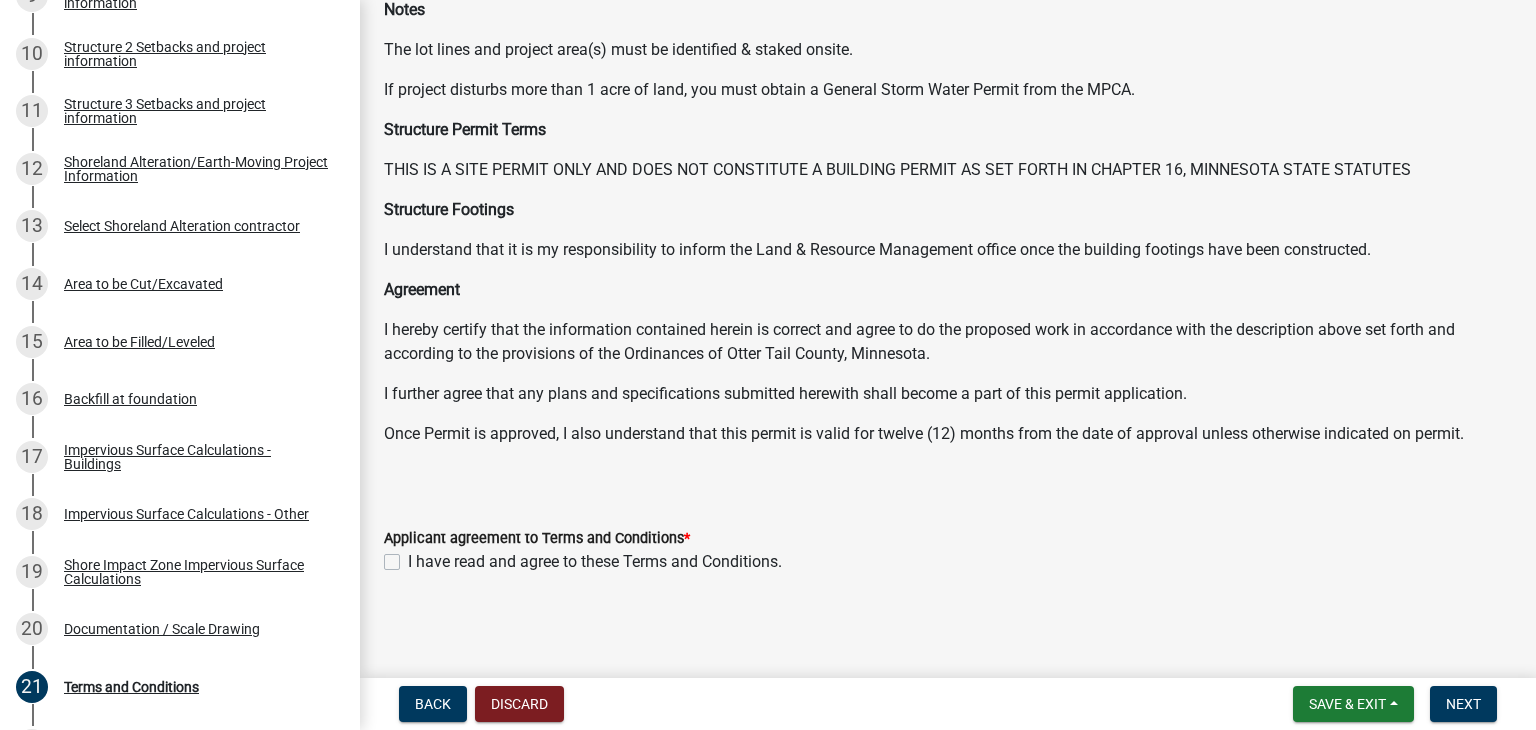 click on "I have read and agree to these Terms and Conditions." 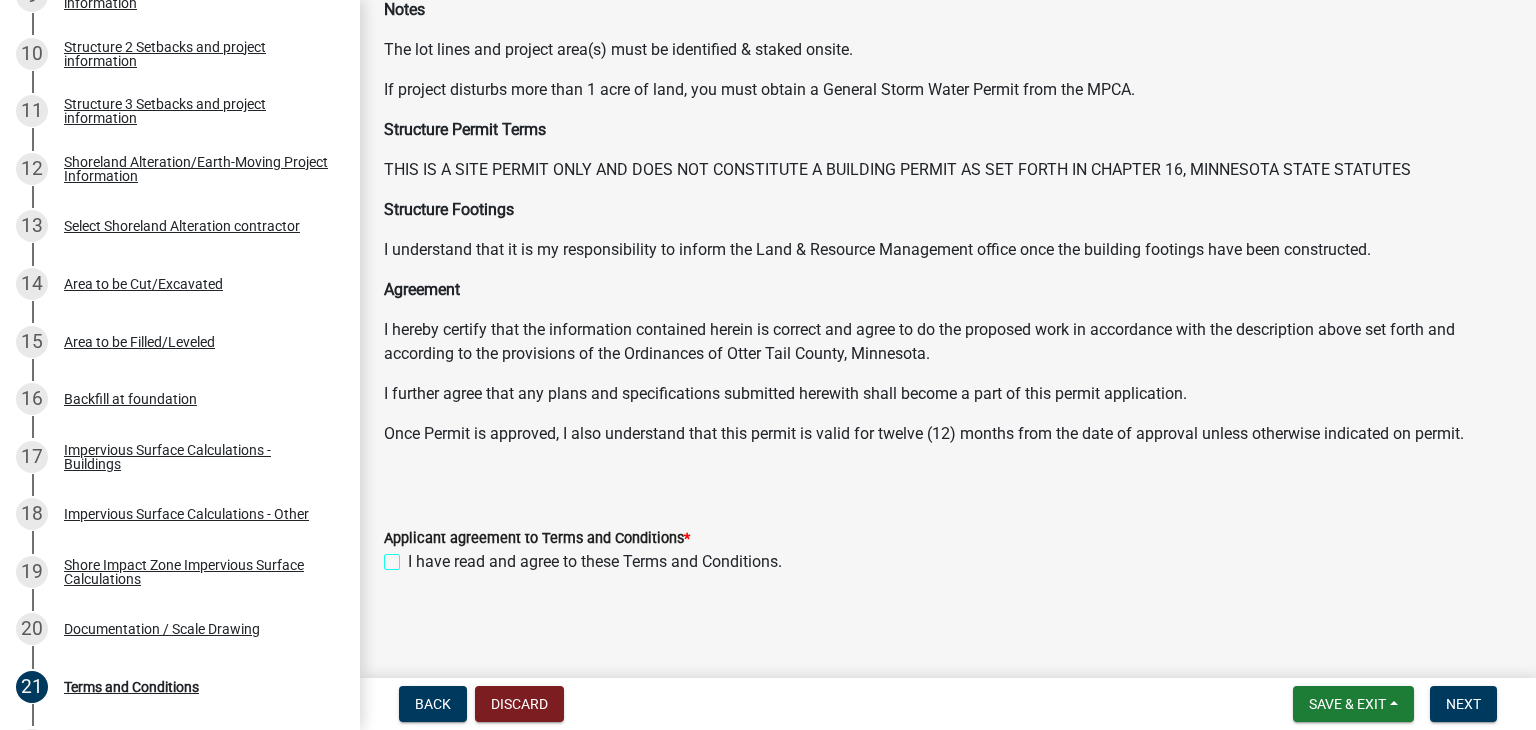 click on "I have read and agree to these Terms and Conditions." at bounding box center (414, 556) 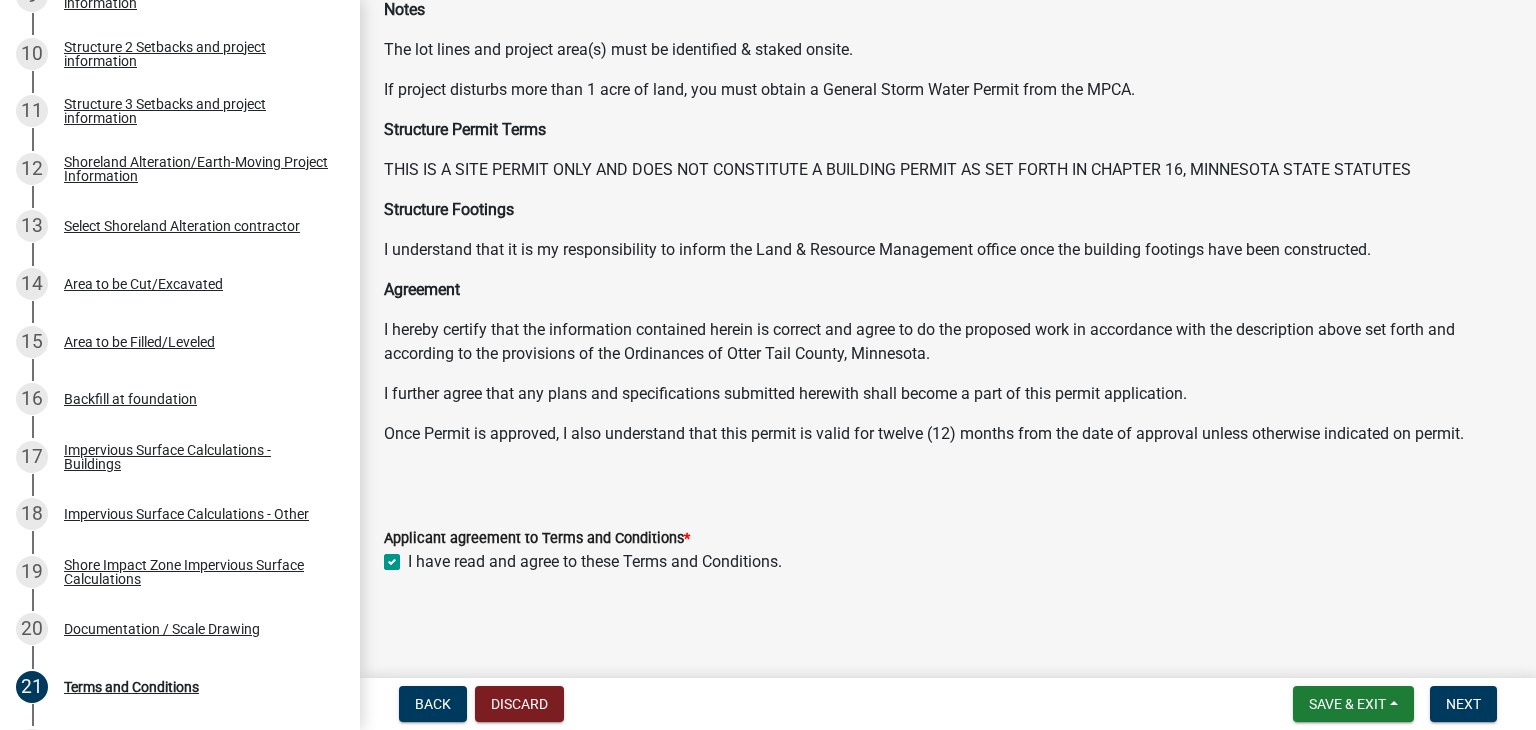 checkbox on "true" 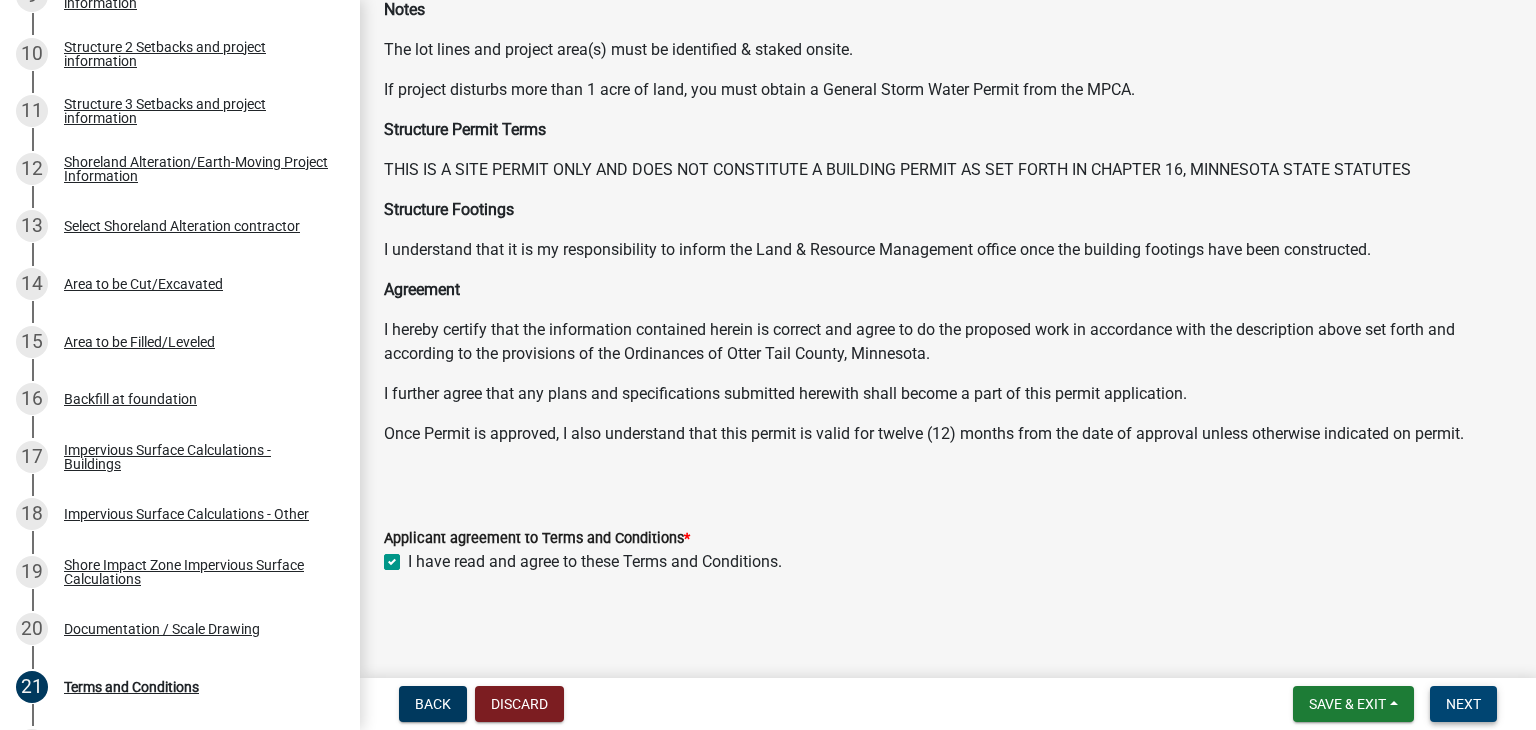 click on "Next" at bounding box center [1463, 704] 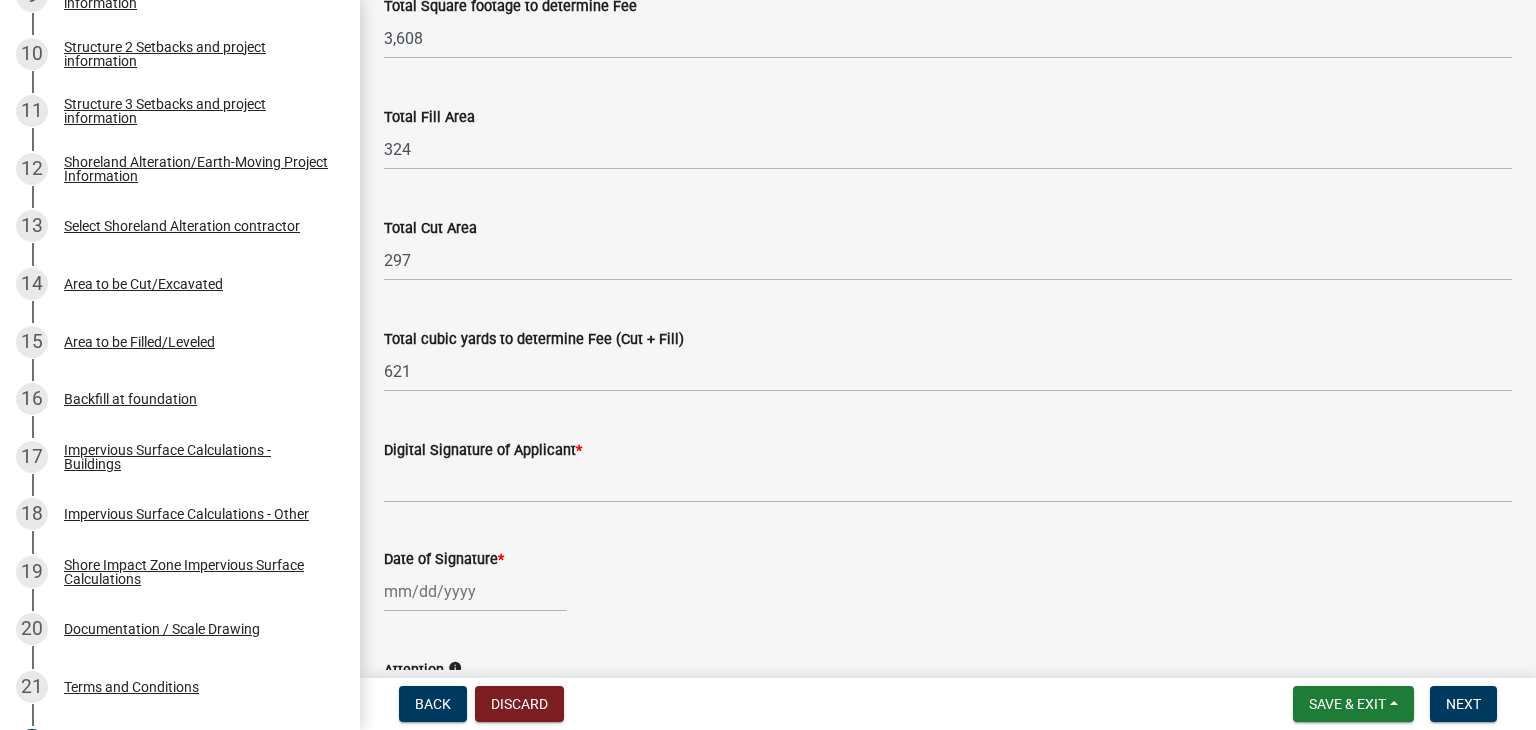 scroll, scrollTop: 200, scrollLeft: 0, axis: vertical 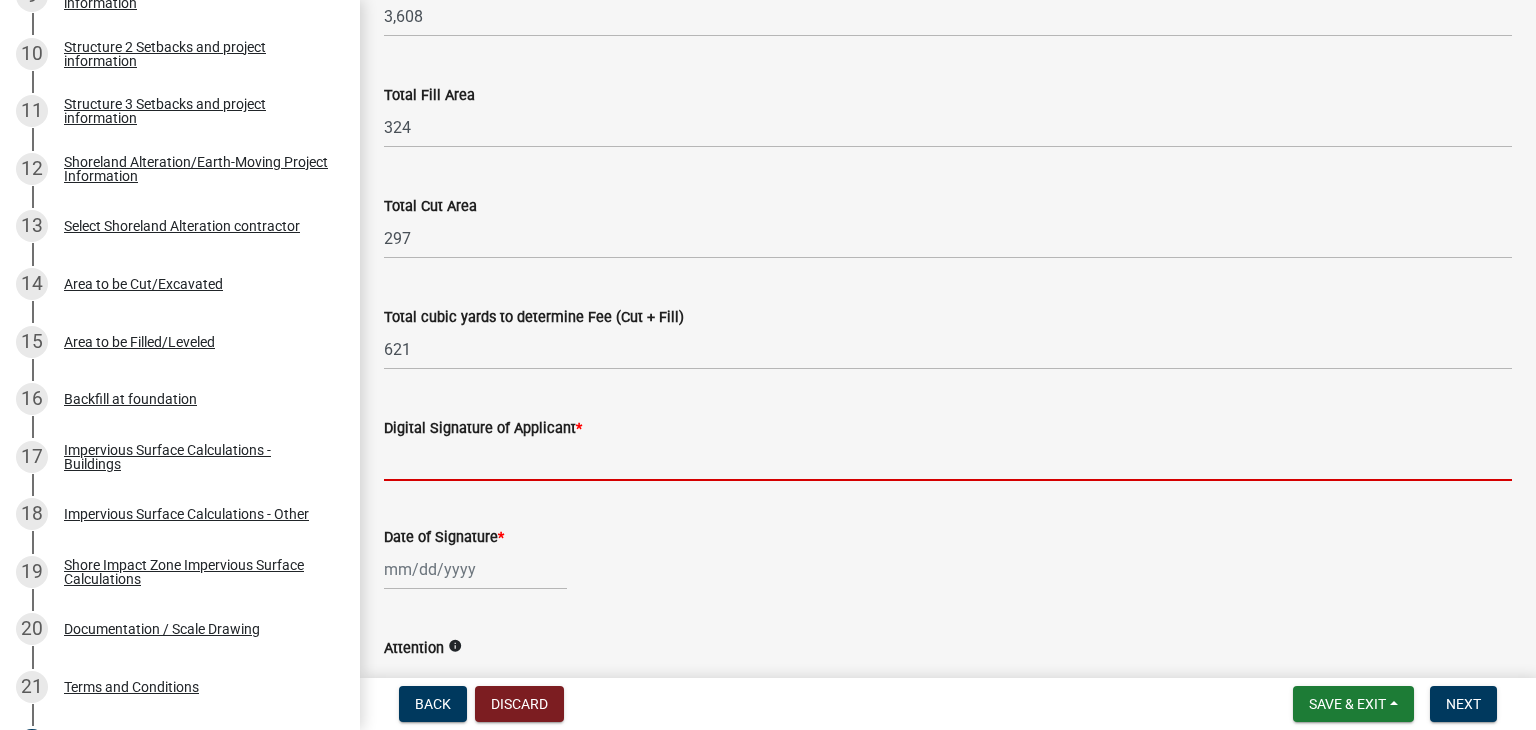 click on "Digital Signature of Applicant  *" at bounding box center (948, 460) 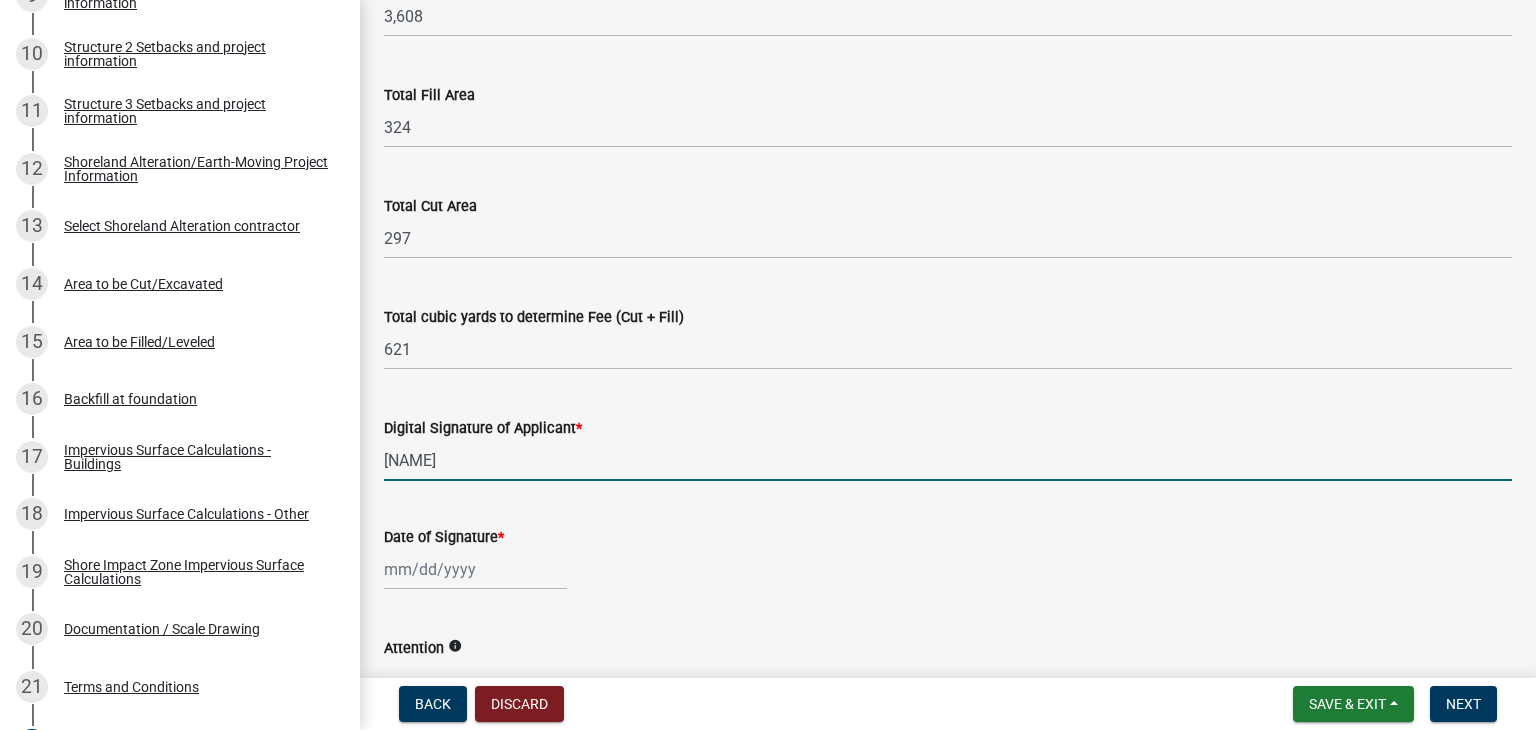 click 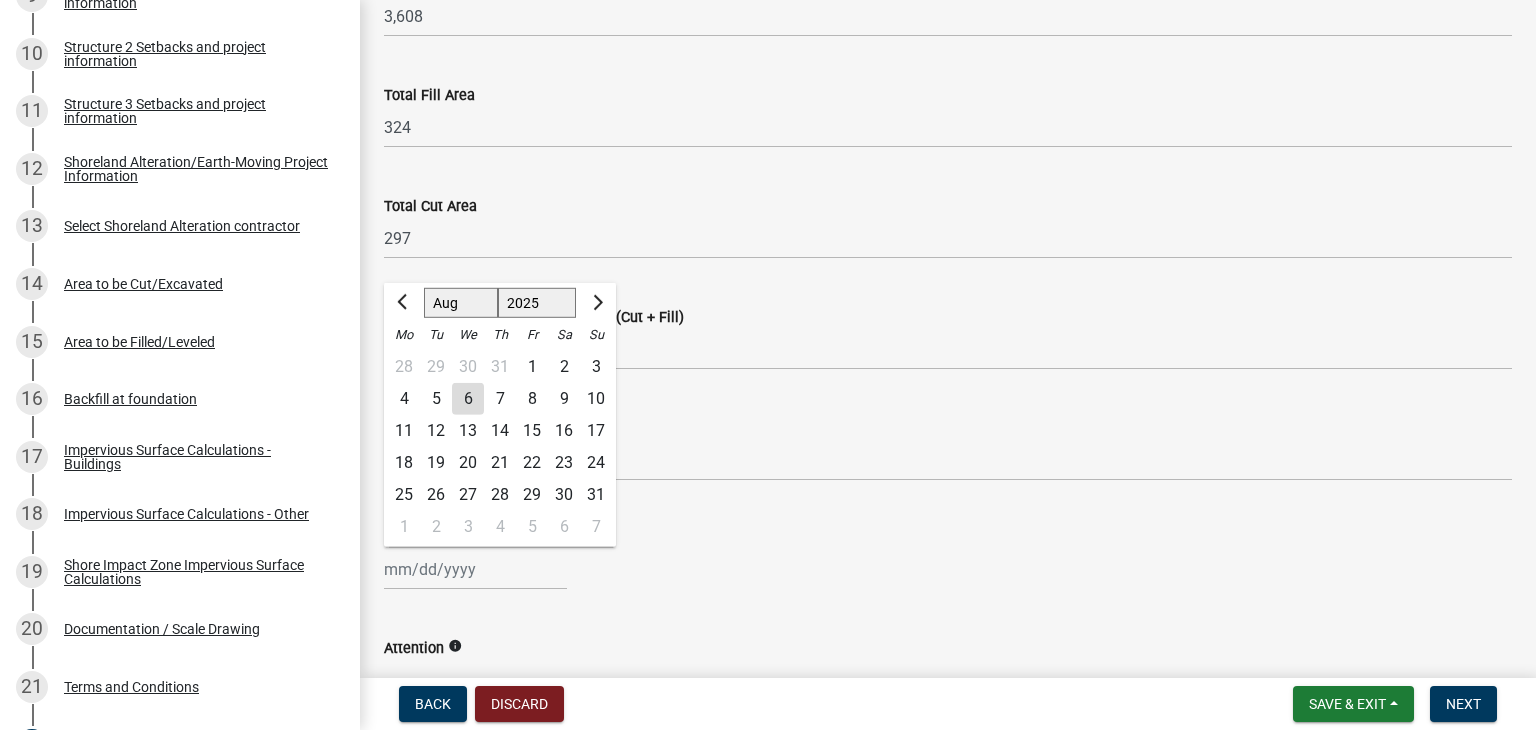 click on "6" 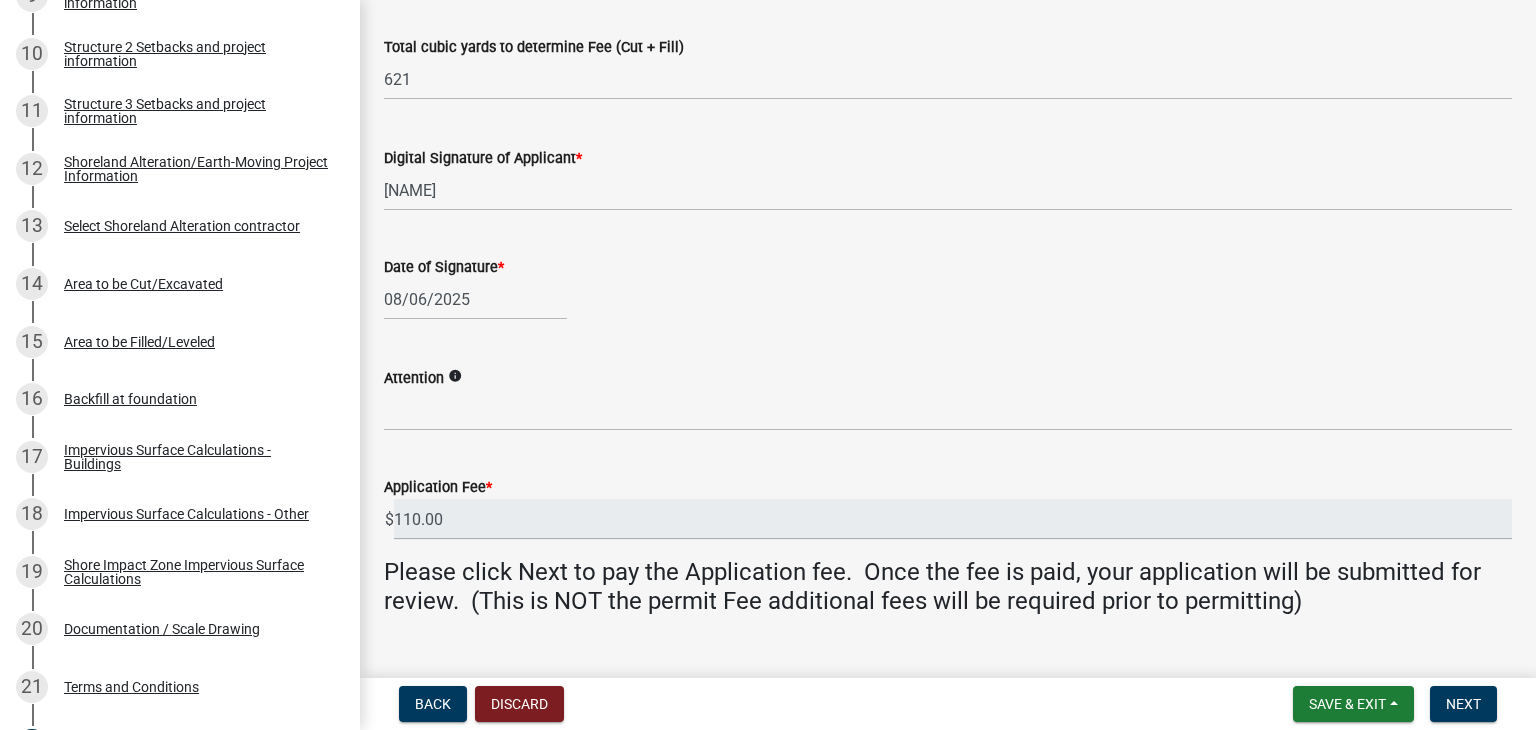 scroll, scrollTop: 500, scrollLeft: 0, axis: vertical 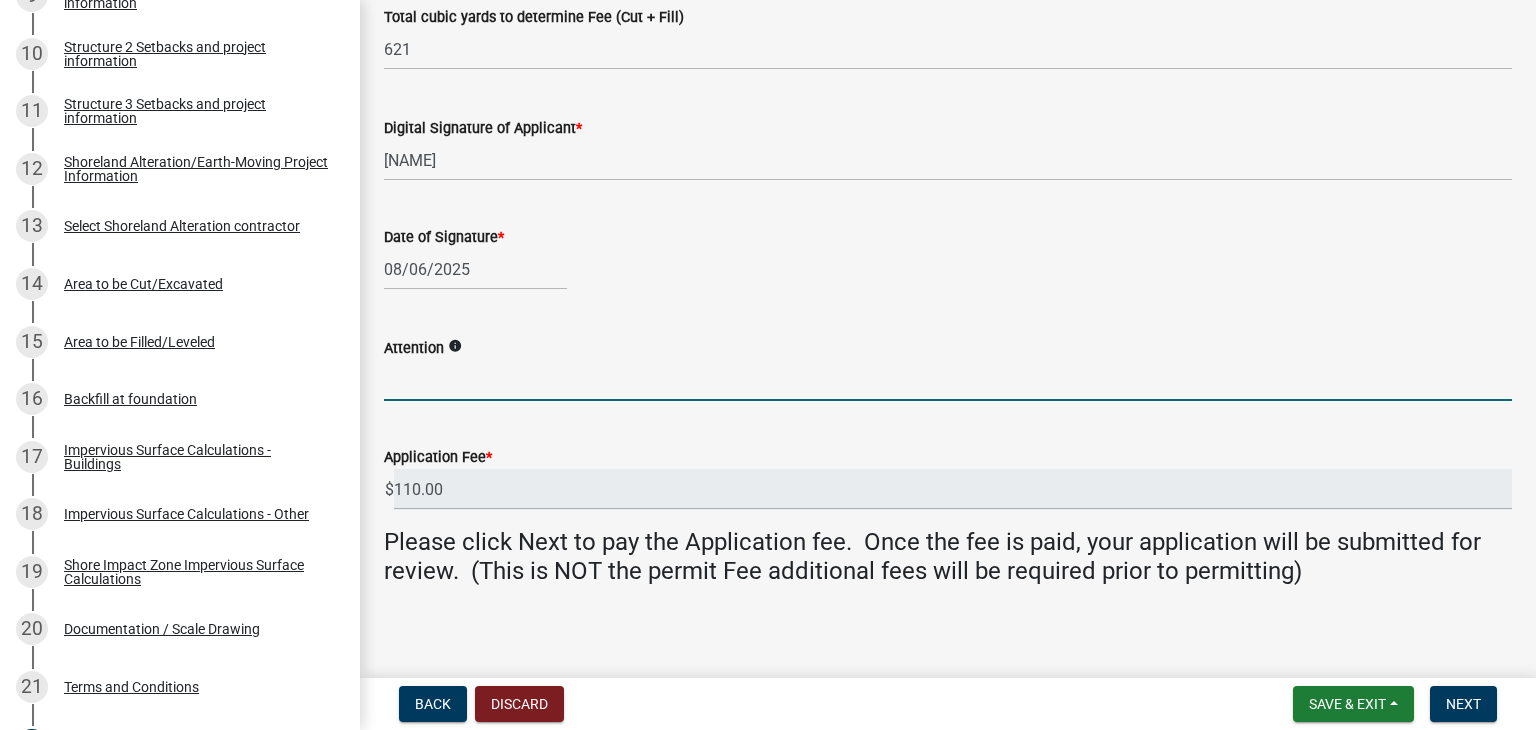 click on "Attention" at bounding box center [948, 380] 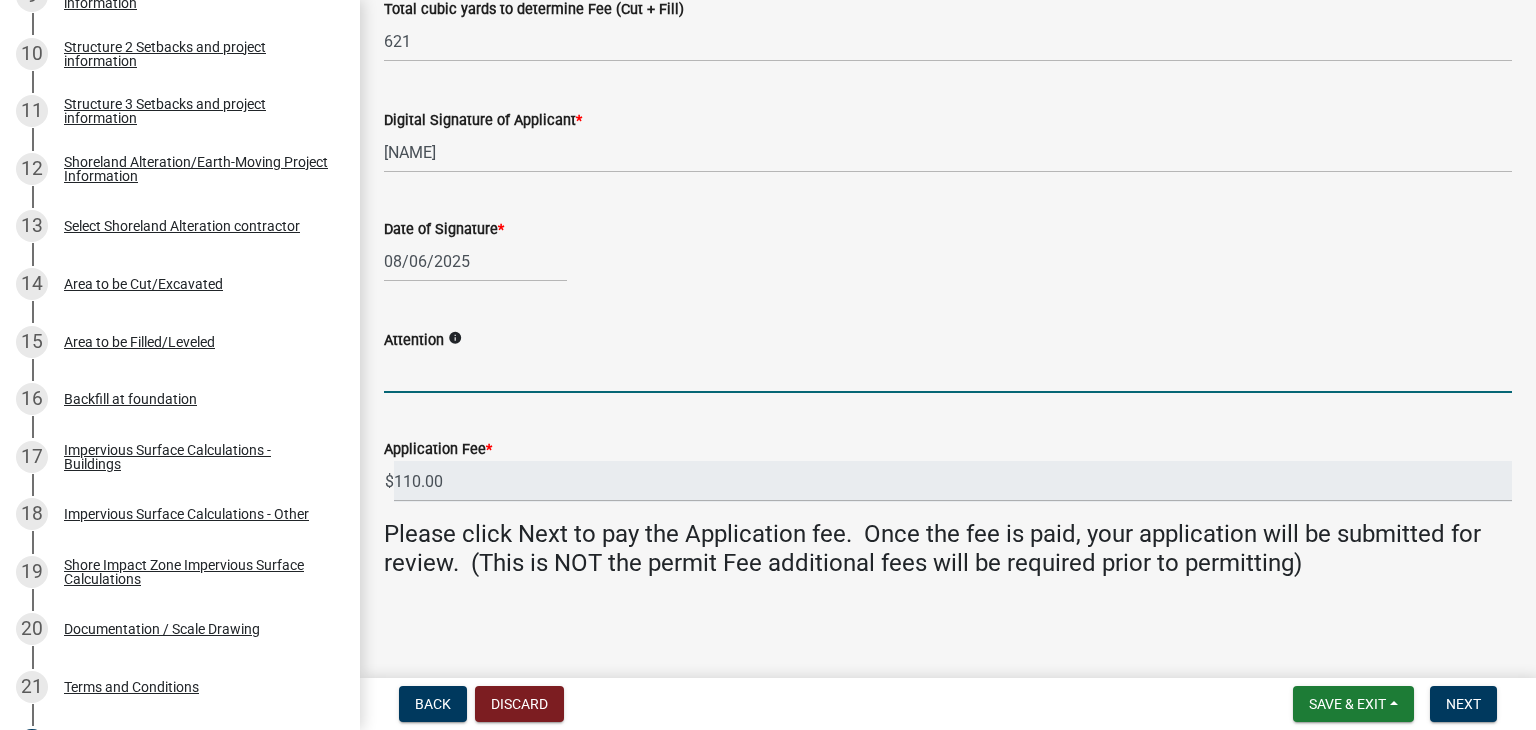 scroll, scrollTop: 510, scrollLeft: 0, axis: vertical 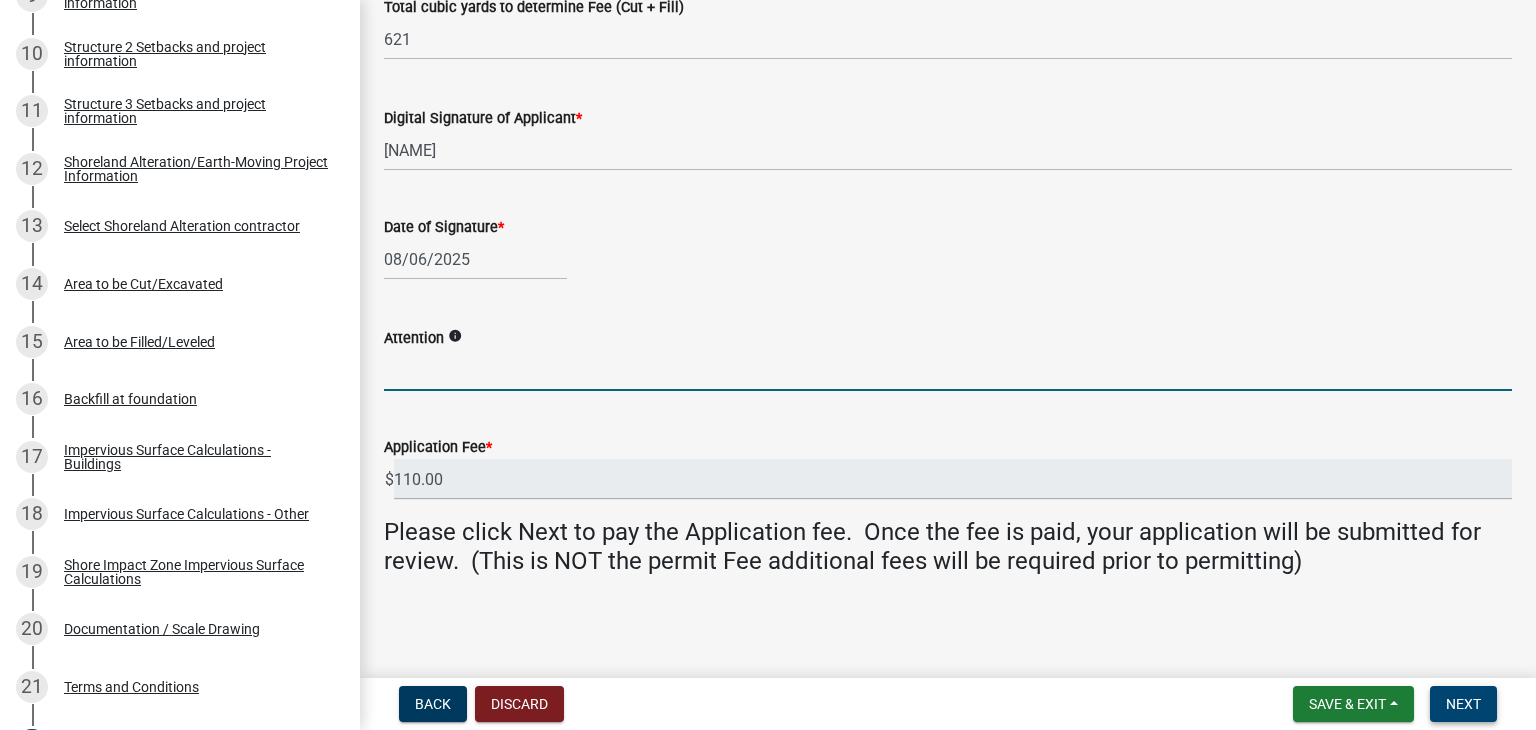 click on "Next" at bounding box center [1463, 704] 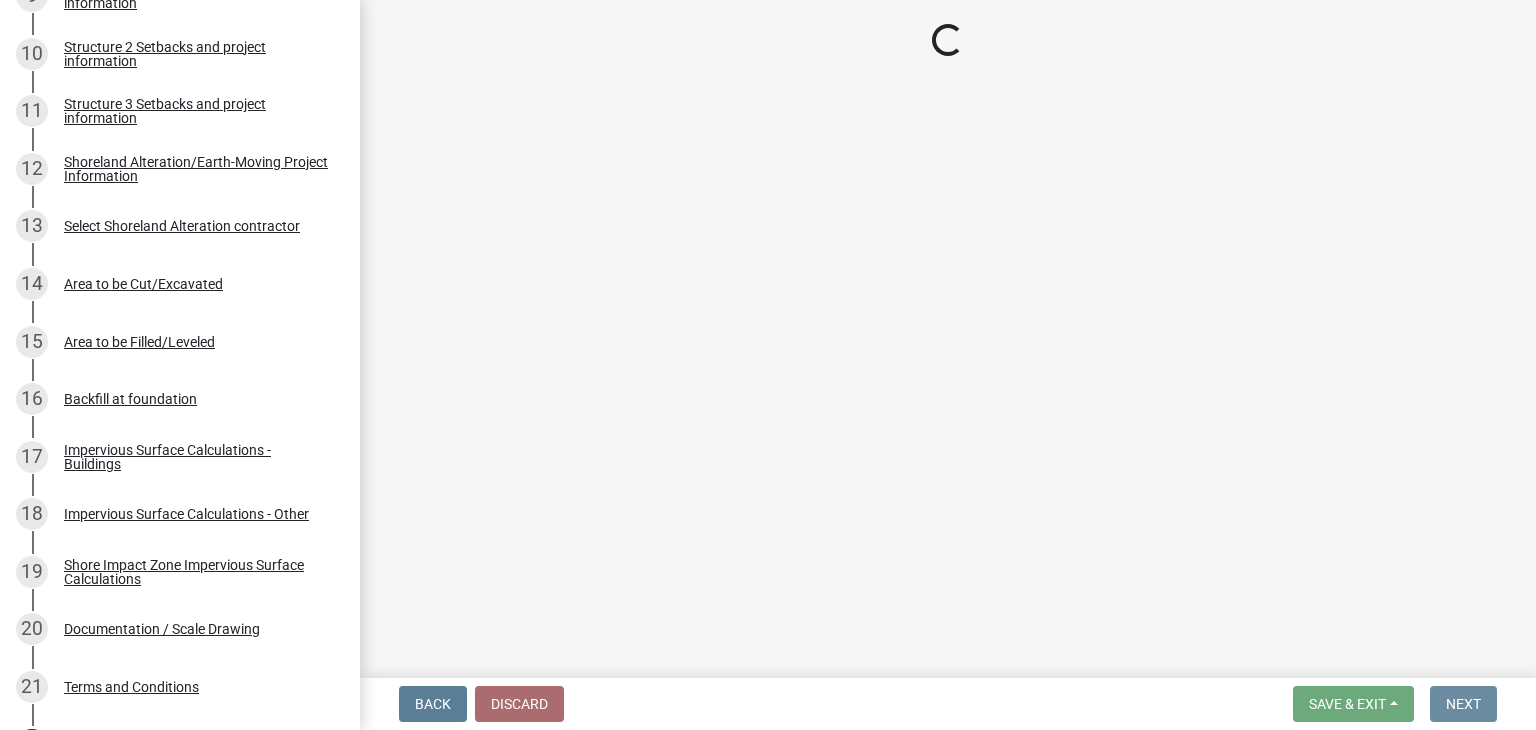 scroll, scrollTop: 0, scrollLeft: 0, axis: both 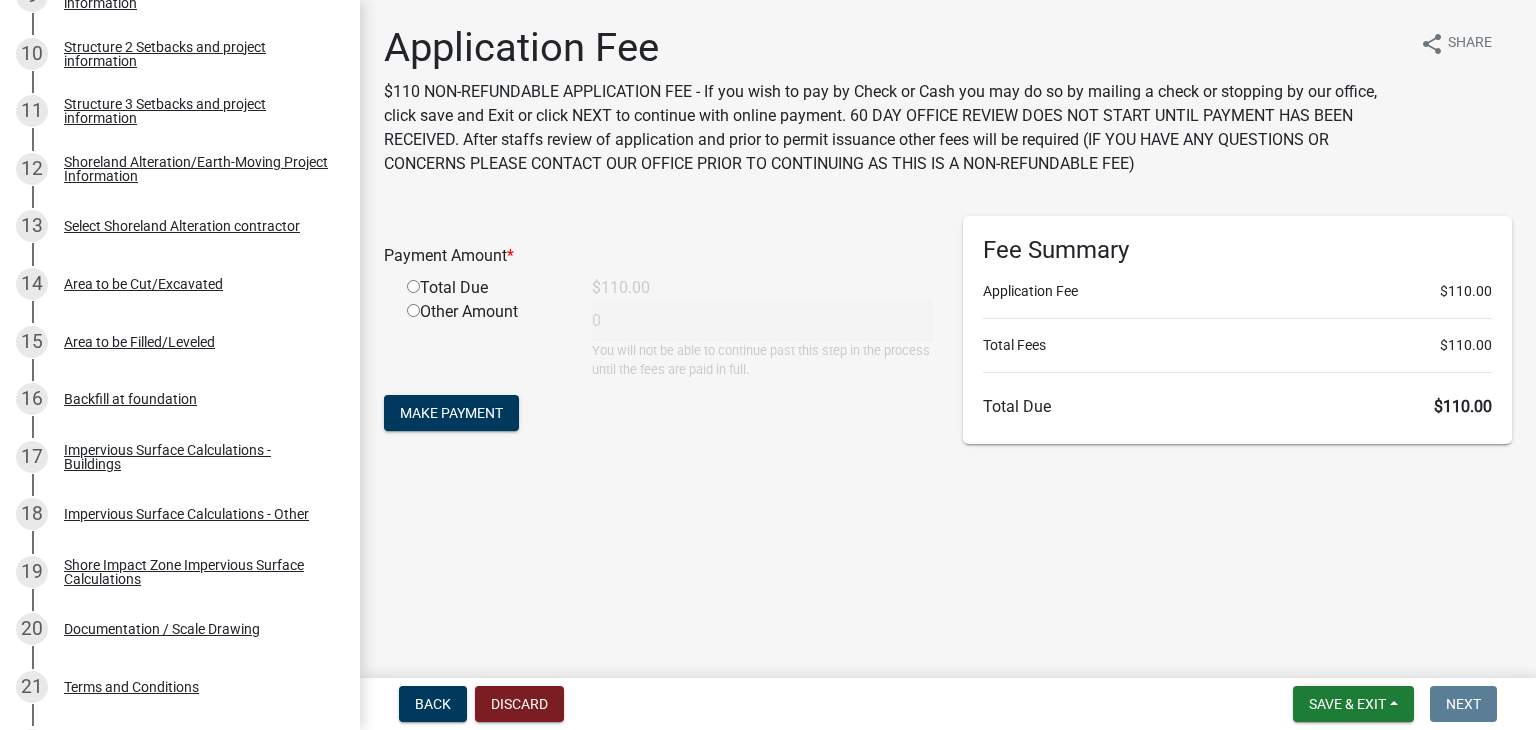 click 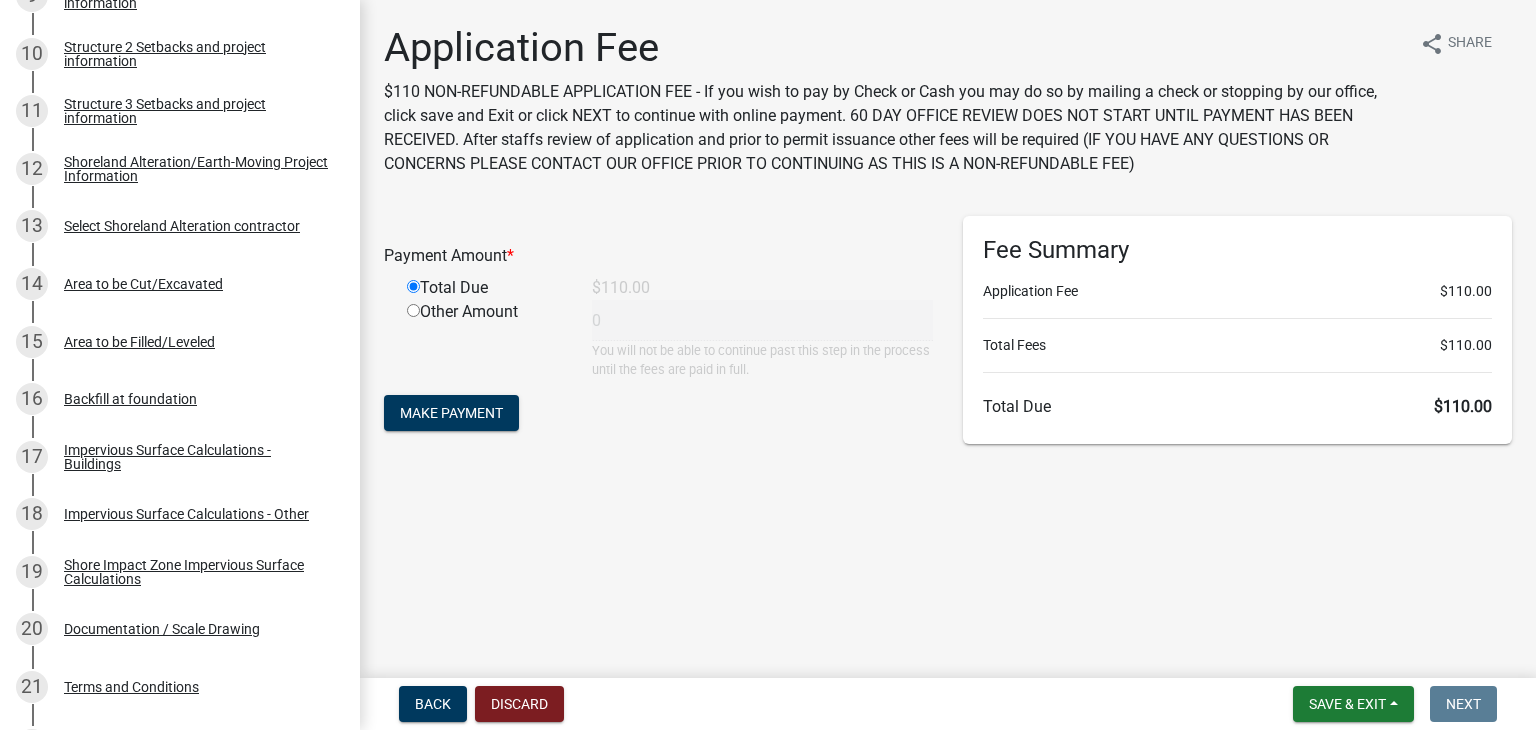 type on "110" 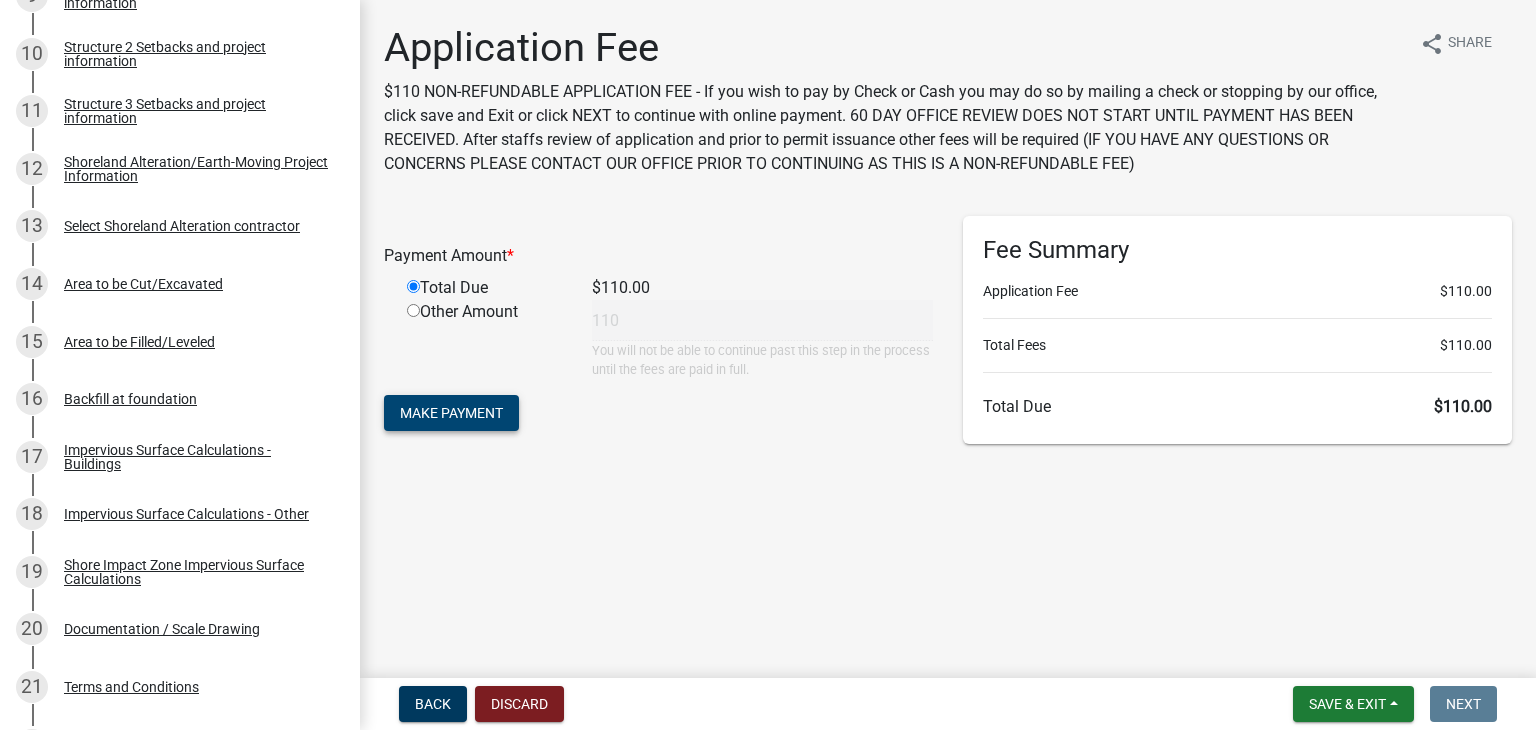 click on "Make Payment" 